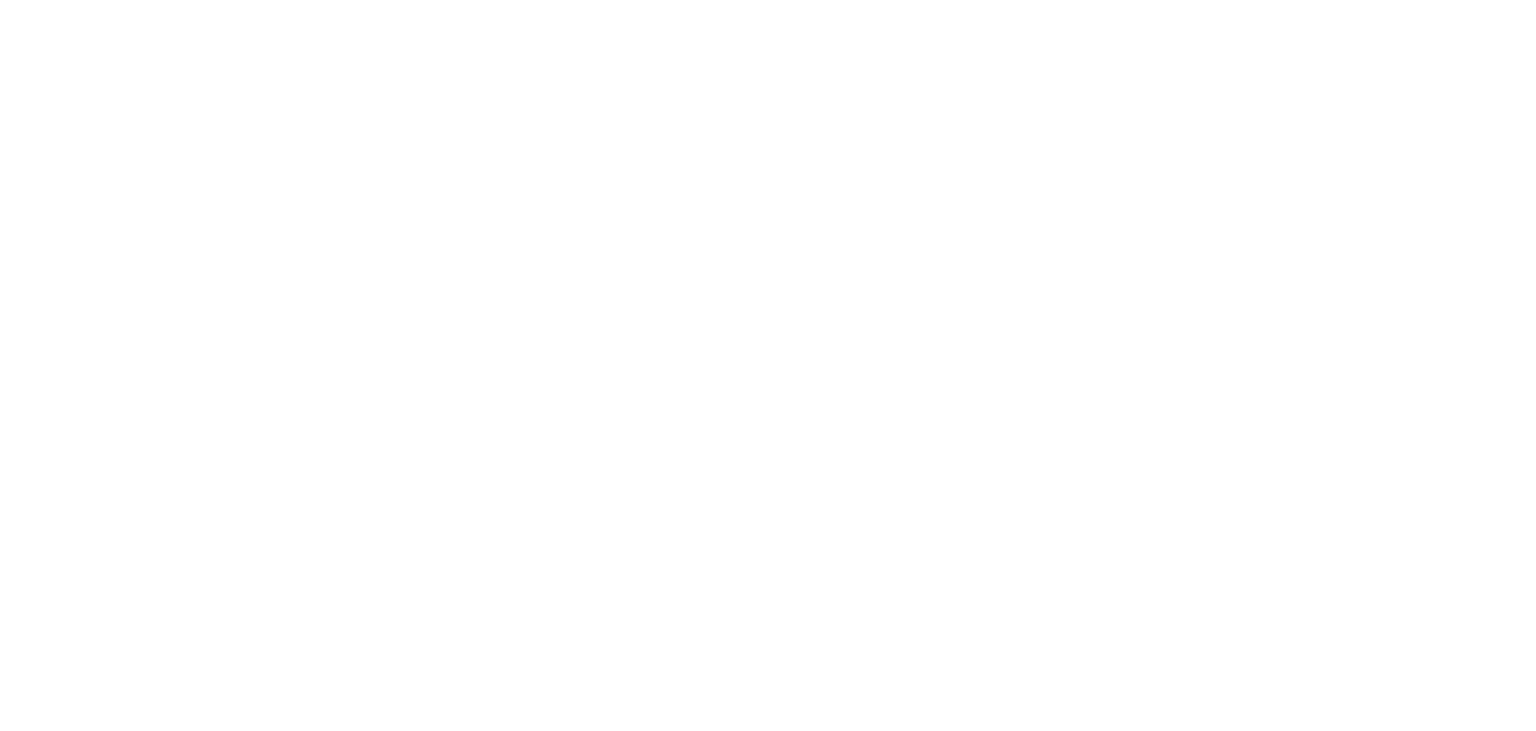 scroll, scrollTop: 0, scrollLeft: 0, axis: both 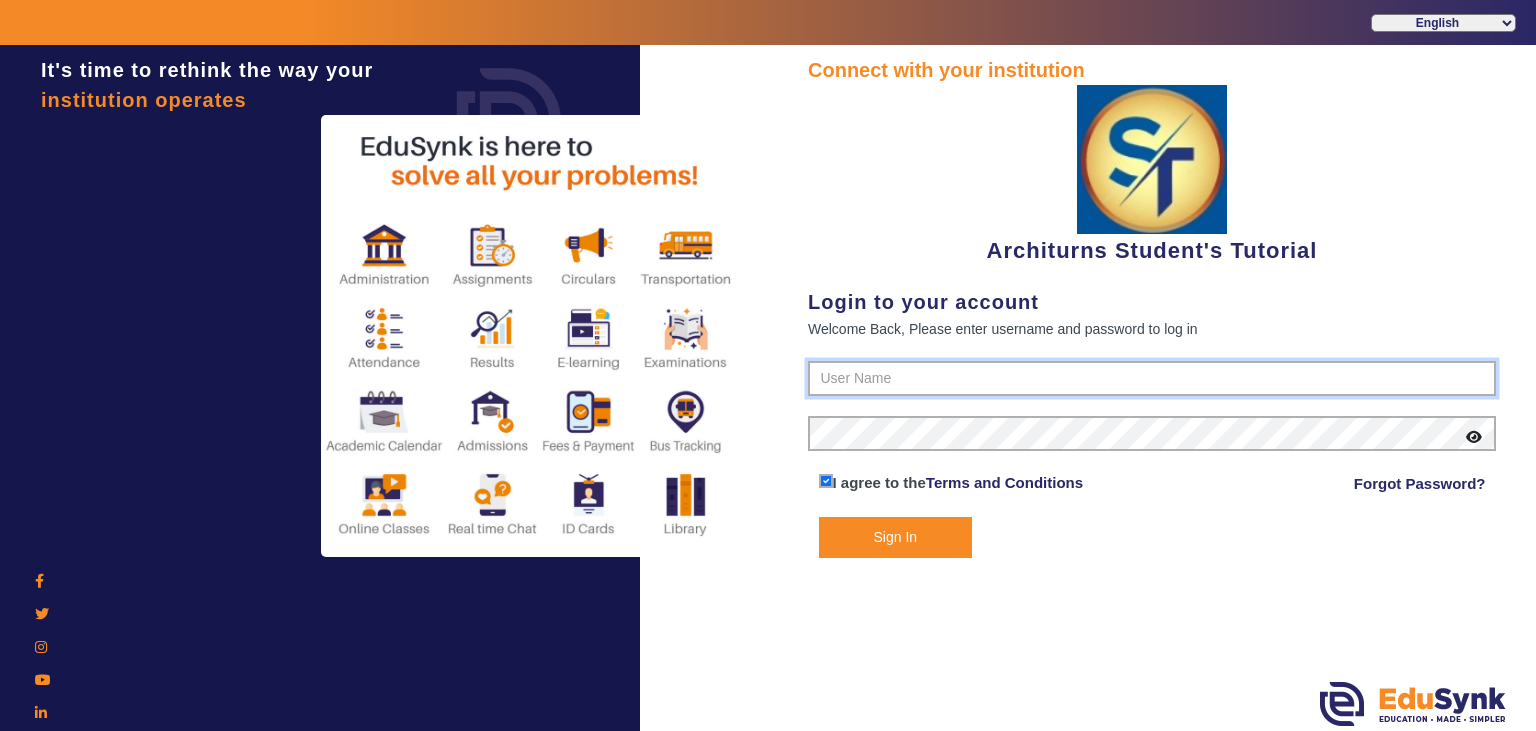 click at bounding box center [1152, 379] 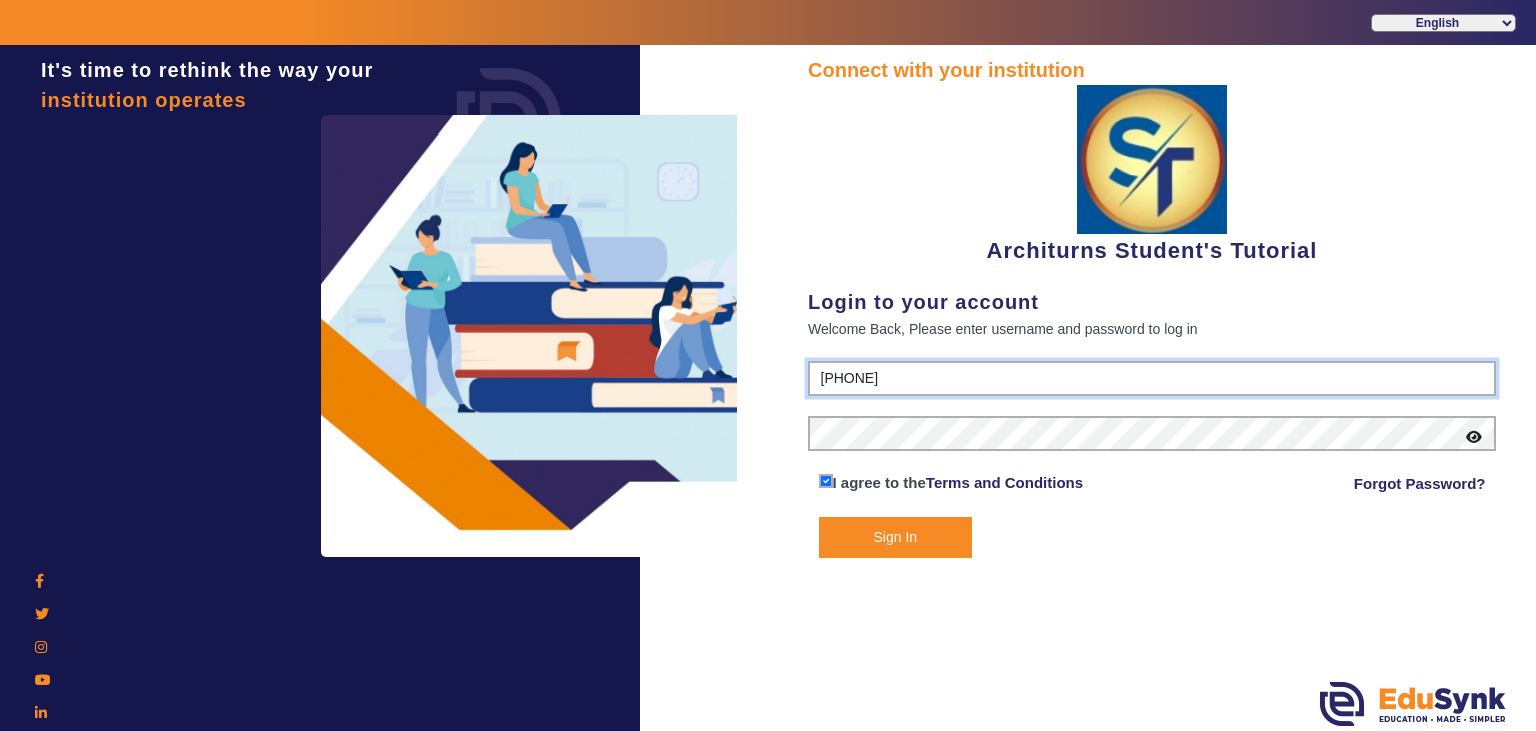 type on "[PHONE]" 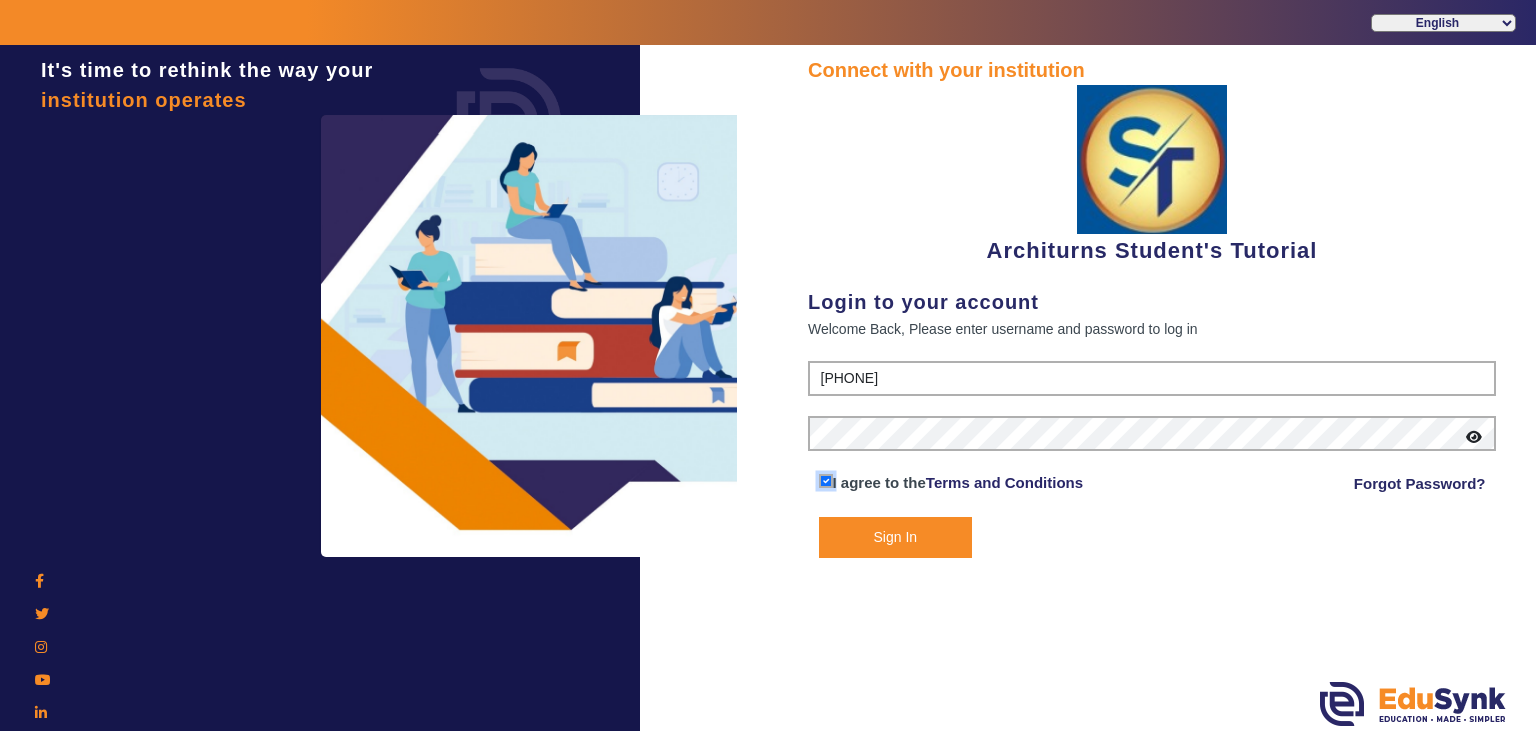 click at bounding box center [826, 481] 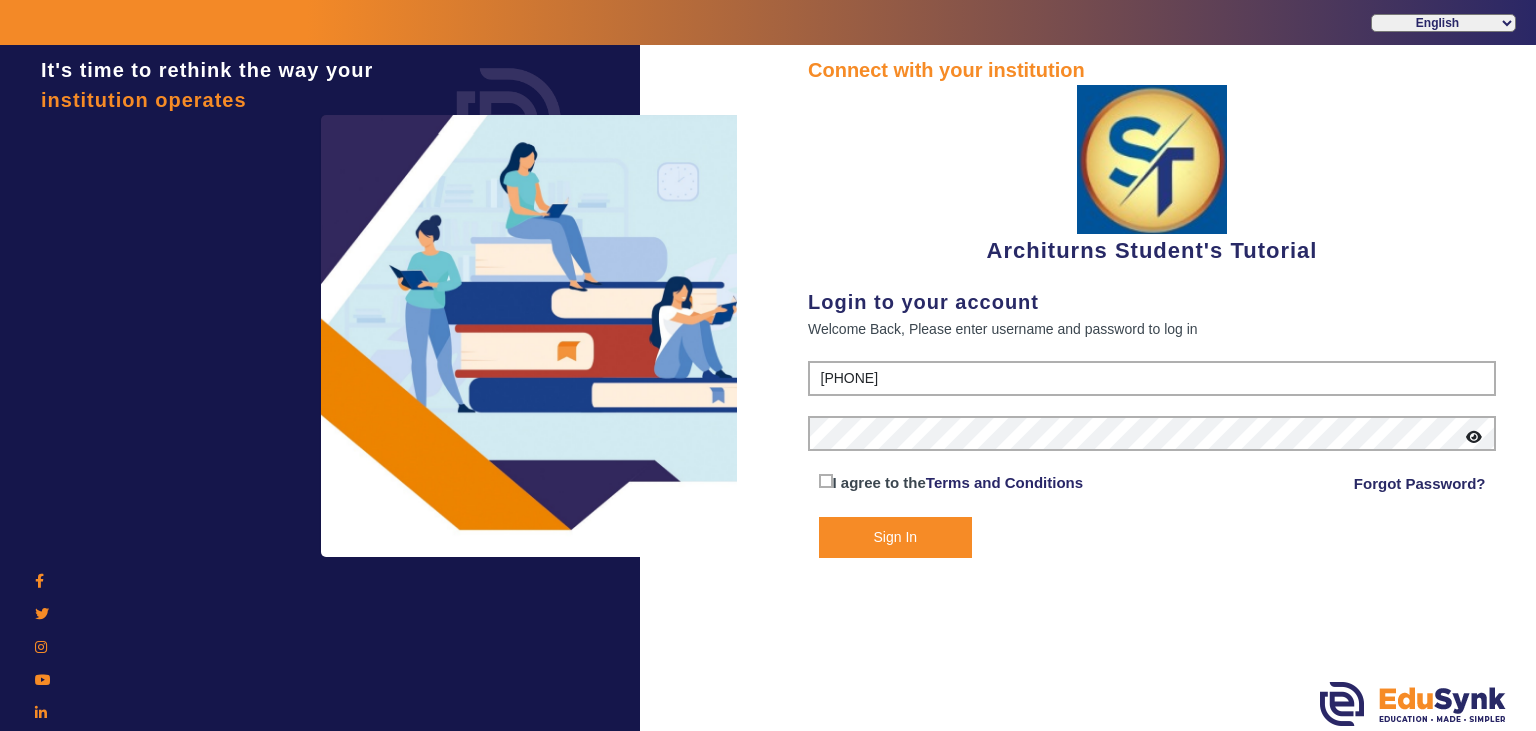 click on "Sign In" 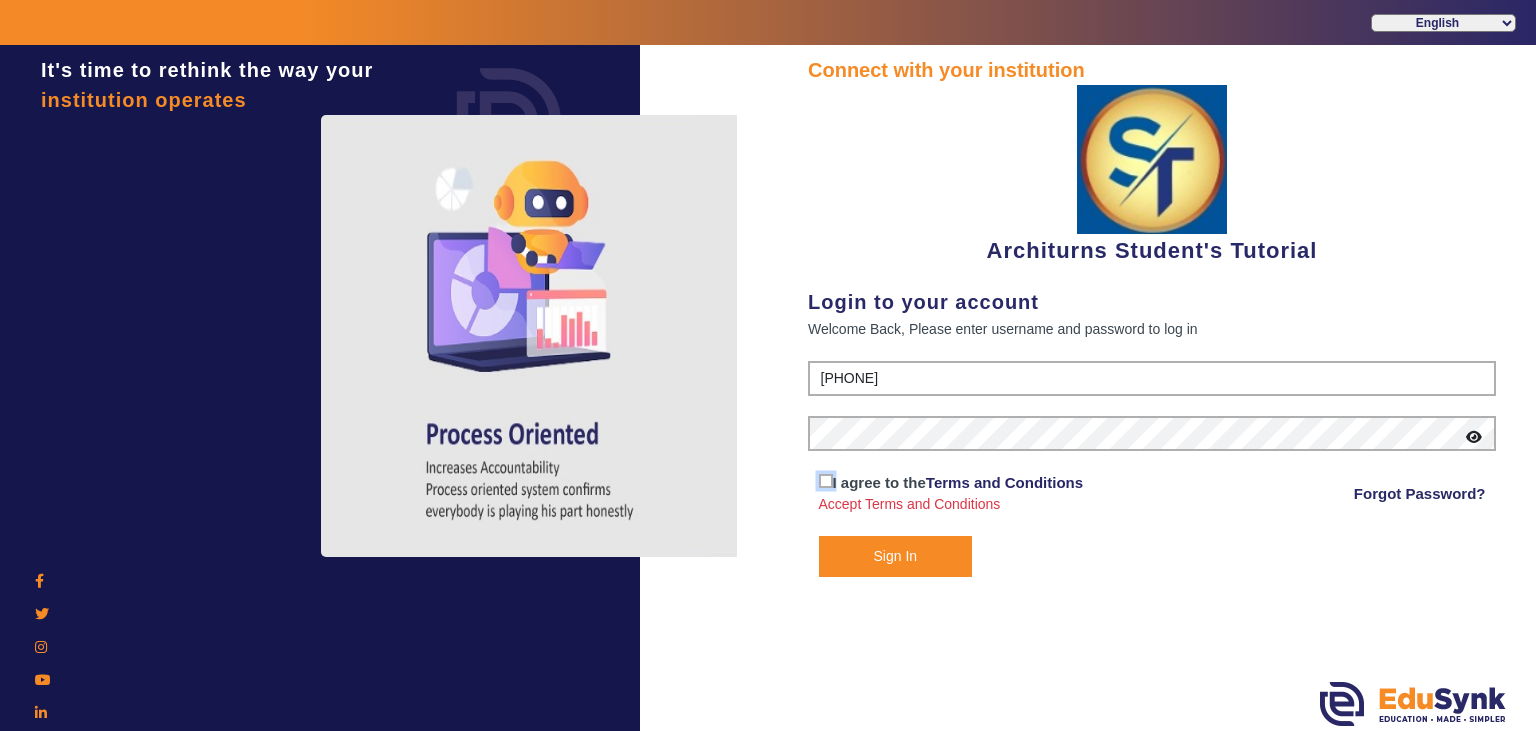click at bounding box center [826, 481] 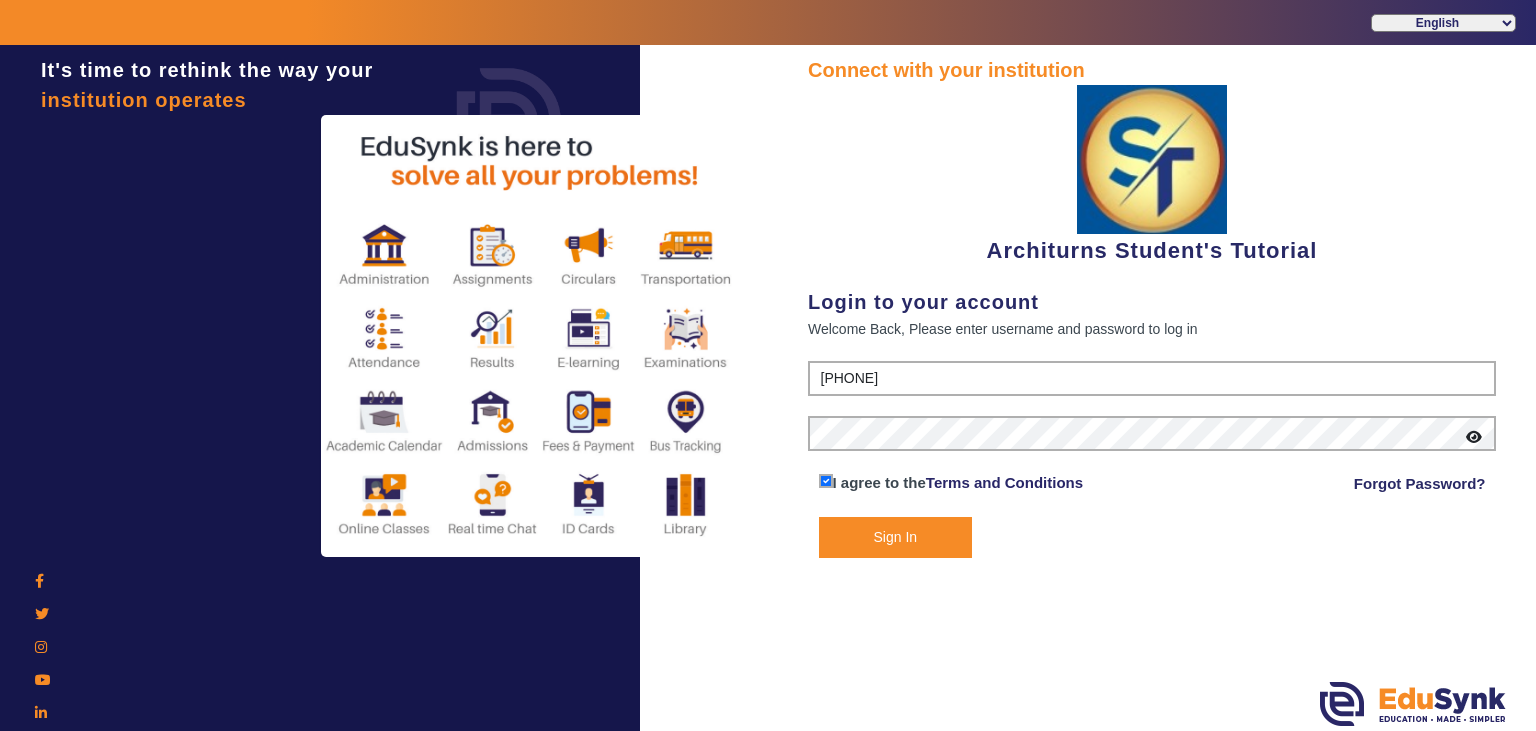 click on "Sign In" 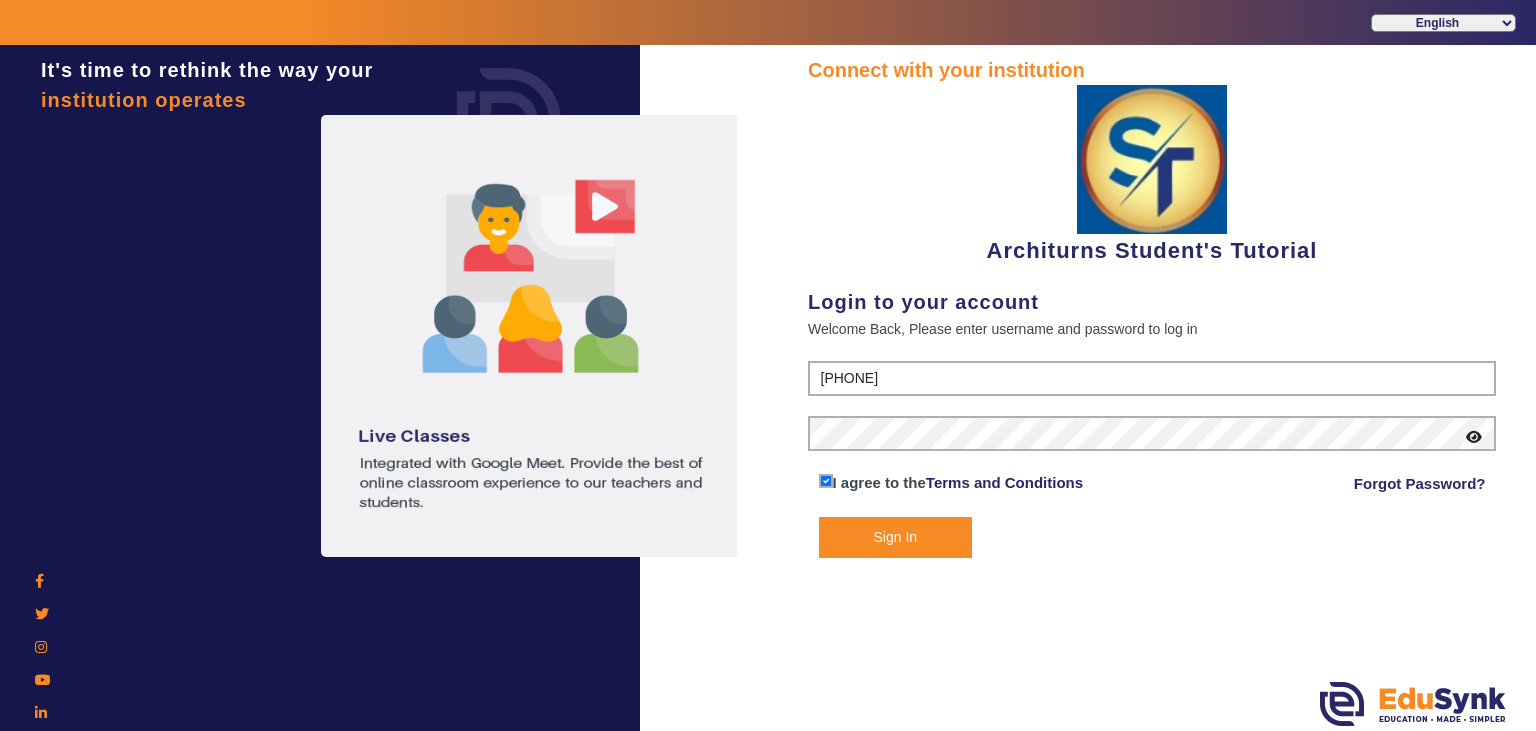 click on "Sign In" 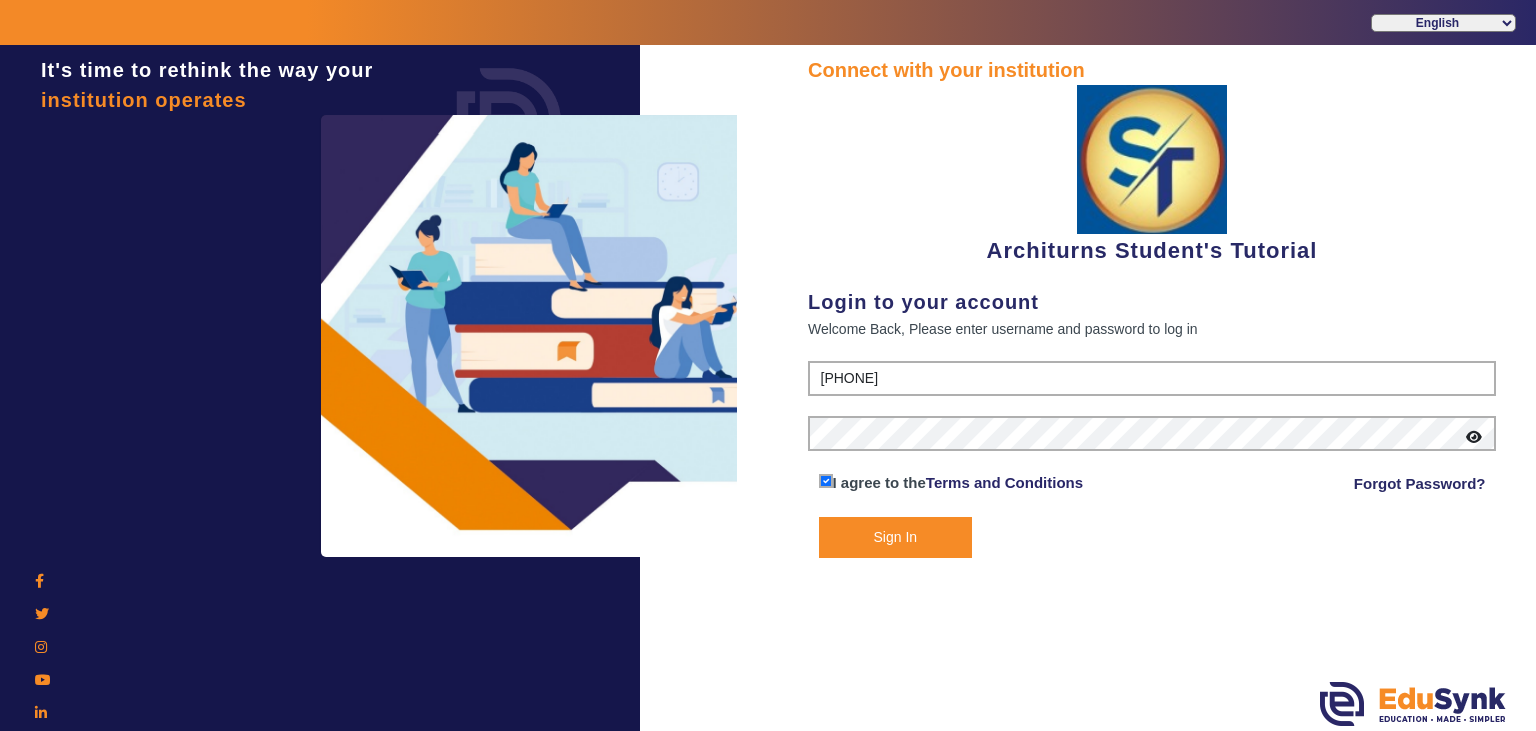 click on "Sign In" 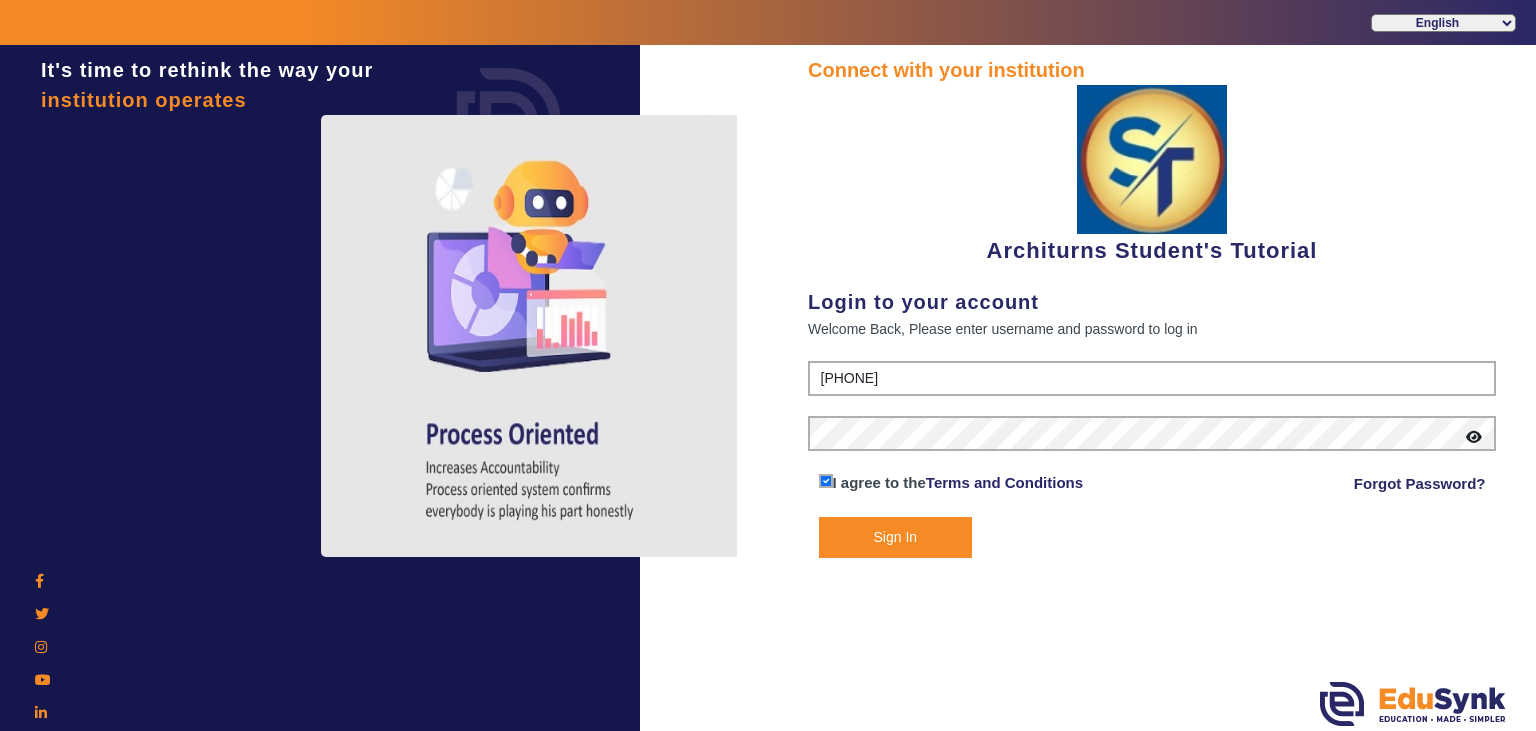 click on "Sign In" 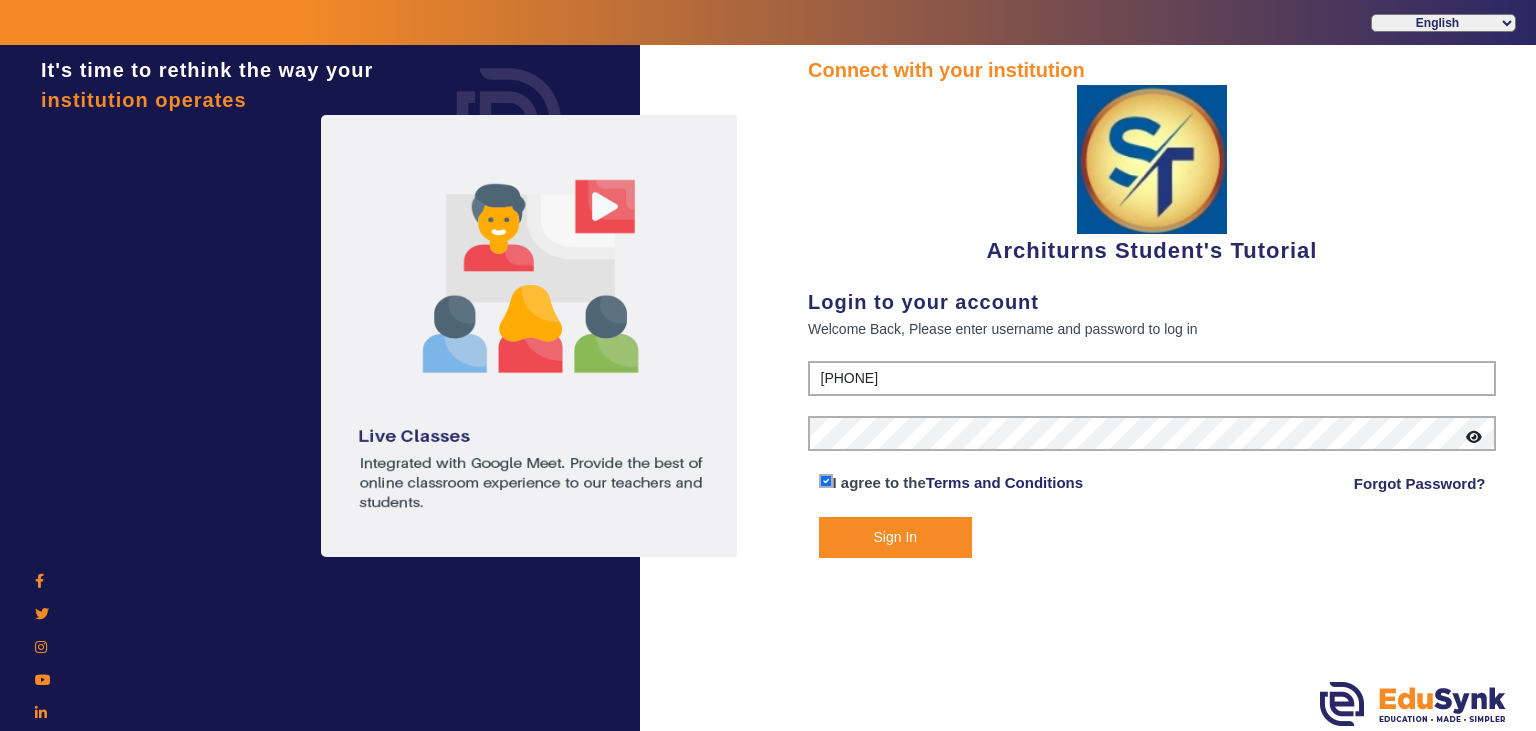 click on "Sign In" 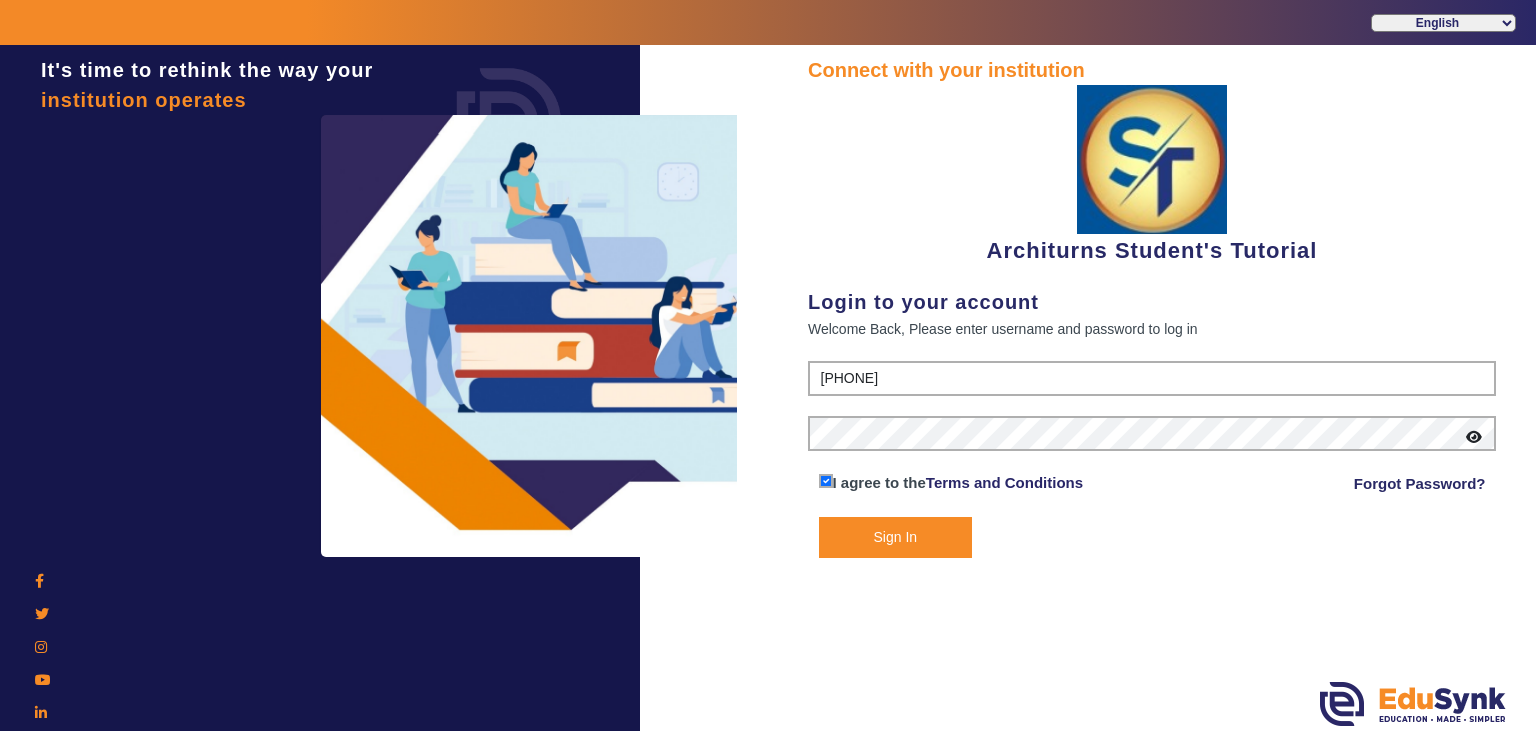 click on "Sign In" 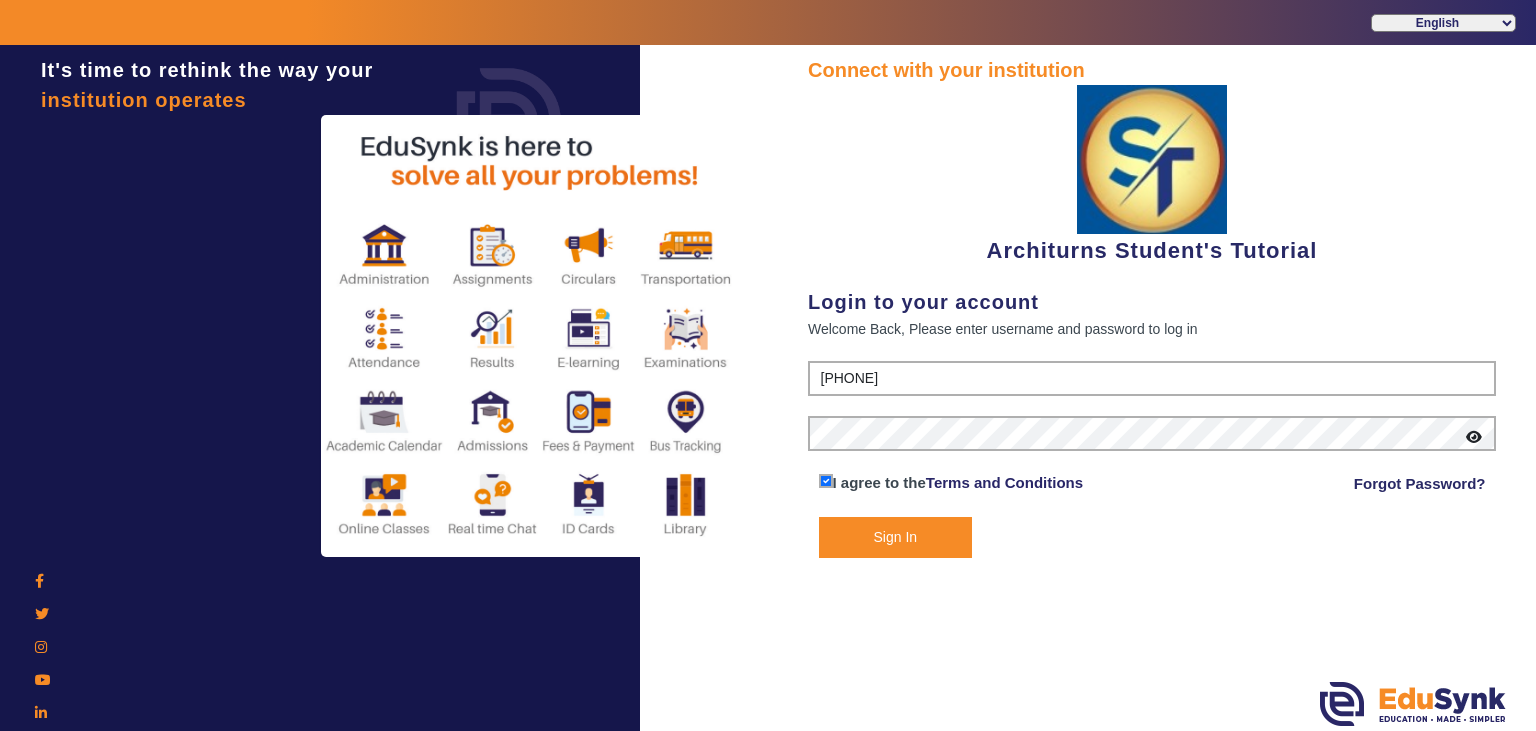 click on "Sign In" 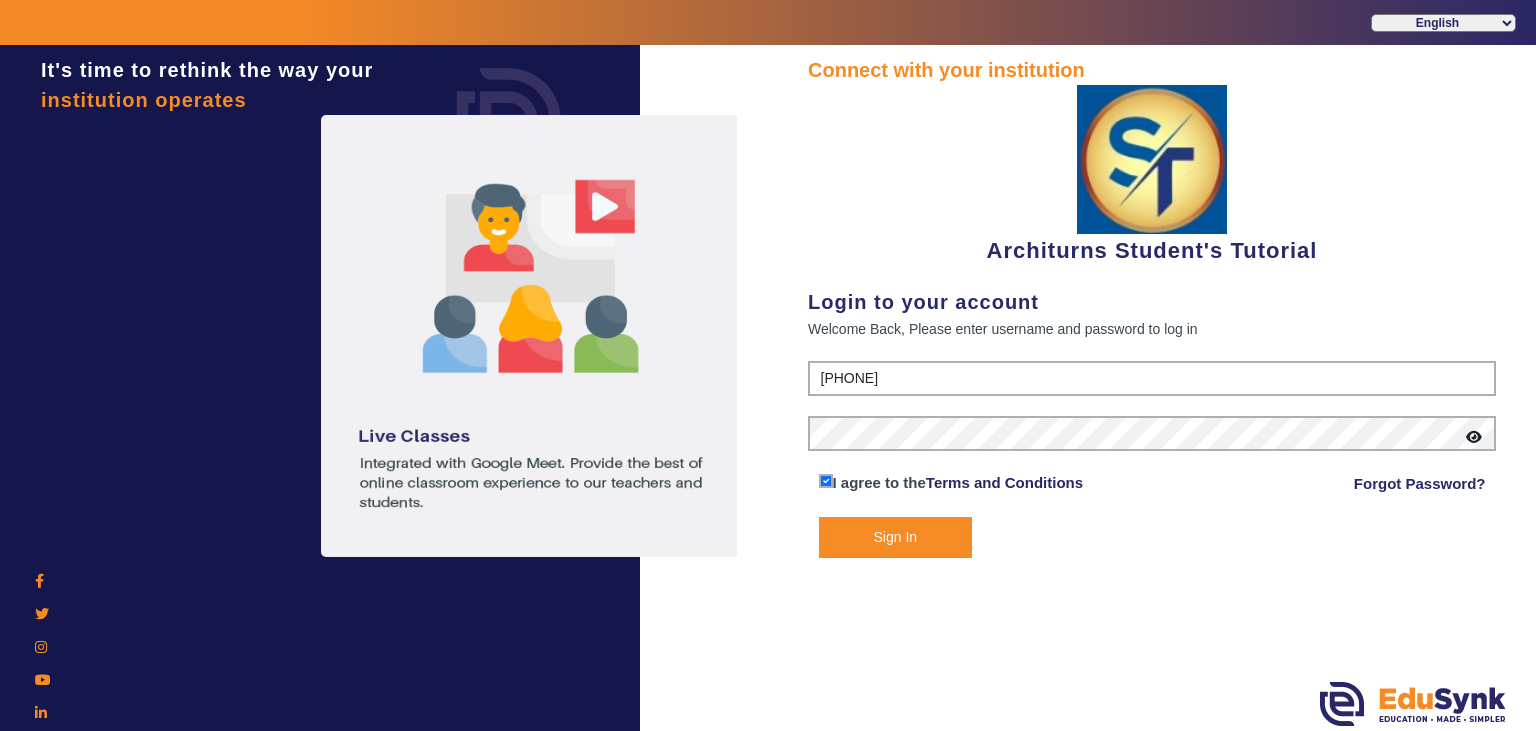 click on "Sign In" 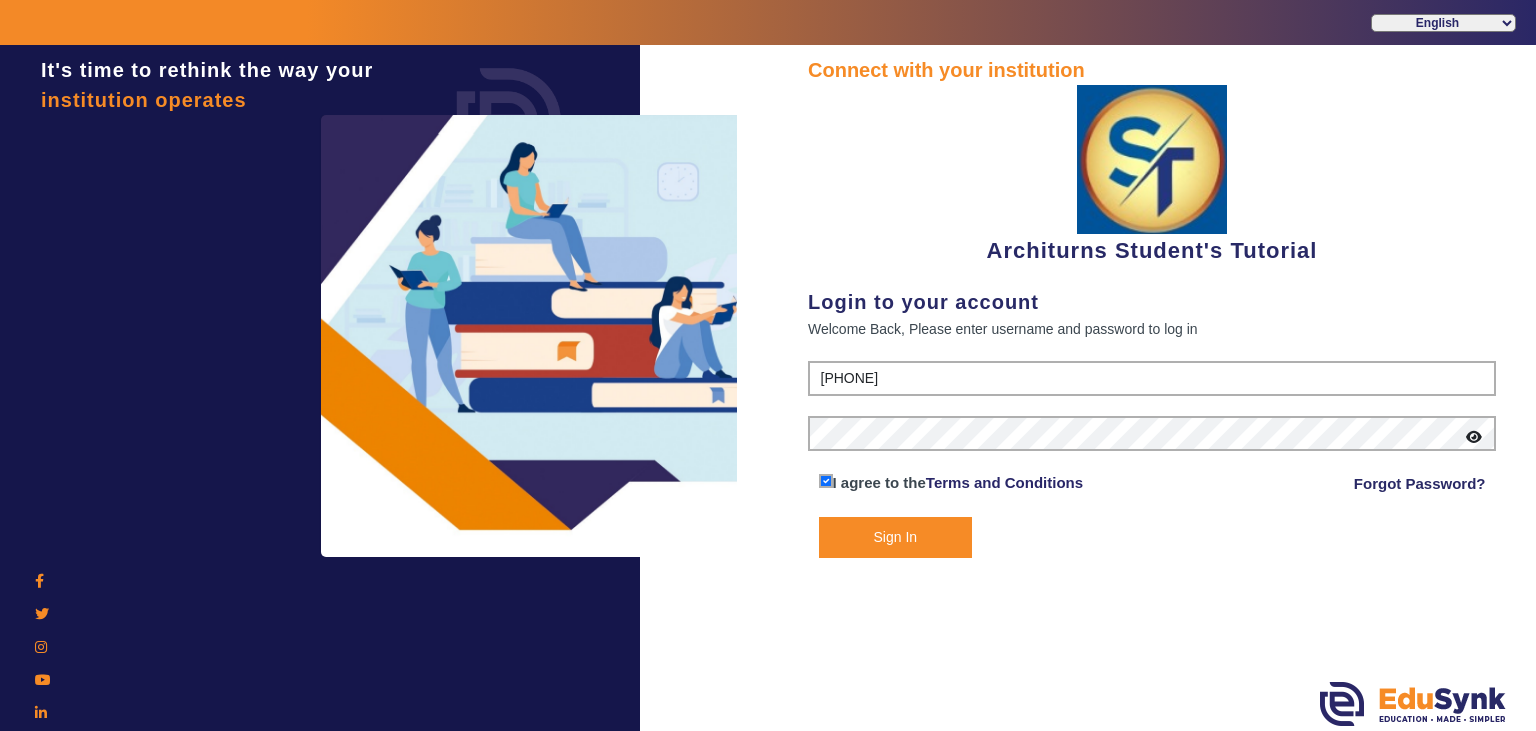 click on "[PHONE]  I agree to the   Terms and Conditions  Forgot Password?  Sign In" 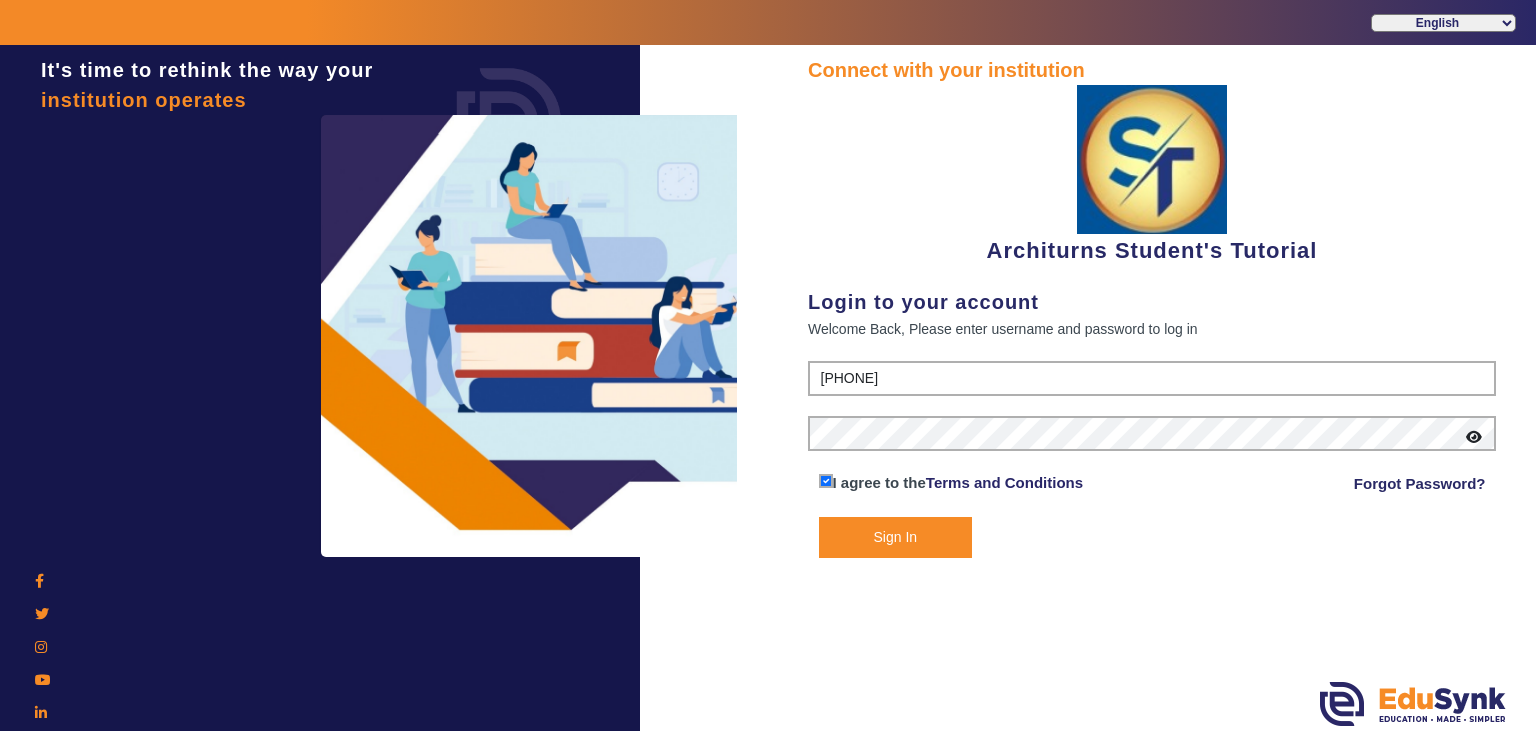 click on "Sign In" 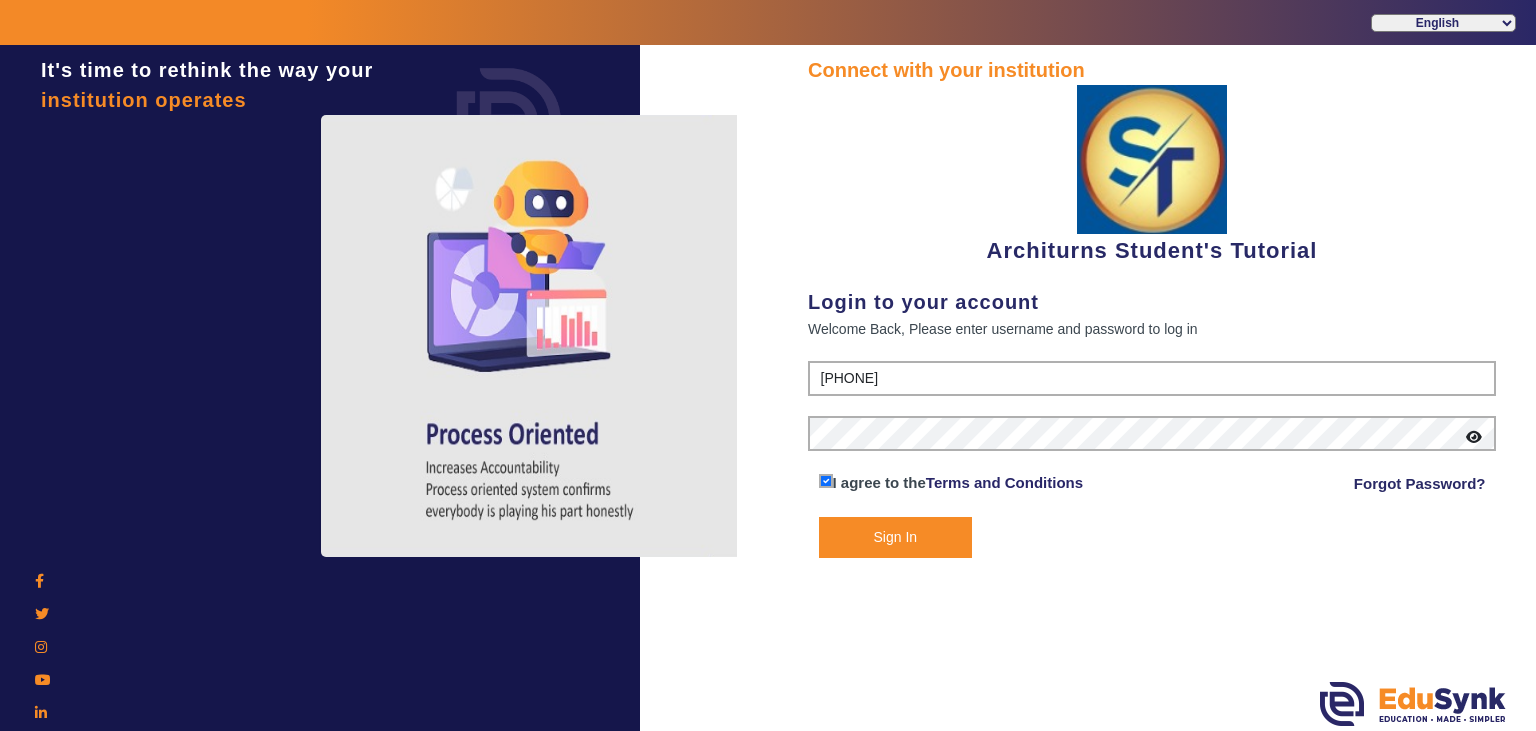 click on "Sign In" 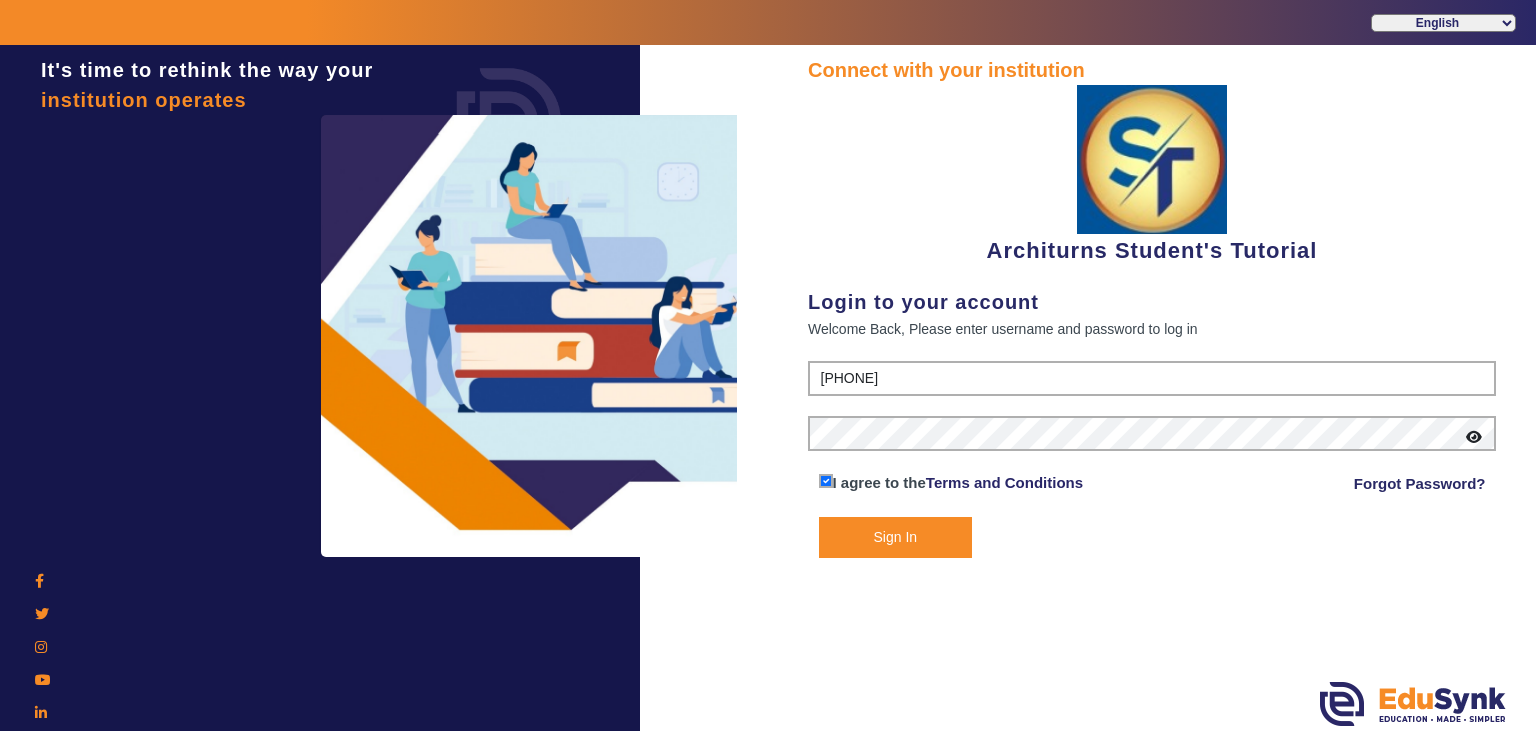click on "Sign In" 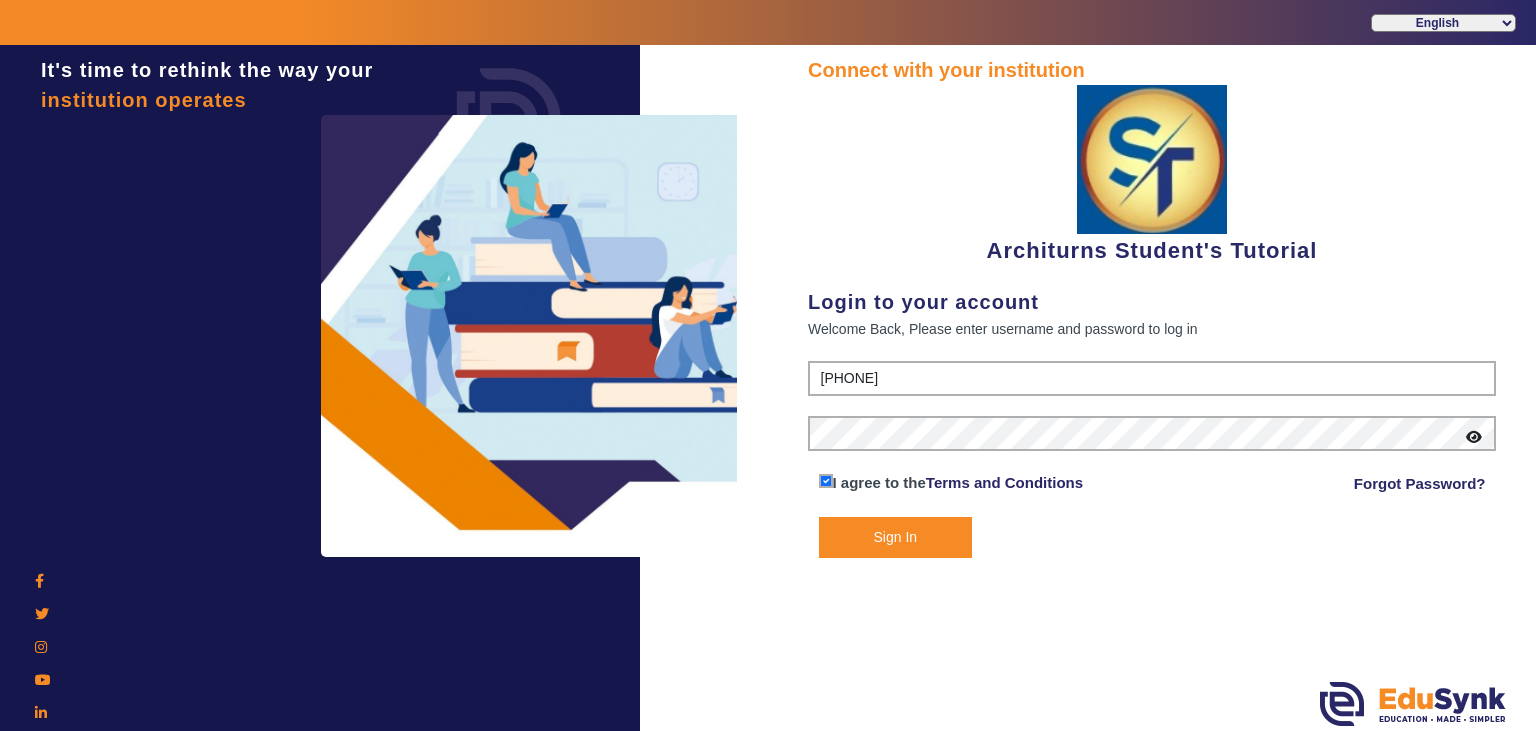 click on "Sign In" 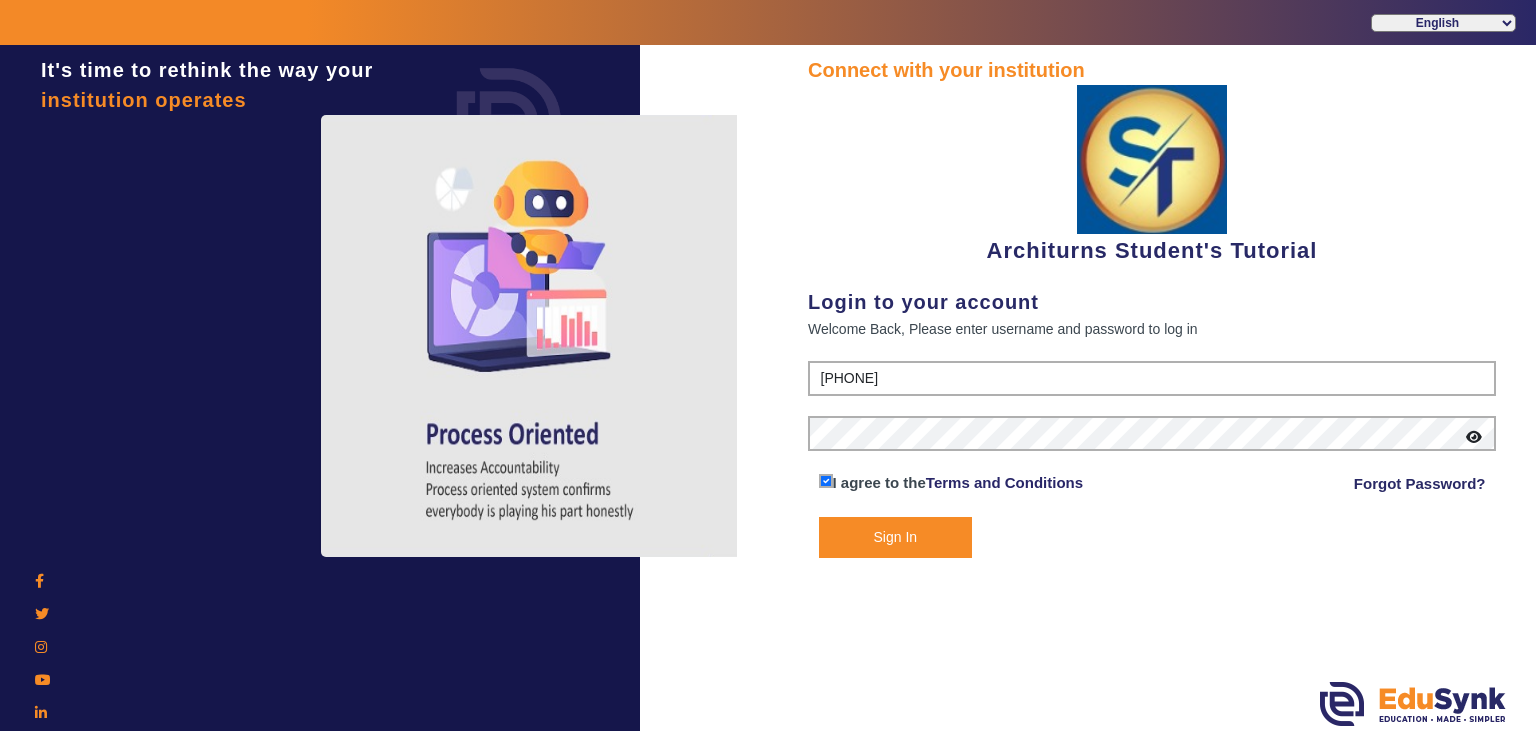 click on "Sign In" 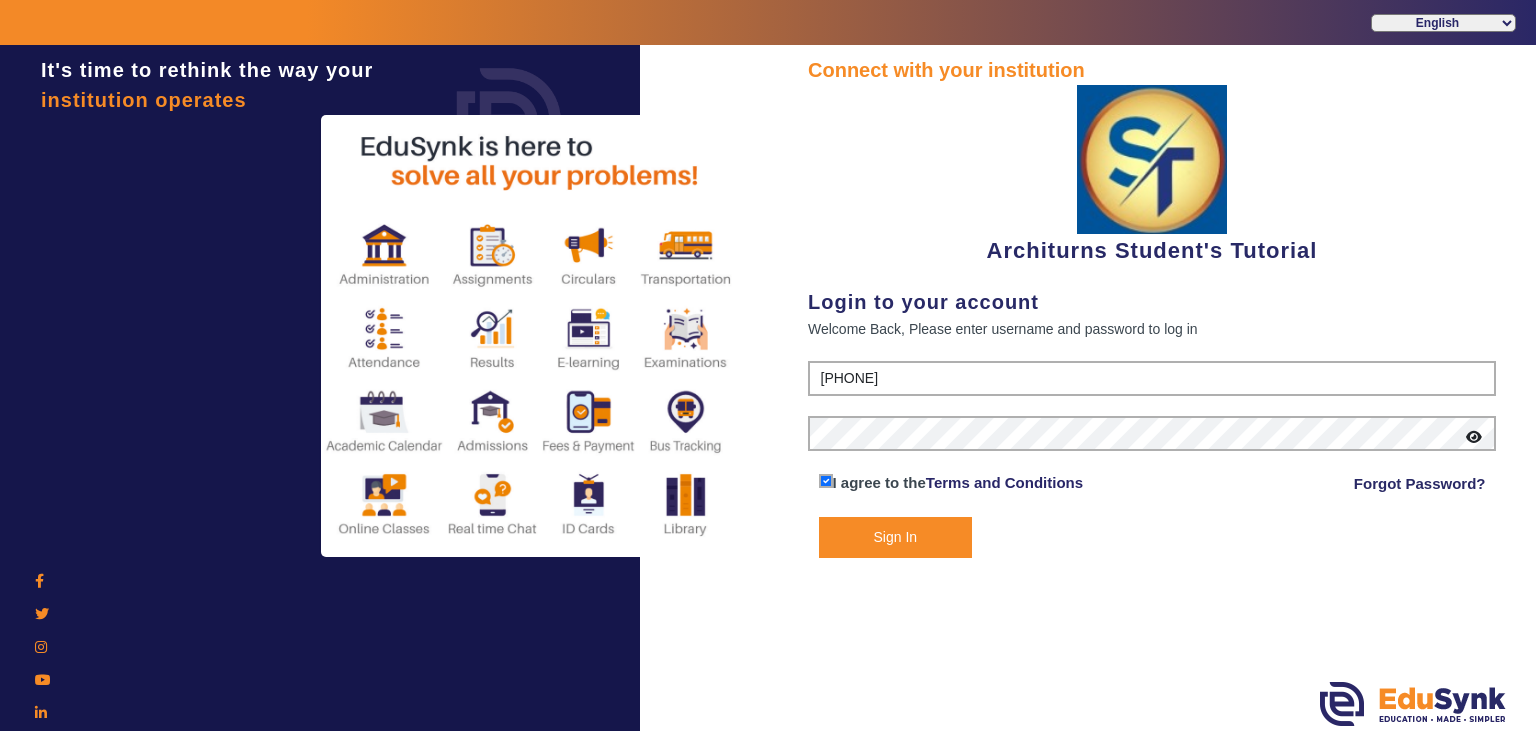 click on "Sign In" 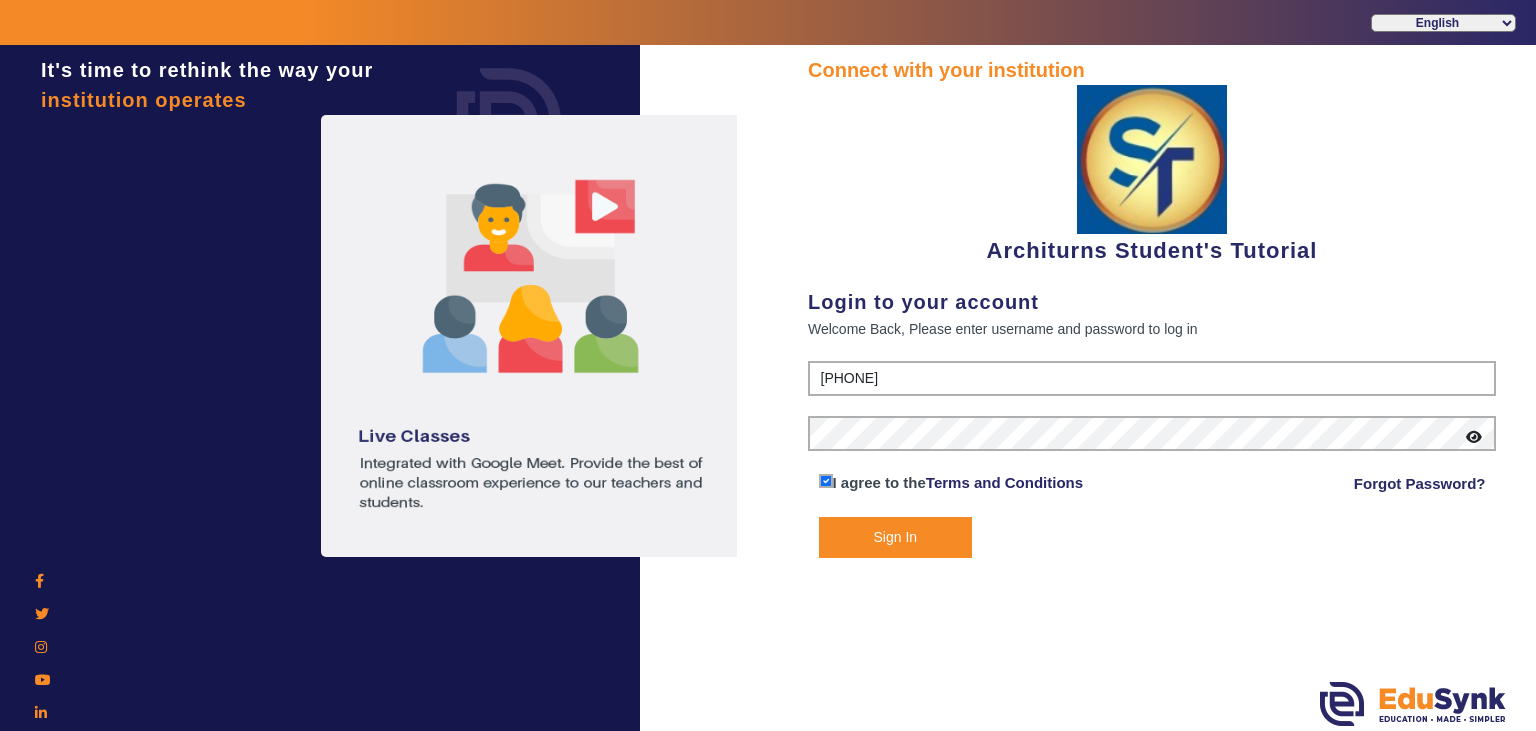 click on "Sign In" 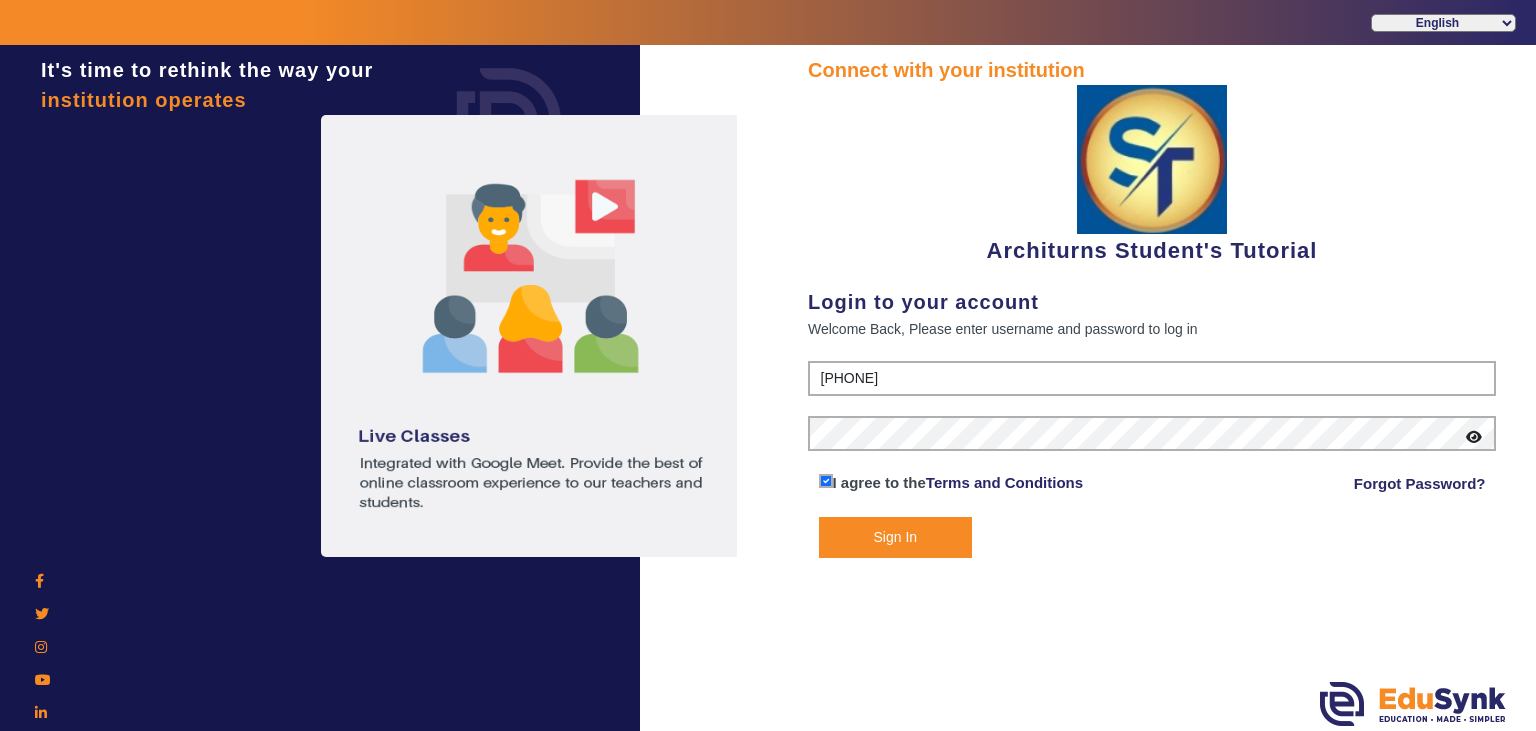 click on "Sign In" 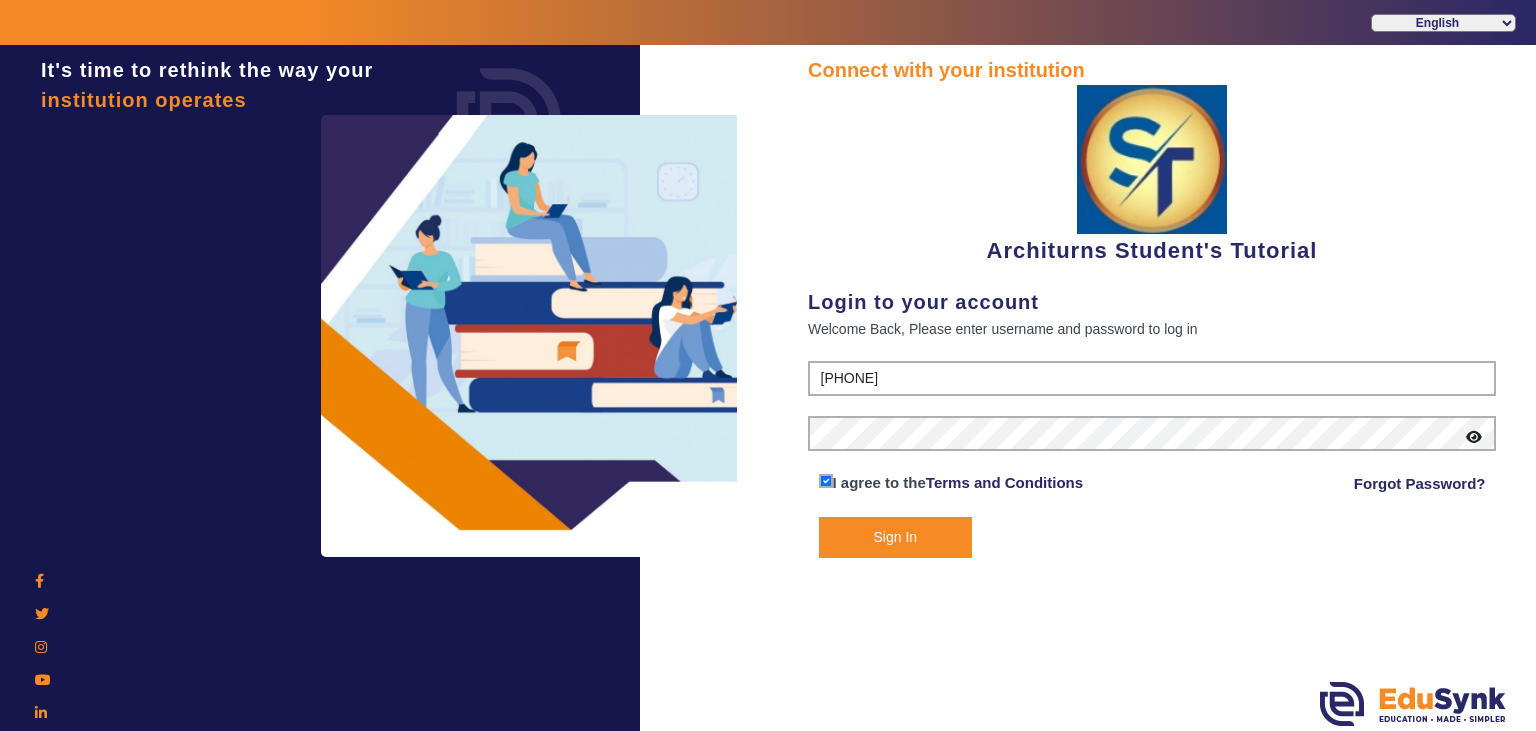 click on "Sign In" 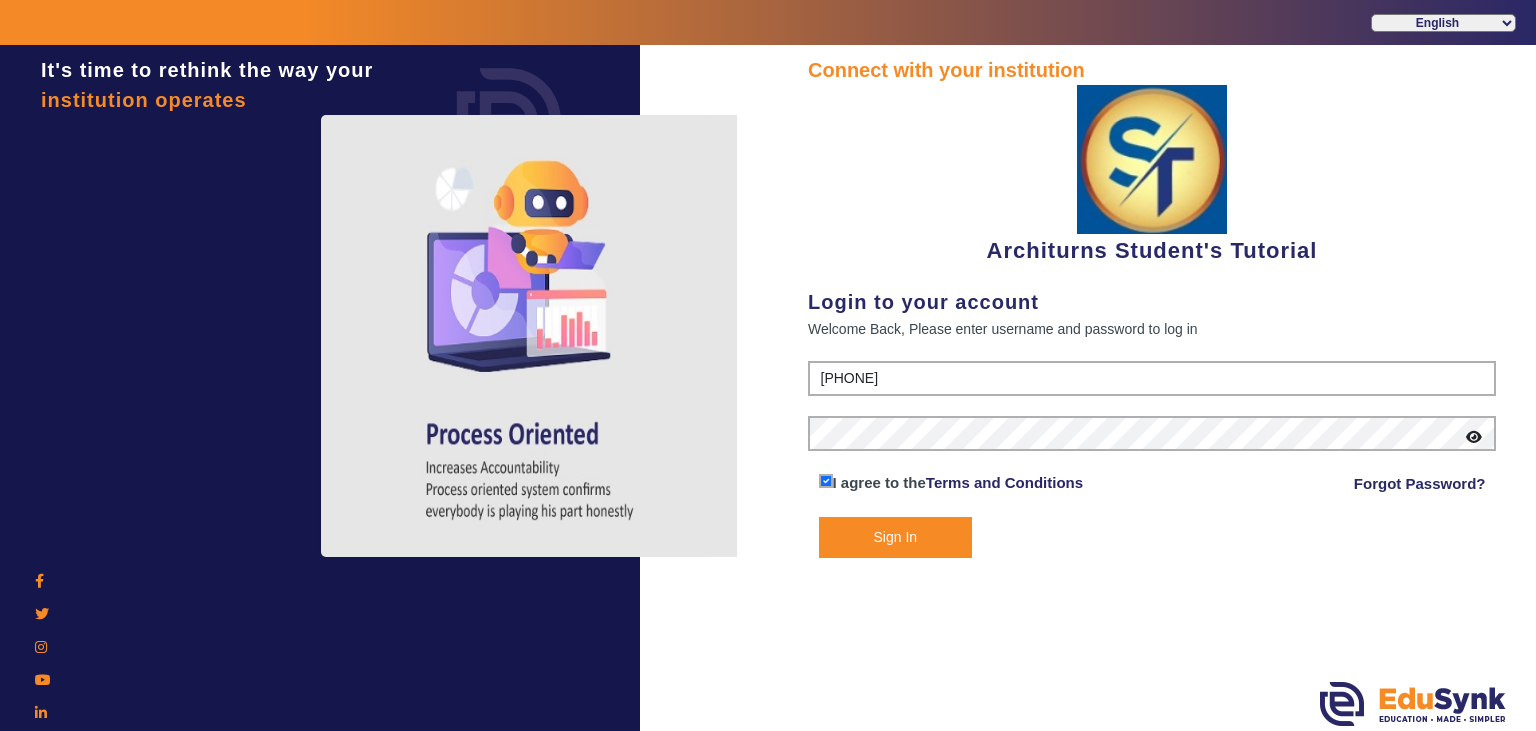 click on "Sign In" 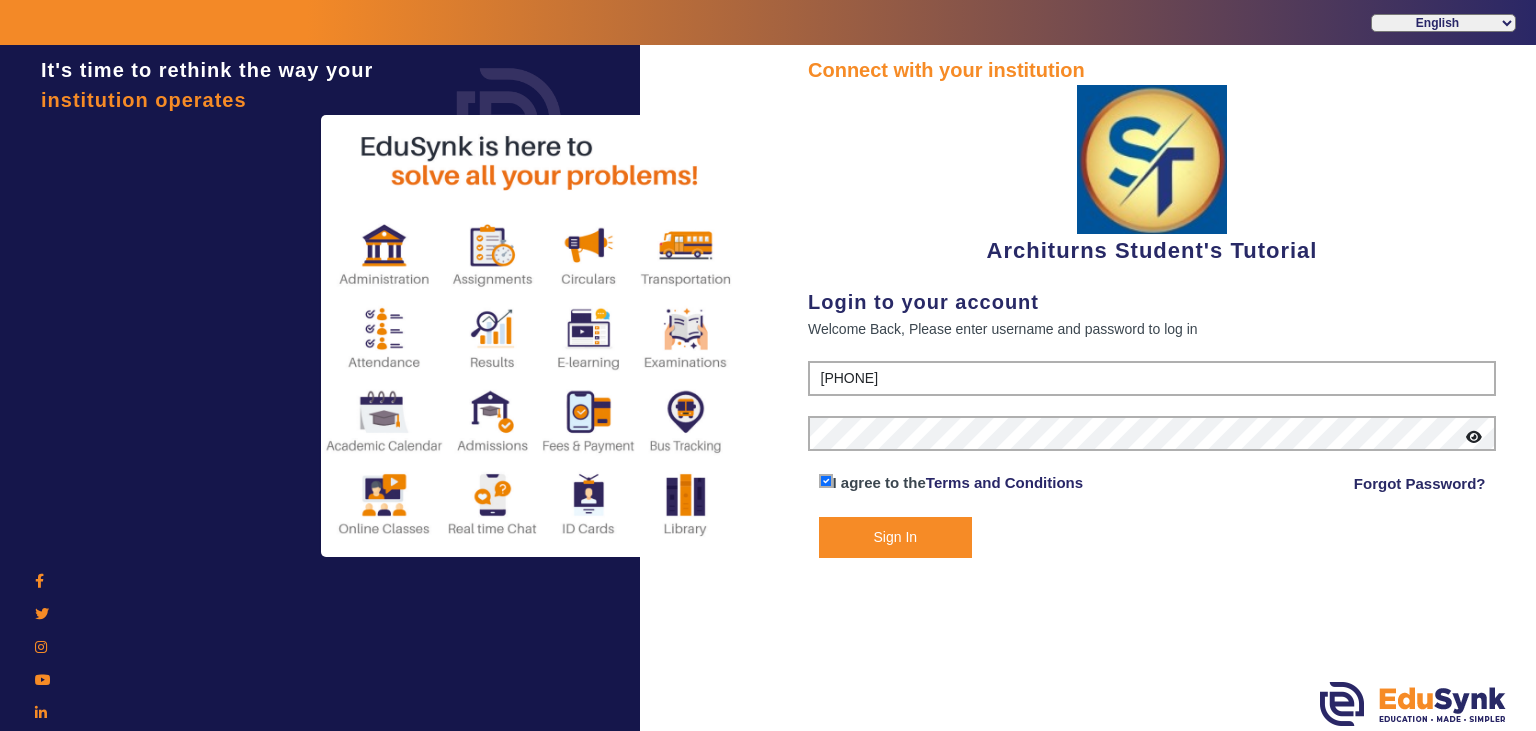 click on "Sign In" 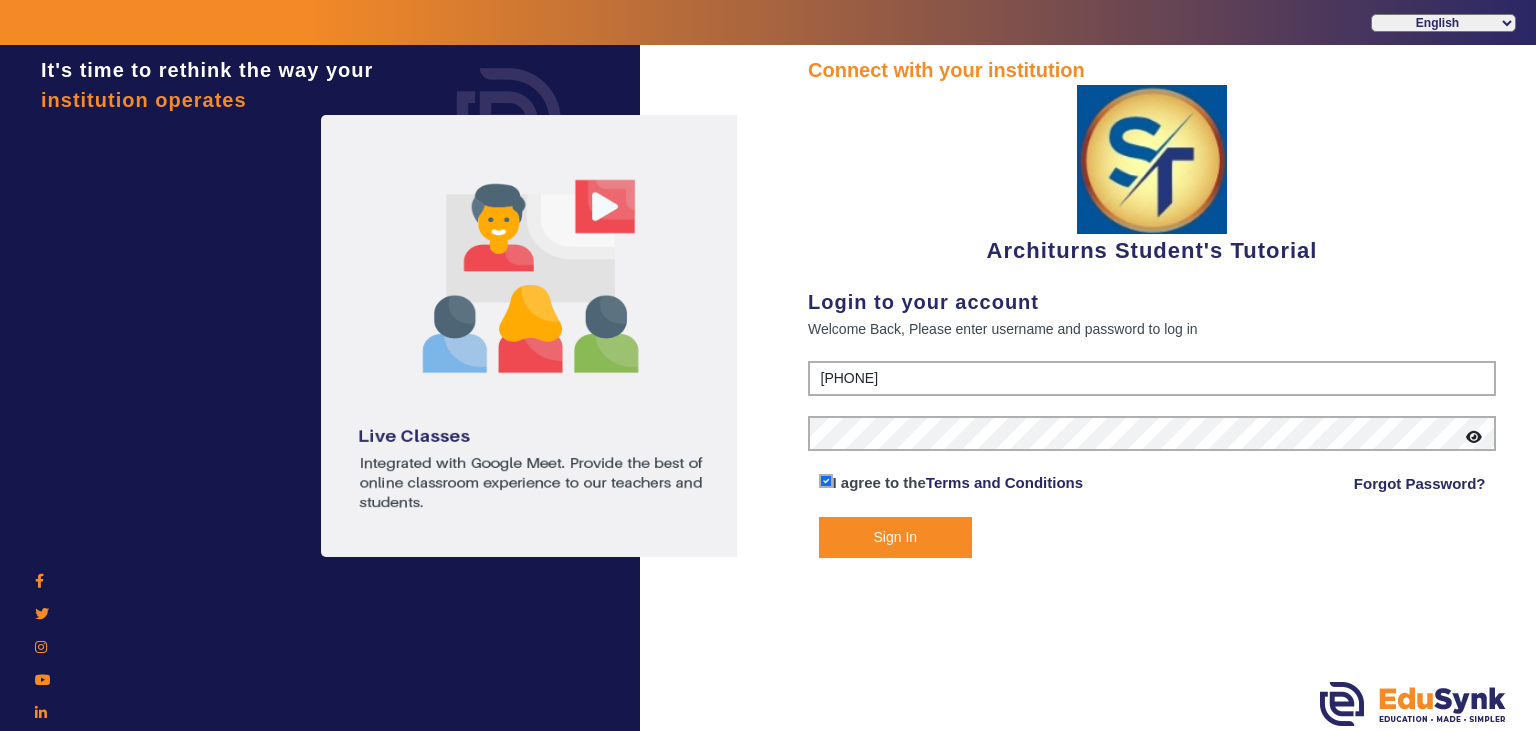 click on "Sign In" 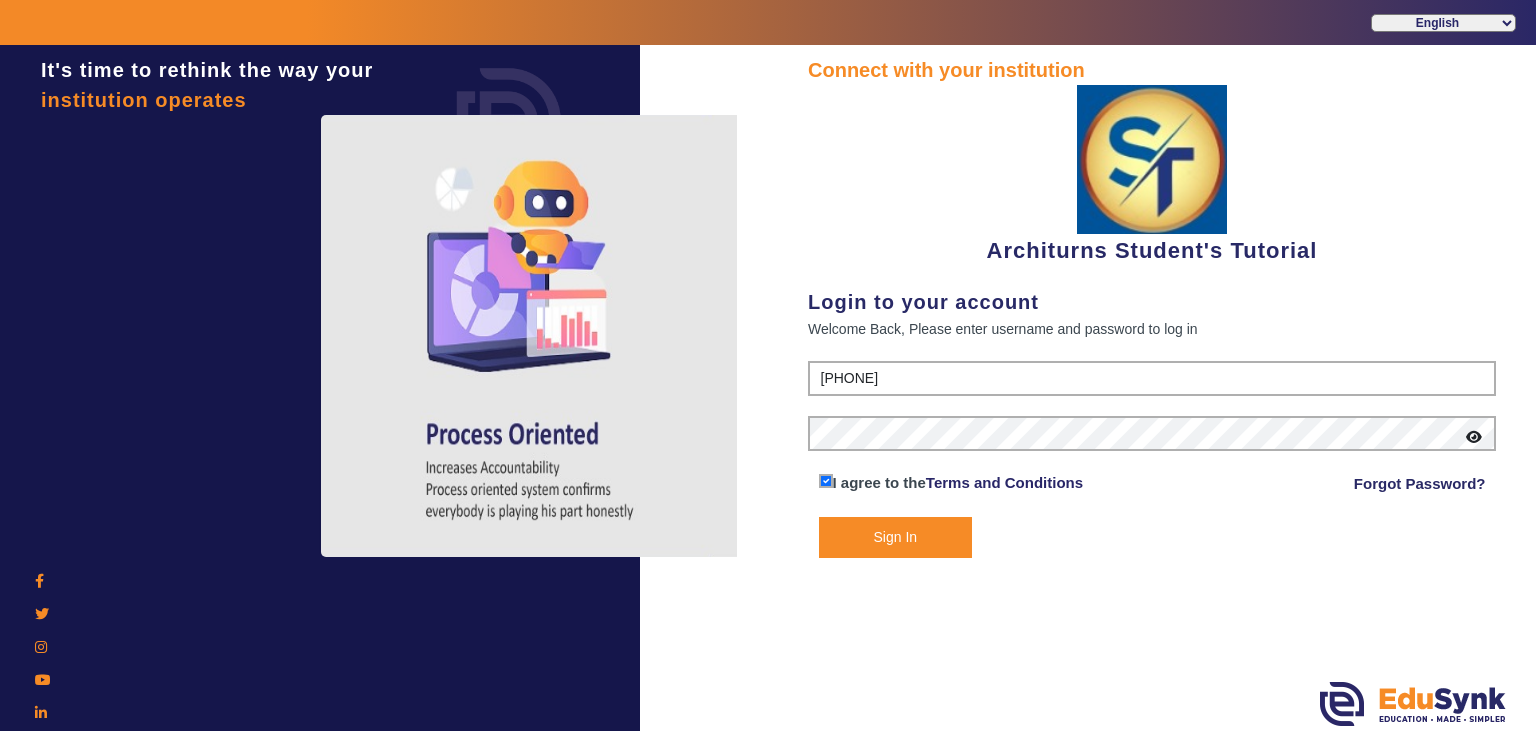 click 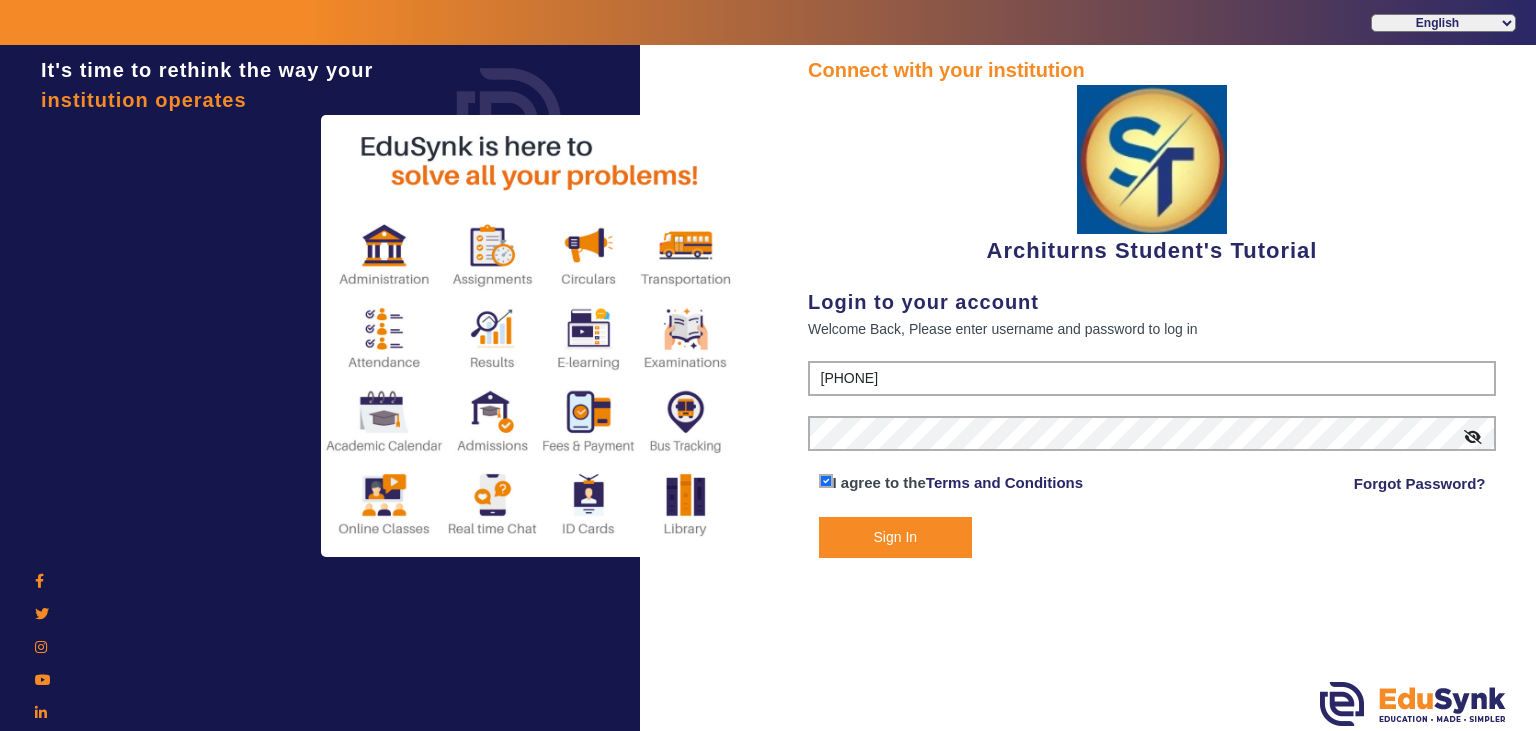 click on "Sign In" 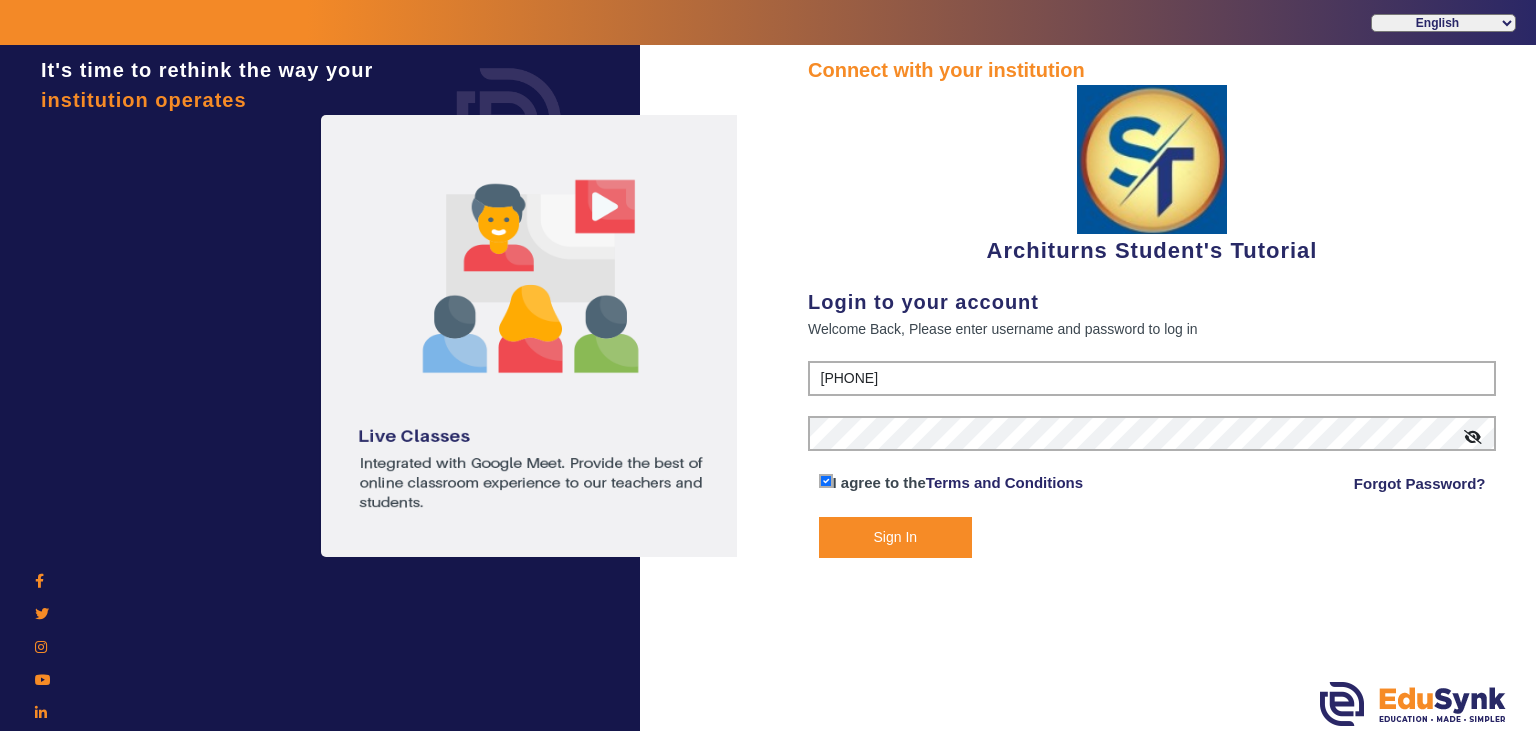 click on "Sign In" 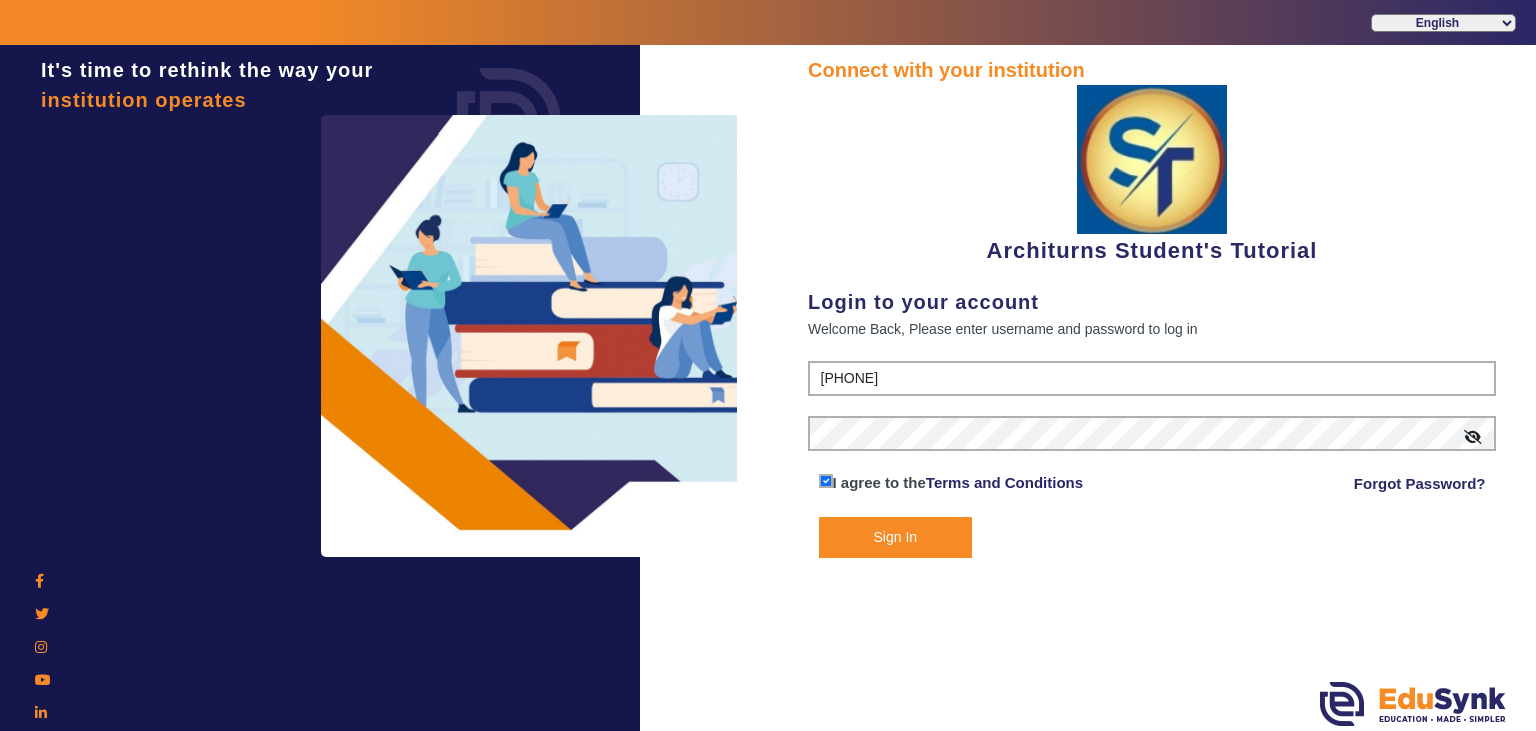 click on "Sign In" 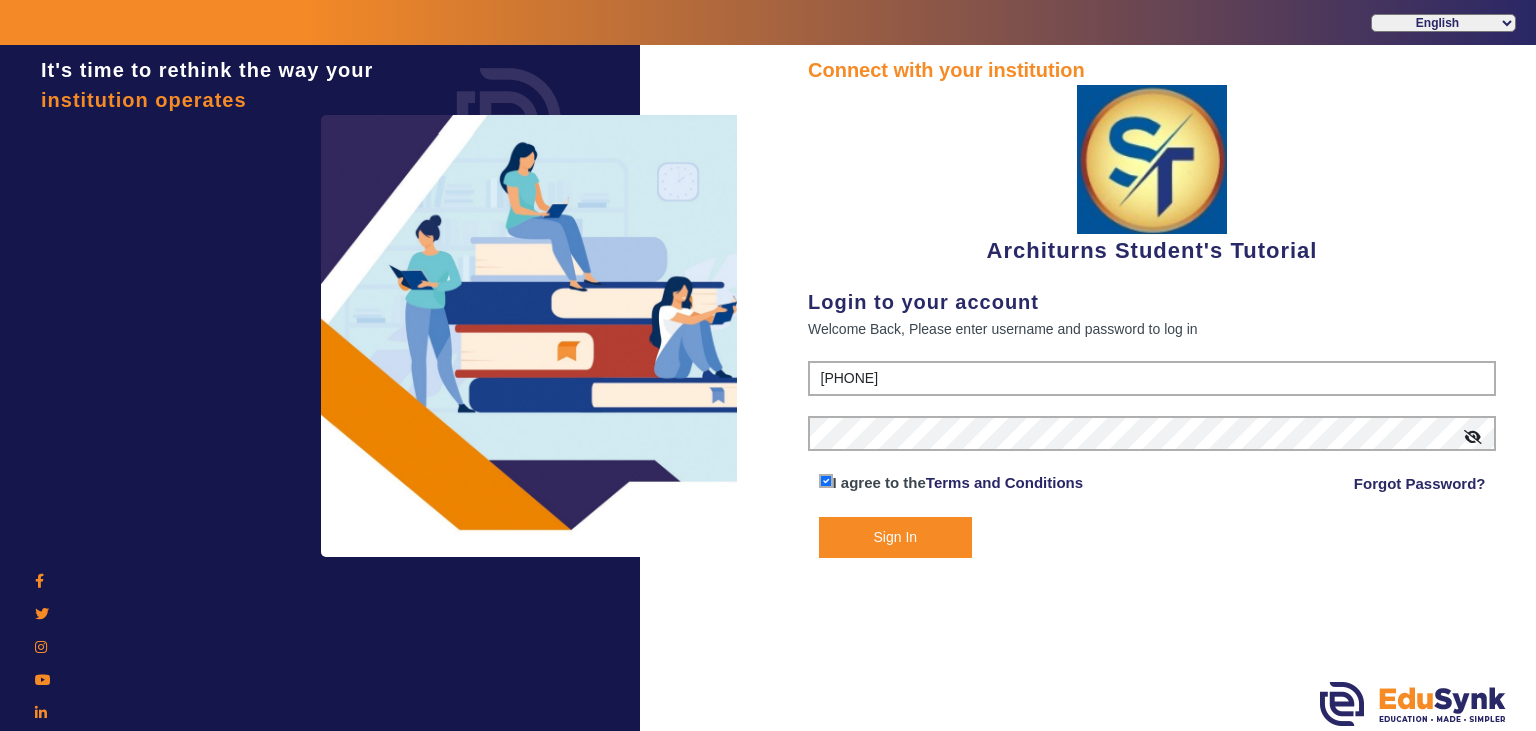 click on "Sign In" 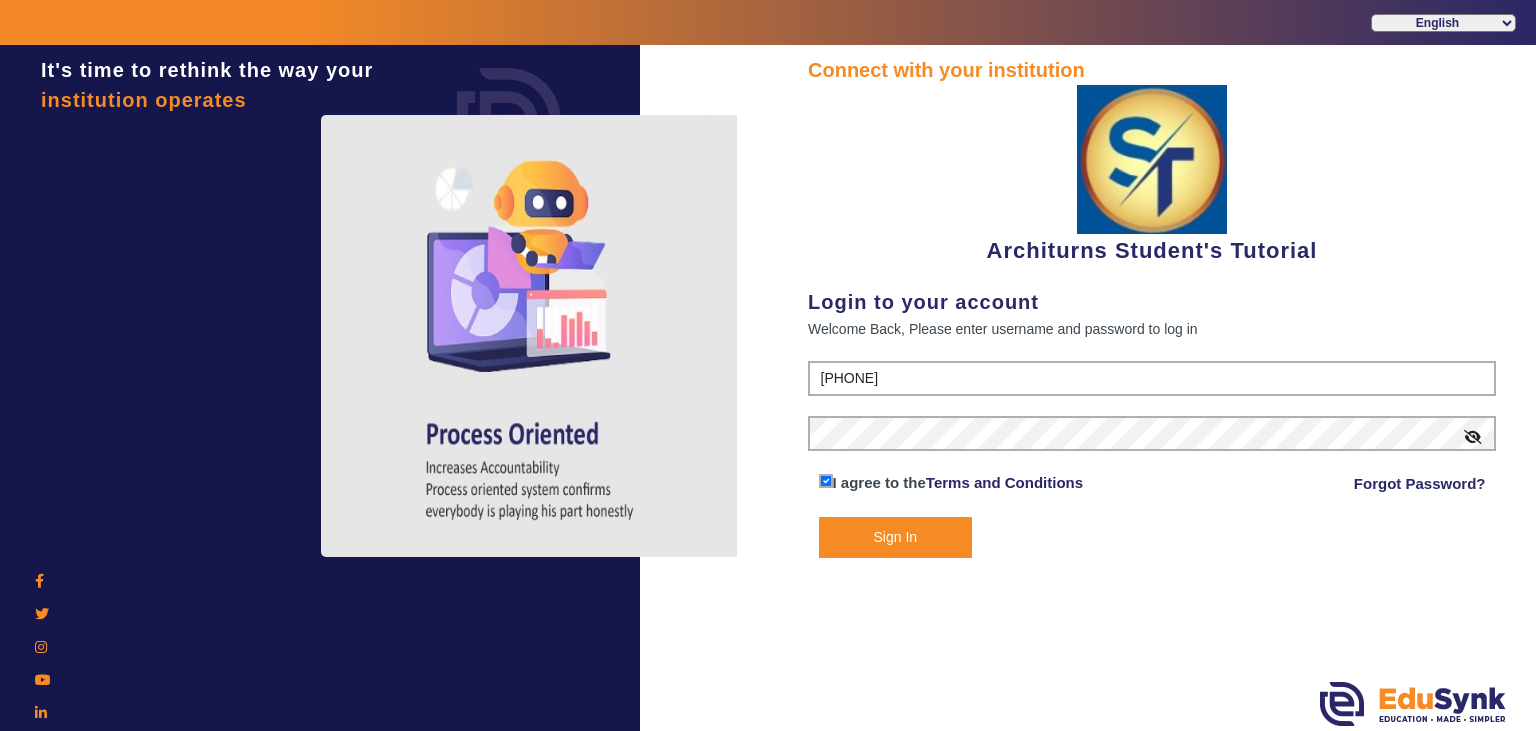 click on "Sign In" 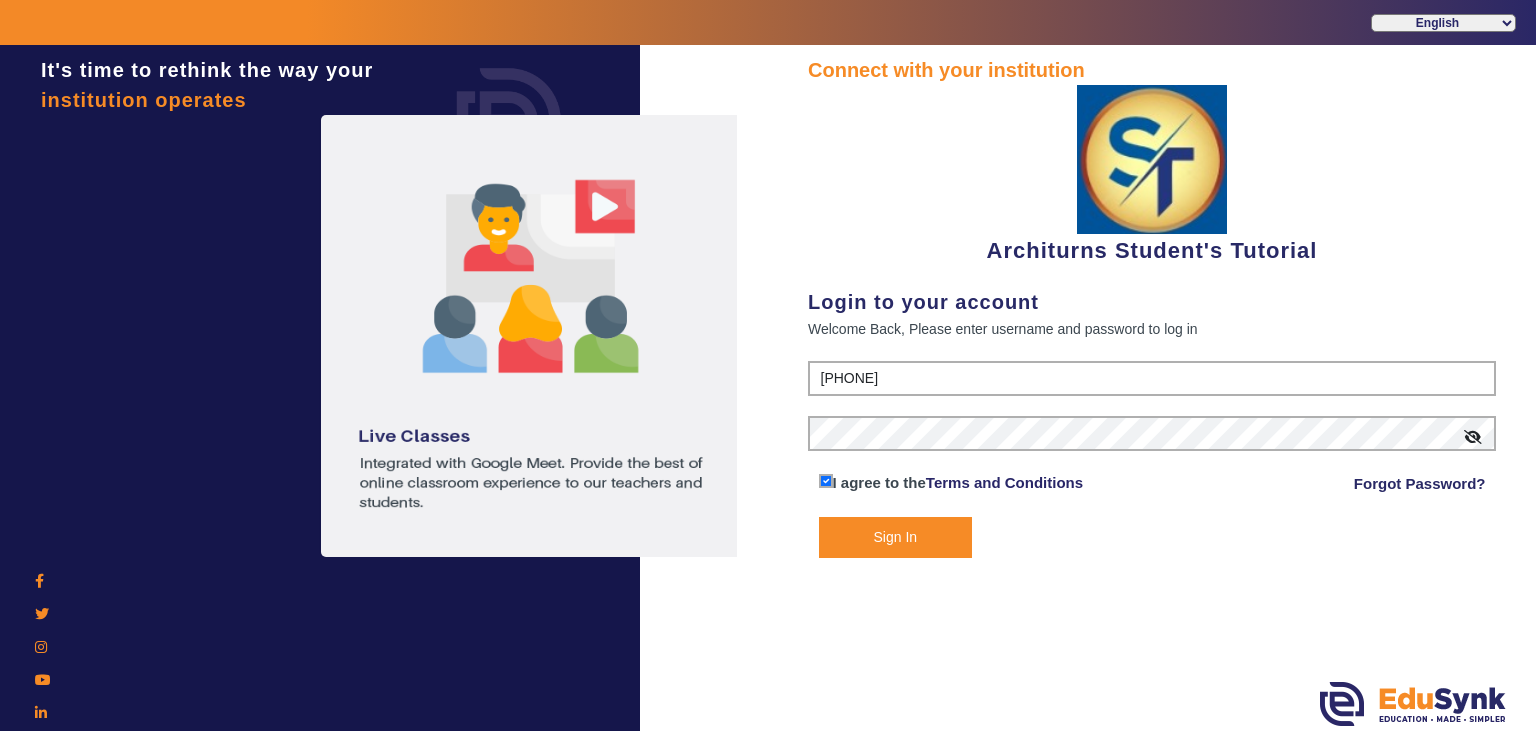 click on "Sign In" 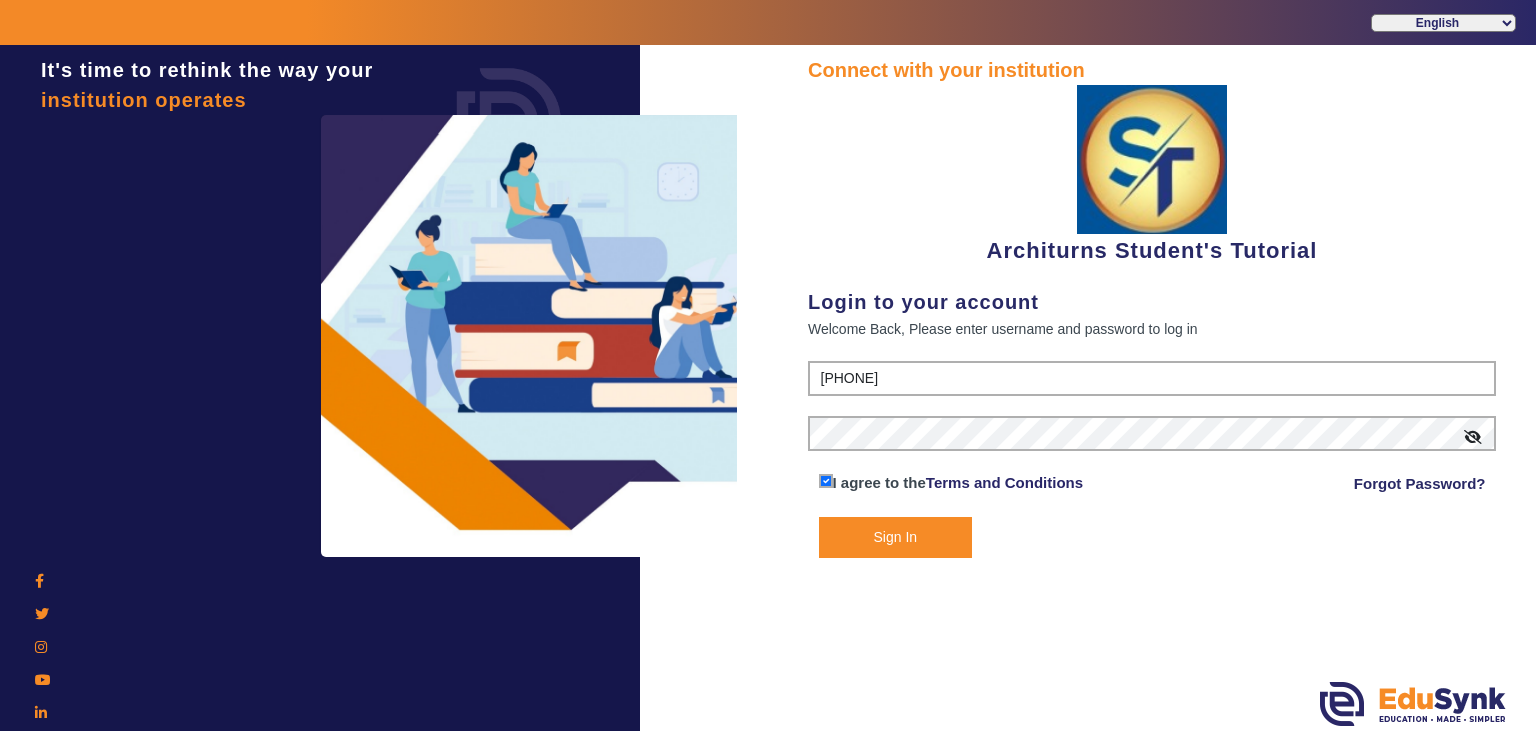 click on "Sign In" 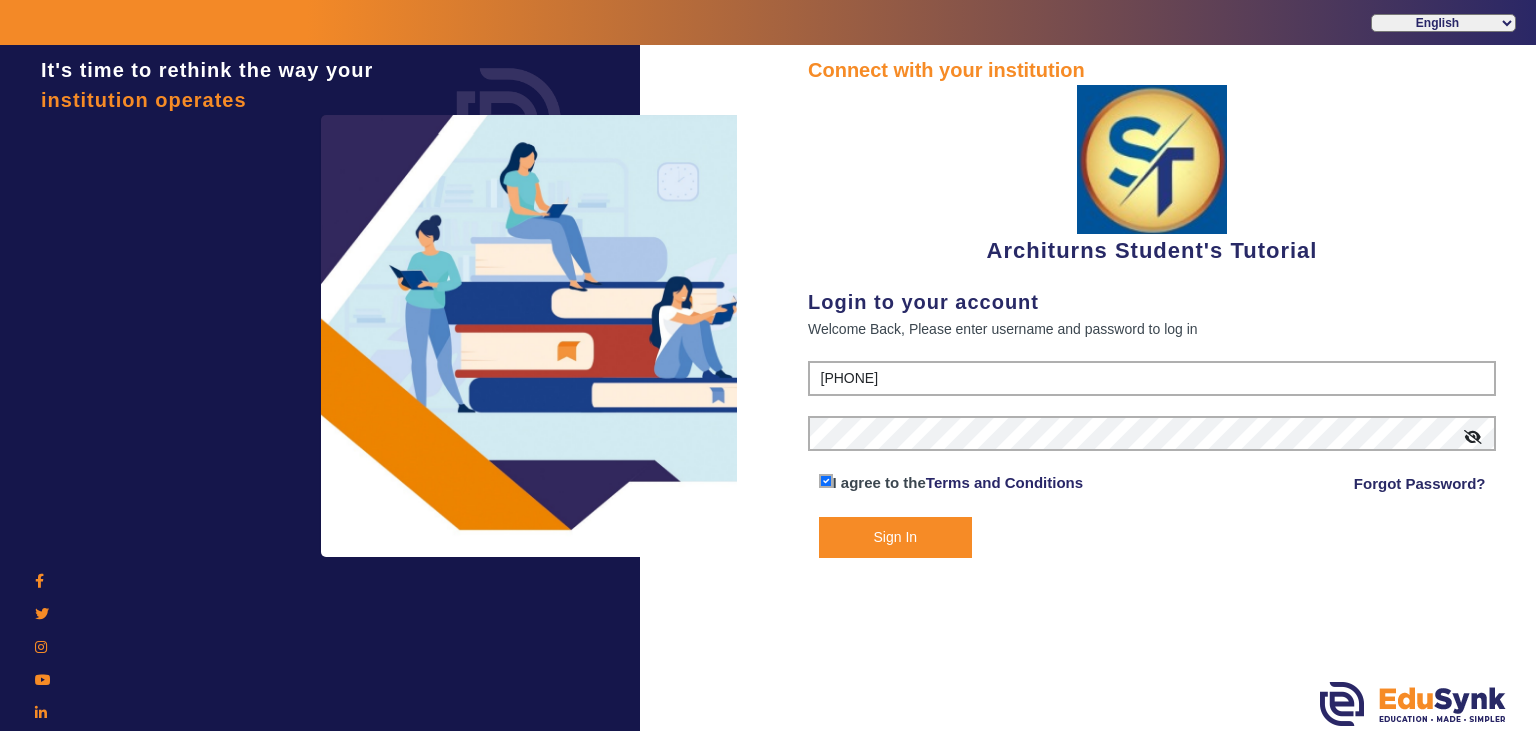 click on "Sign In" 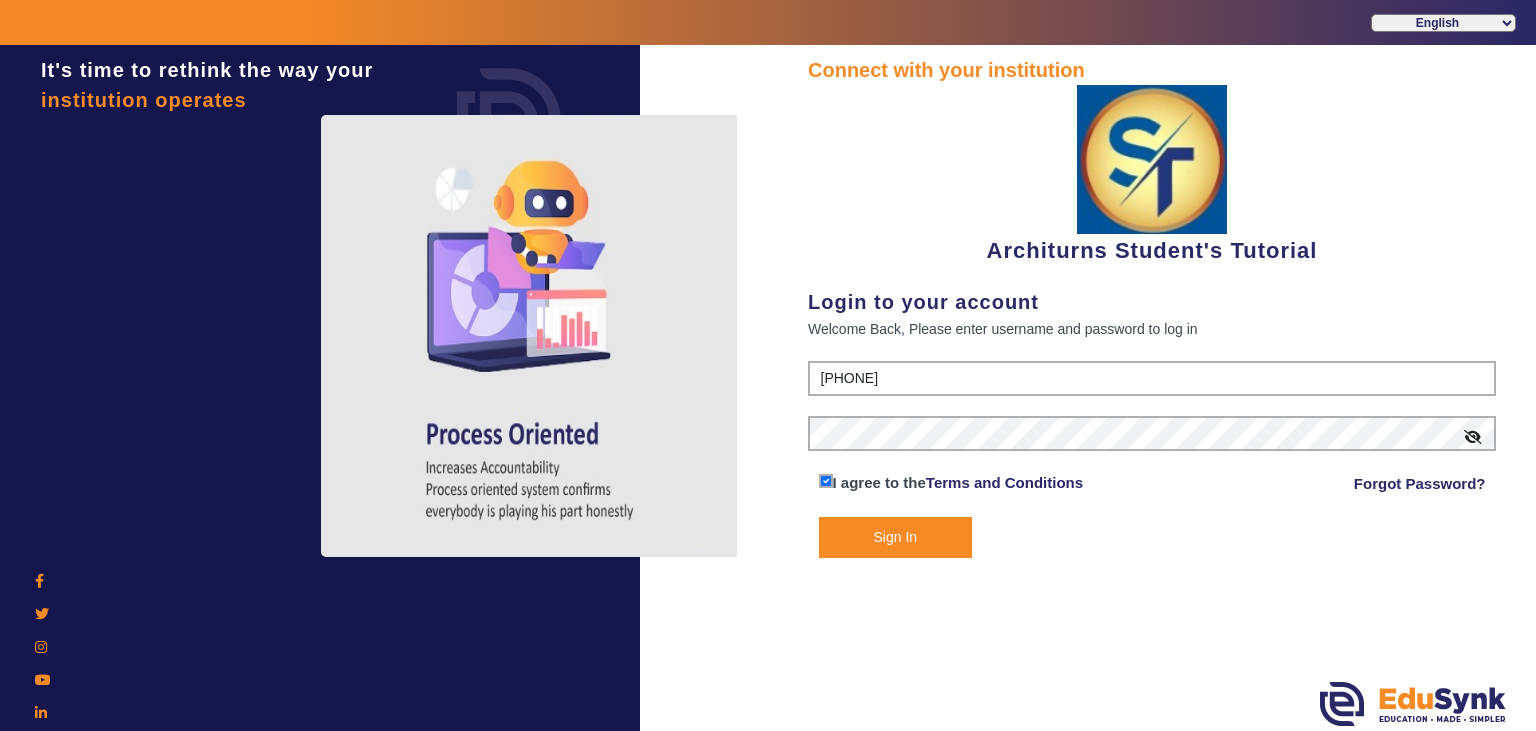 click on "Sign In" 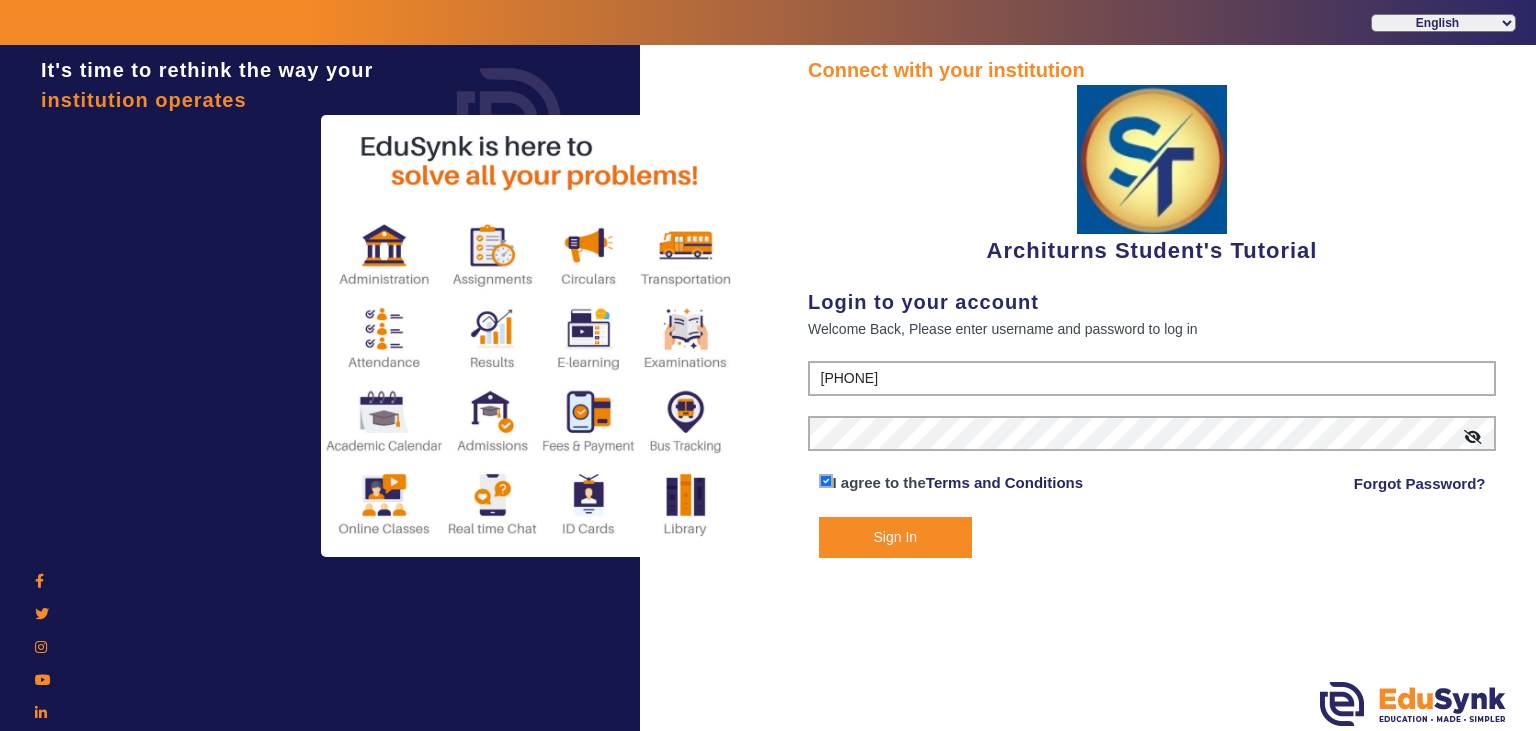 click on "Sign In" 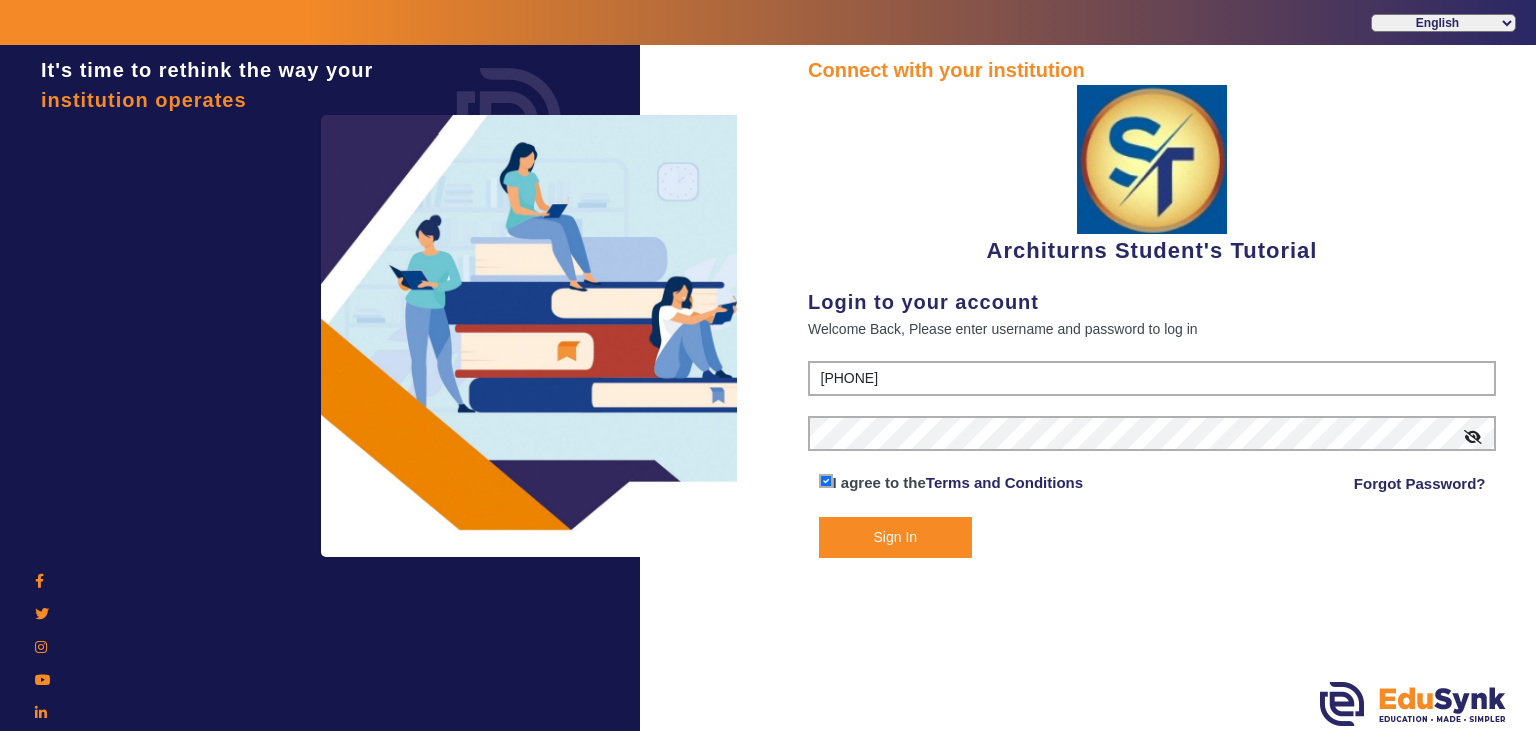 drag, startPoint x: 905, startPoint y: 530, endPoint x: 894, endPoint y: 528, distance: 11.18034 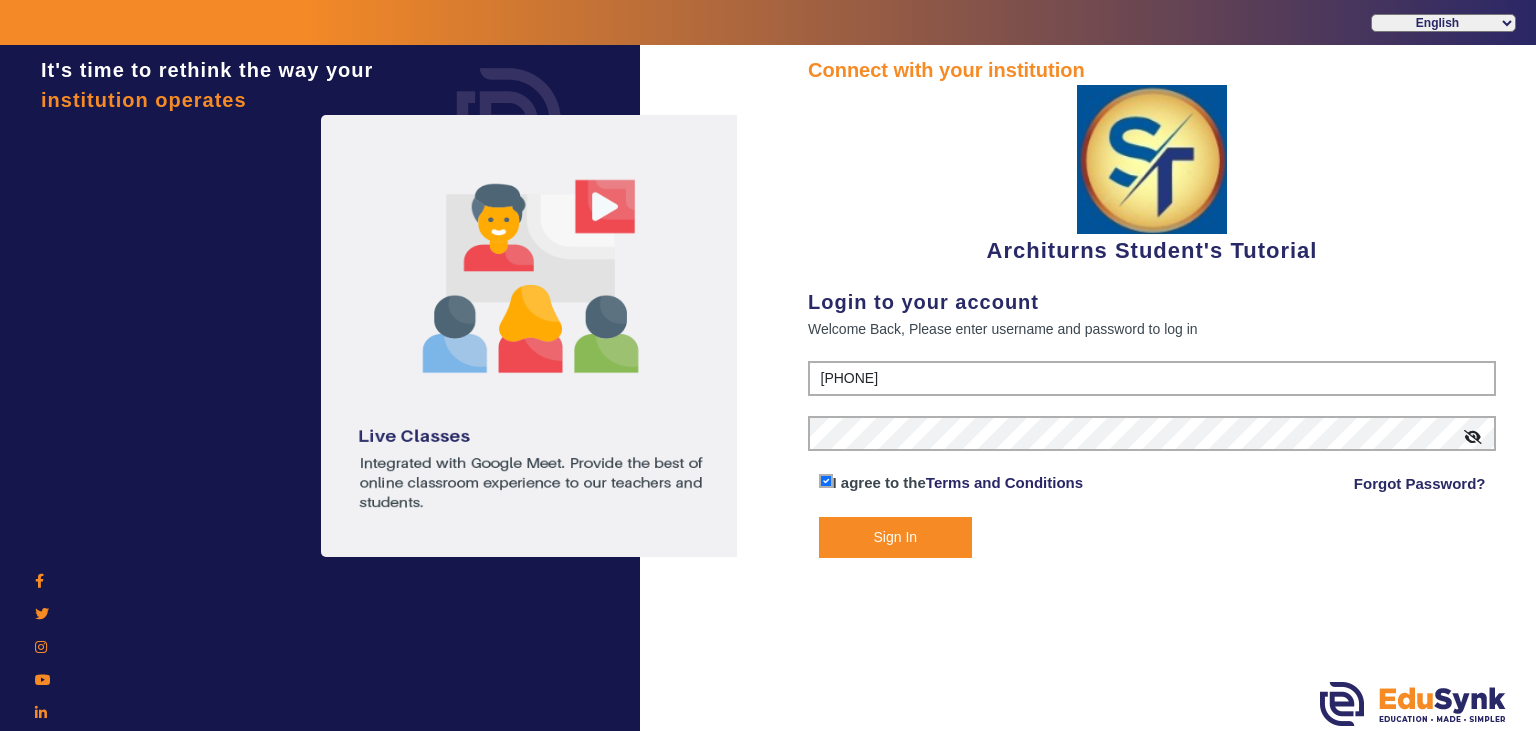 click on "Sign In" 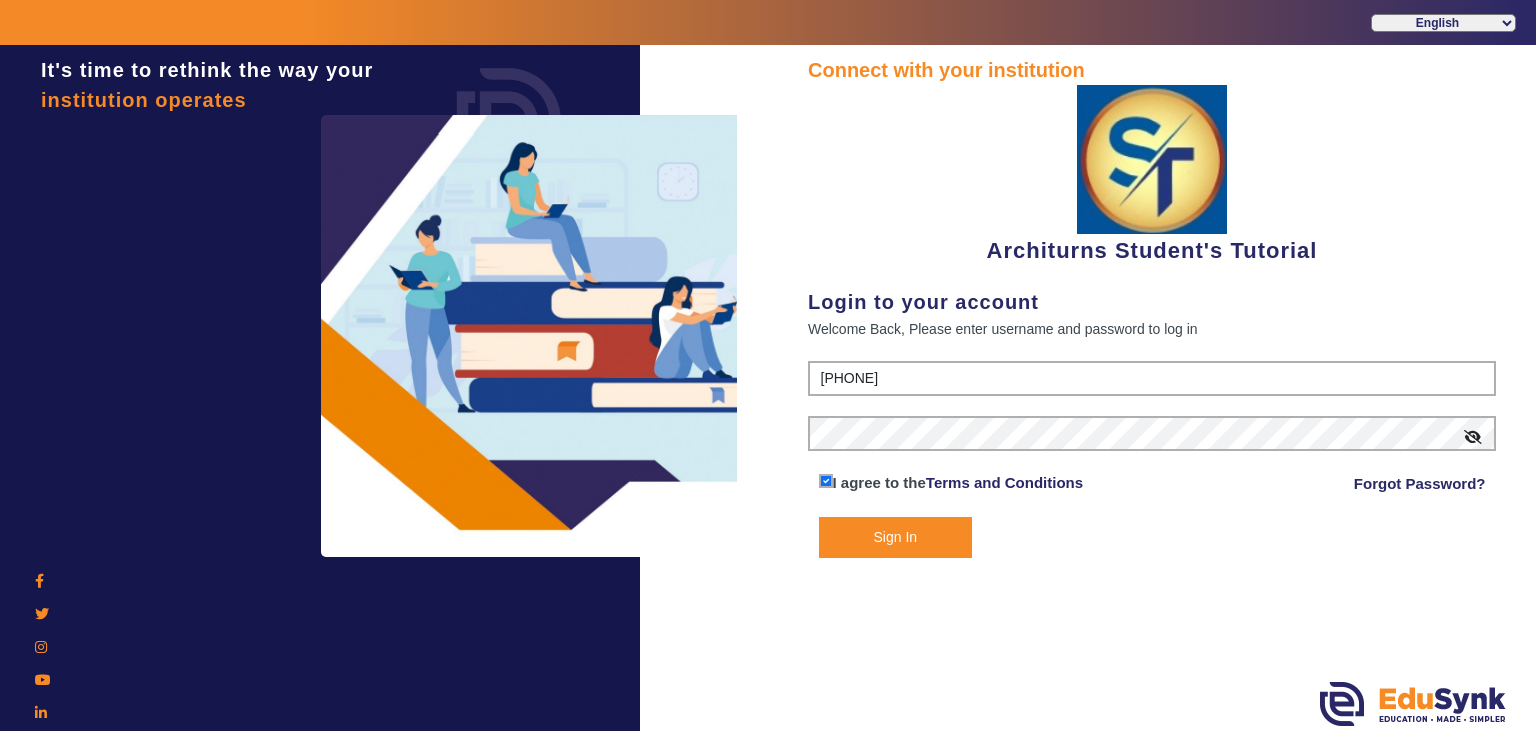 click on "Sign In" 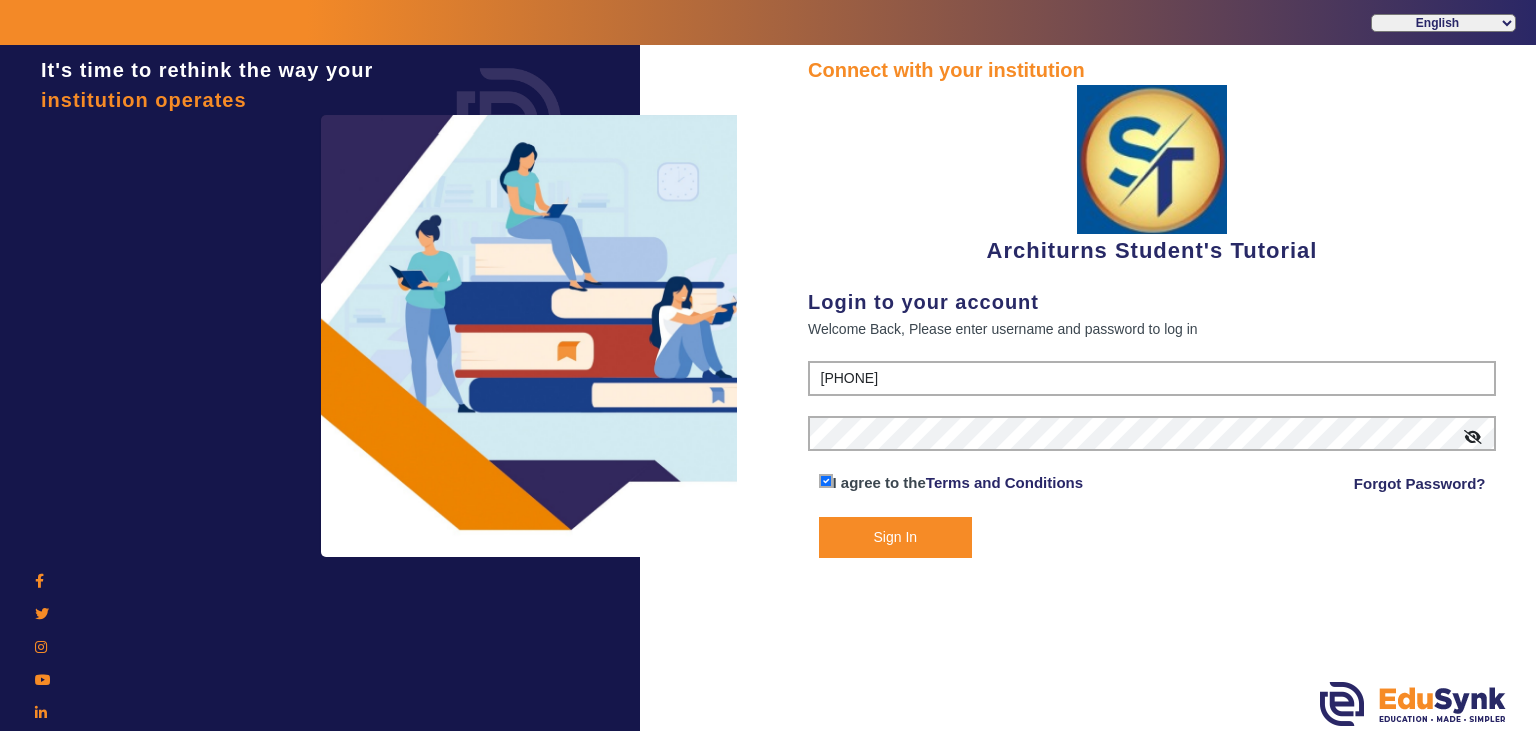 click on "Sign In" 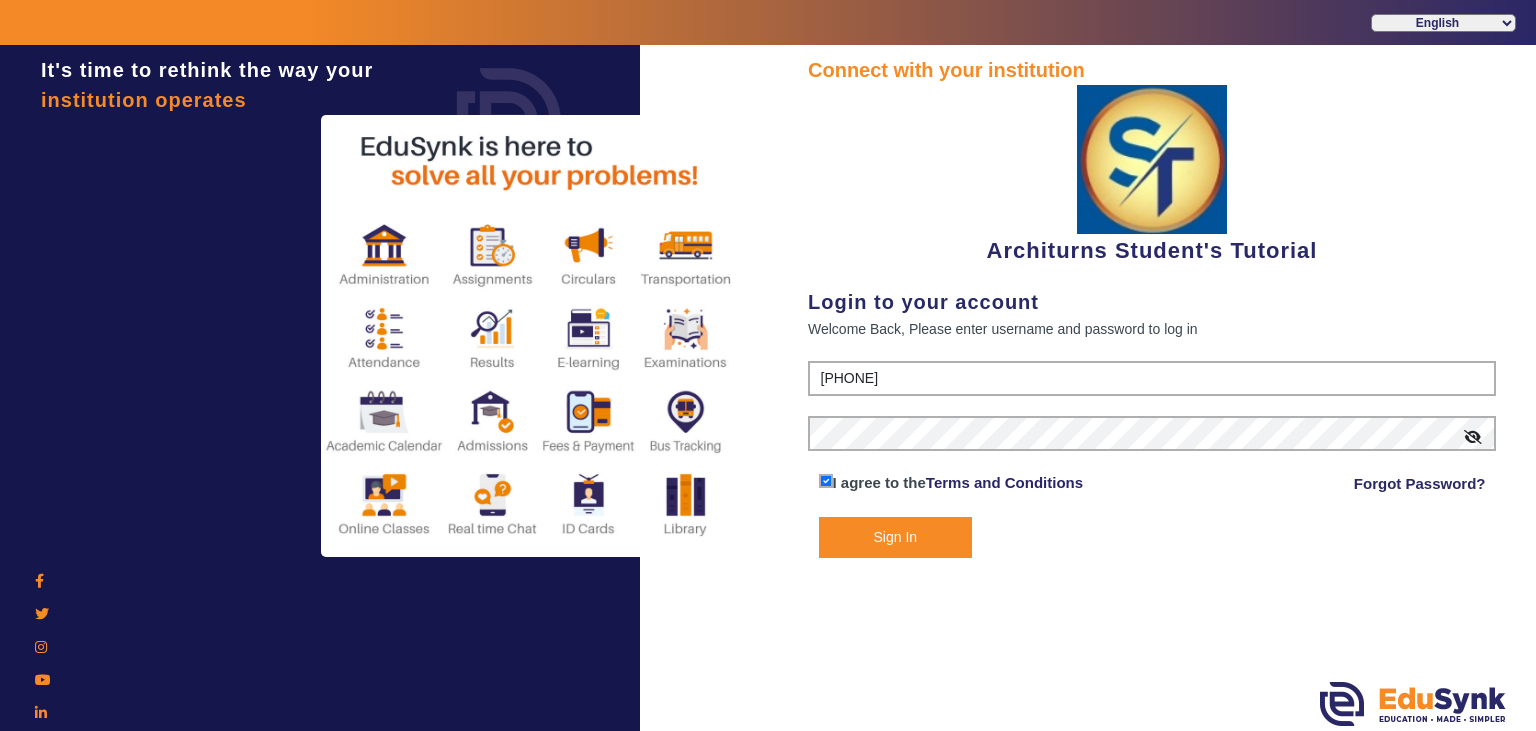 click on "Sign In" 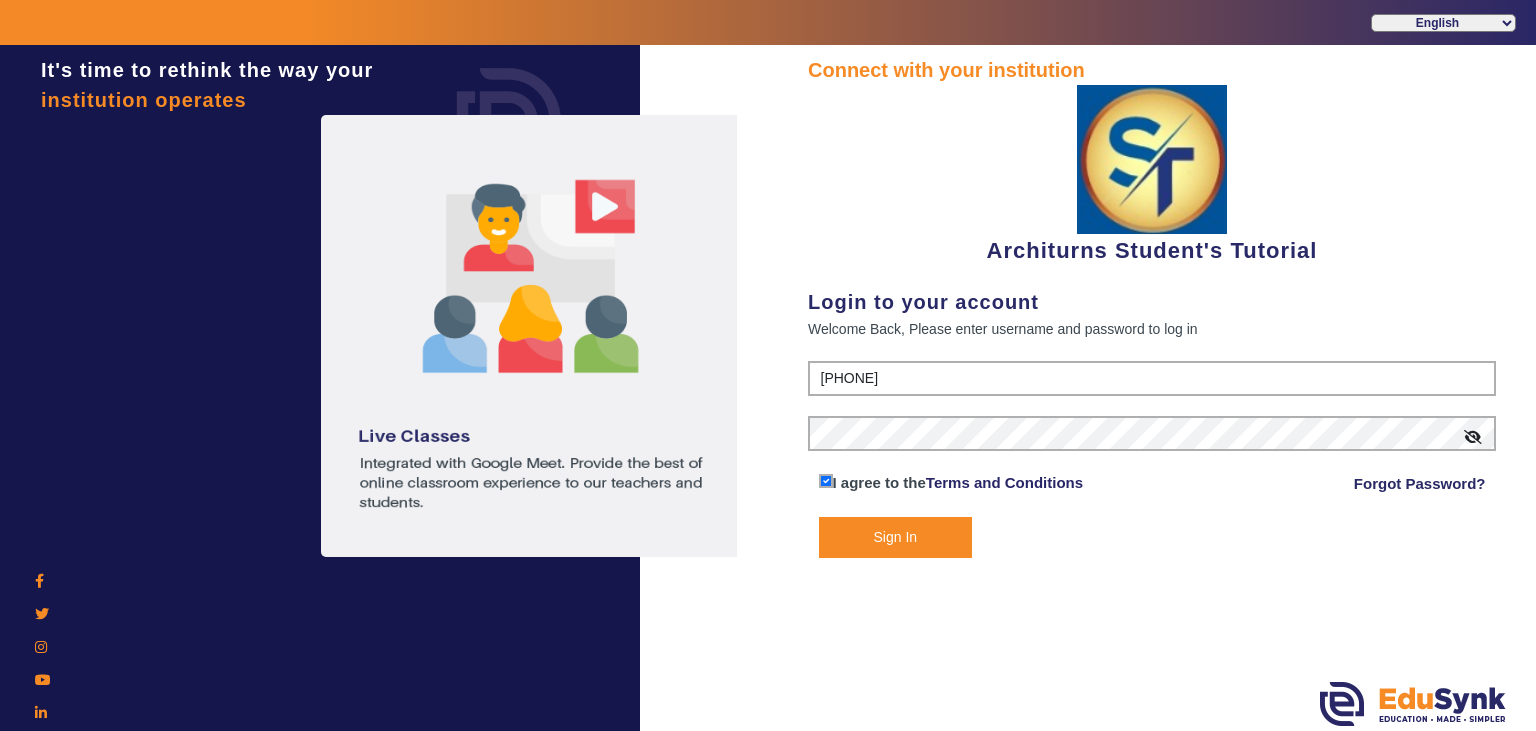 click on "Sign In" 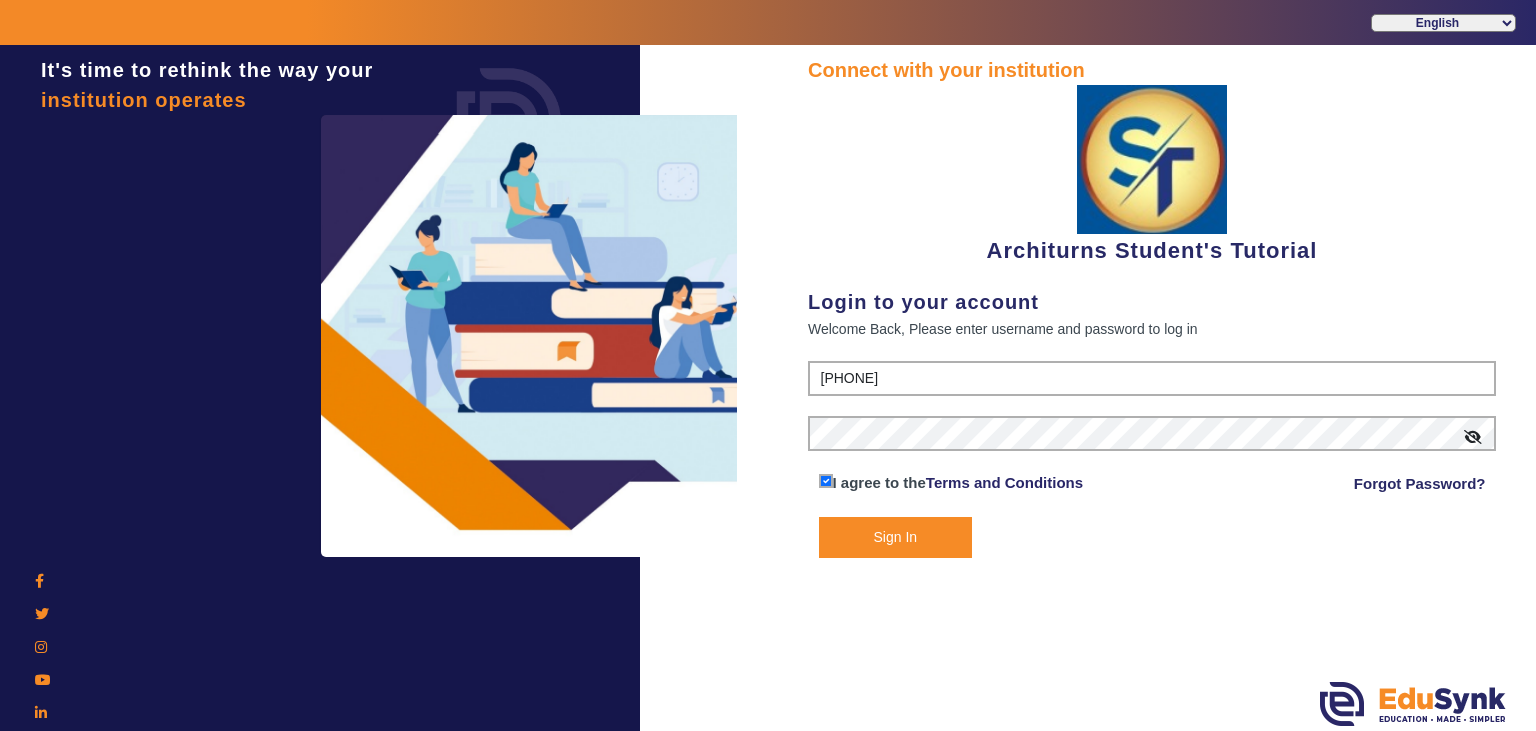 click on "Sign In" 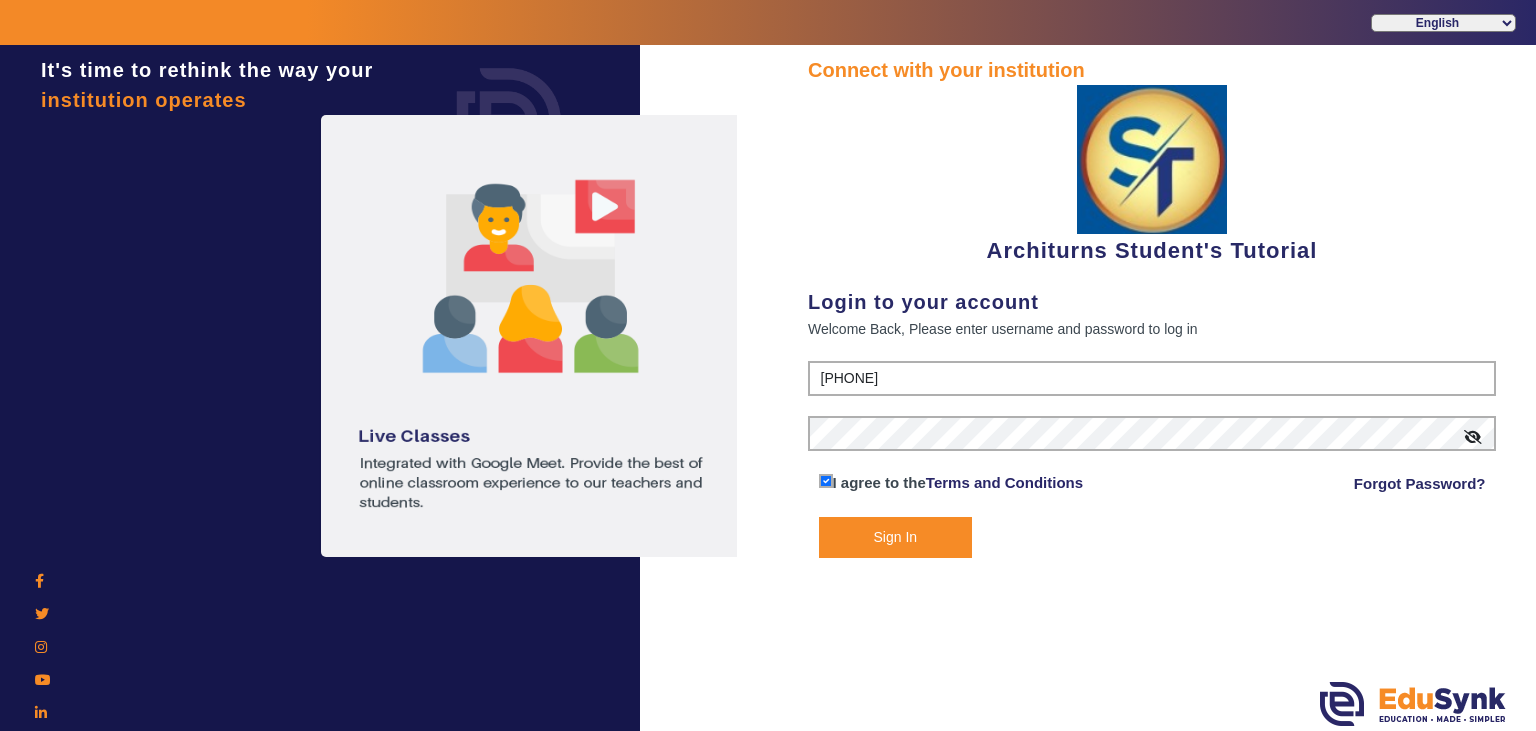 click on "Sign In" 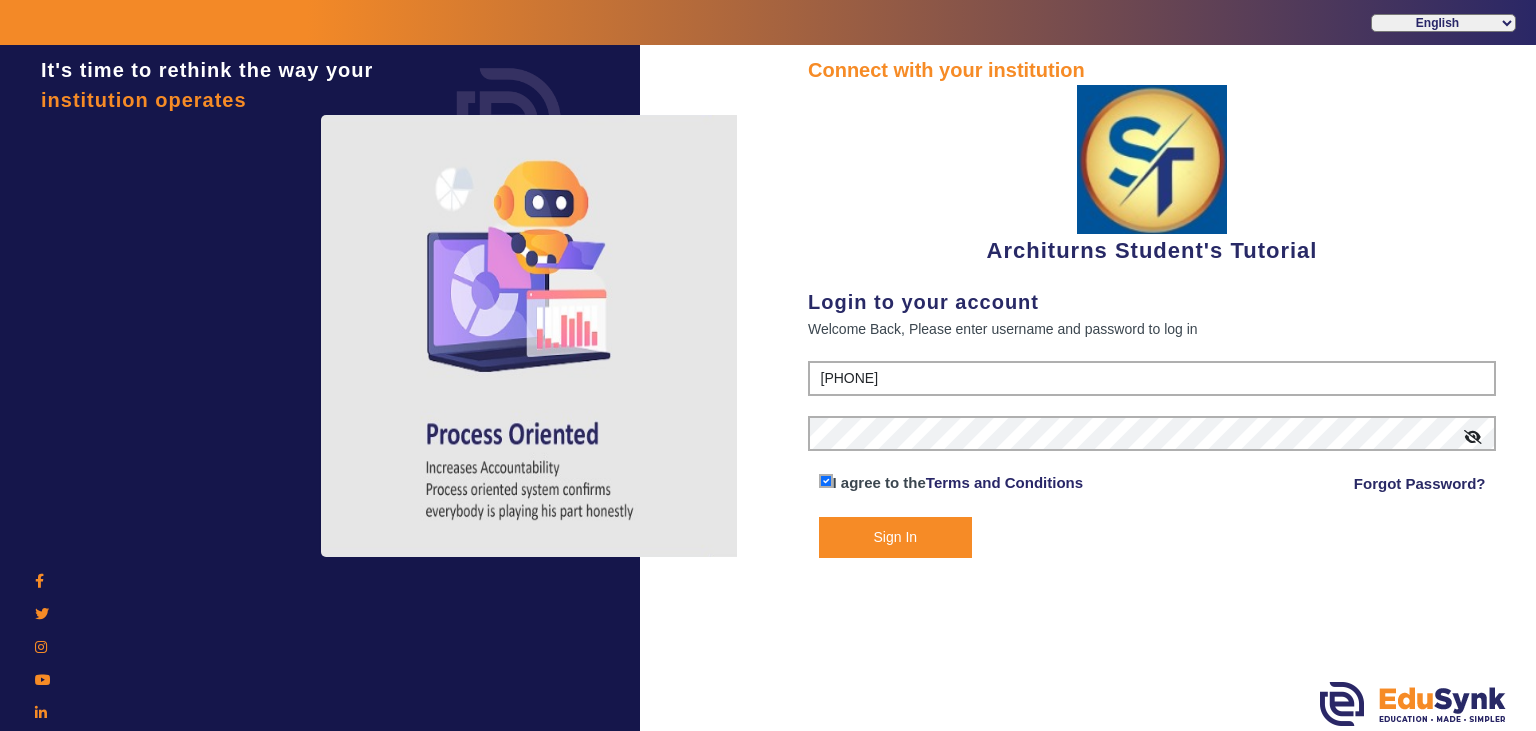 click on "Sign In" 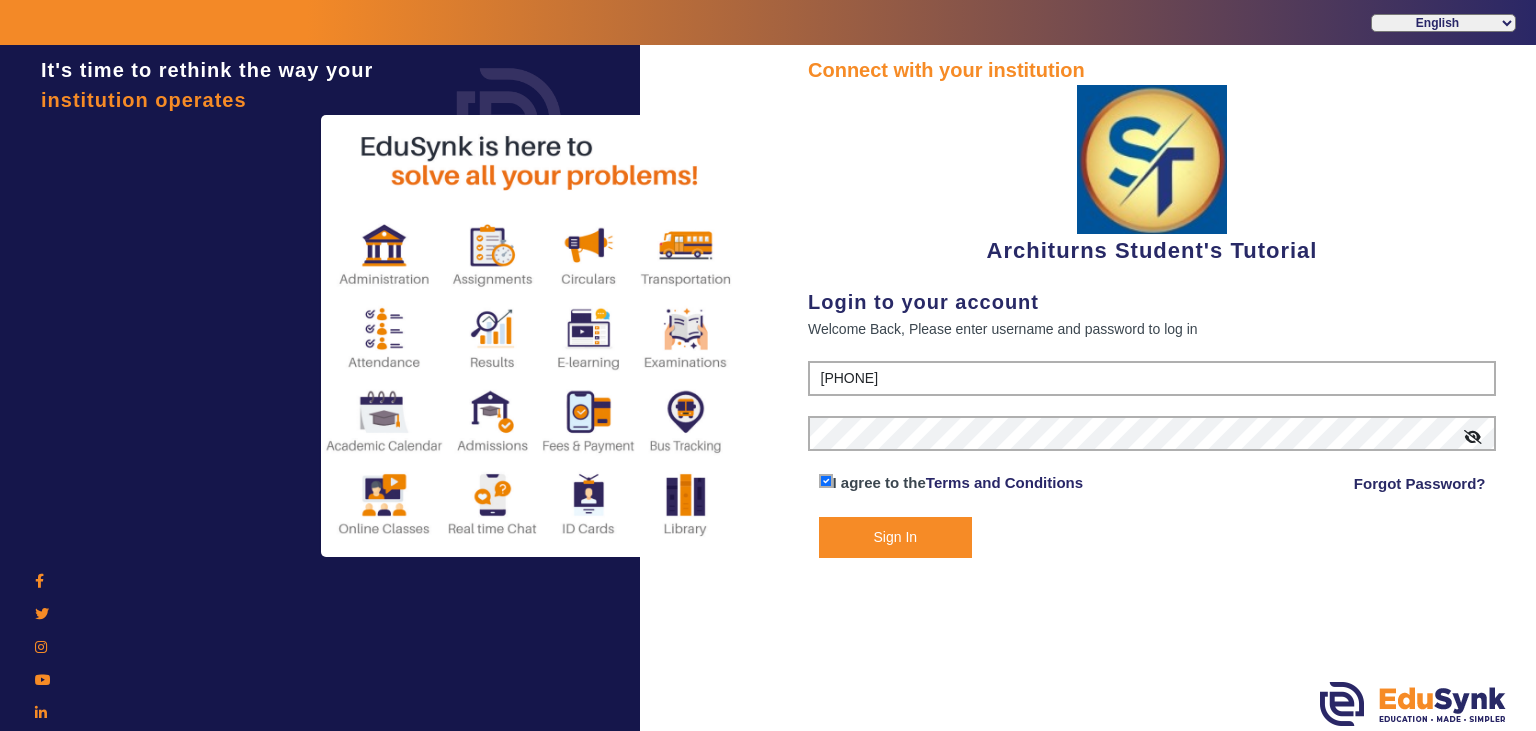 click on "Sign In" 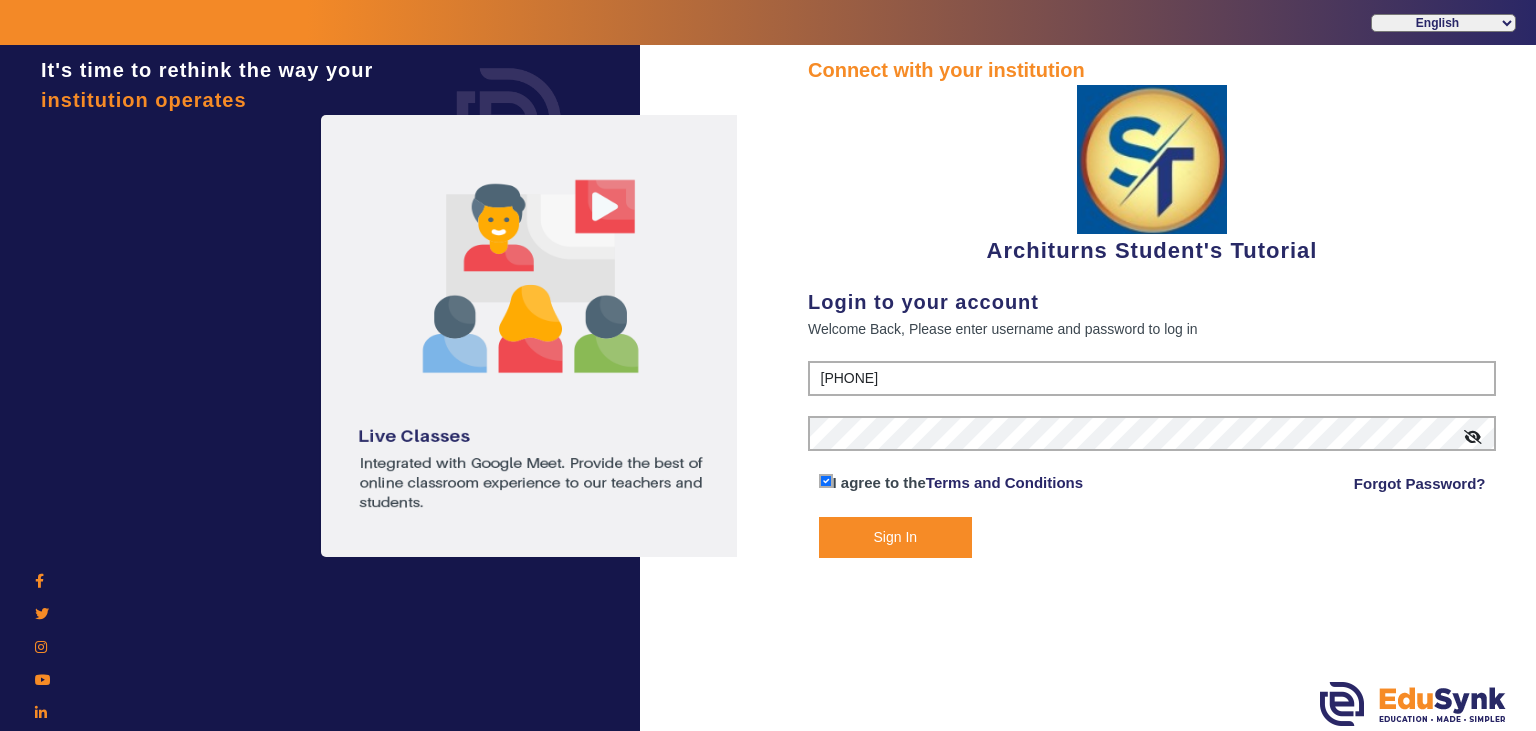 click on "Sign In" 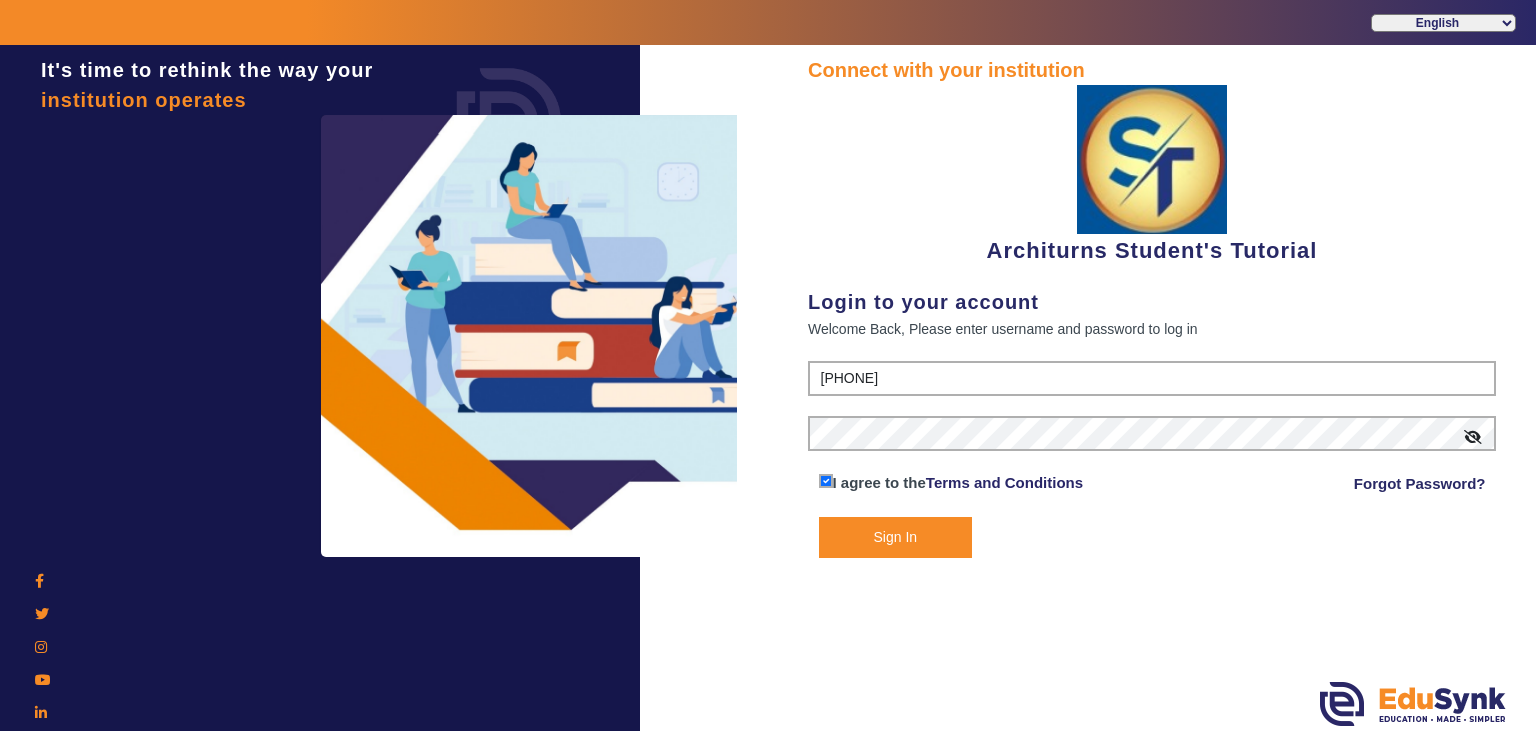 click on "Sign In" 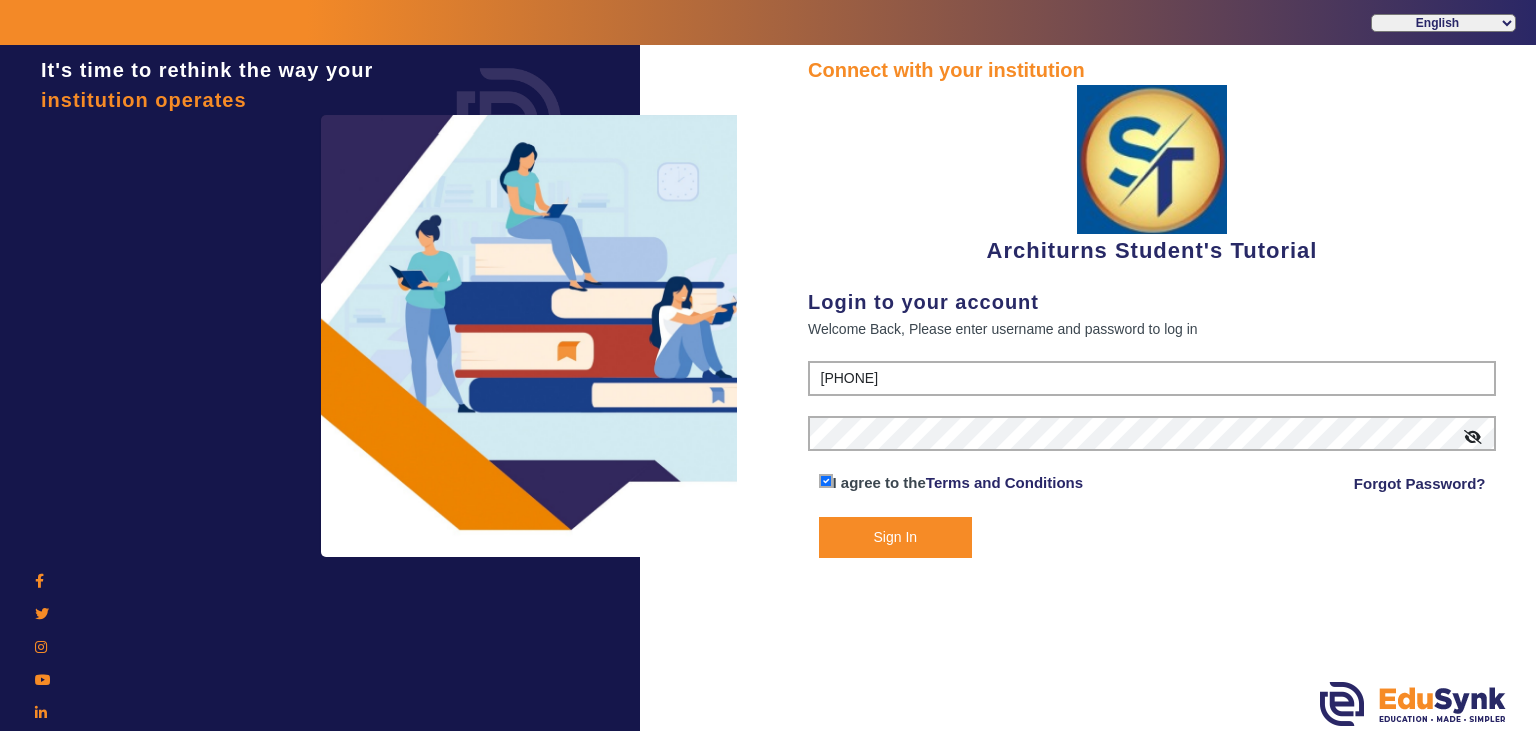 click on "Sign In" 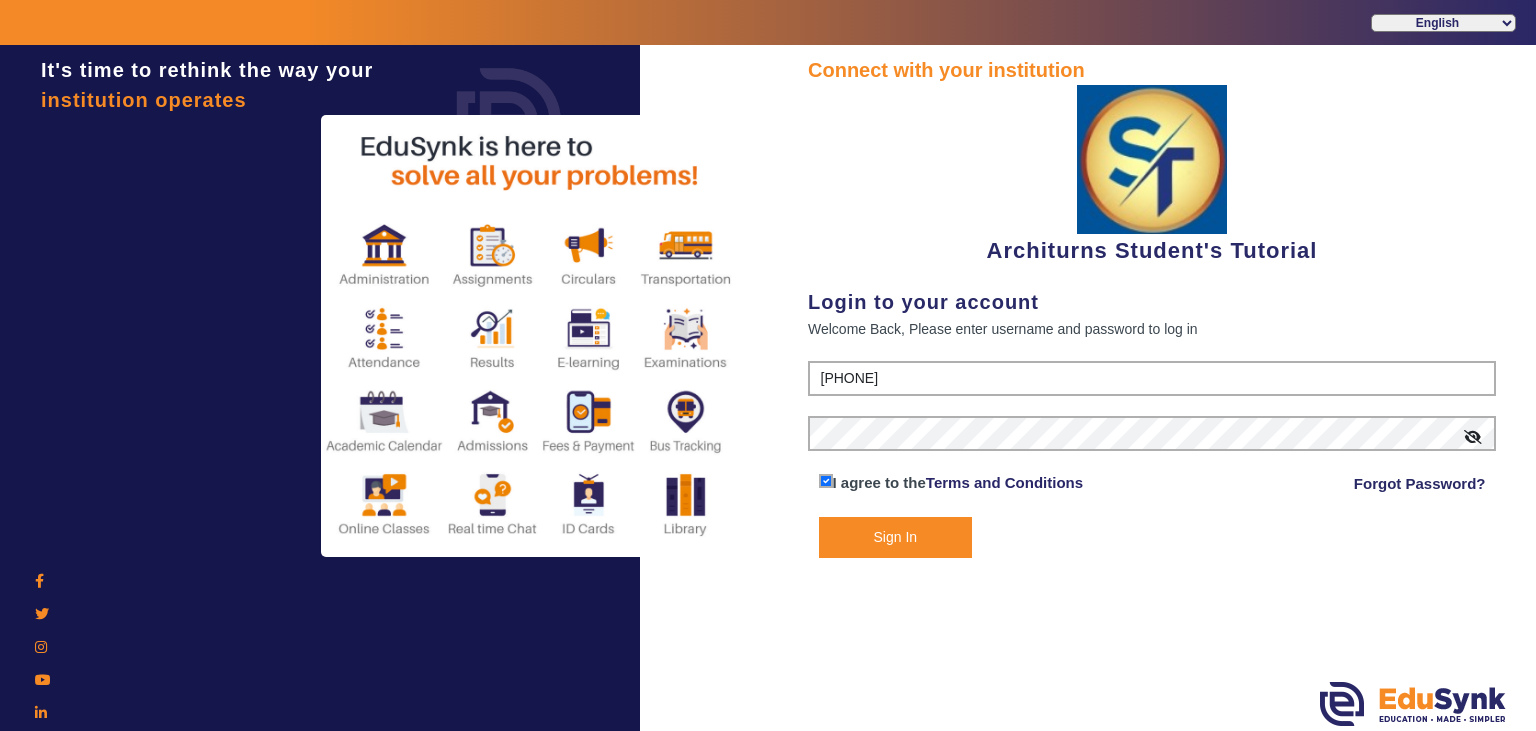click on "Sign In" 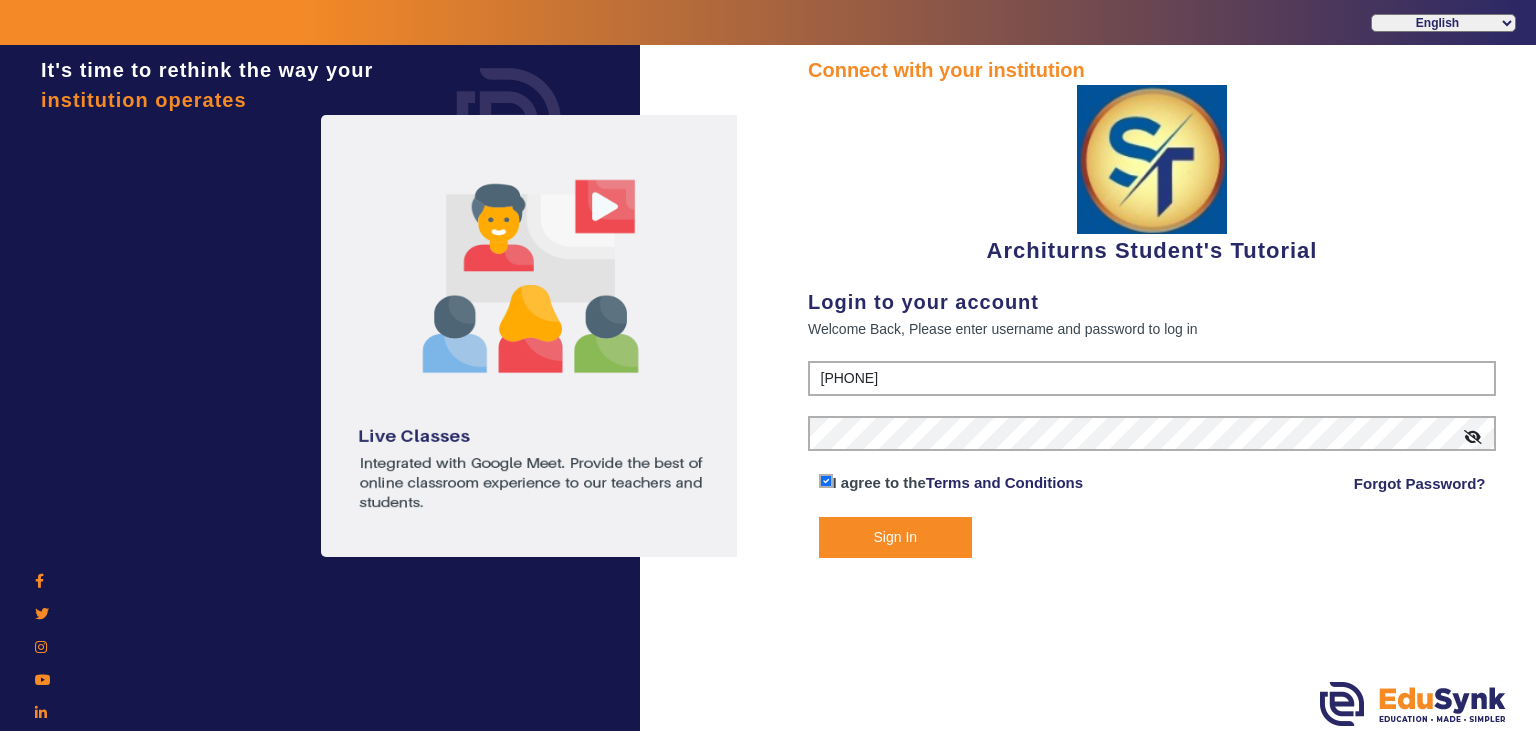 click on "Sign In" 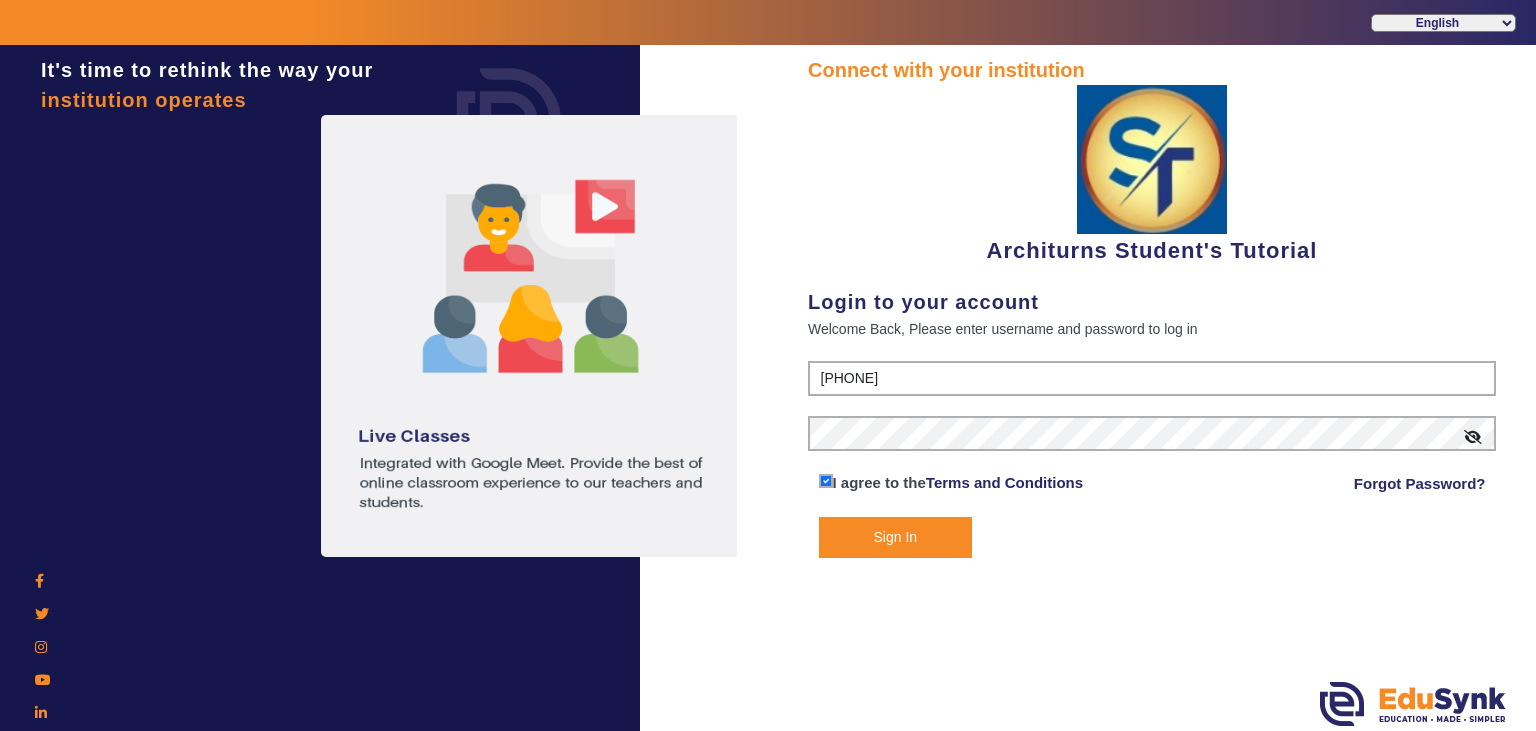click on "Sign In" 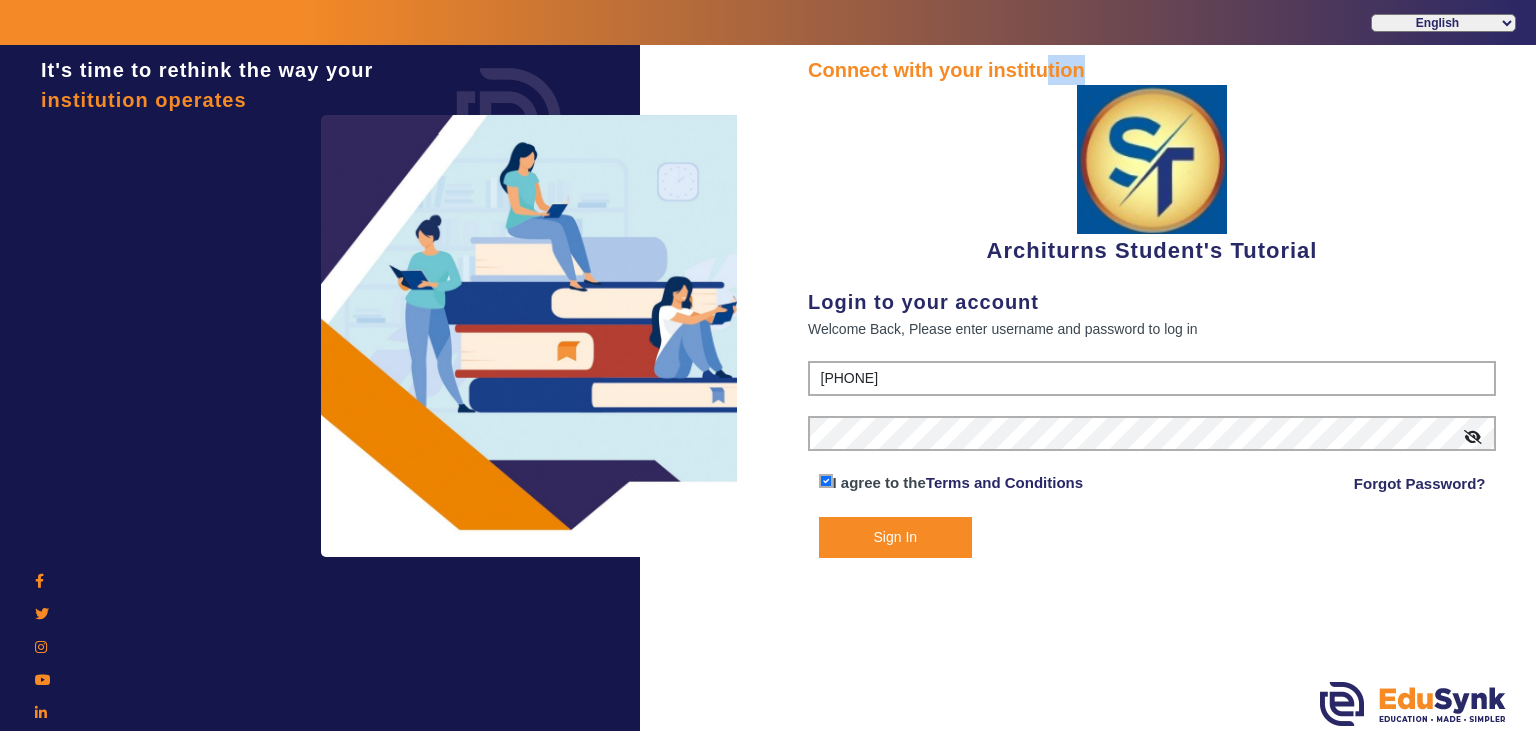 drag, startPoint x: 1129, startPoint y: 68, endPoint x: 1049, endPoint y: 78, distance: 80.622574 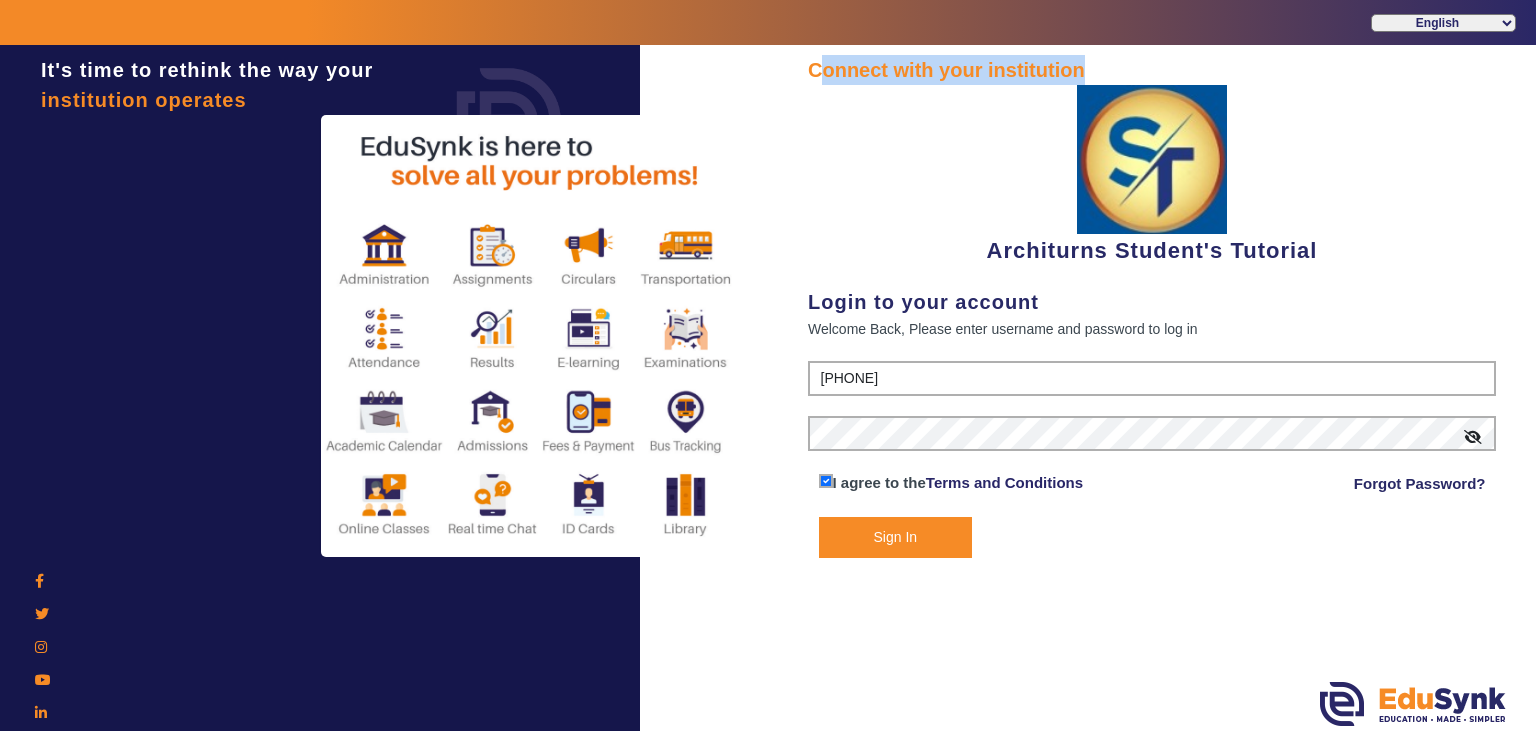 drag, startPoint x: 817, startPoint y: 77, endPoint x: 1143, endPoint y: 72, distance: 326.03833 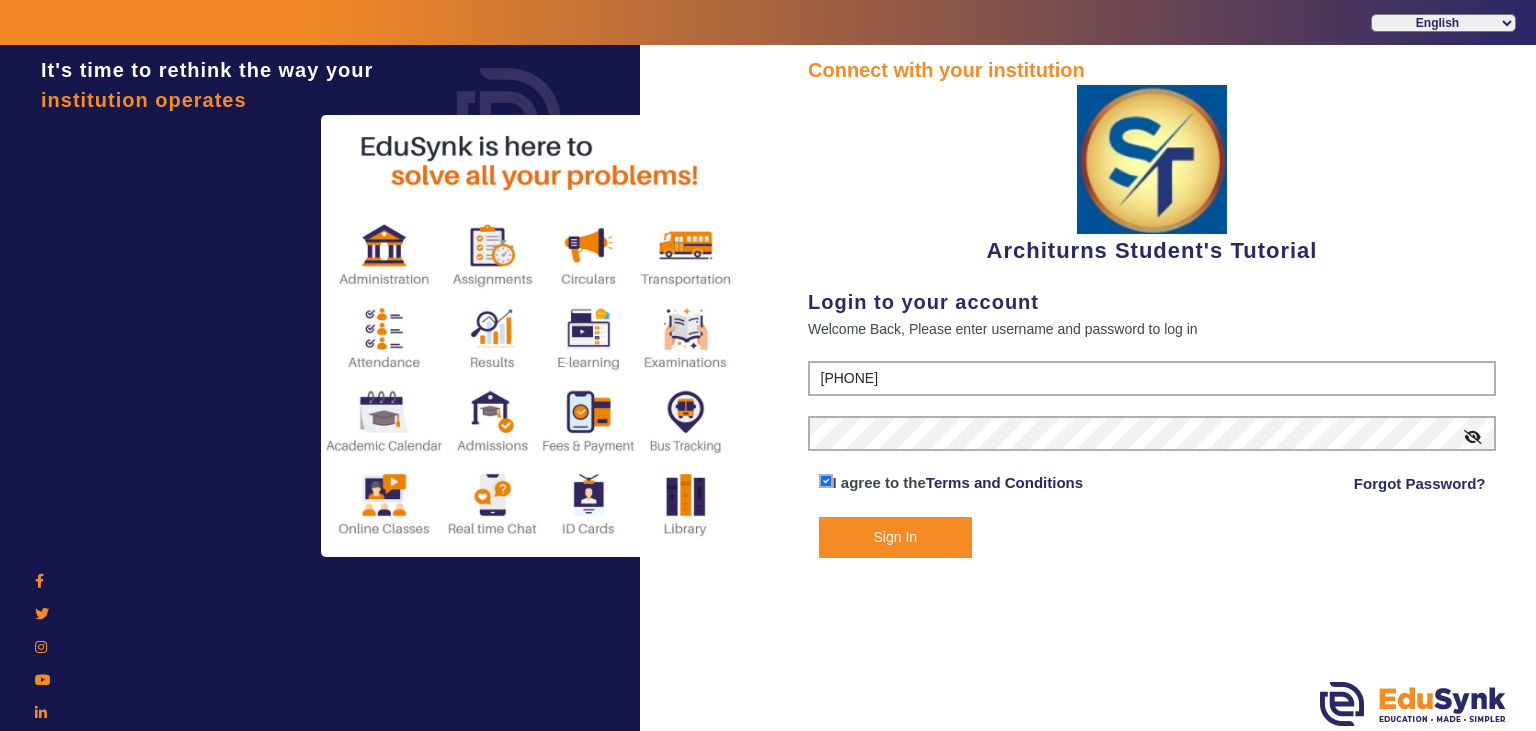 click on "Connect with your institution" 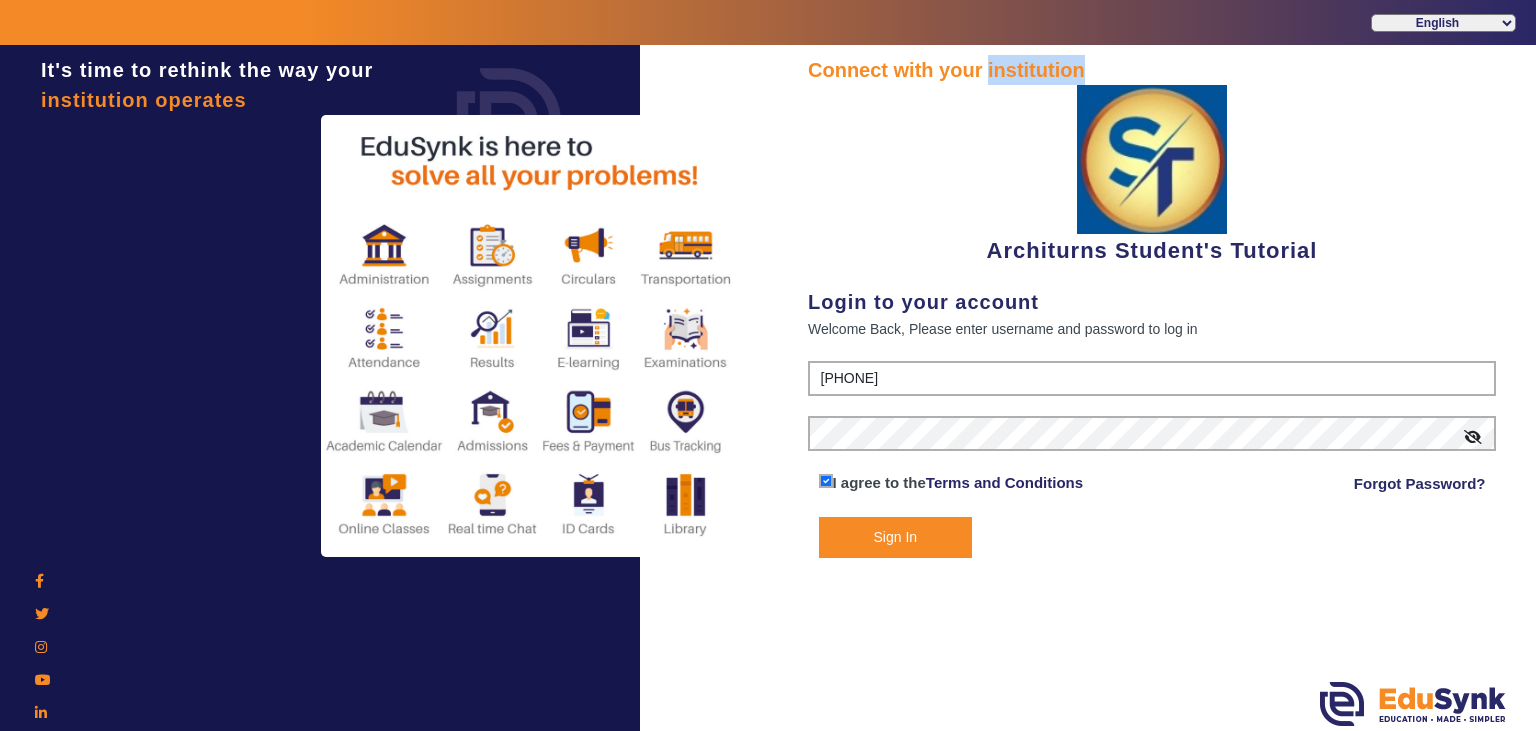 drag, startPoint x: 1128, startPoint y: 69, endPoint x: 959, endPoint y: 54, distance: 169.66437 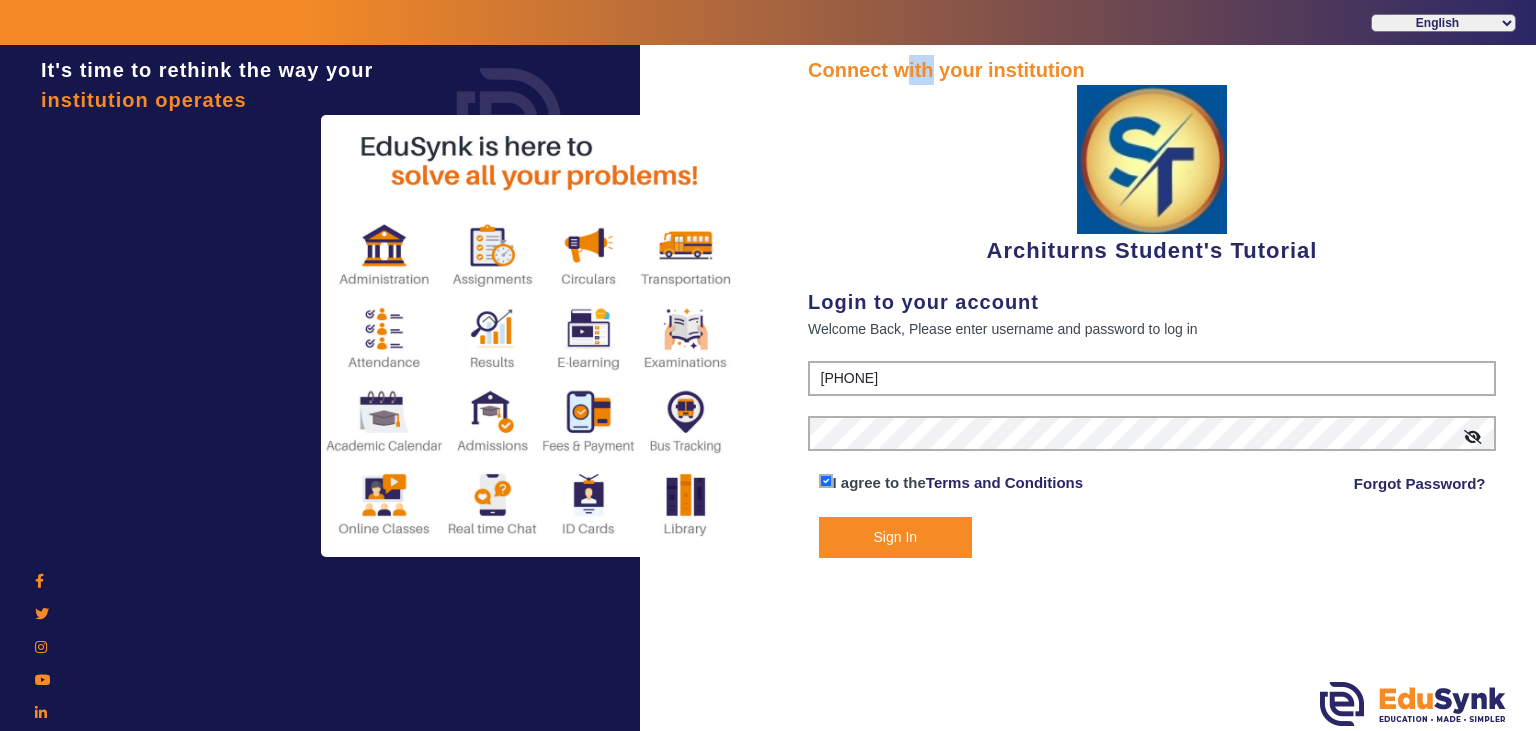 click on "Connect with your institution  Architurns Student's Tutorial  Login to your account Welcome Back, Please enter username and password to log in [PHONE]  I agree to the   Terms and Conditions  Forgot Password?  Sign In" 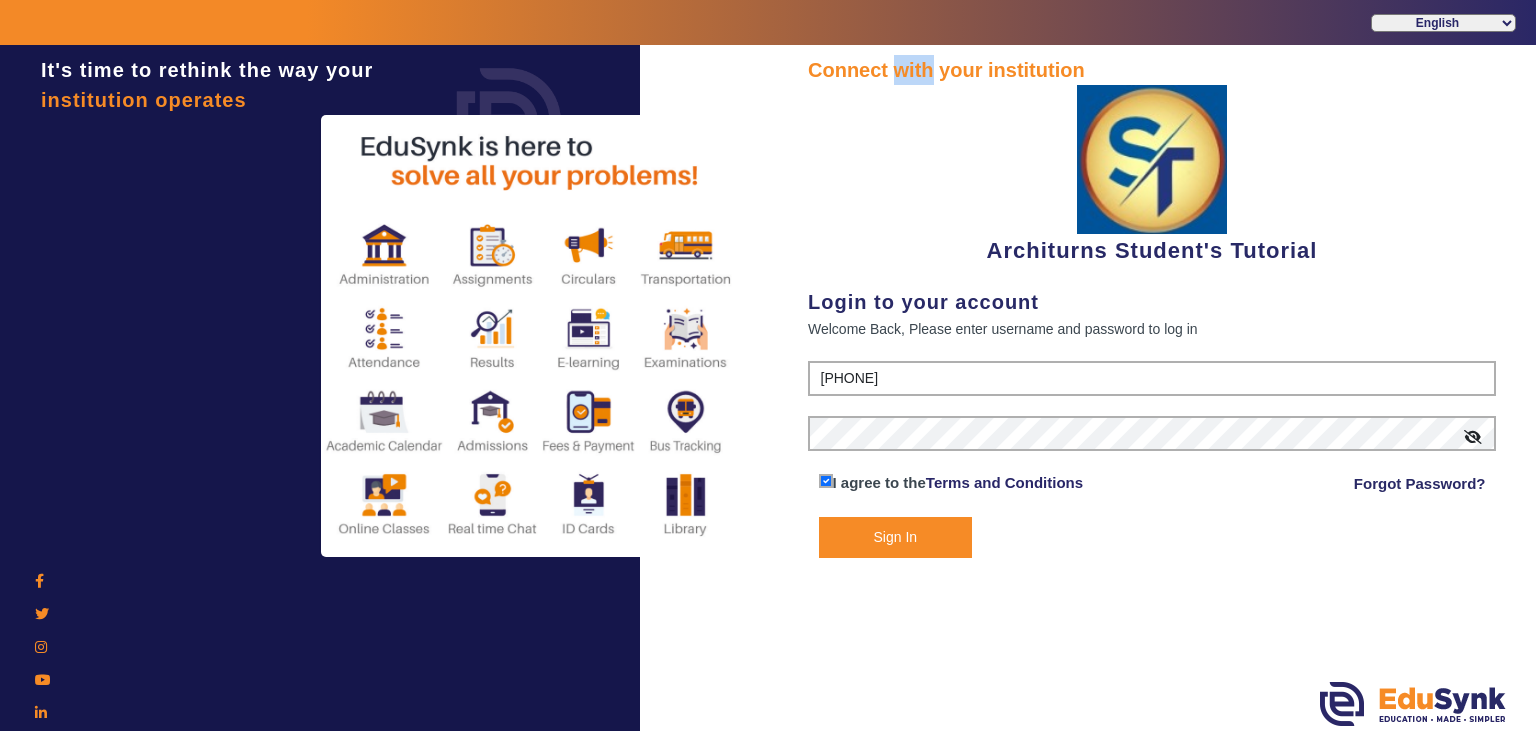 click on "Connect with your institution  Architurns Student's Tutorial  Login to your account Welcome Back, Please enter username and password to log in [PHONE]  I agree to the   Terms and Conditions  Forgot Password?  Sign In" 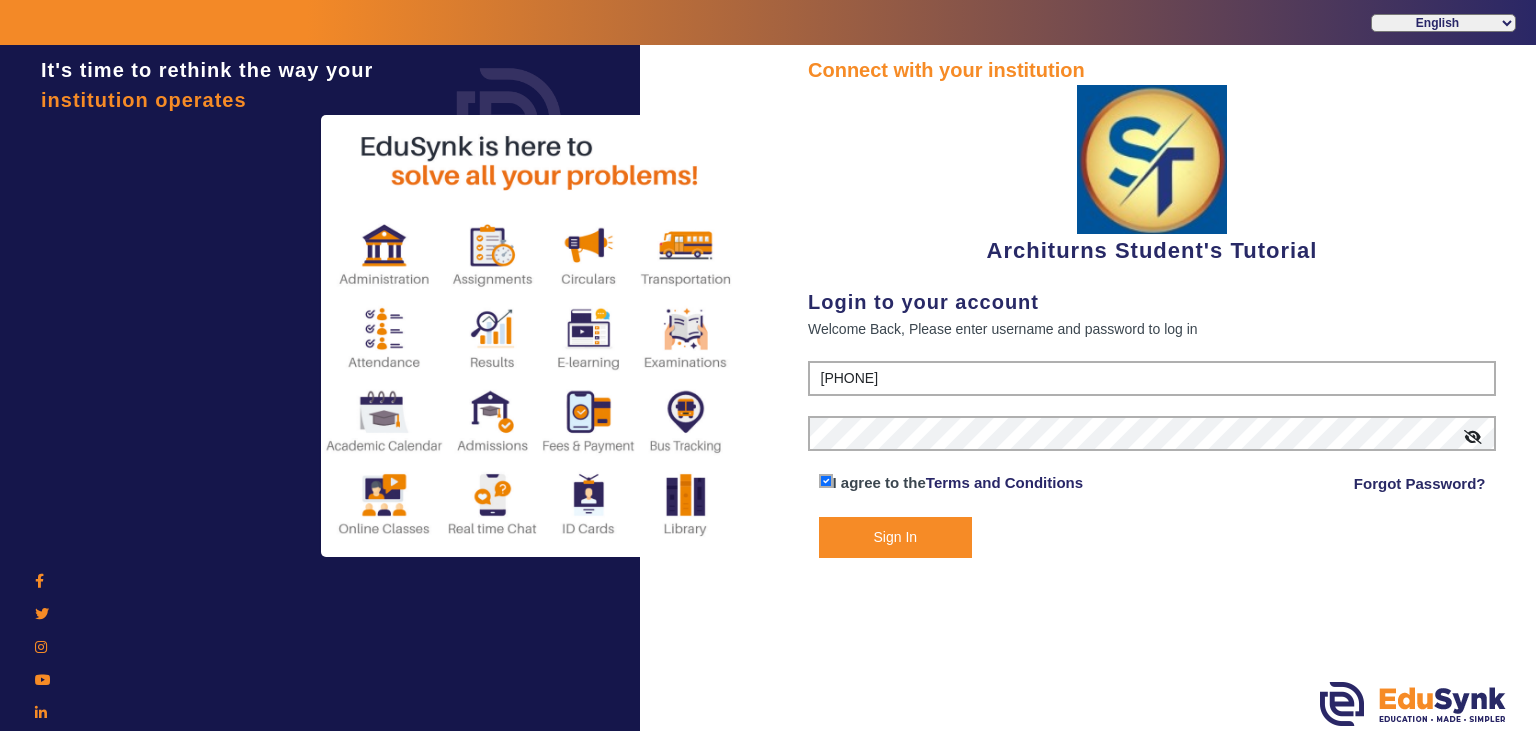 click on "Connect with your institution  Architurns Student's Tutorial  Login to your account Welcome Back, Please enter username and password to log in [PHONE]  I agree to the   Terms and Conditions  Forgot Password?  Sign In" 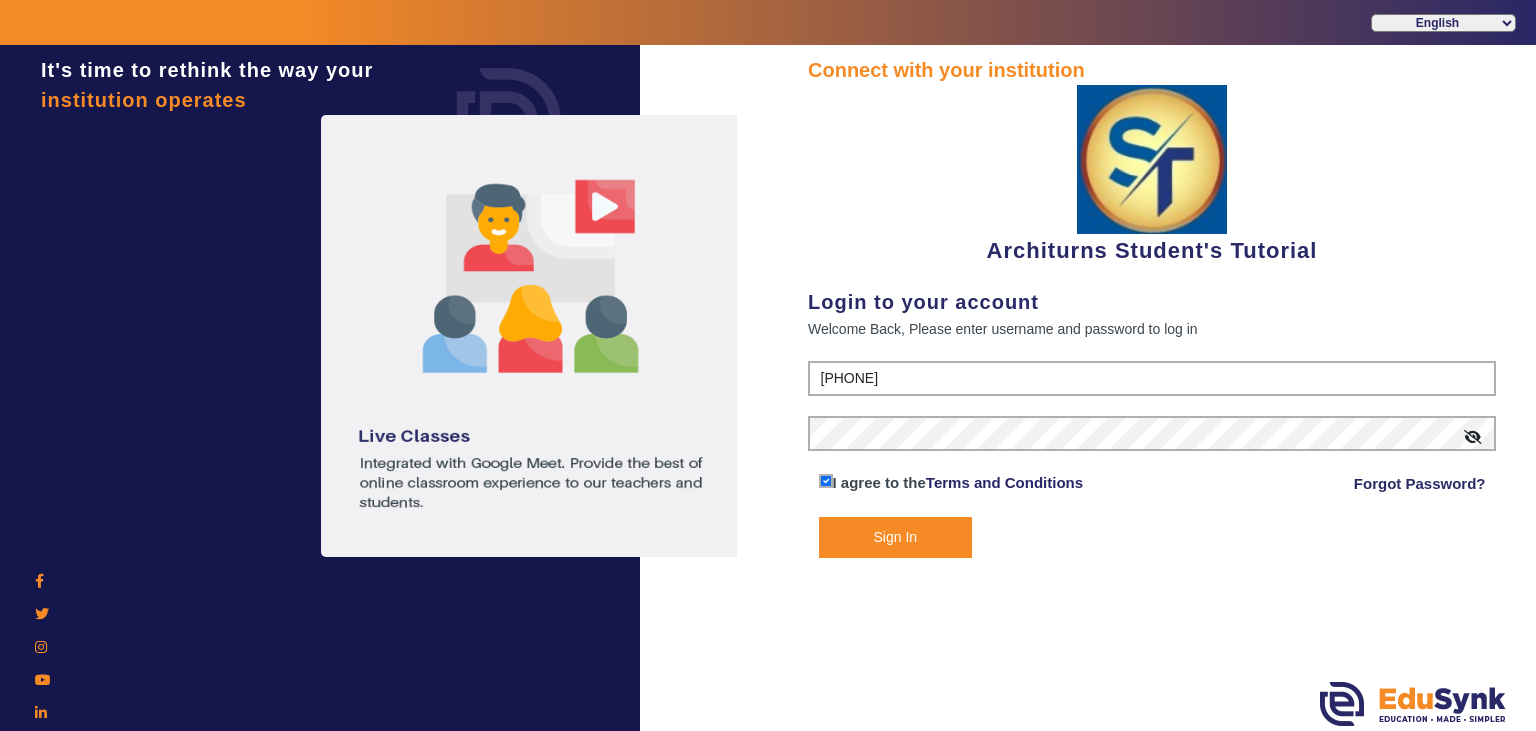 drag, startPoint x: 806, startPoint y: 70, endPoint x: 877, endPoint y: 57, distance: 72.18033 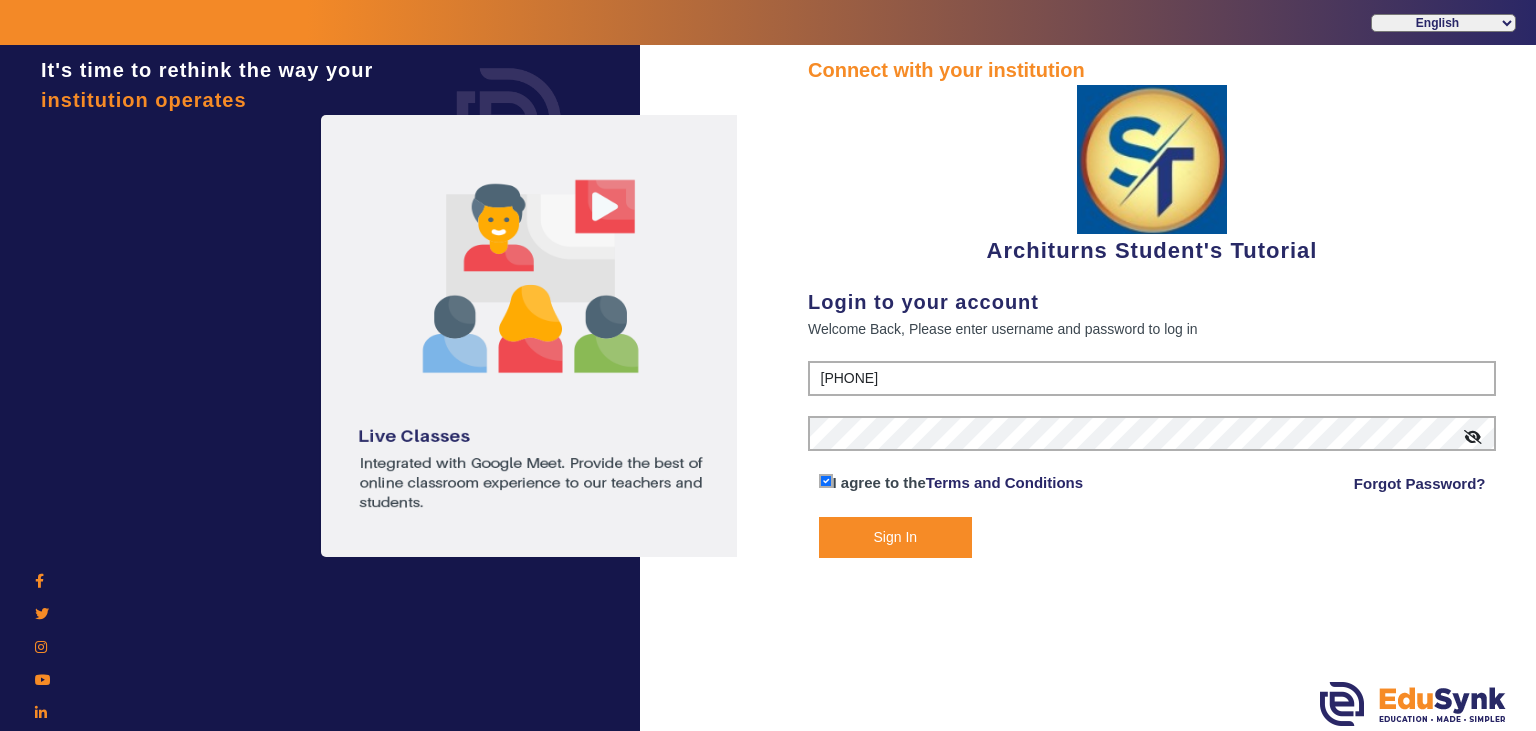 click on "Connect with your institution  Architurns Student's Tutorial  Login to your account Welcome Back, Please enter username and password to log in [PHONE]  I agree to the   Terms and Conditions  Forgot Password?  Sign In" 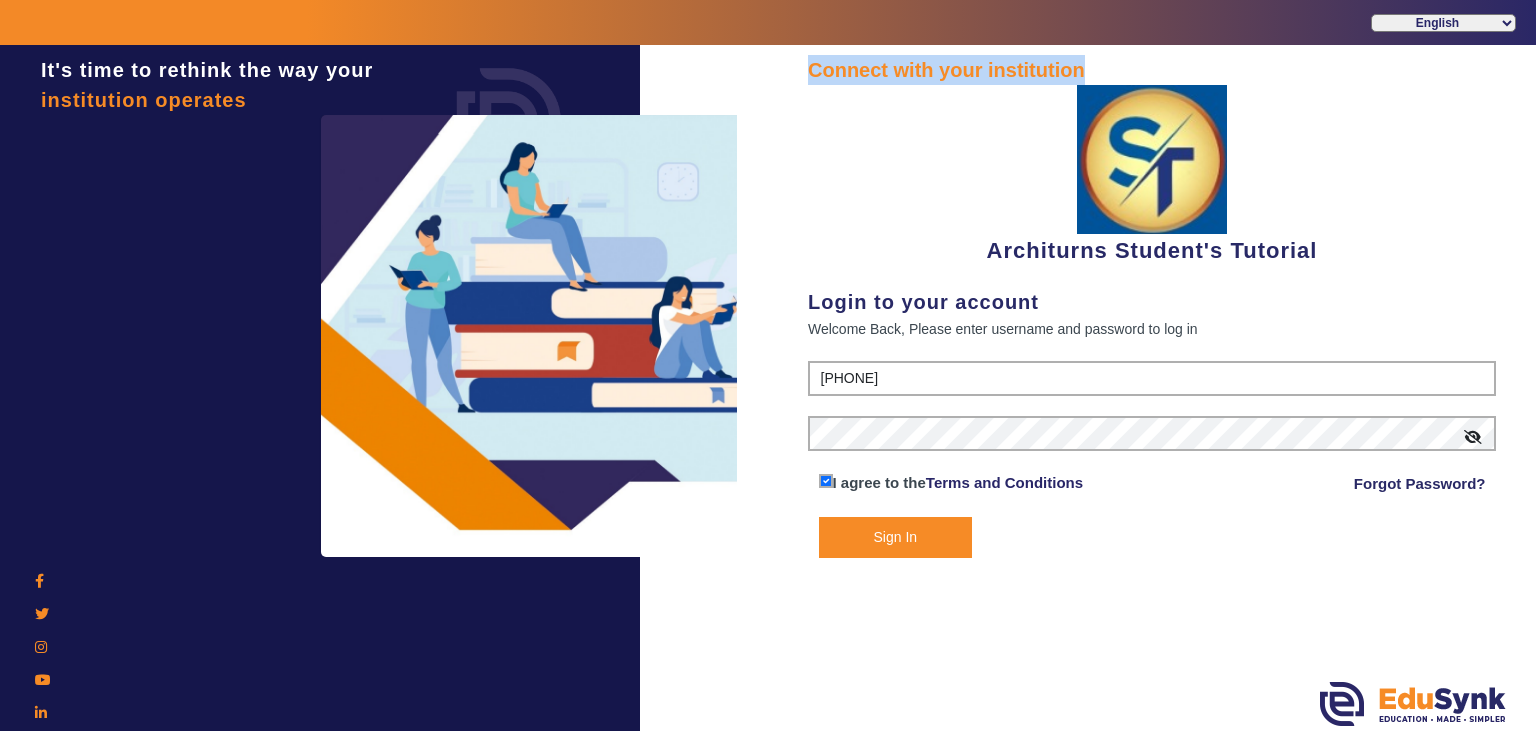 drag, startPoint x: 877, startPoint y: 57, endPoint x: 1134, endPoint y: 80, distance: 258.02713 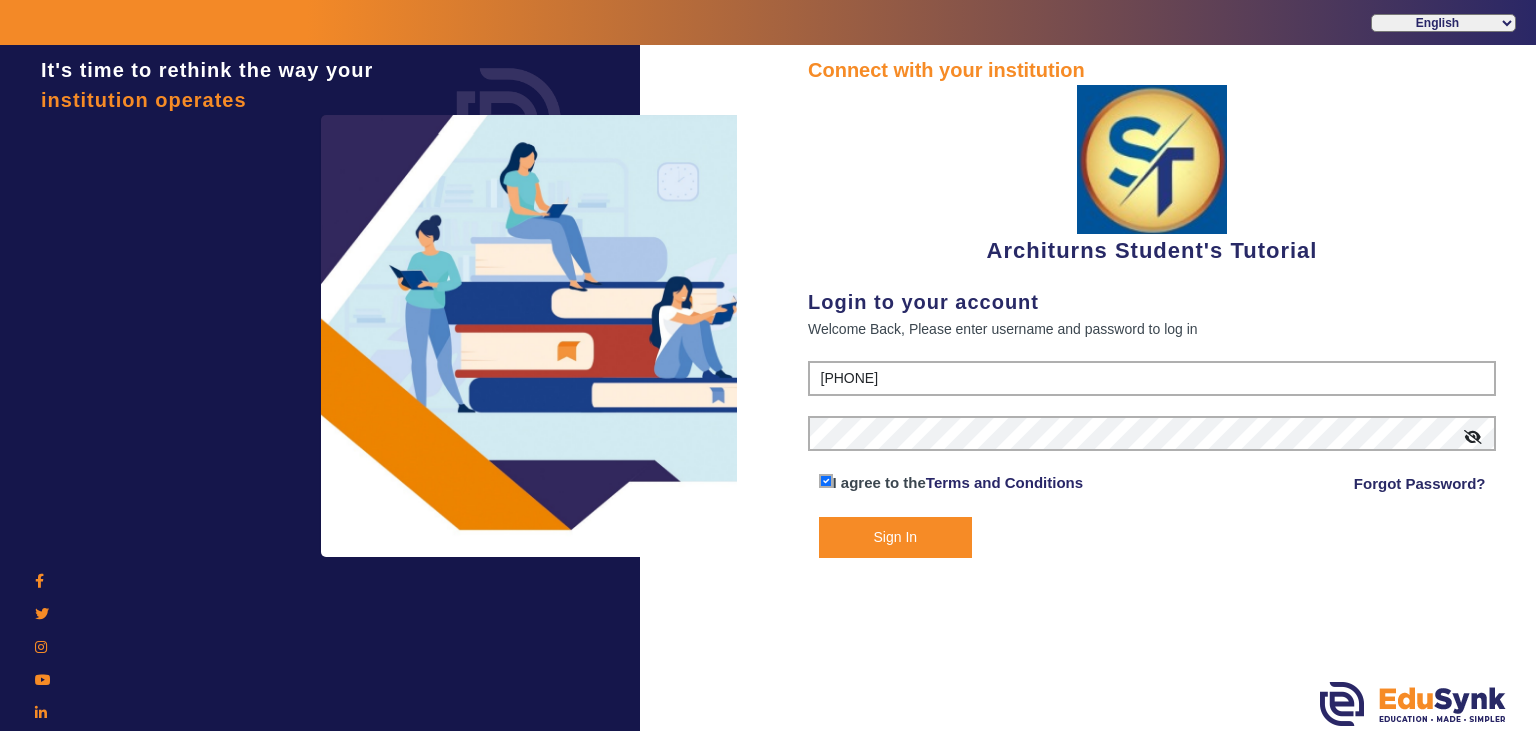 click on "Connect with your institution" 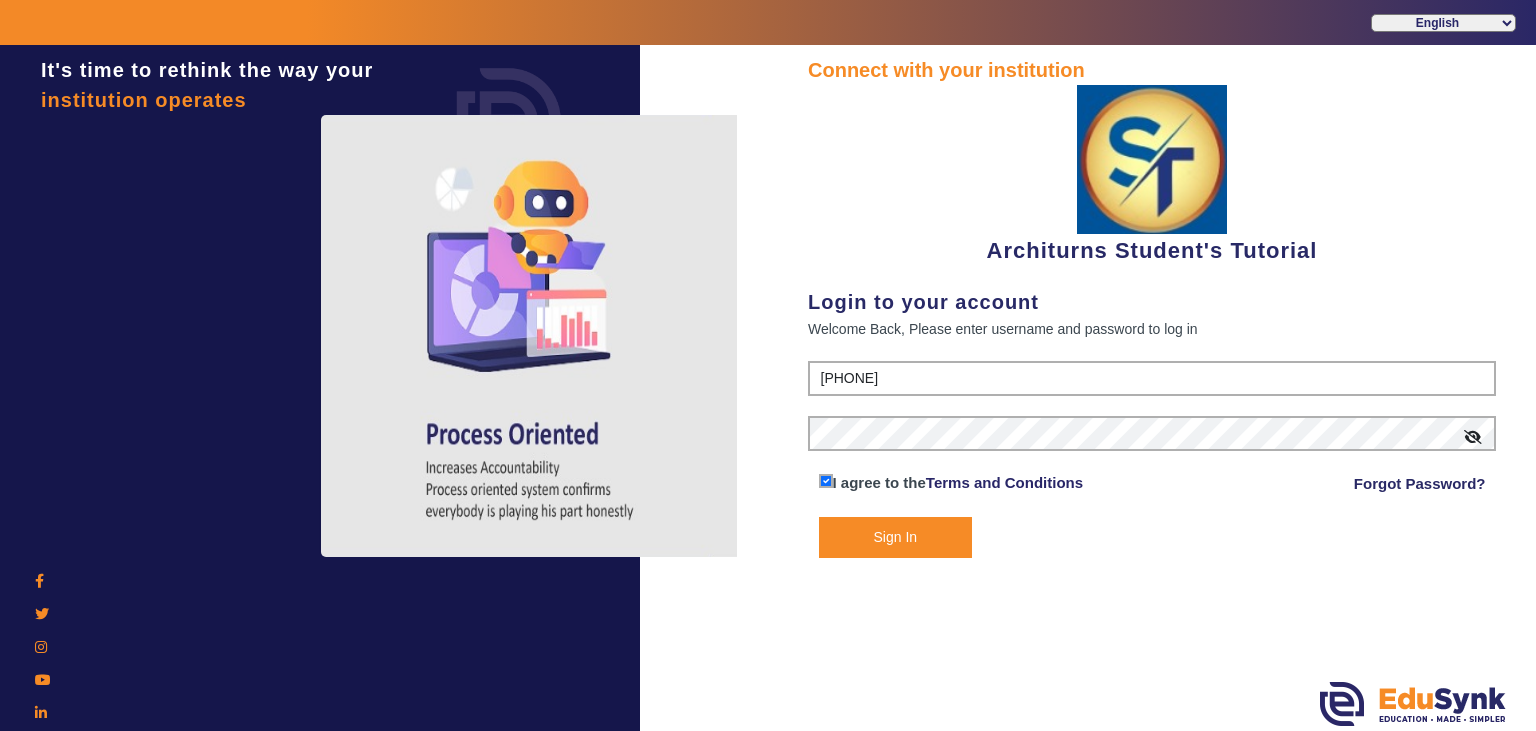 click on "Architurns Student's Tutorial" 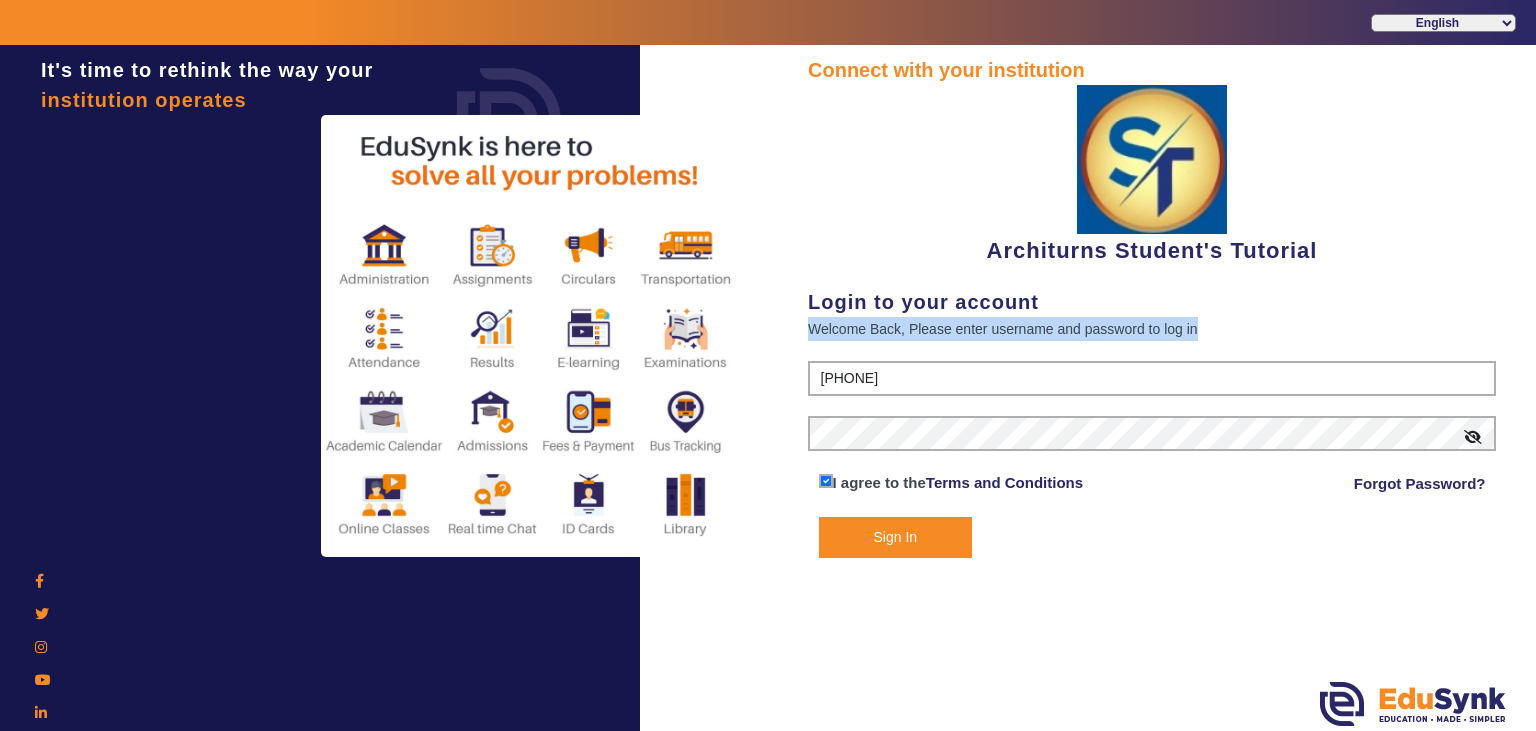 drag, startPoint x: 1208, startPoint y: 328, endPoint x: 777, endPoint y: 334, distance: 431.04175 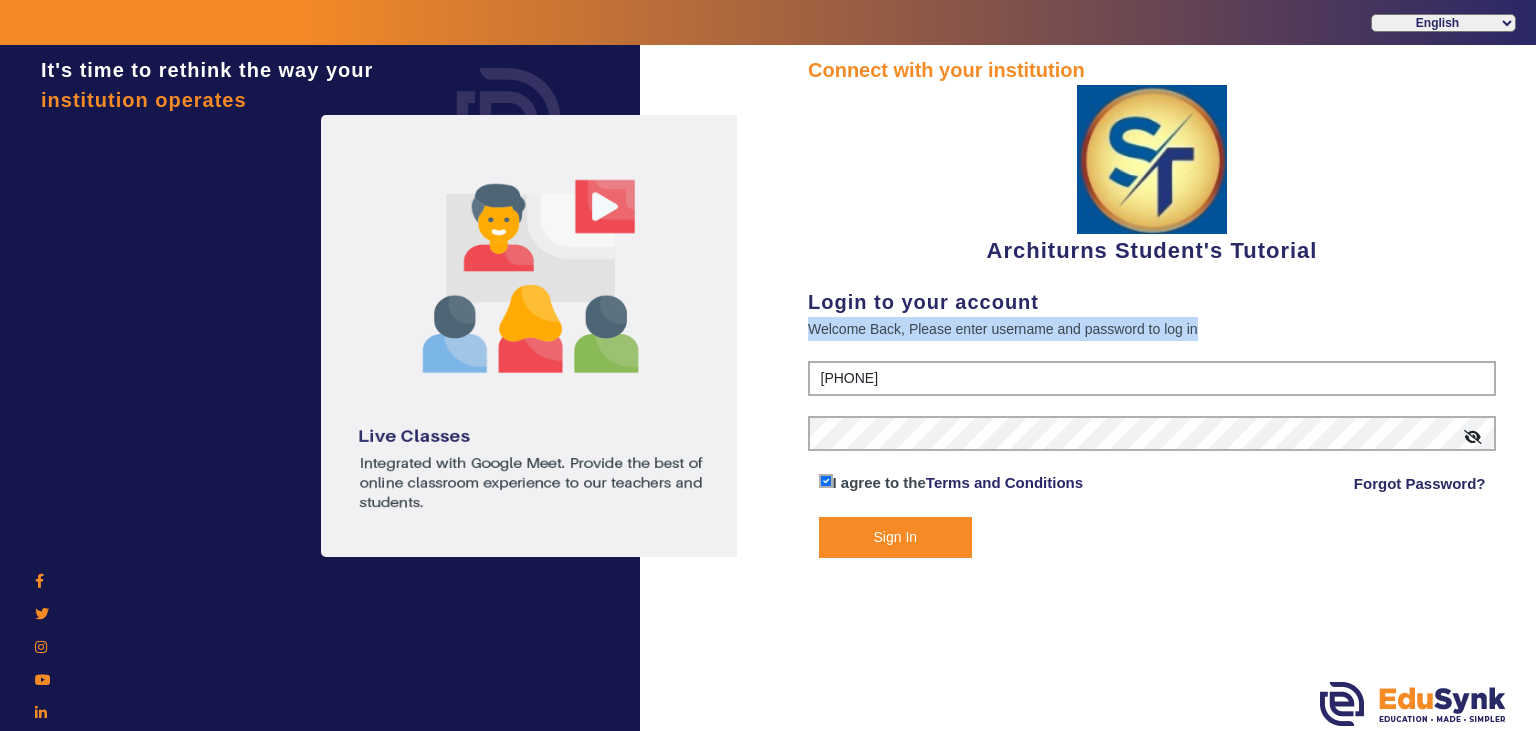 click on "Welcome Back, Please enter username and password to log in" 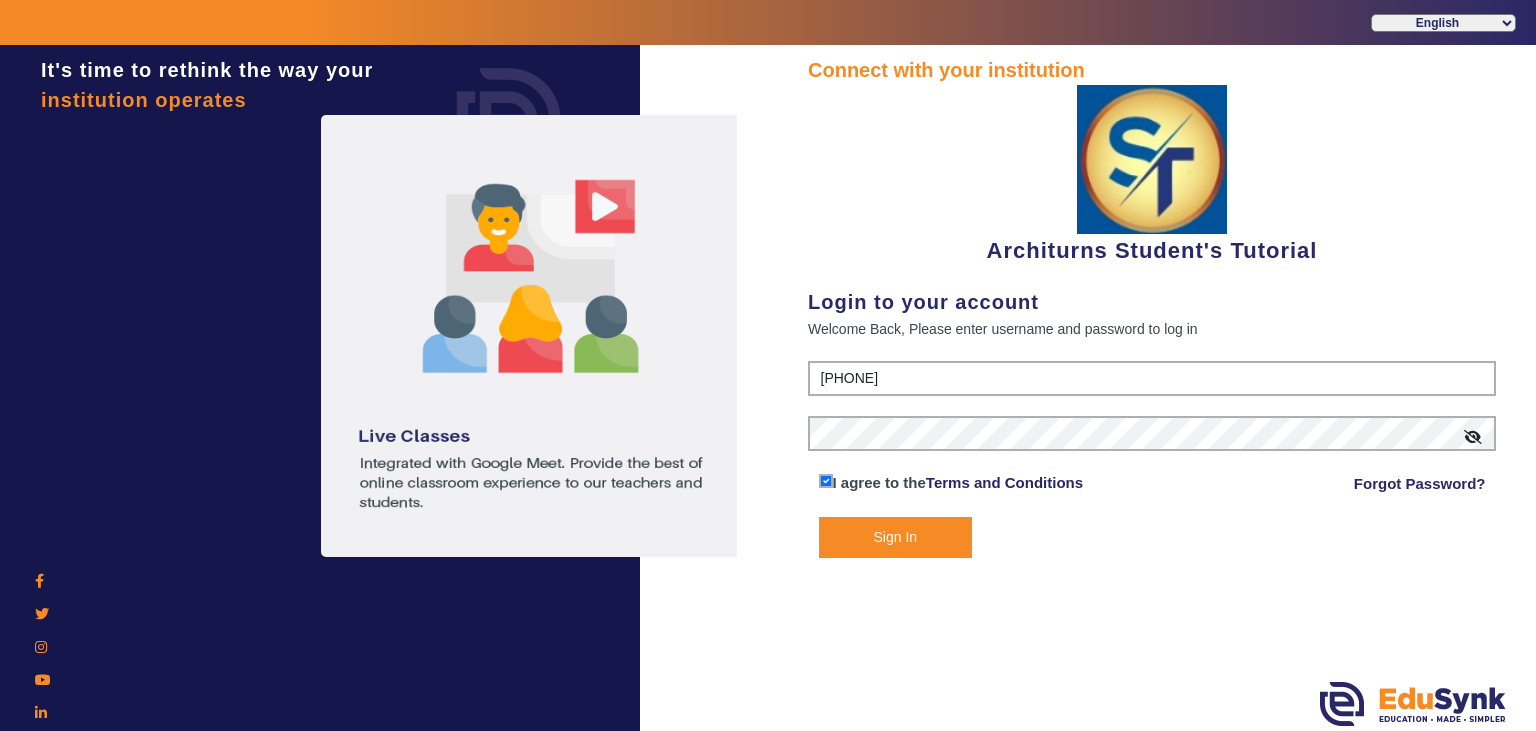 click on "Sign In" 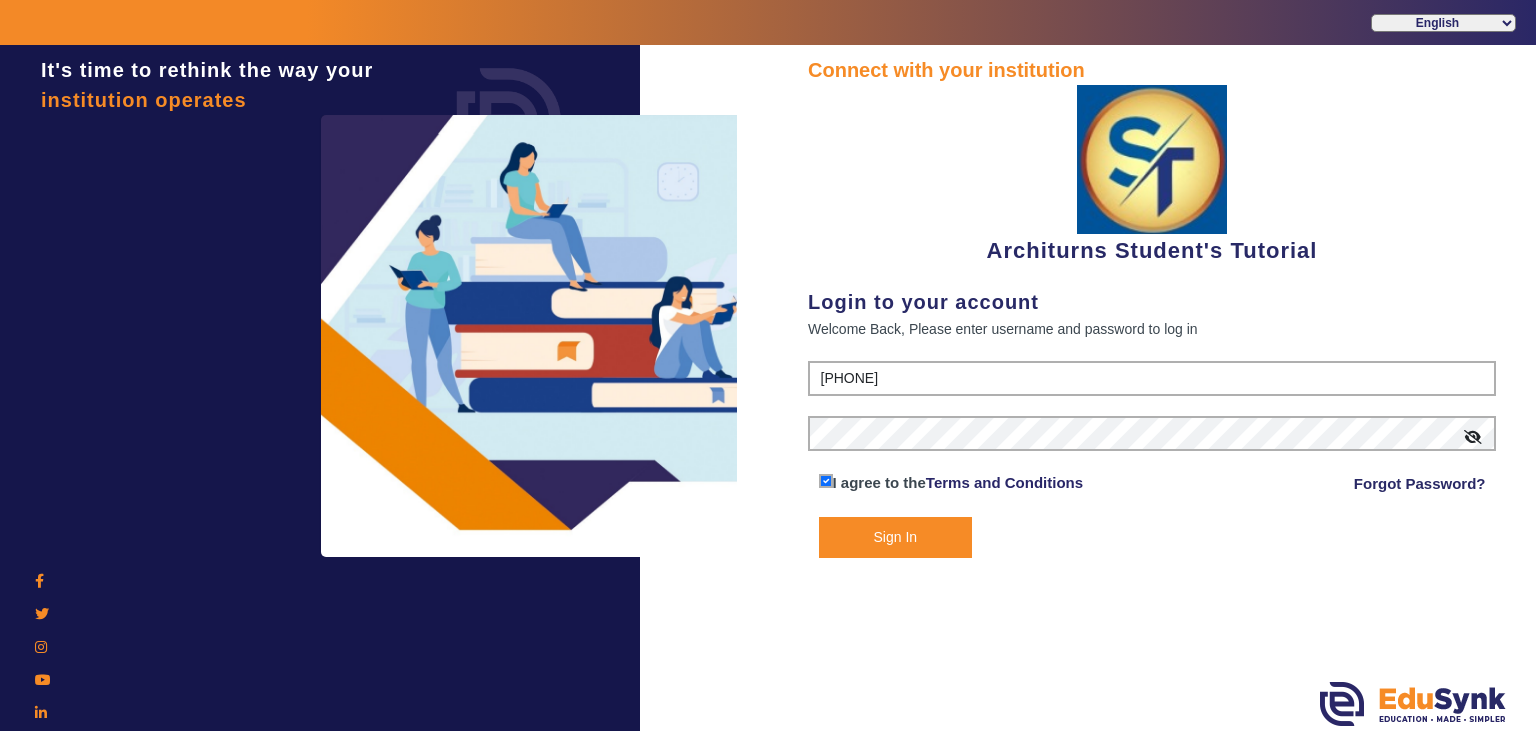 click on "Sign In" 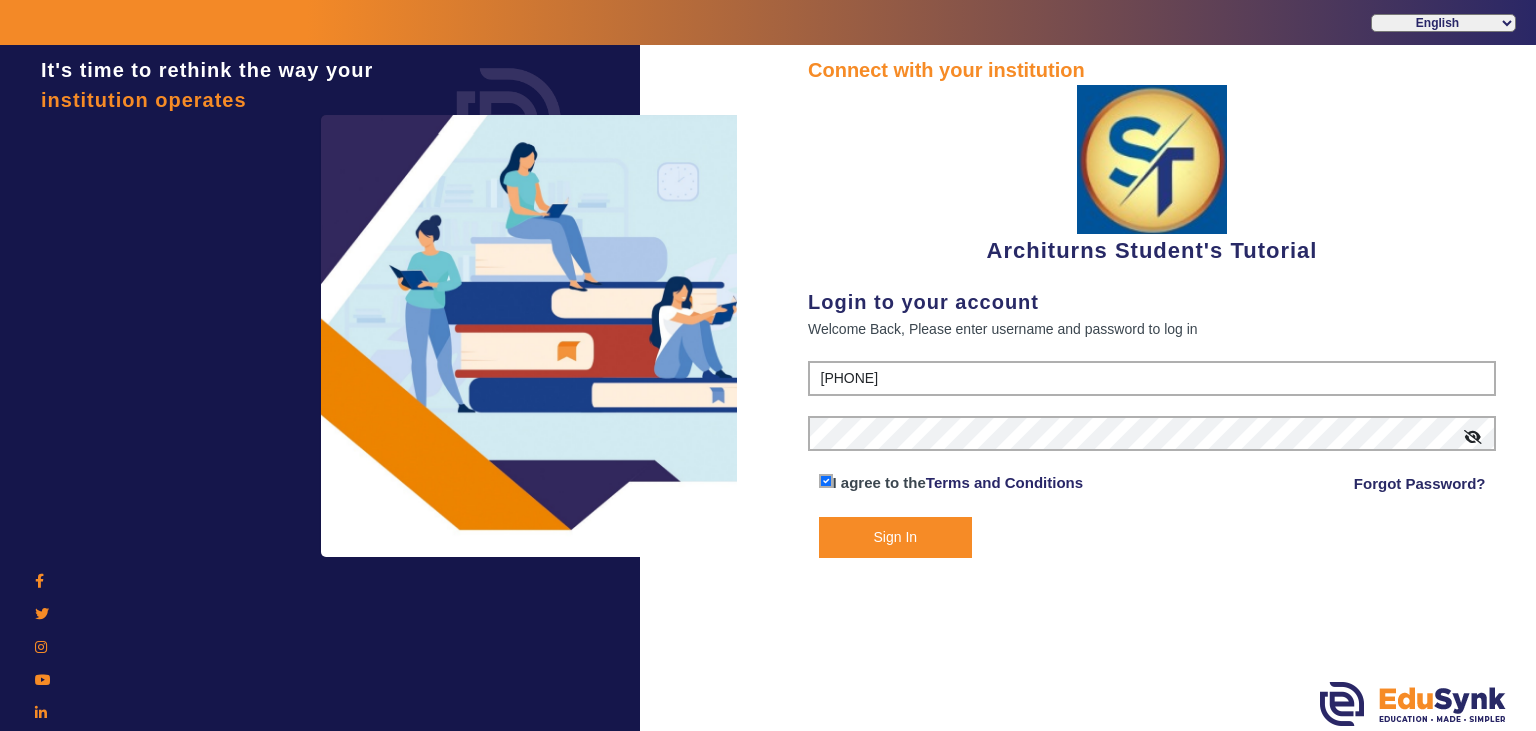 click on "Sign In" 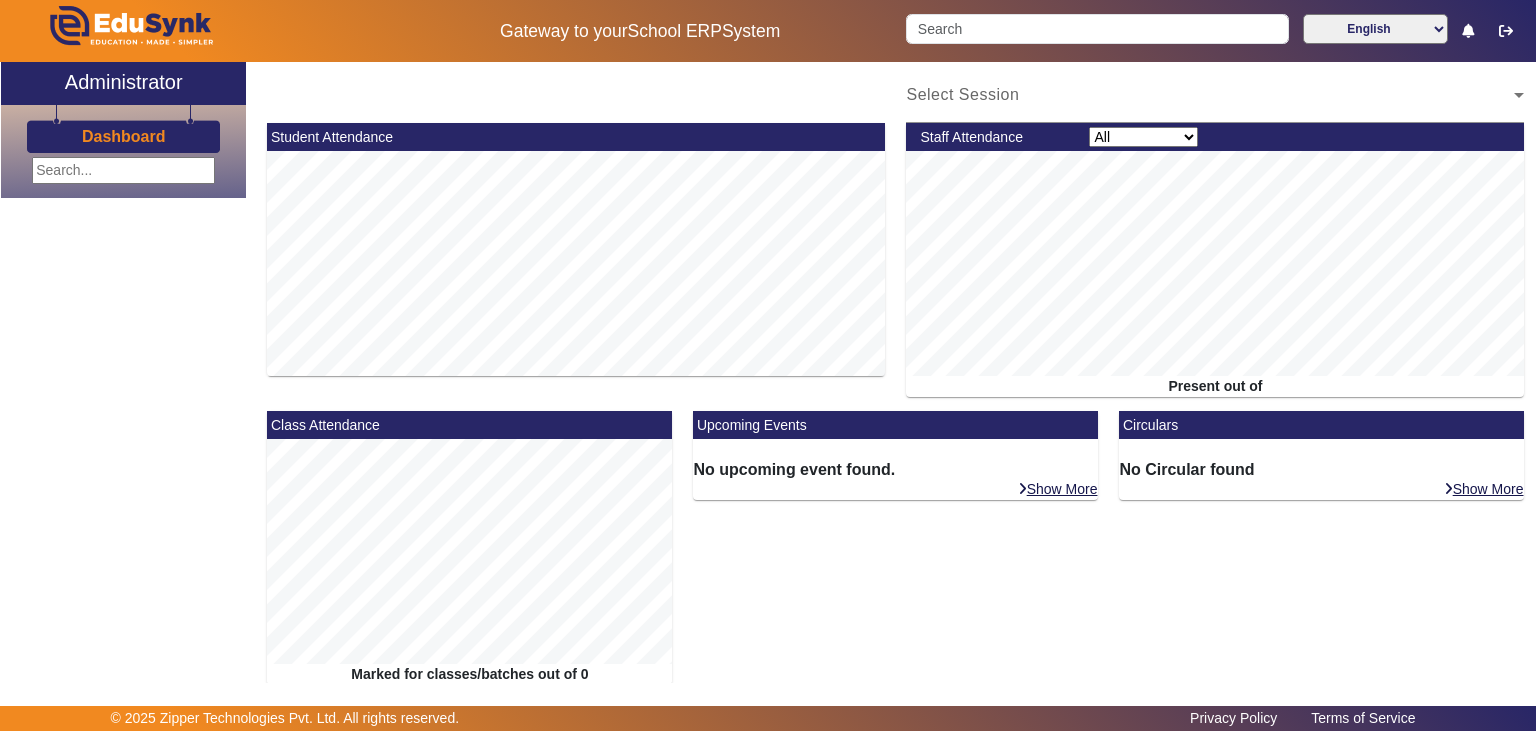 click on "Upcoming Events  No upcoming event found.  Show More" 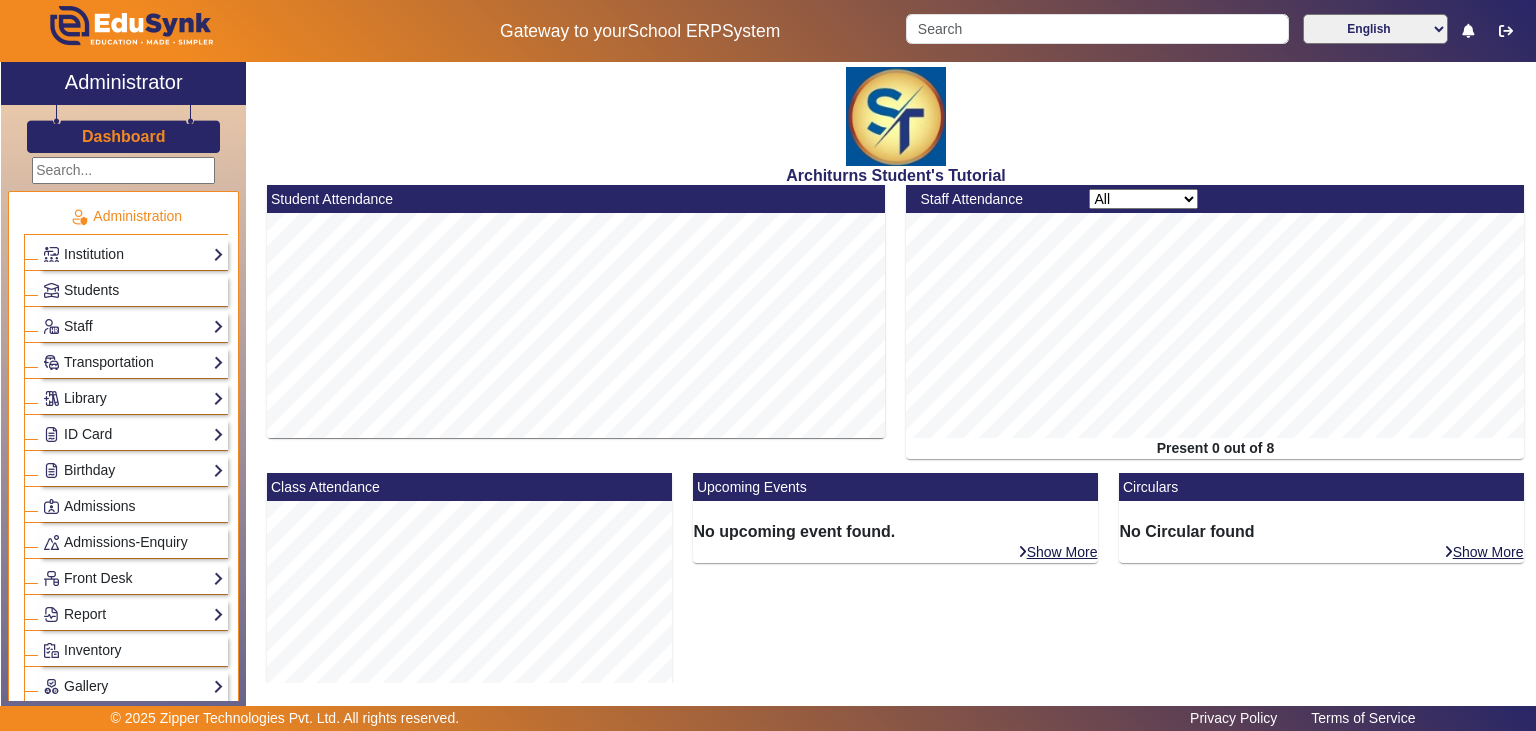 click on "No upcoming event found." 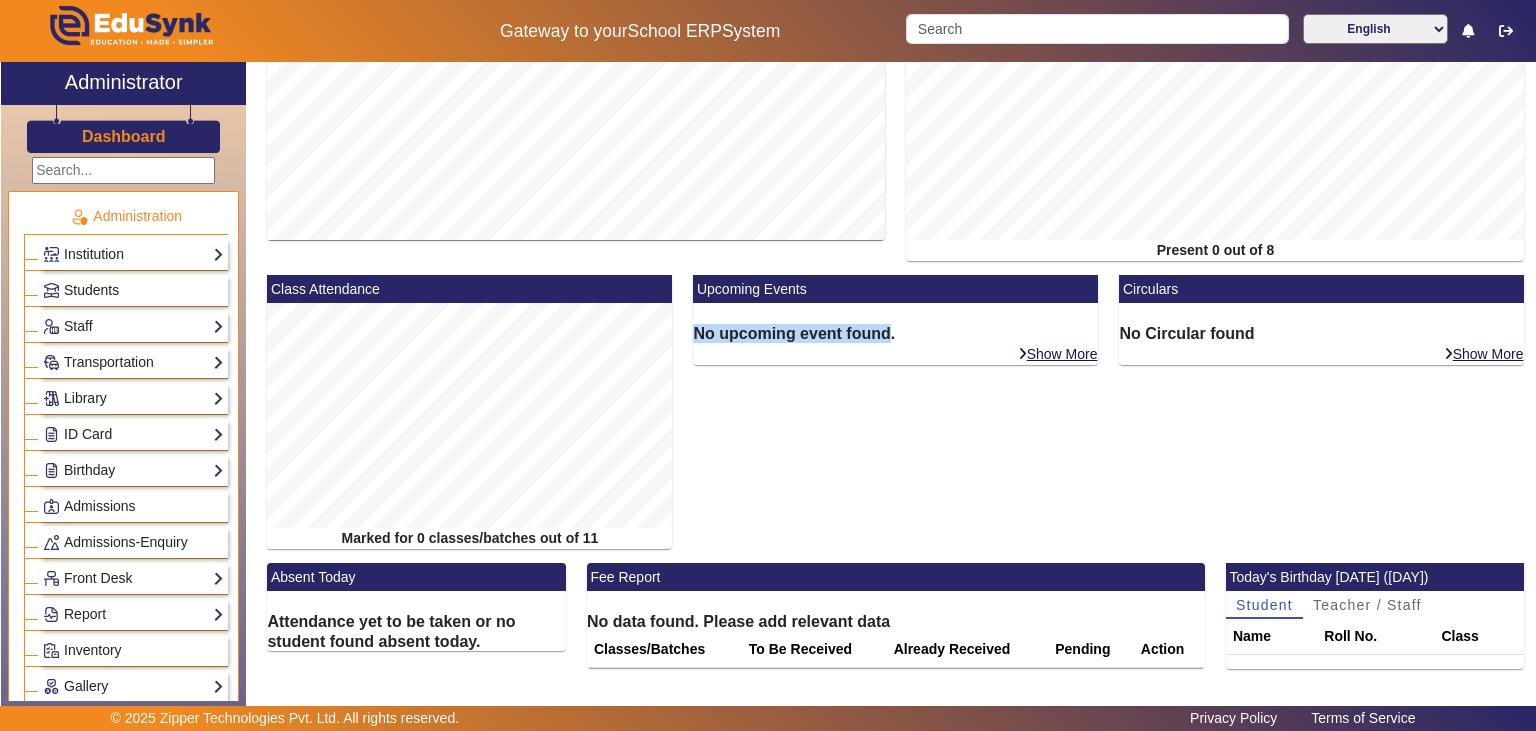 scroll, scrollTop: 0, scrollLeft: 0, axis: both 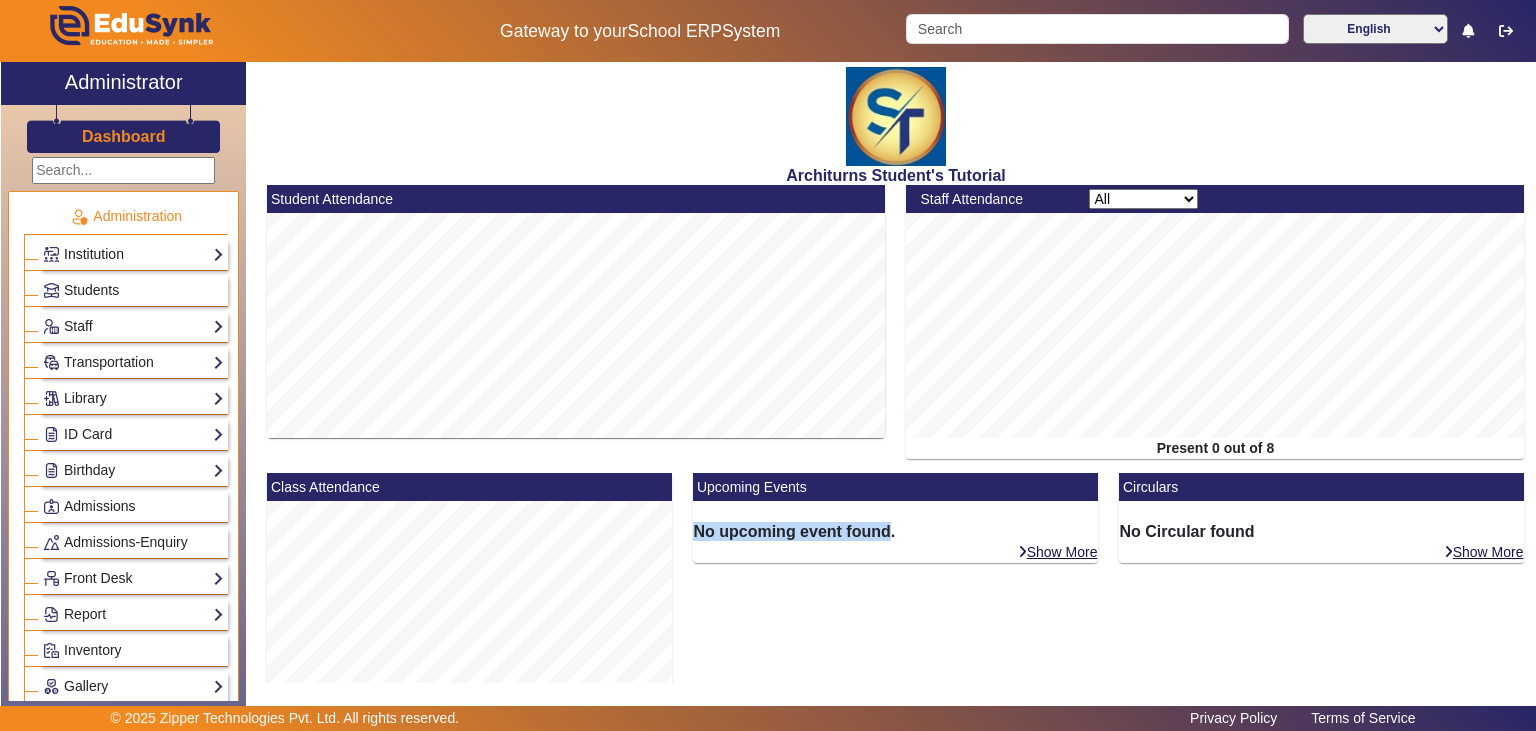 click on "Institution" 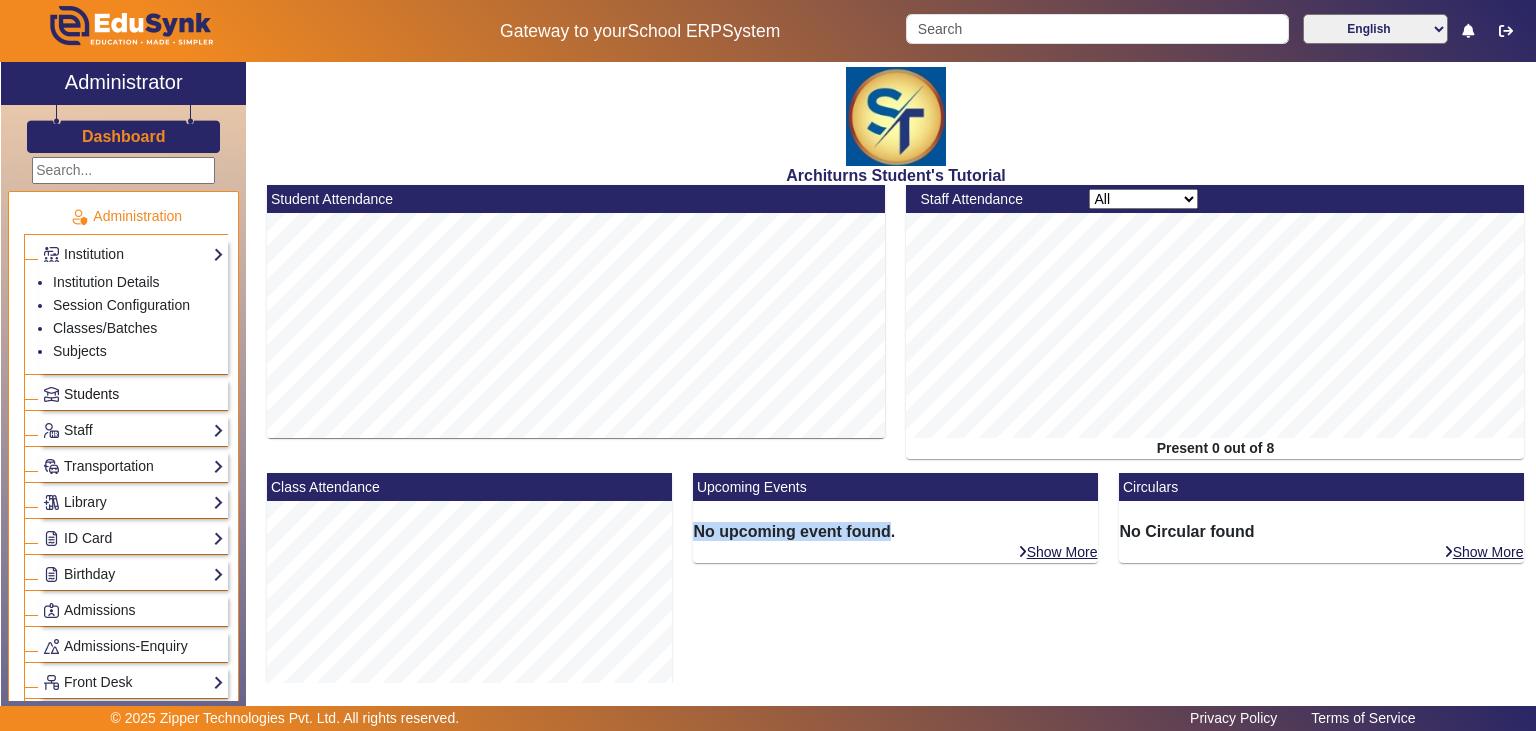 click on "Students" 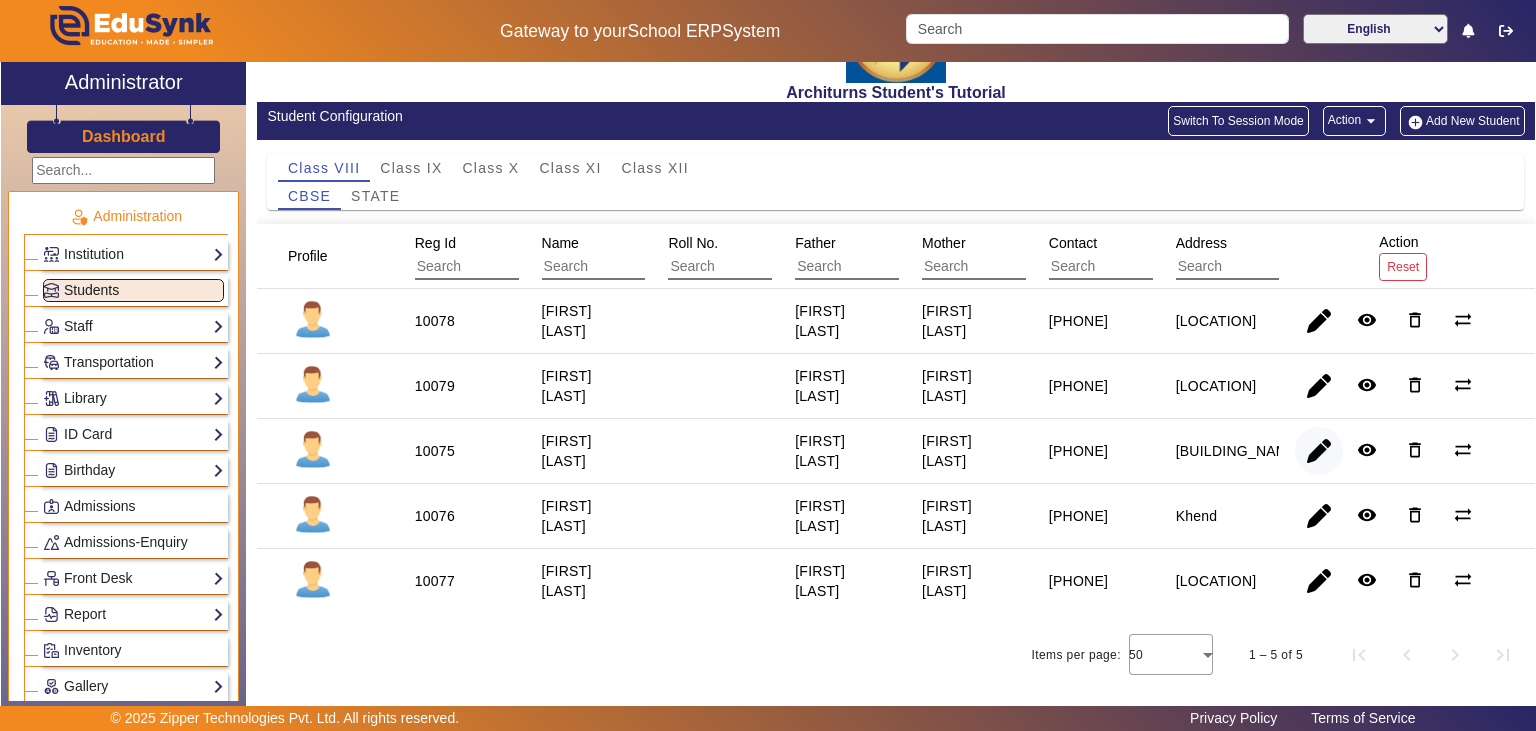 scroll, scrollTop: 0, scrollLeft: 0, axis: both 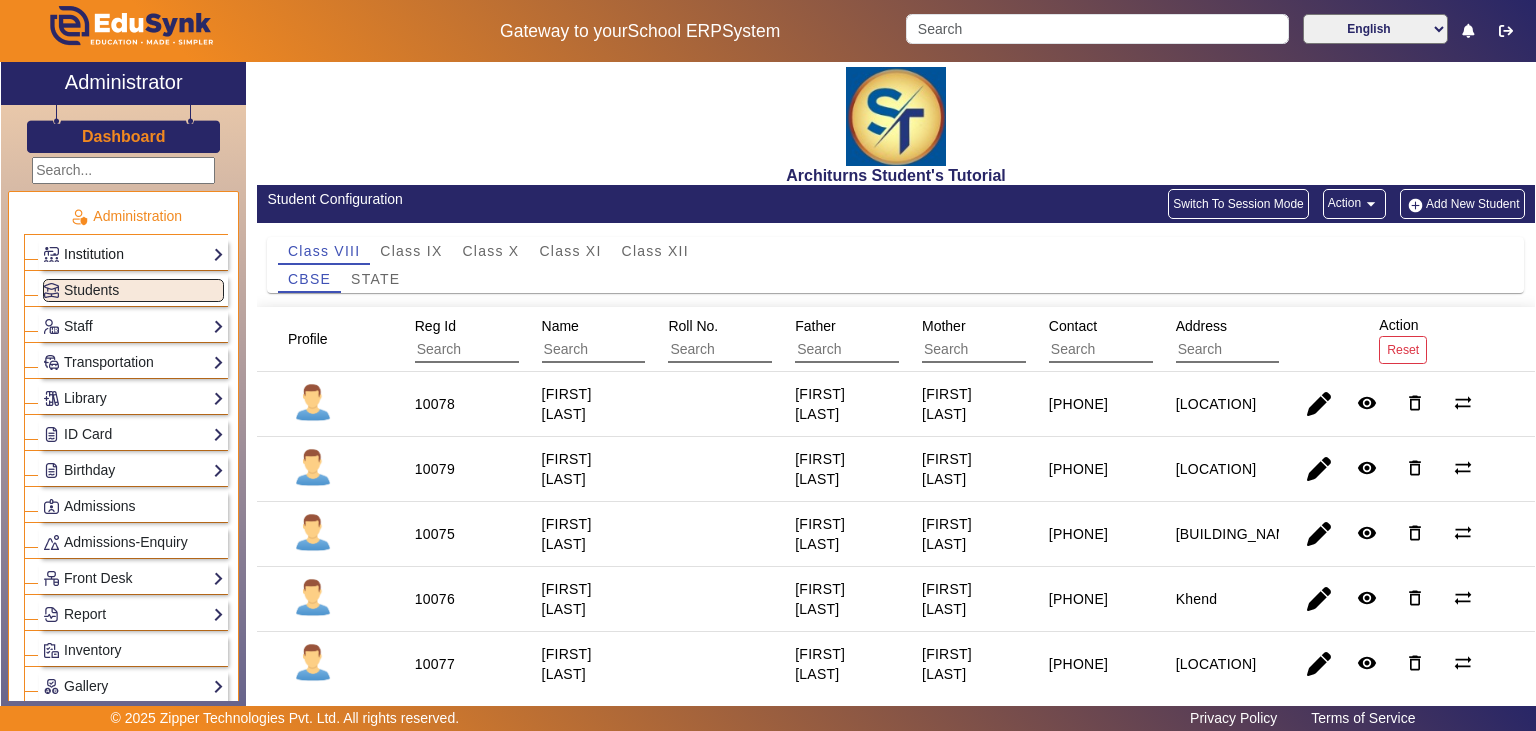 click on "Institution" 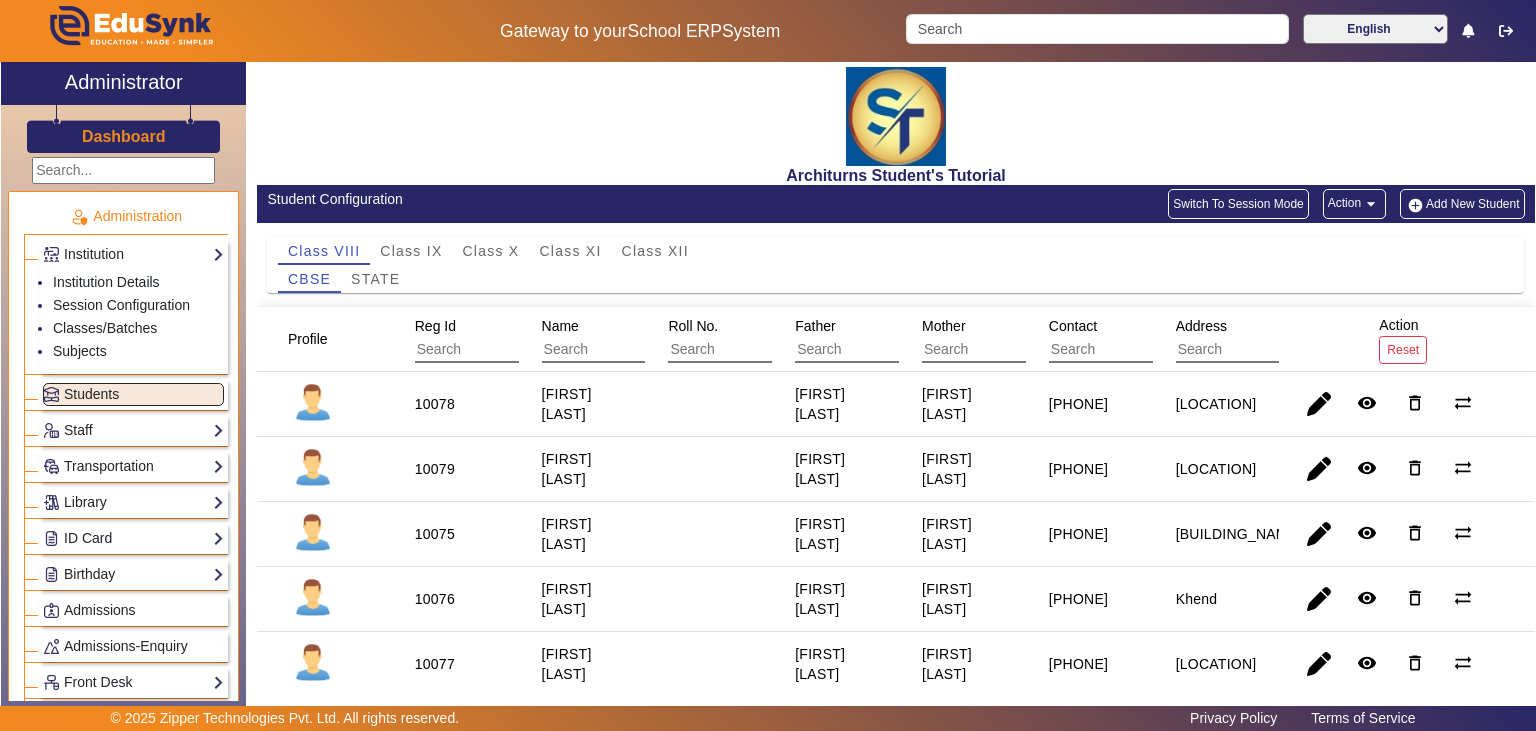 click on "Institution  Institution Details   Session Configuration   Classes/Batches   Subjects" 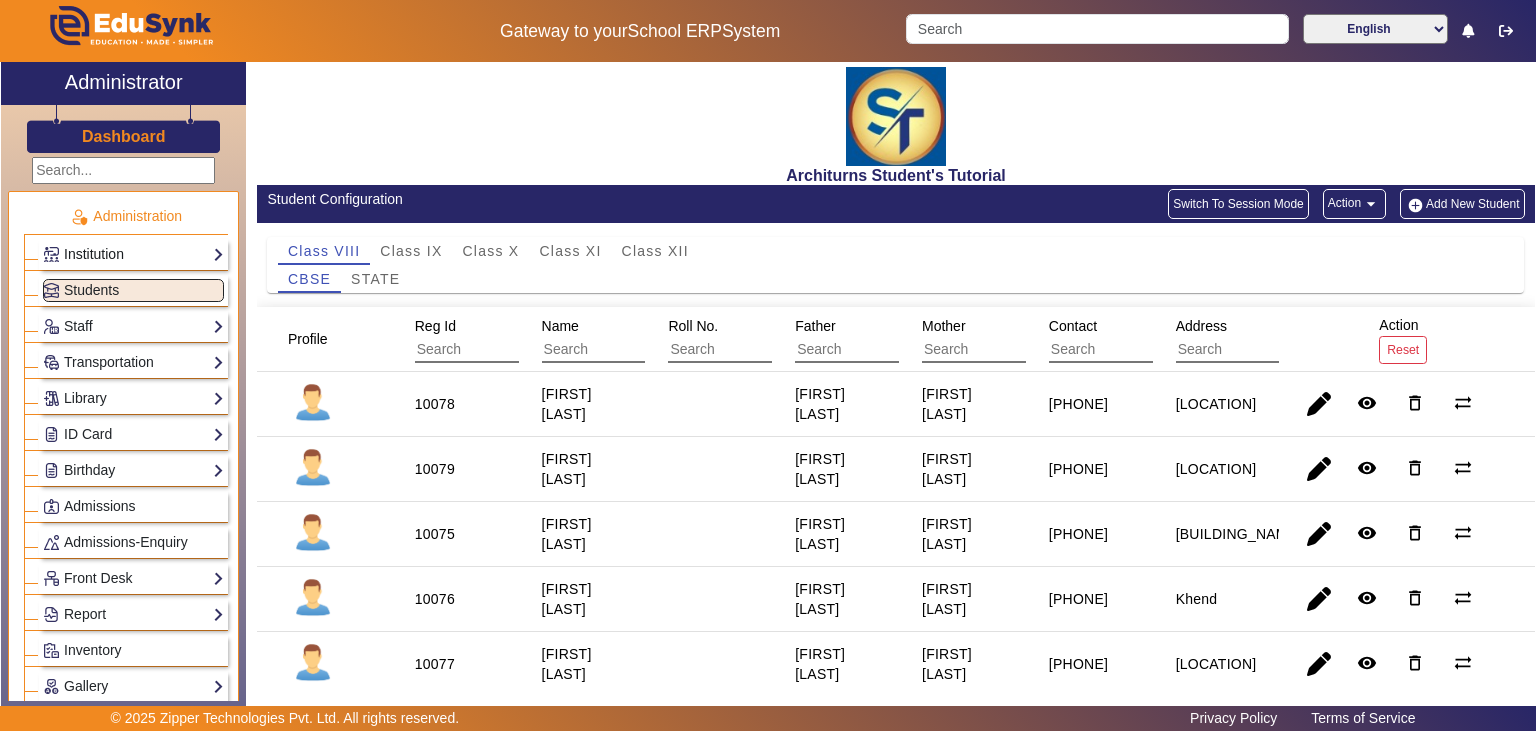click on "Institution" 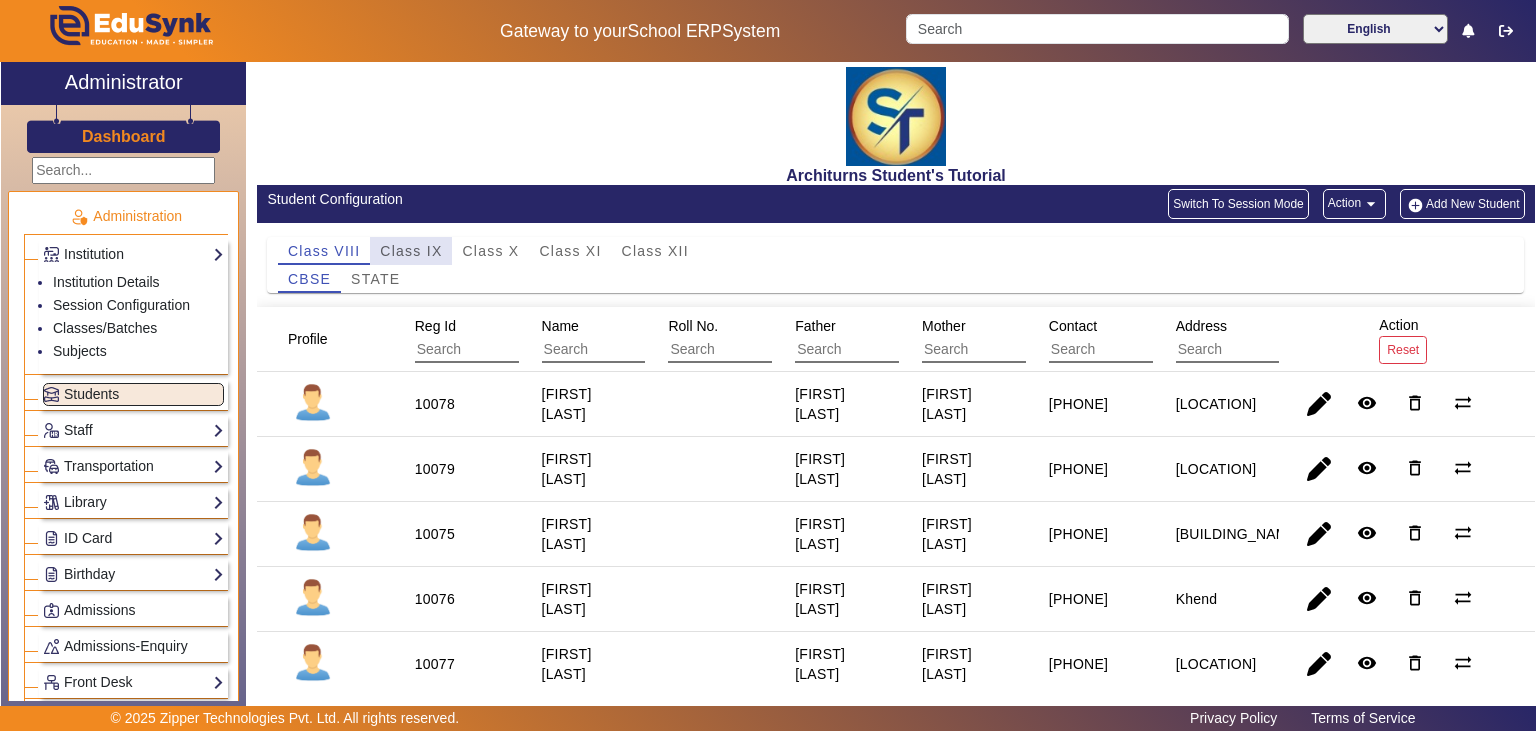 click on "Class IX" at bounding box center (411, 251) 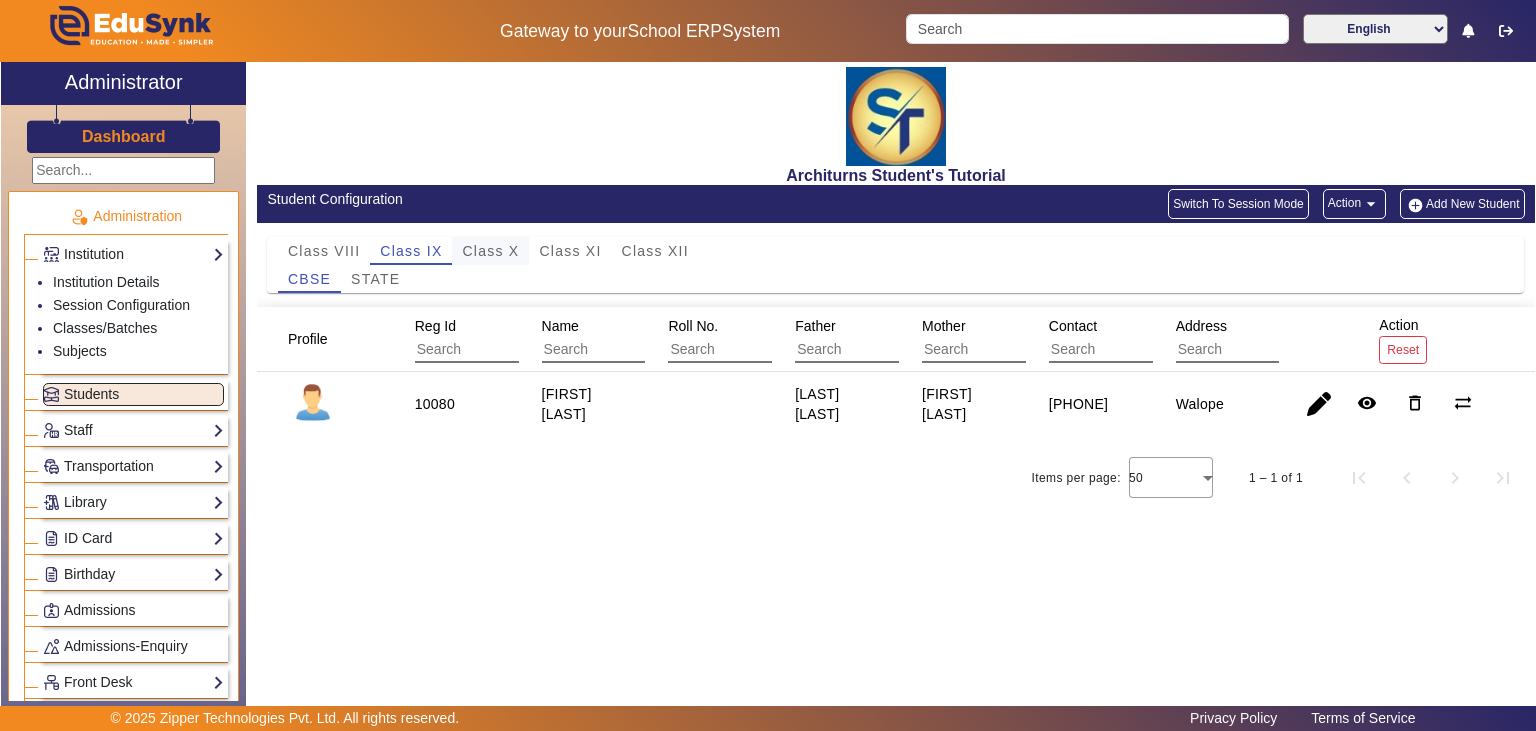 click on "Class X" at bounding box center (490, 251) 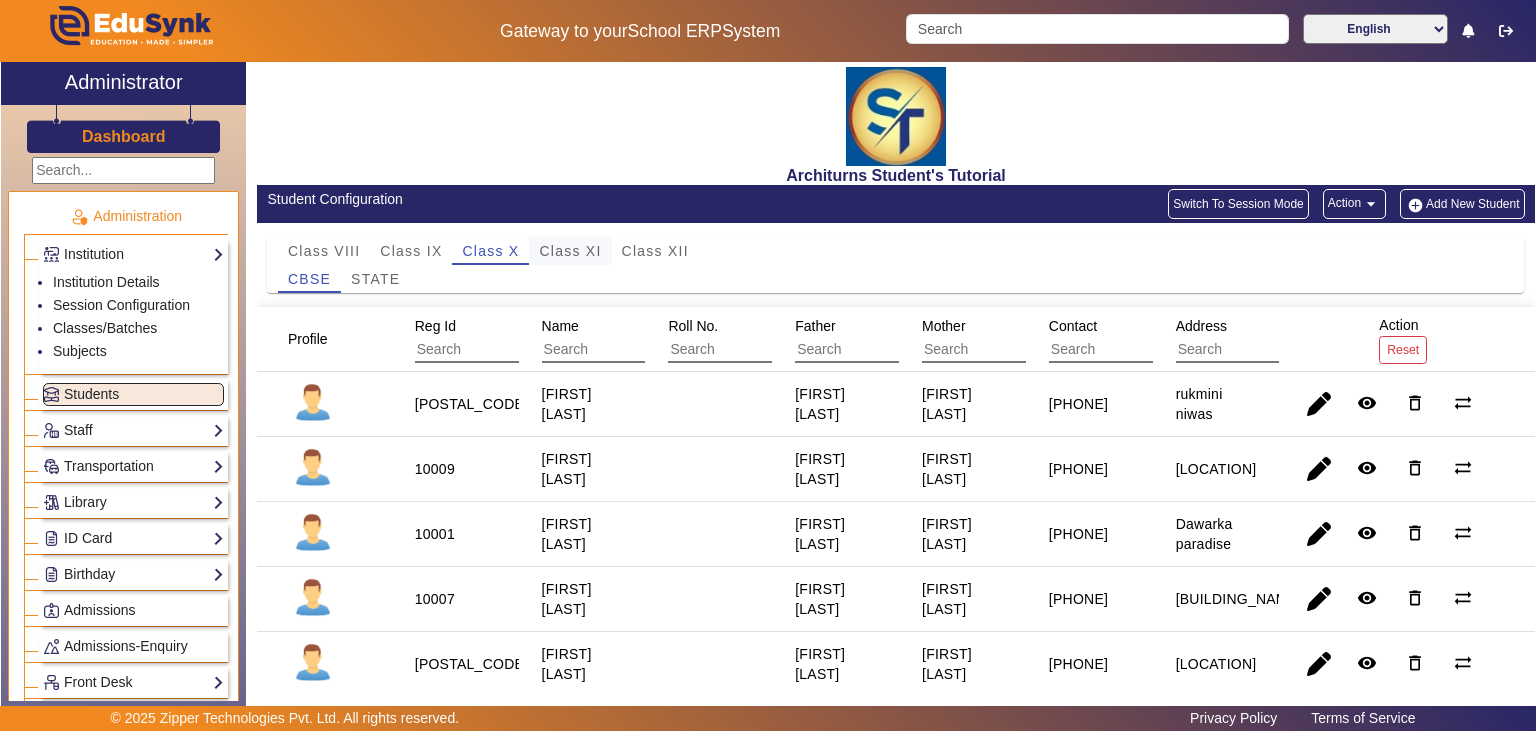 click on "Class XI" at bounding box center [570, 251] 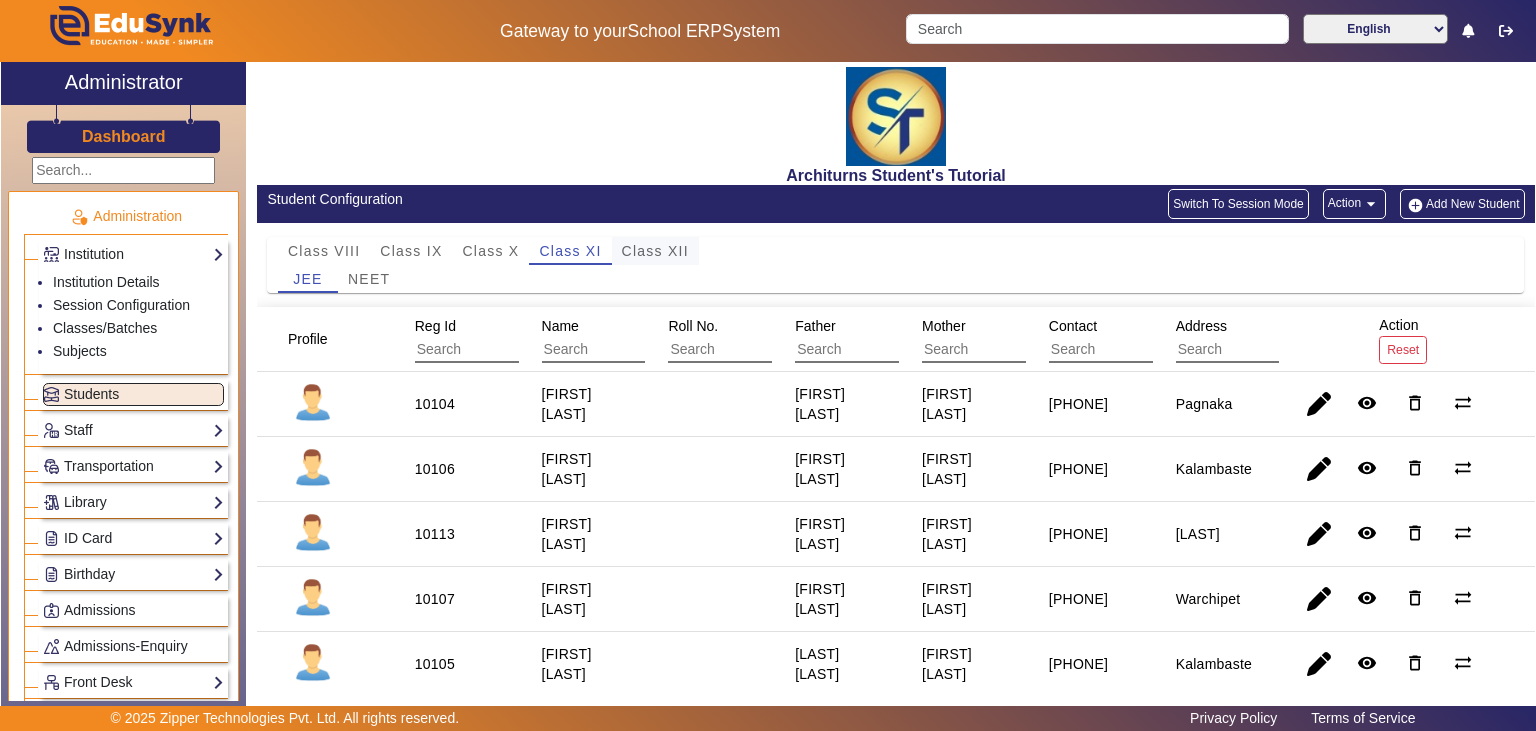 click on "Class XII" at bounding box center [655, 251] 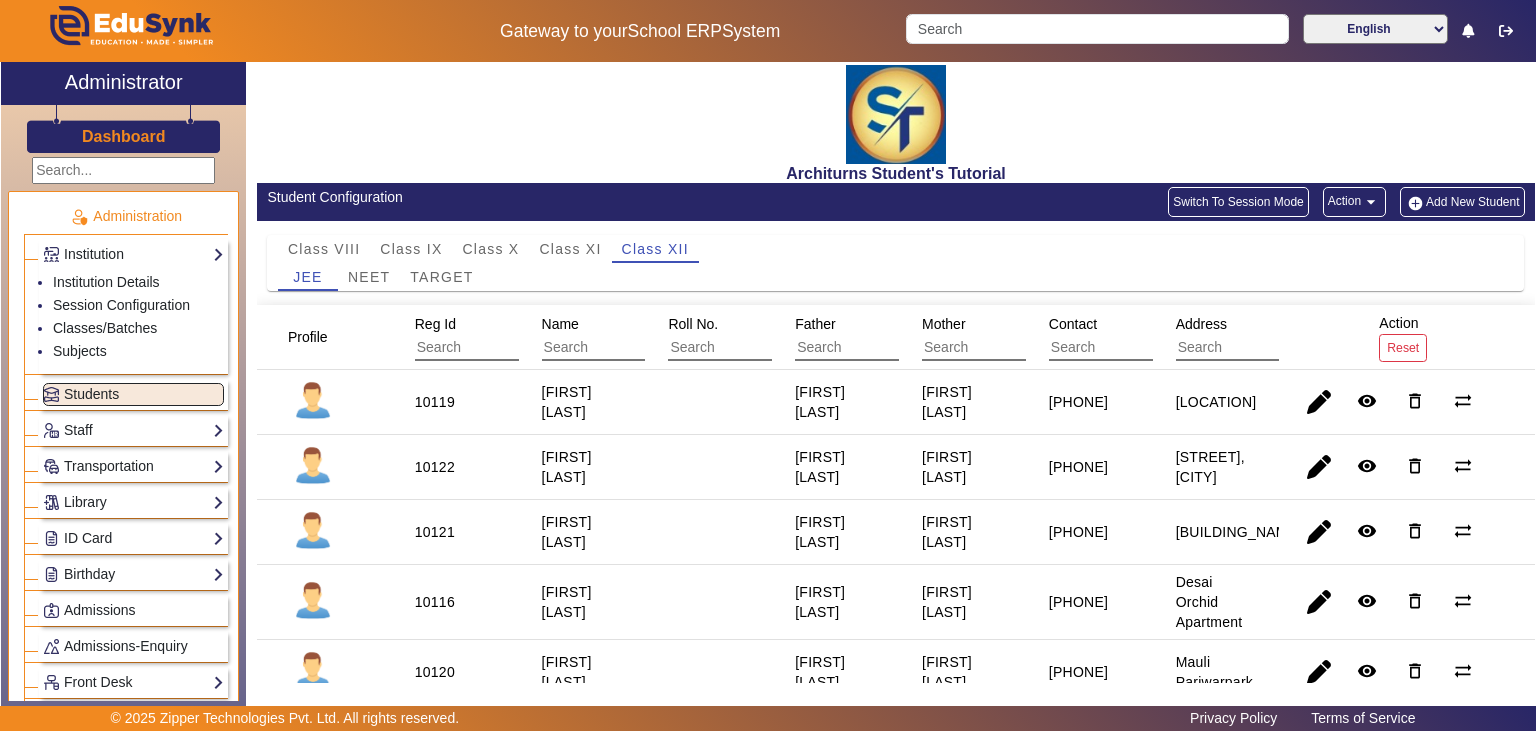 scroll, scrollTop: 0, scrollLeft: 0, axis: both 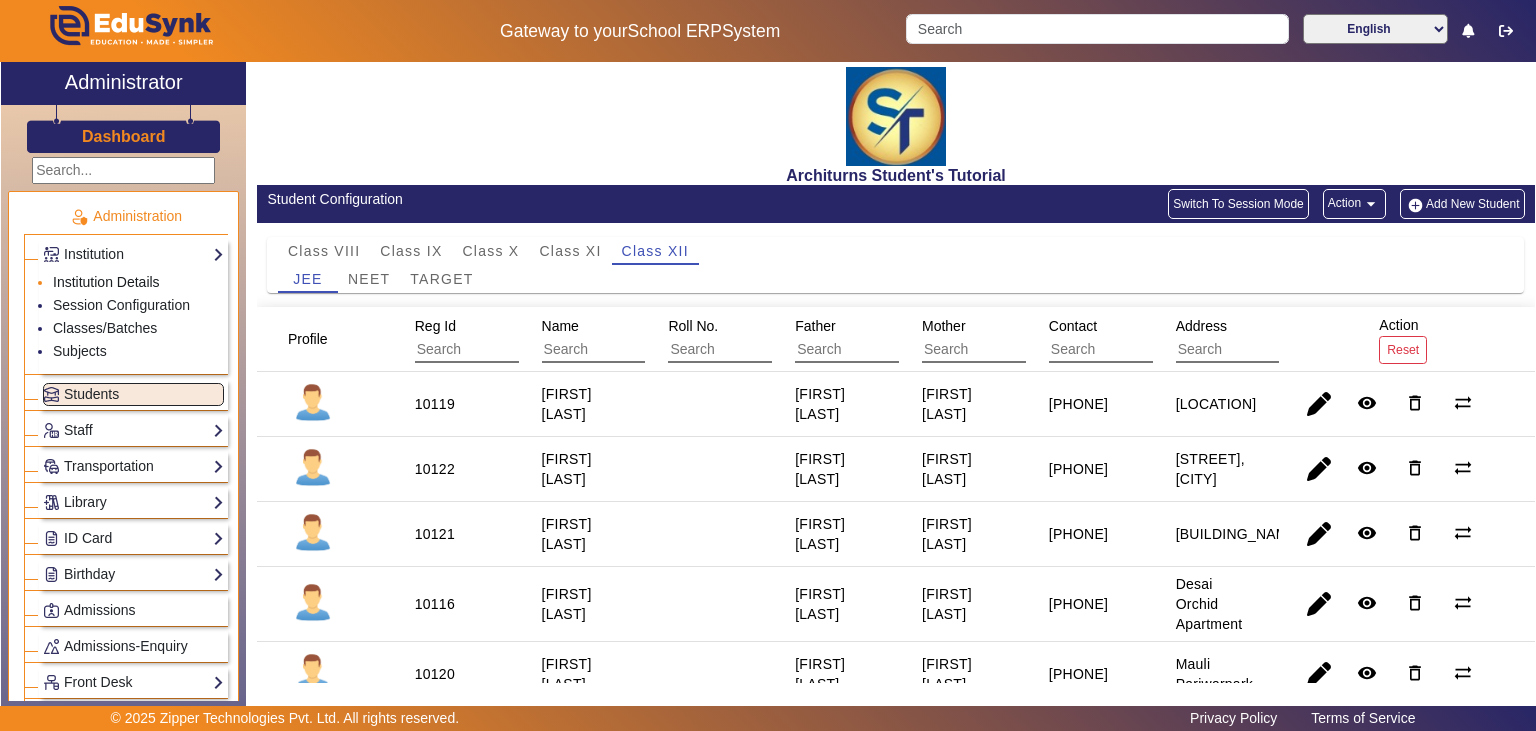 click on "Institution Details" 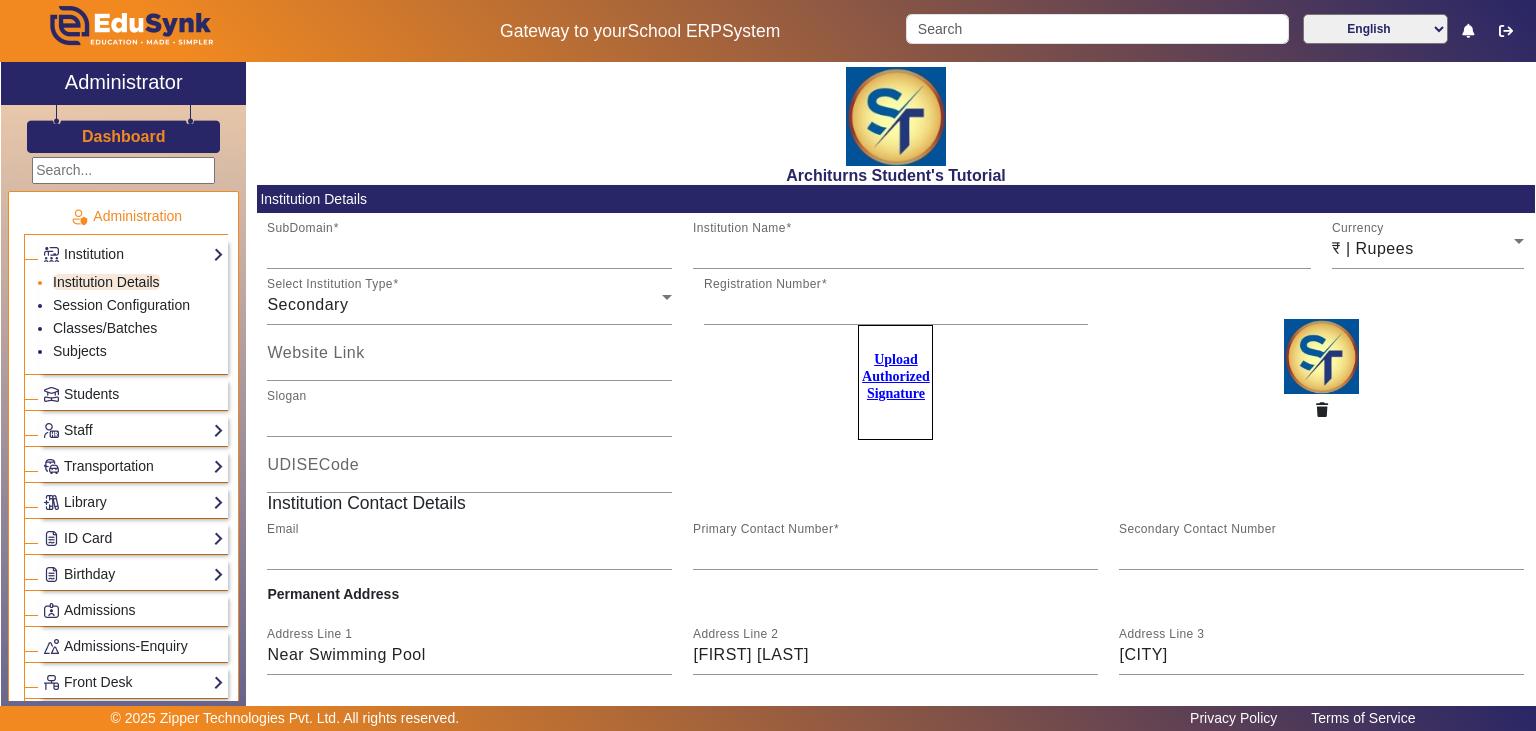 type on "architurns" 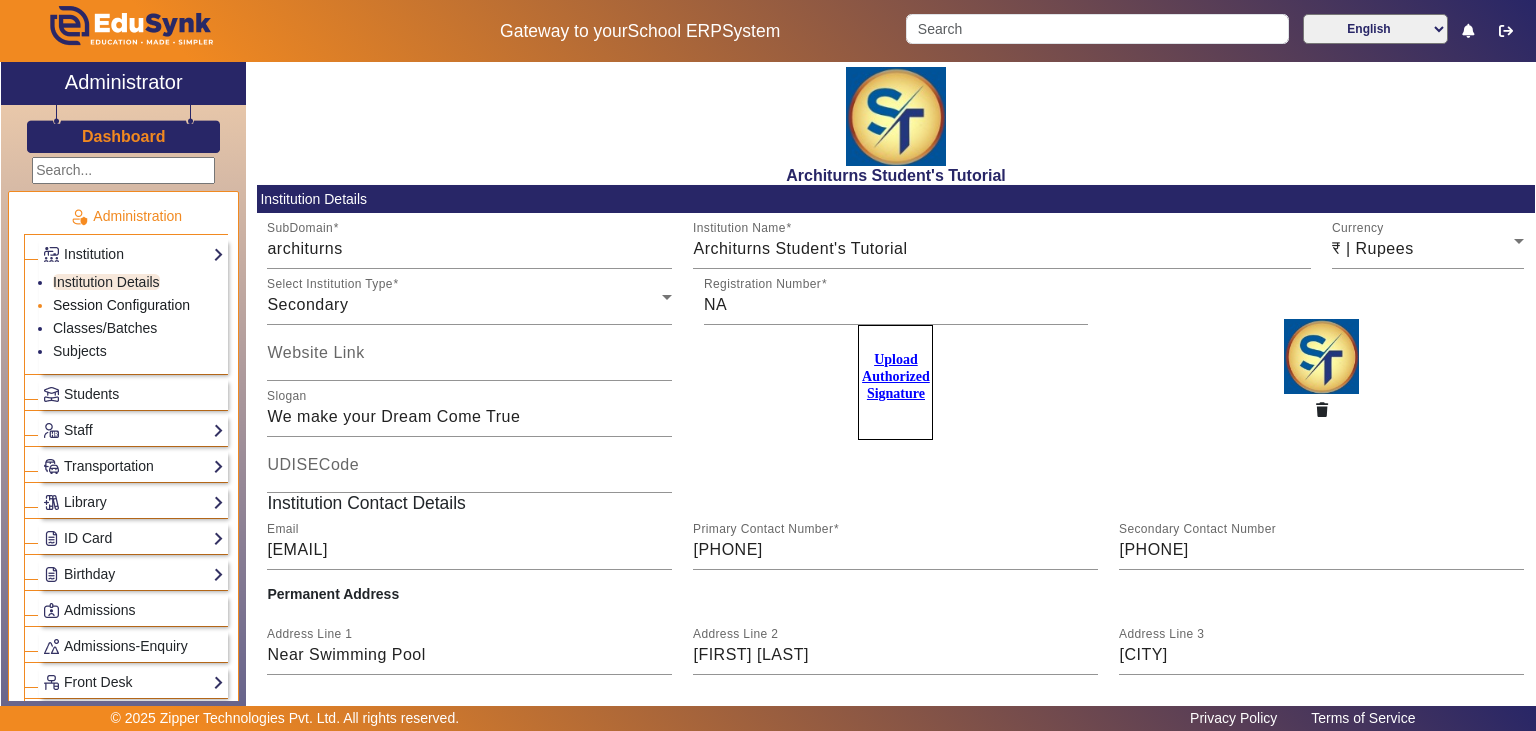 click on "Session Configuration" 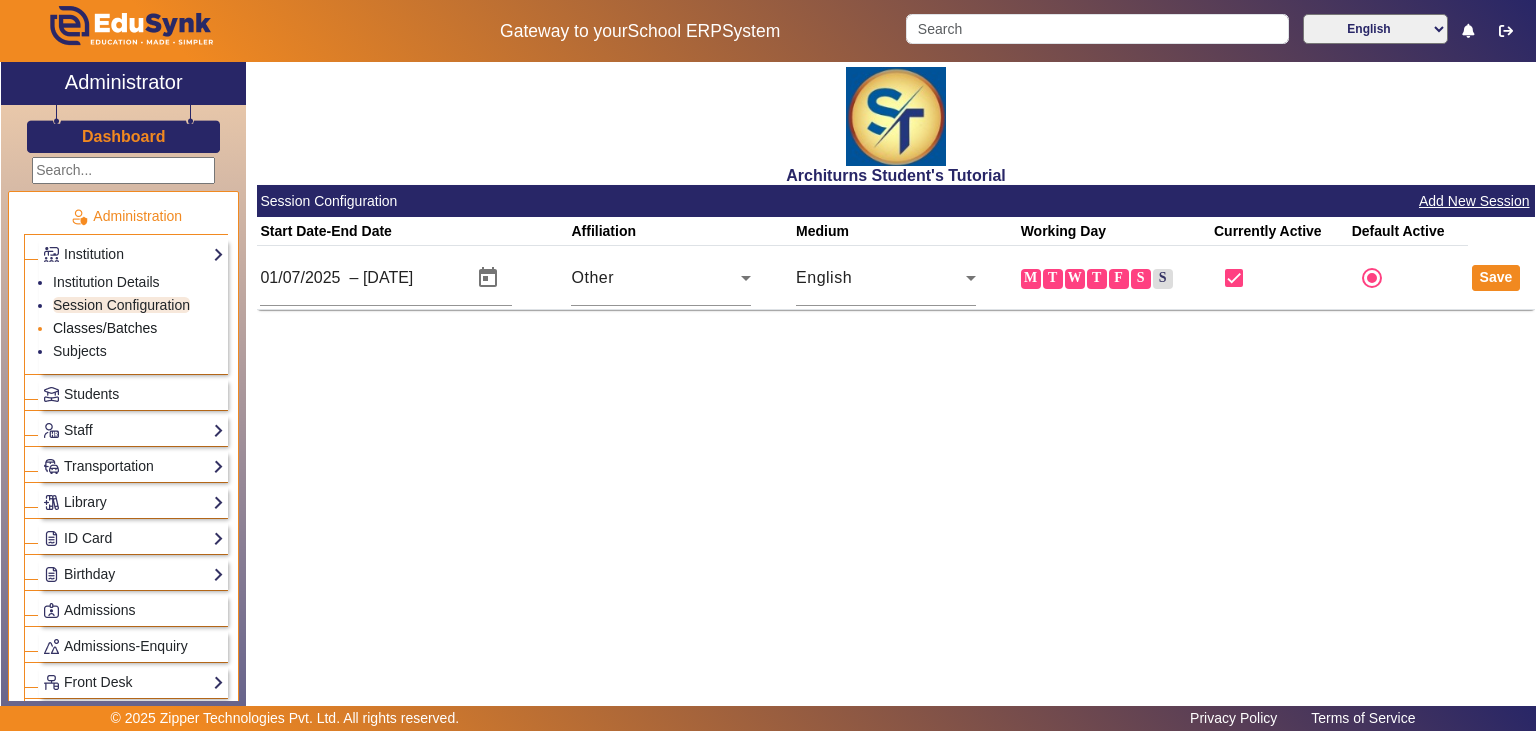 click on "Classes/Batches" 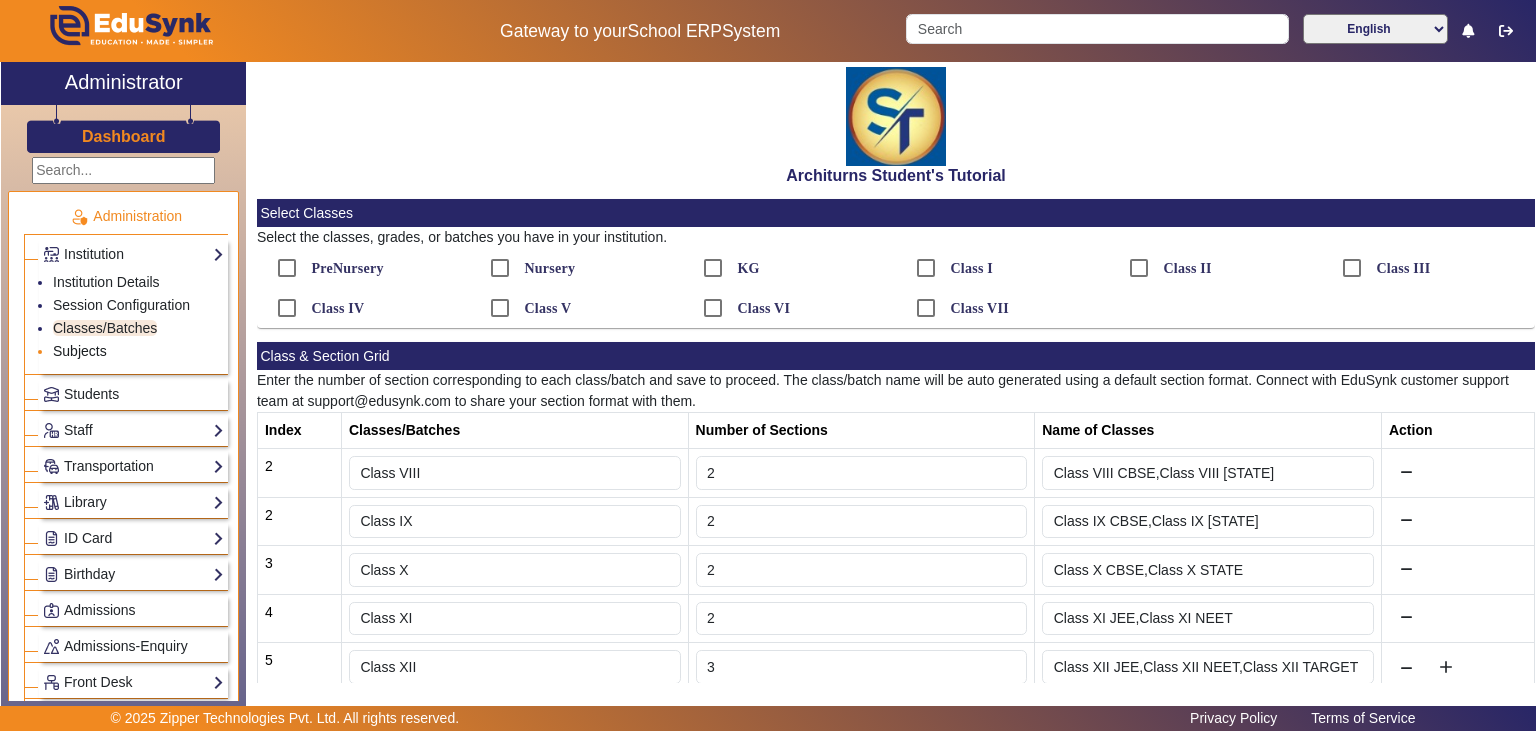 click on "Subjects" 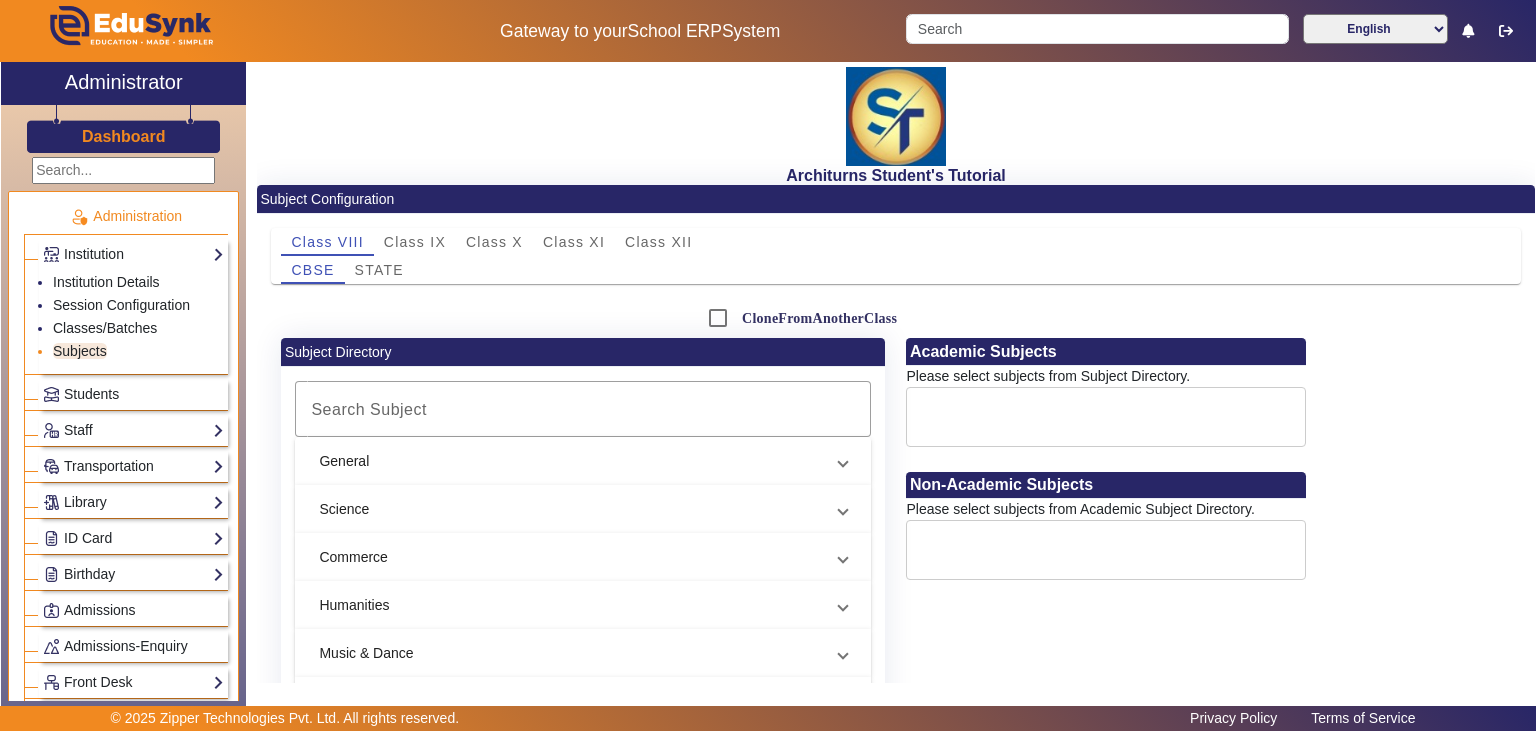 click on "Subjects" 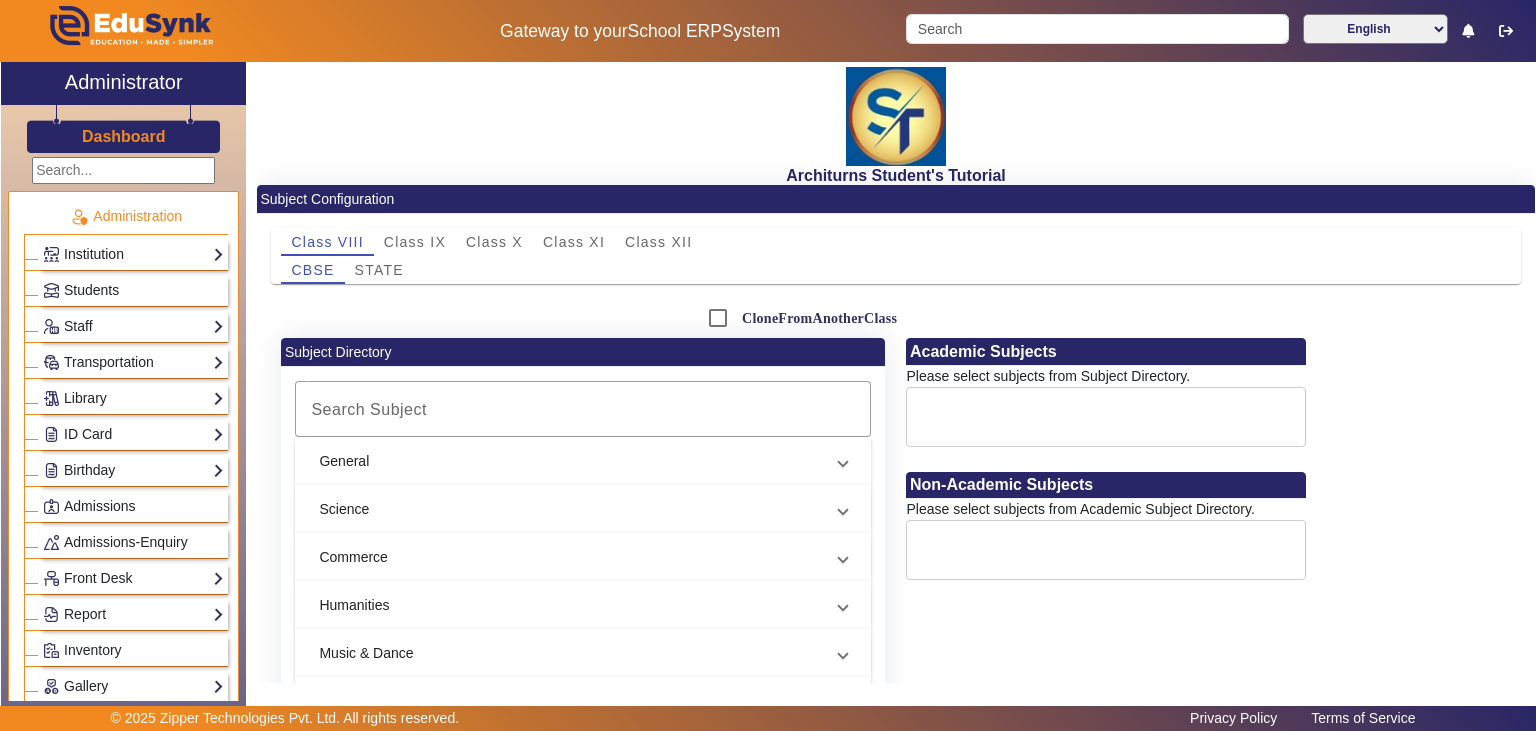 click on "Transportation  Overview   Vehicle Directory   Routes   Trip Record" 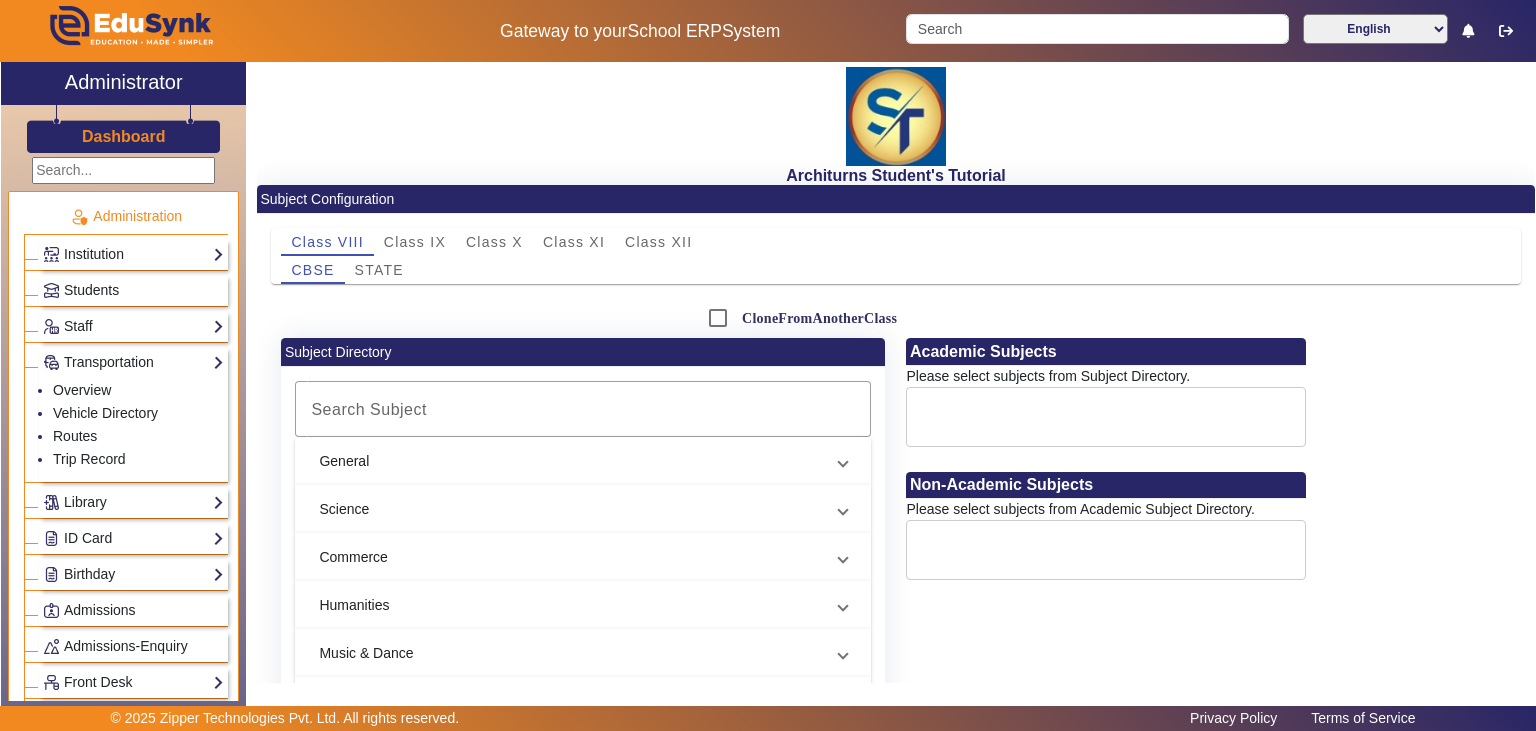 click on "Transportation  Overview   Vehicle Directory   Routes   Trip Record" 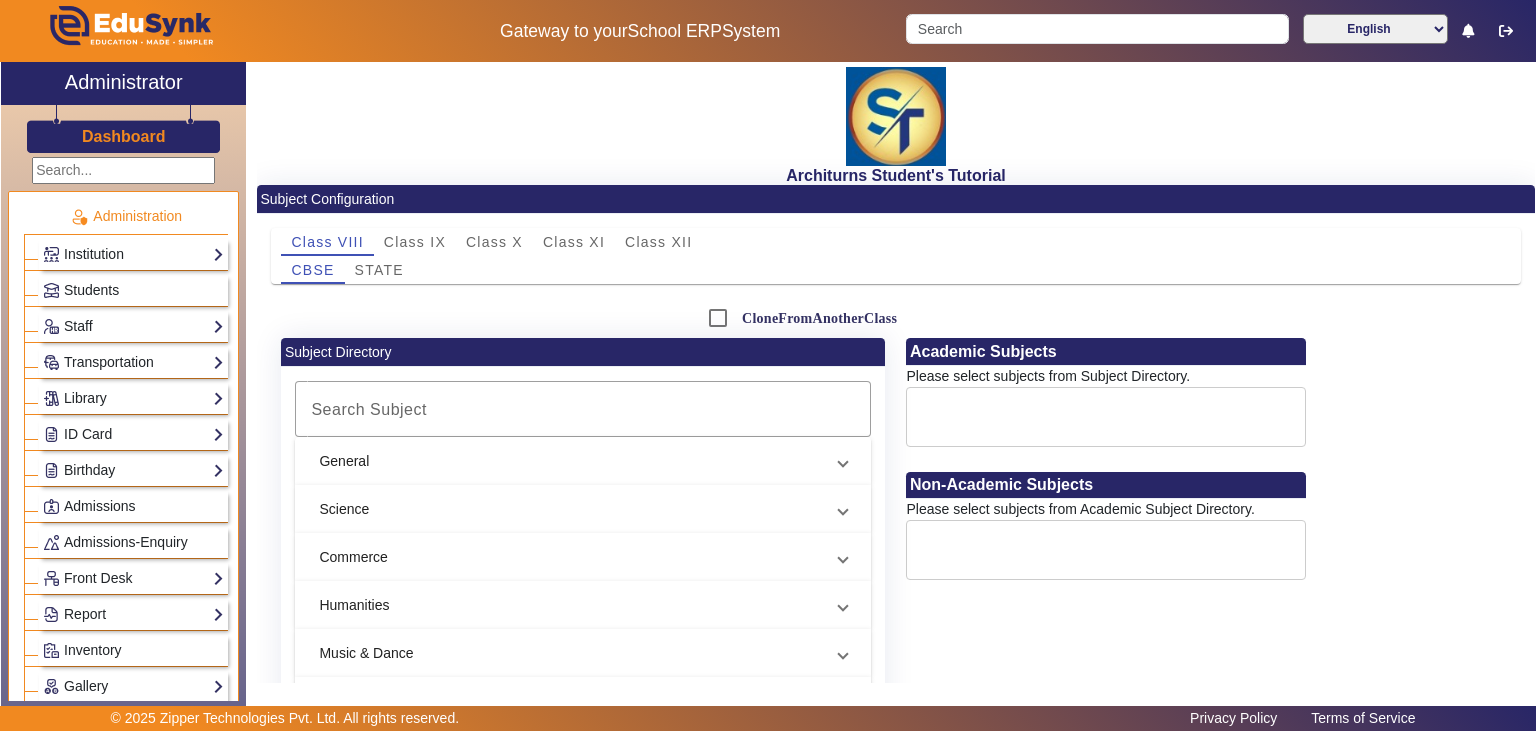 drag, startPoint x: 174, startPoint y: 344, endPoint x: 275, endPoint y: 343, distance: 101.00495 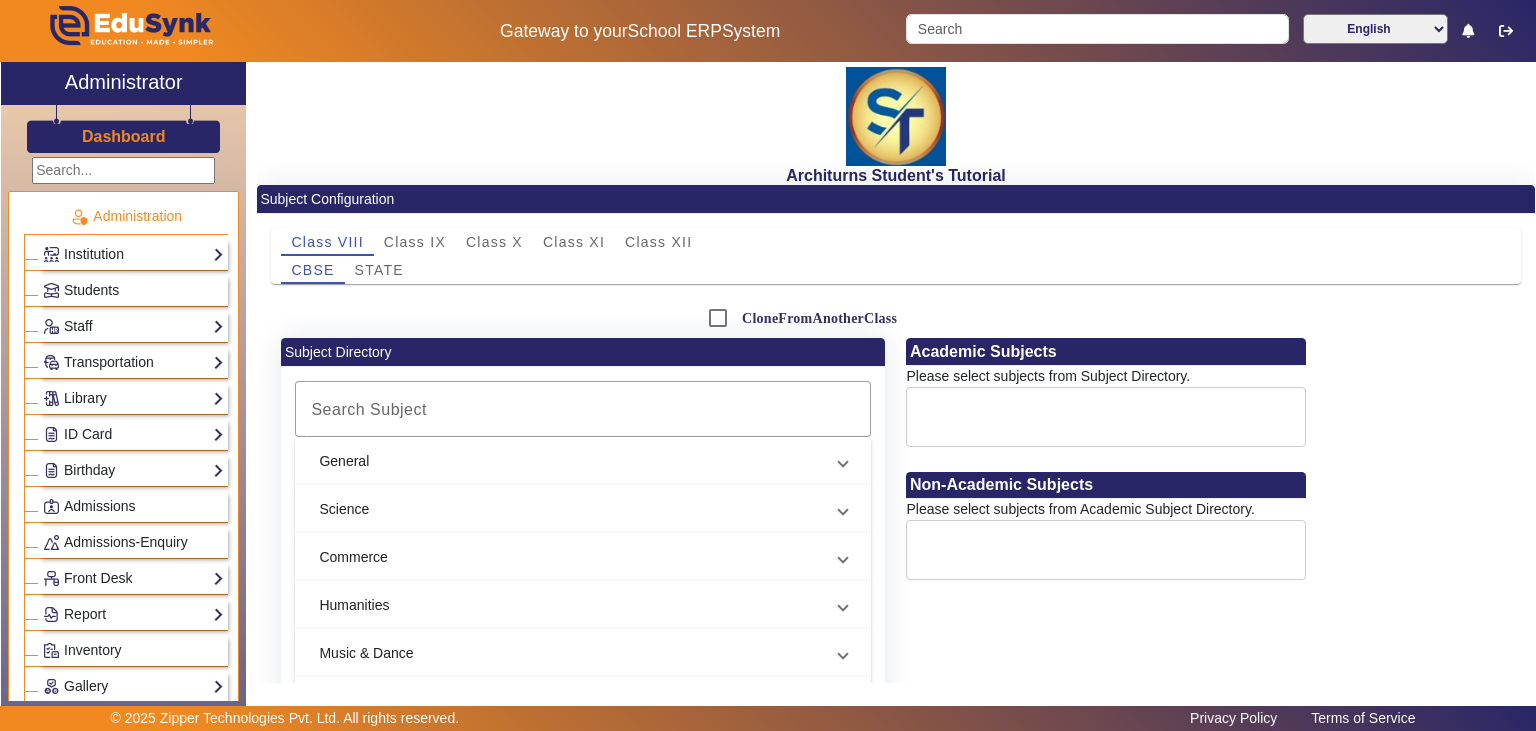 click on "Subject Directory Search Subject  General   Mental Ability   Handwriting   Physical Activity   A/V class   Games   EPL   Arts   Numbers   Mathematics (PCM)   Story Telling   Gross Motor Activity   Miscellaneous Activity (Play/Others)   EWS   Third Language   Concentration Development Activity   Craft   Mathematics   Computer Science   Second Langauge   Science   Logical Development Activity   Hindi   Drawing   Conversation   Thinking Skill   EVS   Social Studies   G.K.   Advance Mathematics   Cognitive Development Activity   English   Learning Part   Thinking Skills Activity   Library   Fine Motor Activity   Social Science   Music   Phonics   Dance   Elementary Science   Moral Science   Science   Chemistry   Botany   Zoology   Physics   IIT JEE   NEET   Biology   Commerce   Statistics   Applied Mathematics   Economics   Banking   Accountancy   Business Studies   Humanities   Civics   History   Geography   Political Science   Psychology   Sociology   Music & Dance   Flute   Drums   Indian Vocal   Guitar   JEE" 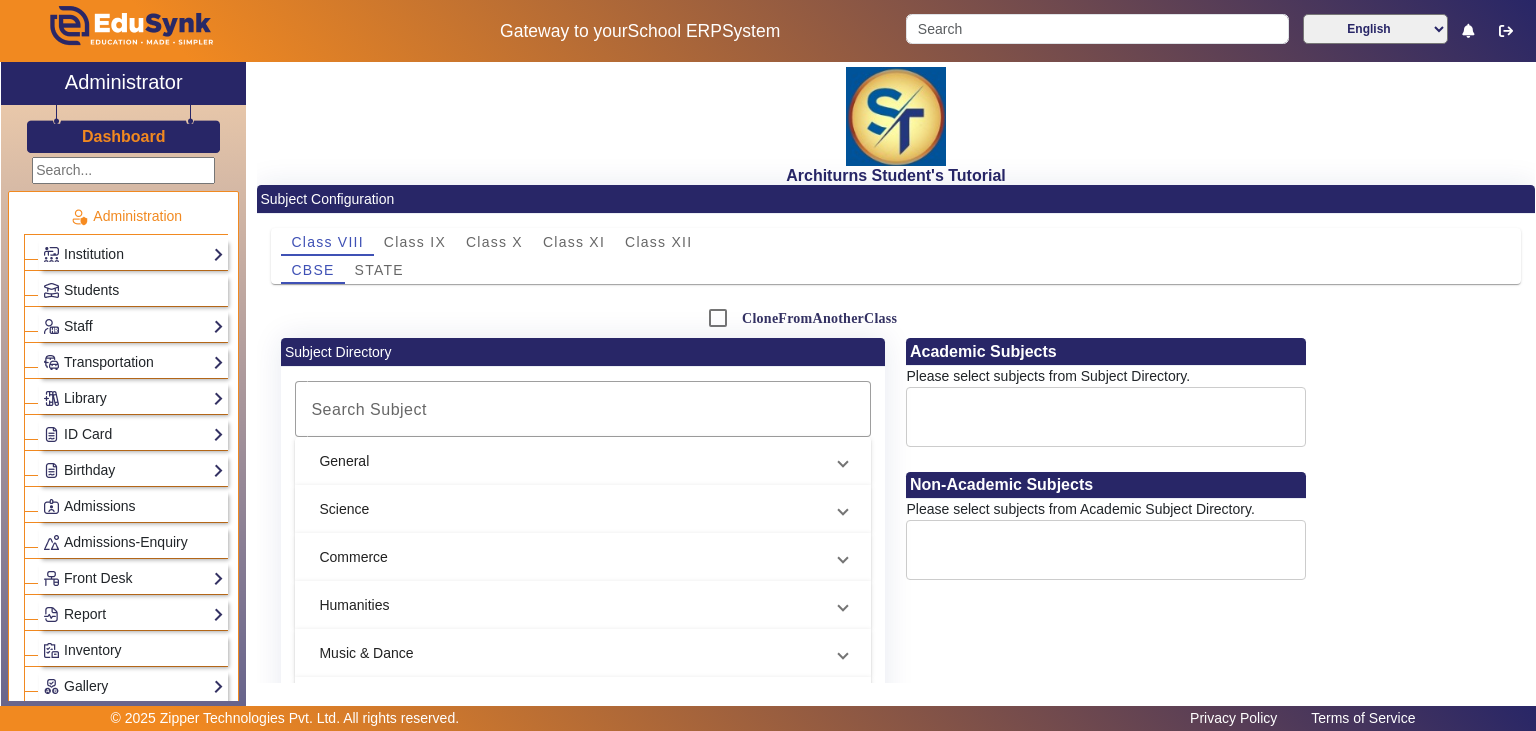 click 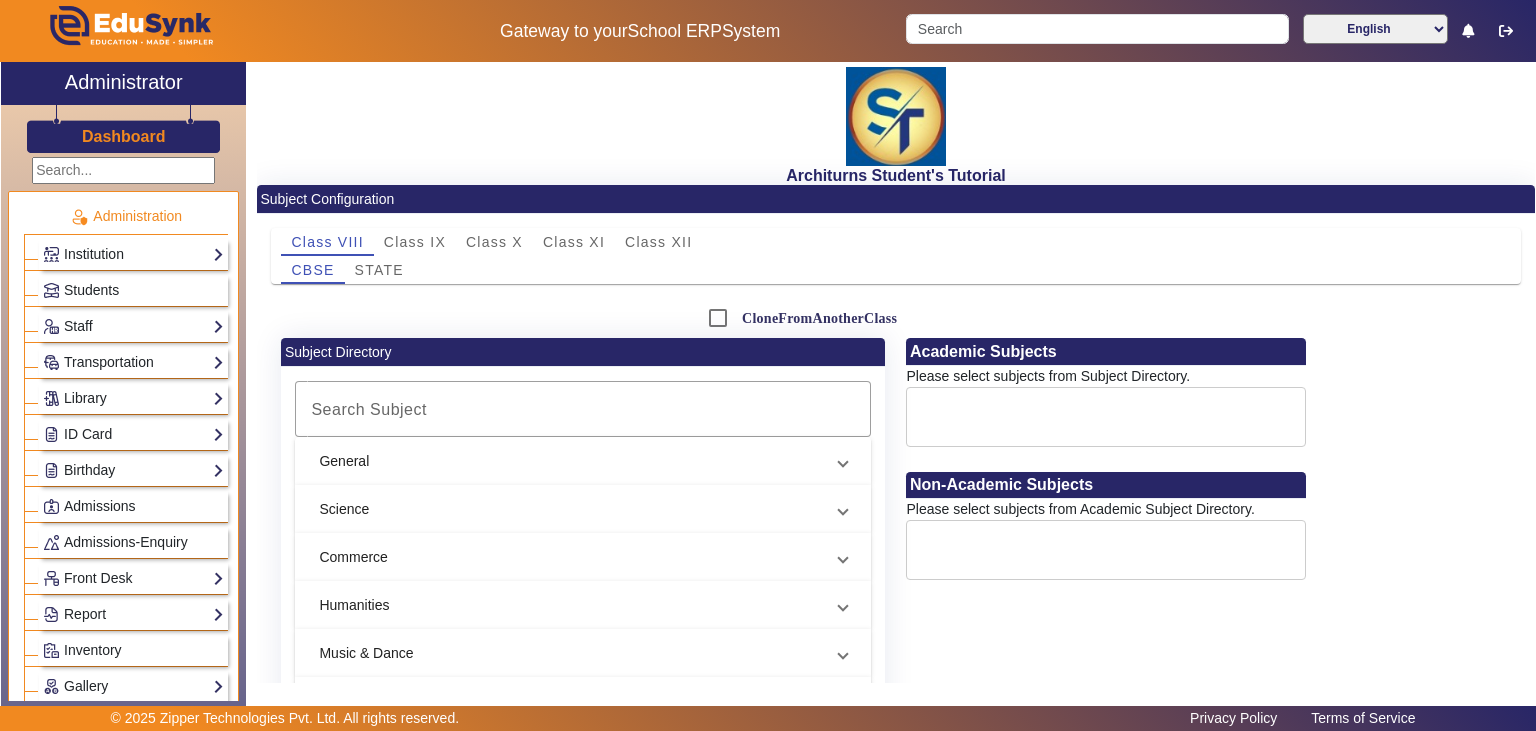 click on "Class VIII Class IX Class X Class XI Class XII CBSE [STATE]  CloneFromAnotherClass  Select Class Select Section Subject Directory Search Subject  General   Mental Ability   Handwriting   Physical Activity   A/V class   Games   EPL   Arts   Numbers   Mathematics (PCM)   Story Telling   Gross Motor Activity   Miscellaneous Activity (Play/Others)   EWS   Third Language   Concentration Development Activity   Craft   Mathematics   Computer Science   Second Langauge   Science   Logical Development Activity   Hindi   Drawing   Conversation   Thinking Skill   EVS   Social Studies   G.K.   Advance Mathematics   Cognitive Development Activity   English   Learning Part   Thinking Skills Activity   Library   Fine Motor Activity   Social Science   Music   Phonics   Dance   Elementary Science   Moral Science   Science   Chemistry   Botany   Zoology   Physics   IIT JEE   NEET   Biology   Commerce   Statistics   Applied Mathematics   Economics   Banking   Accountancy   Business Studies   Humanities   Civics   History   Flute" 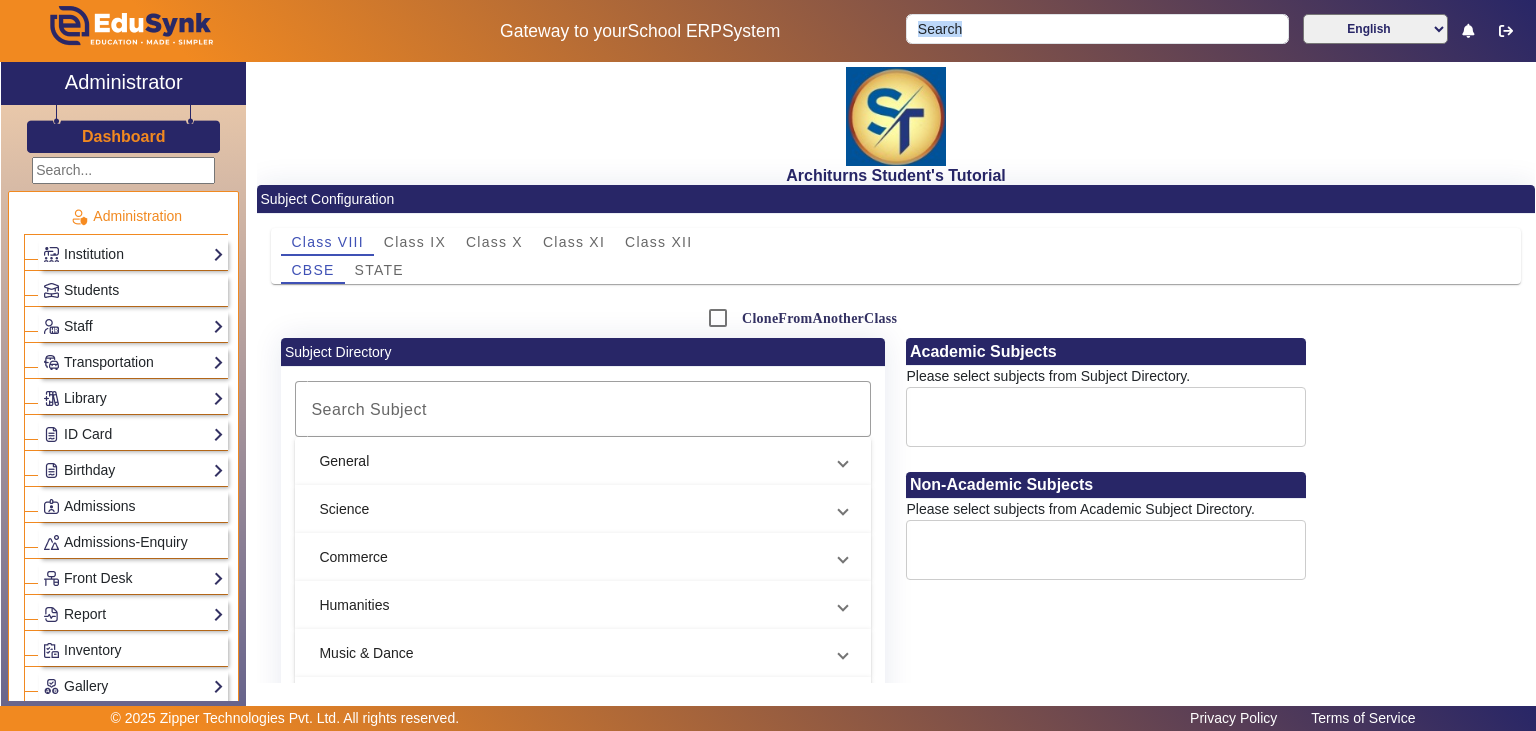 drag, startPoint x: 938, startPoint y: -11, endPoint x: 947, endPoint y: -25, distance: 16.643316 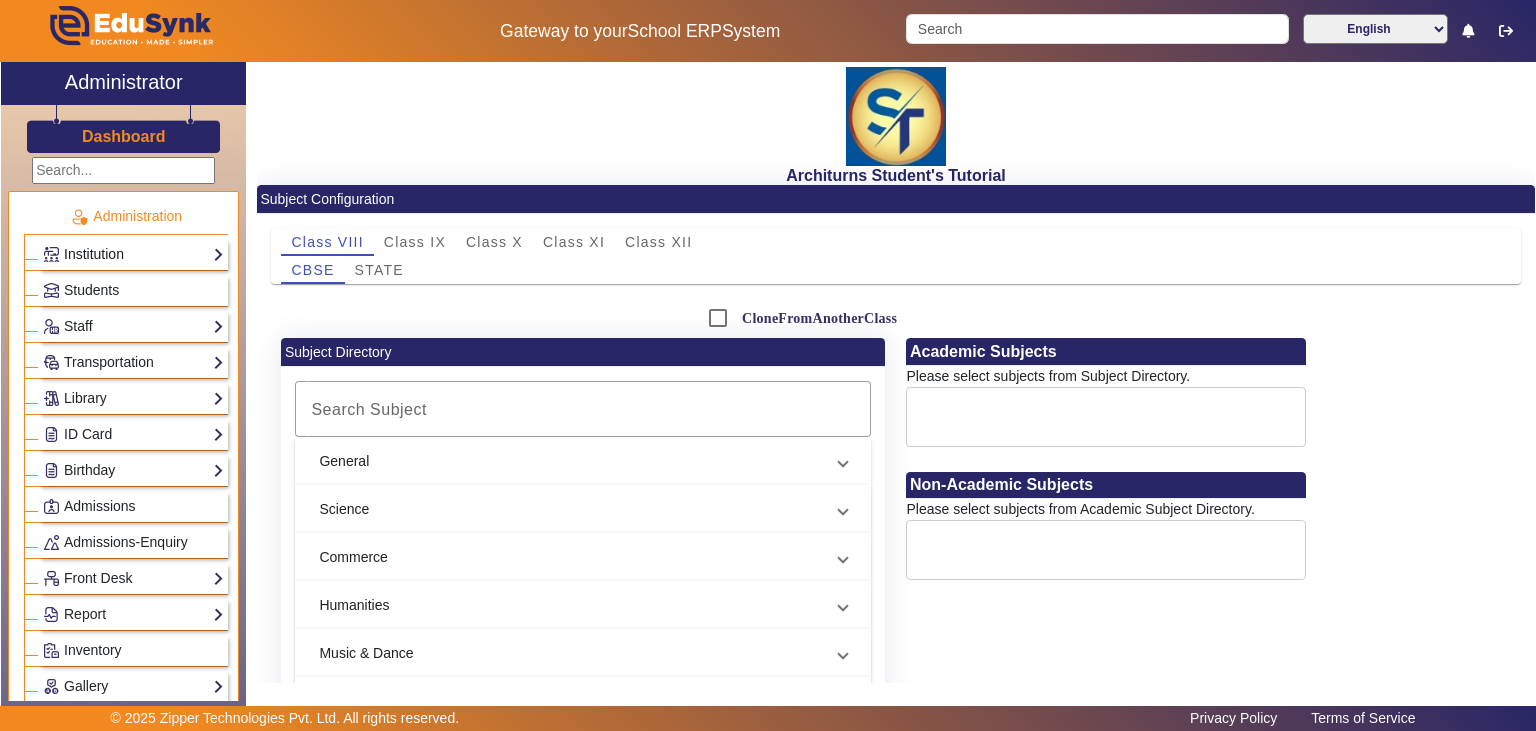 click on "Institution" 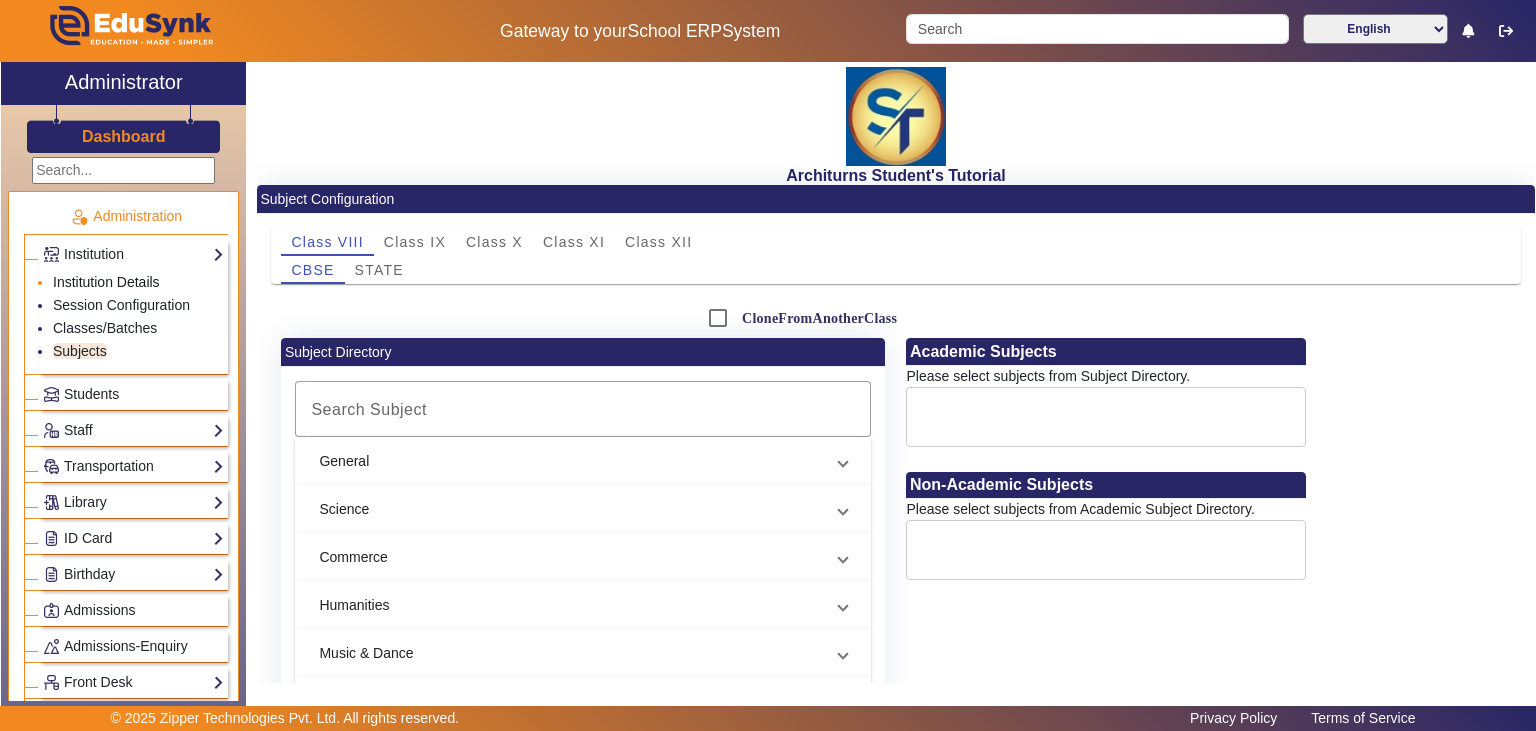 click on "Institution Details" 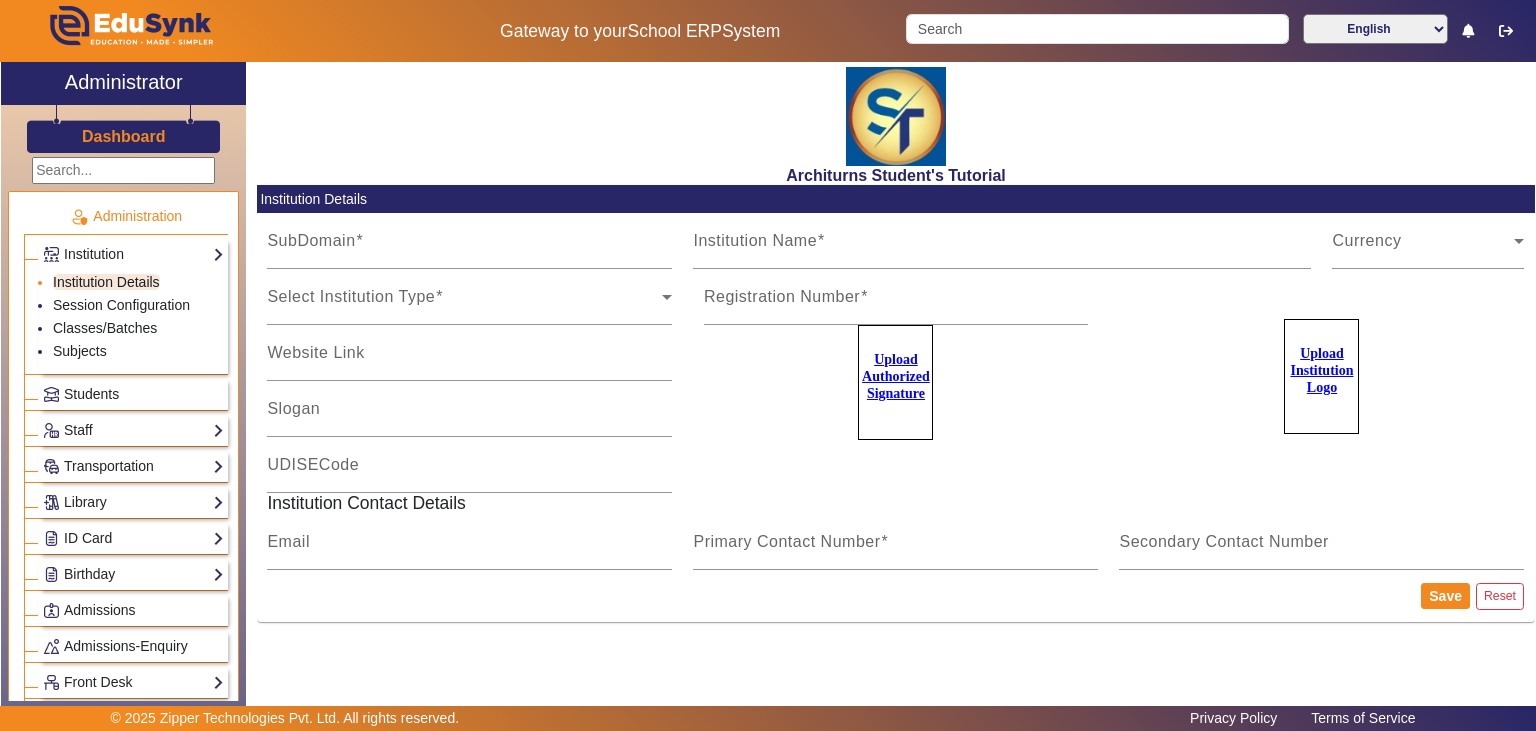type on "architurns" 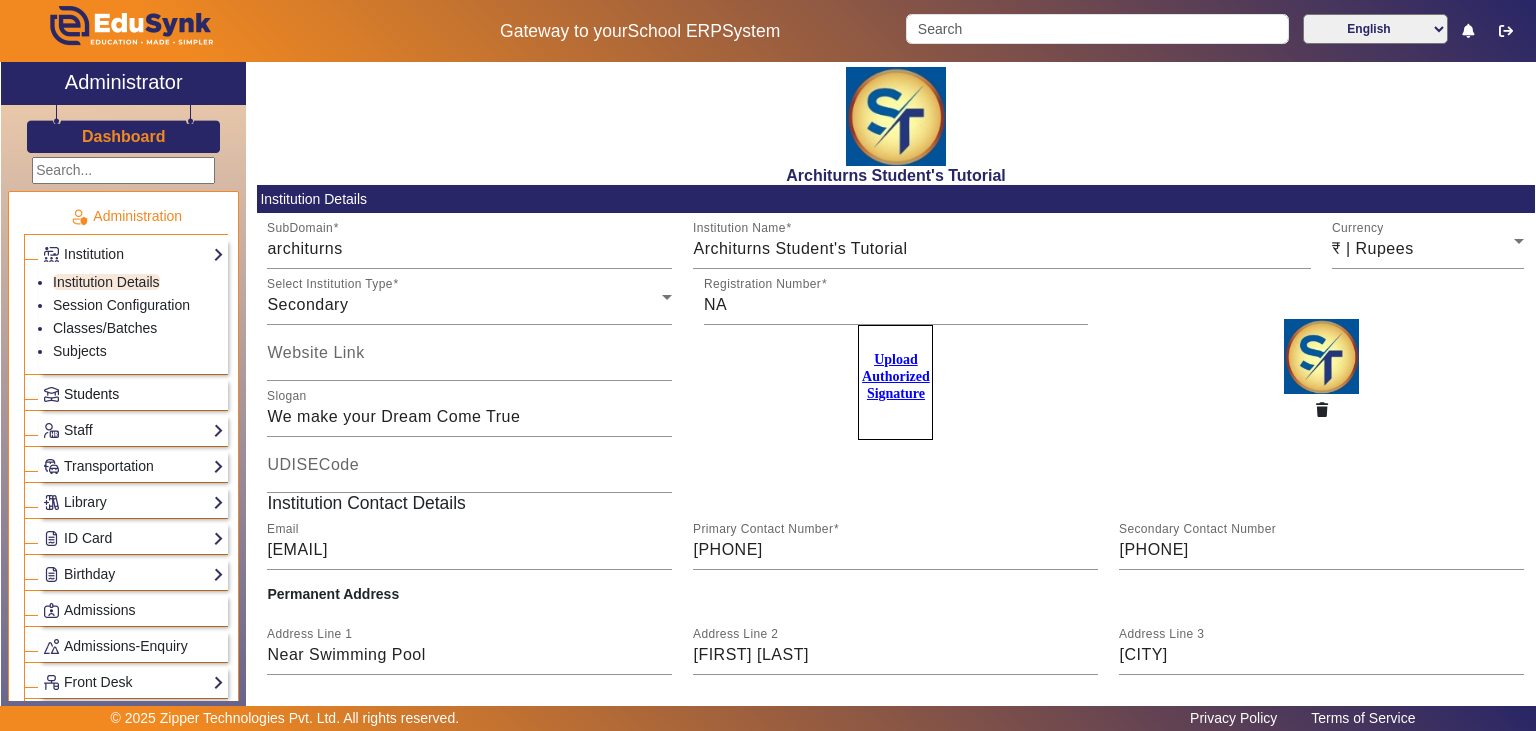 click on "Students" 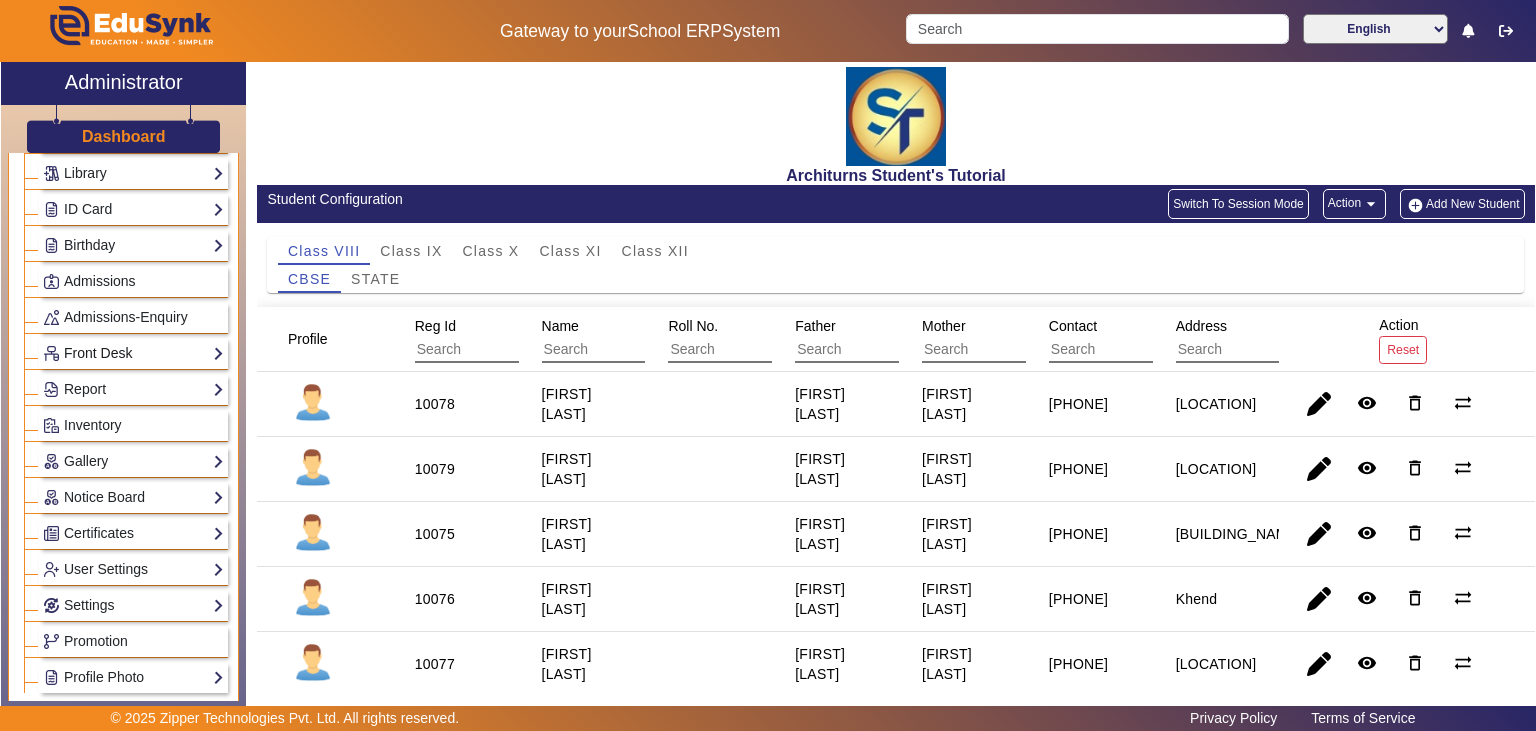 scroll, scrollTop: 288, scrollLeft: 0, axis: vertical 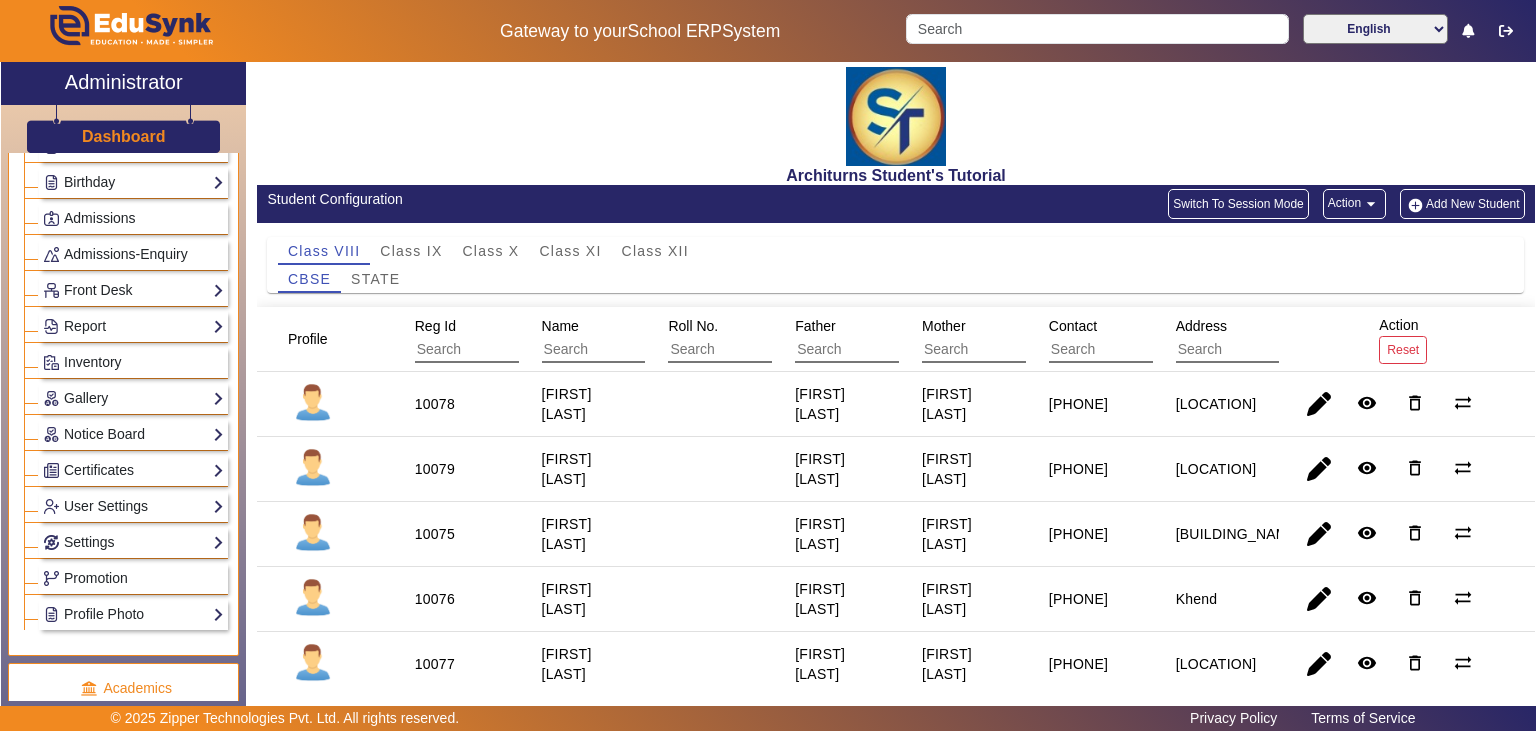 click on "Academics" 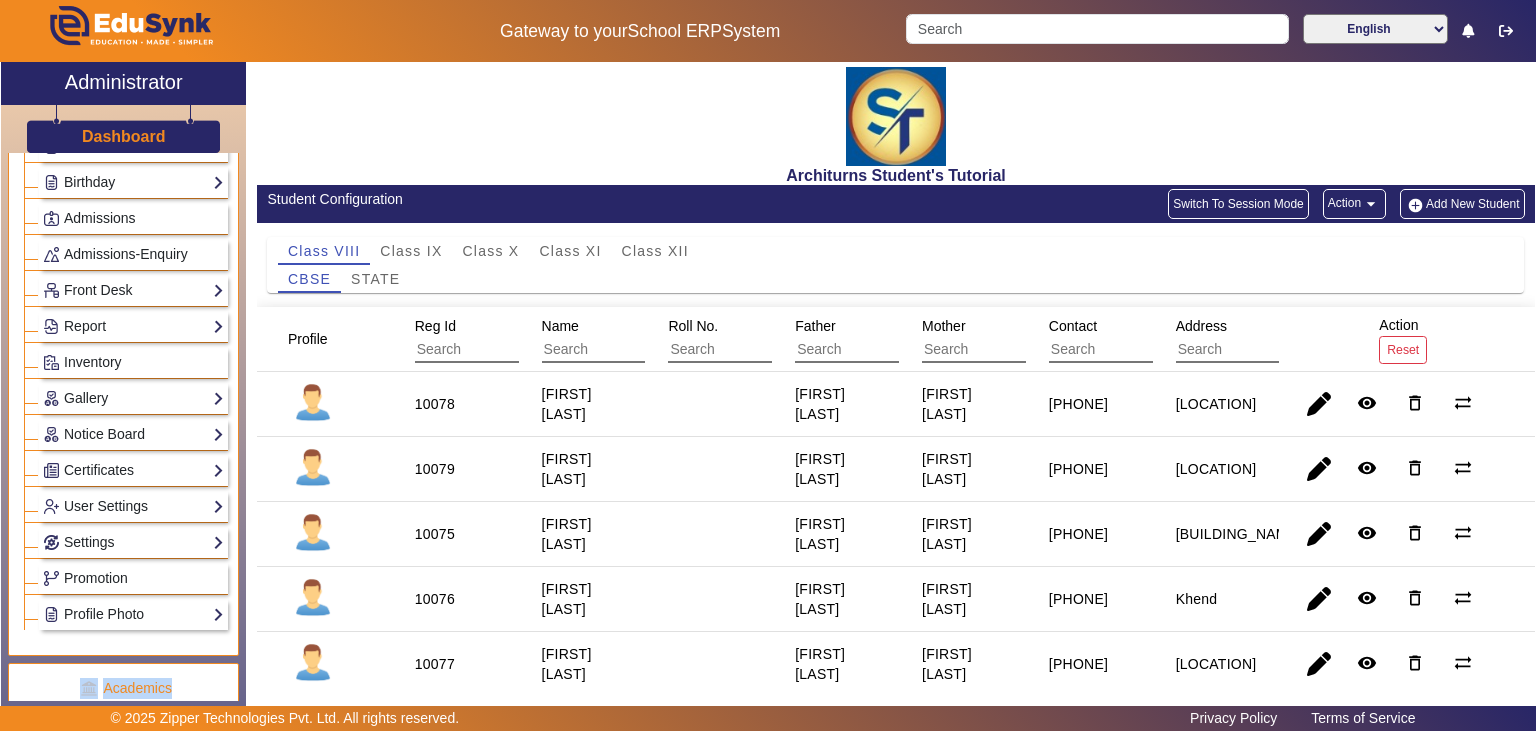 click on "Academics" 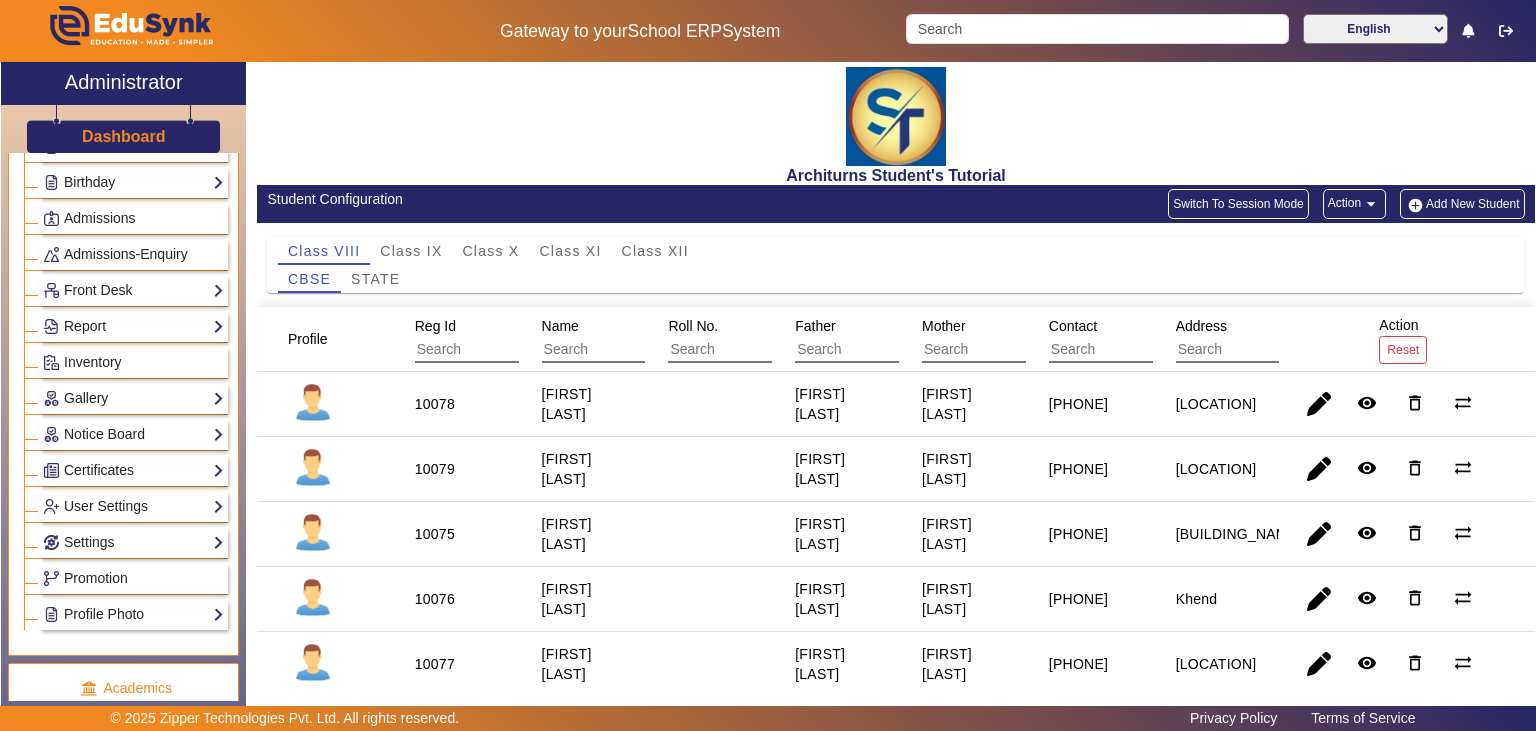 click on "Academics" 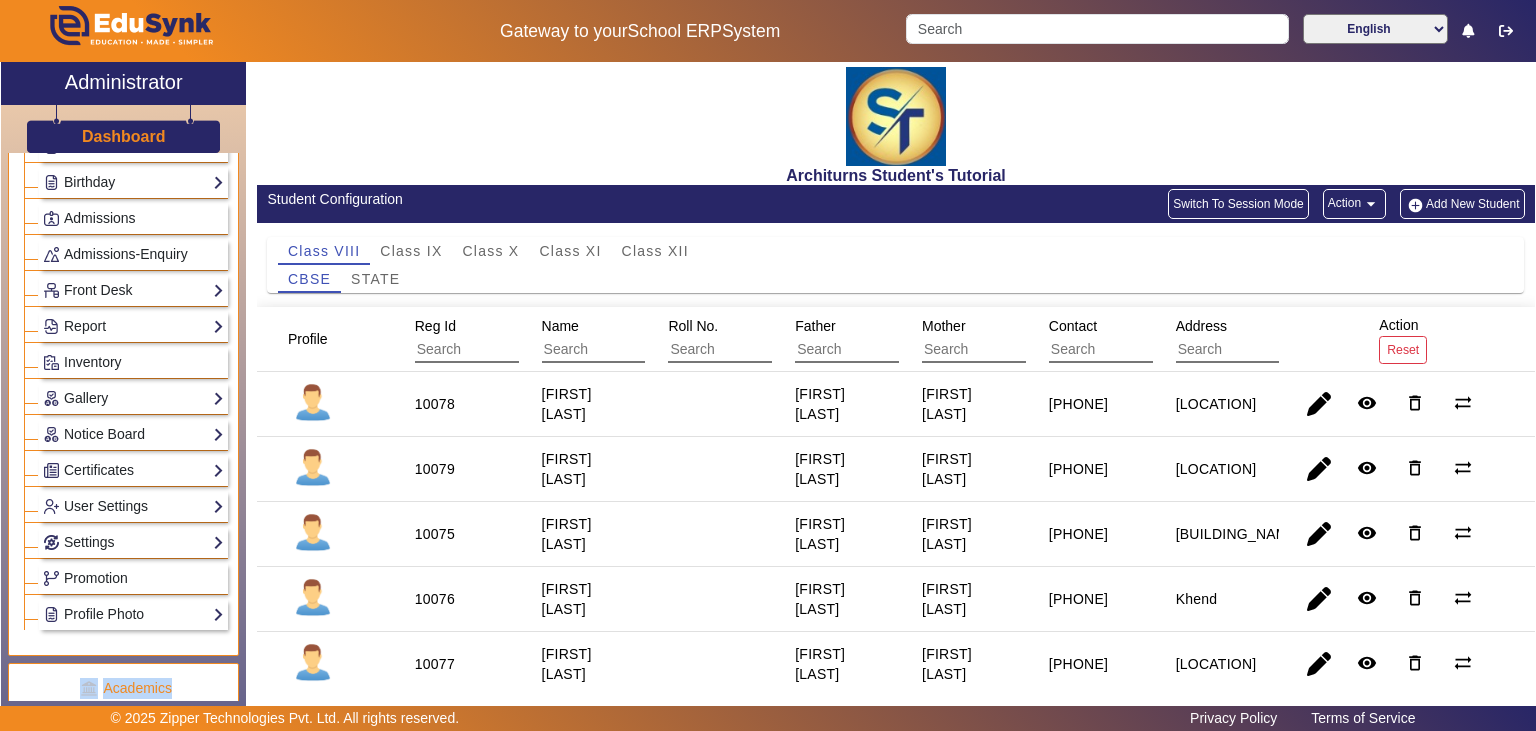 click on "Academics" 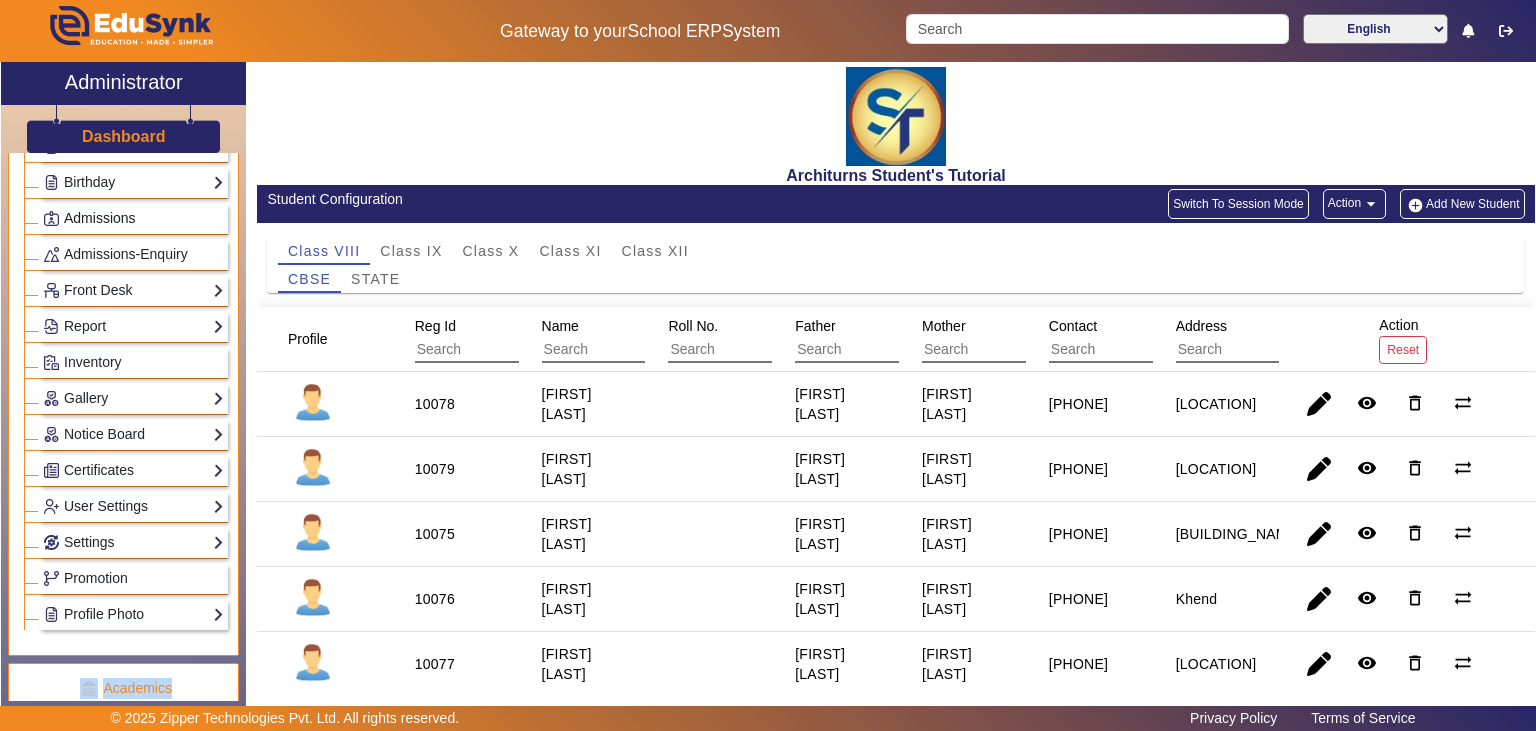 click on "Admissions" 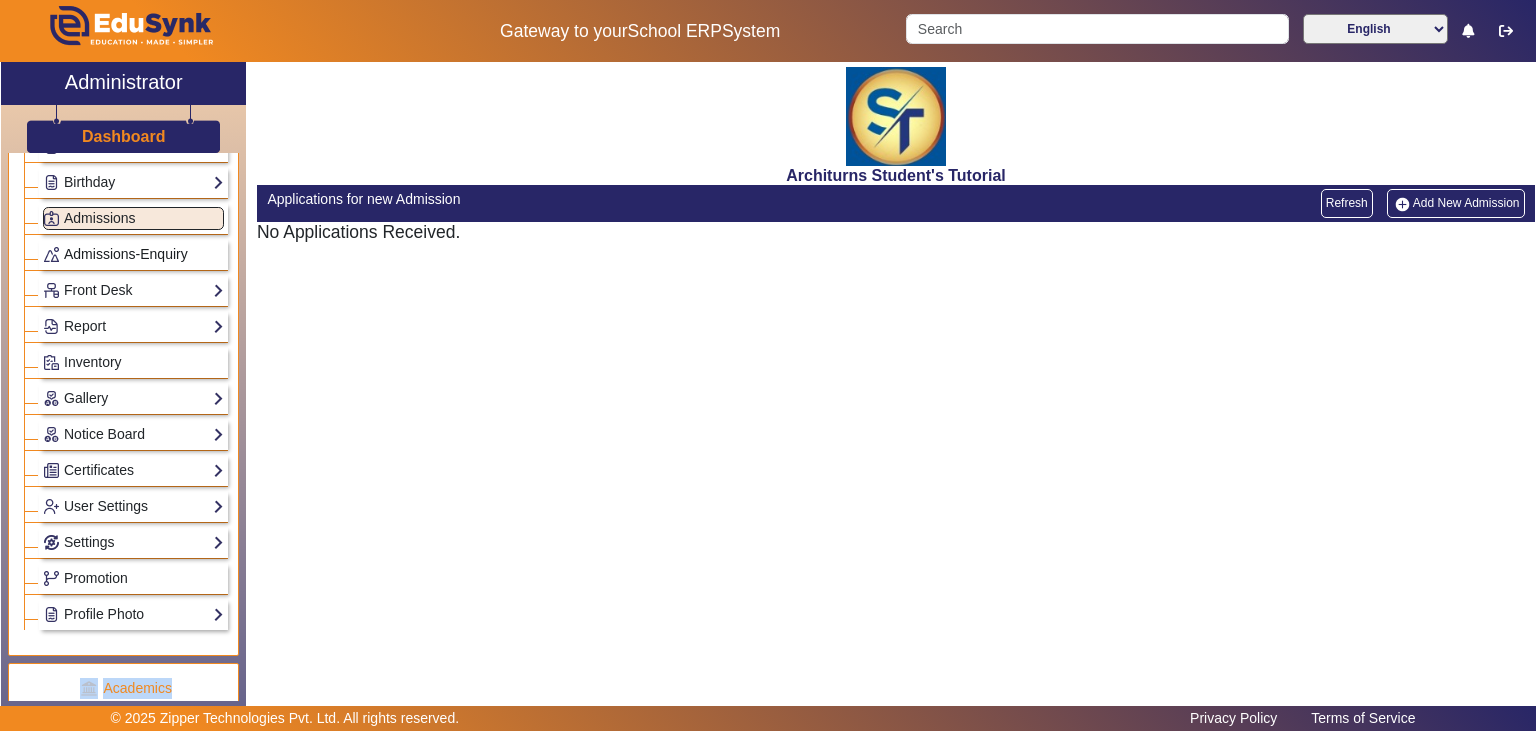 click on "Admissions-Enquiry" 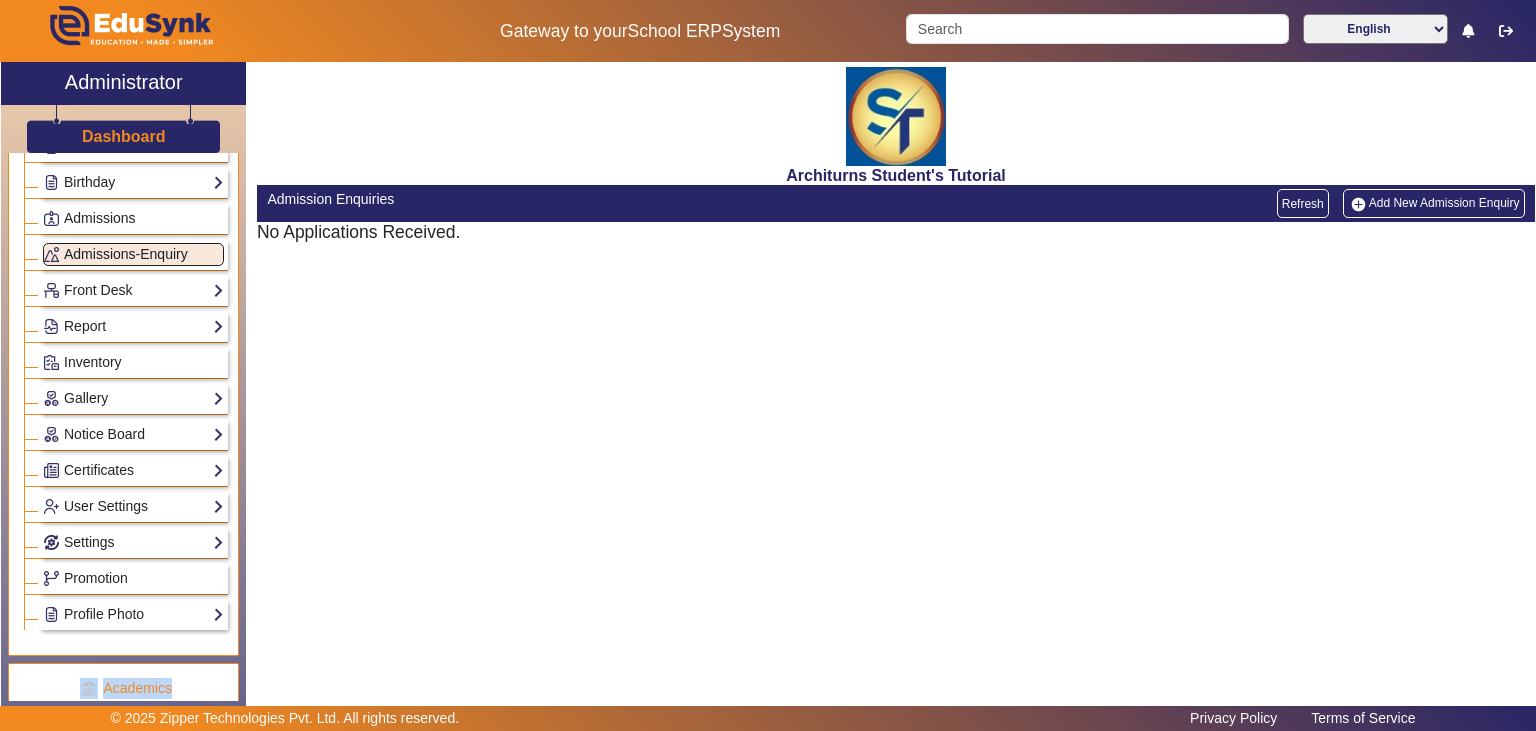 click on "Admissions-Enquiry" 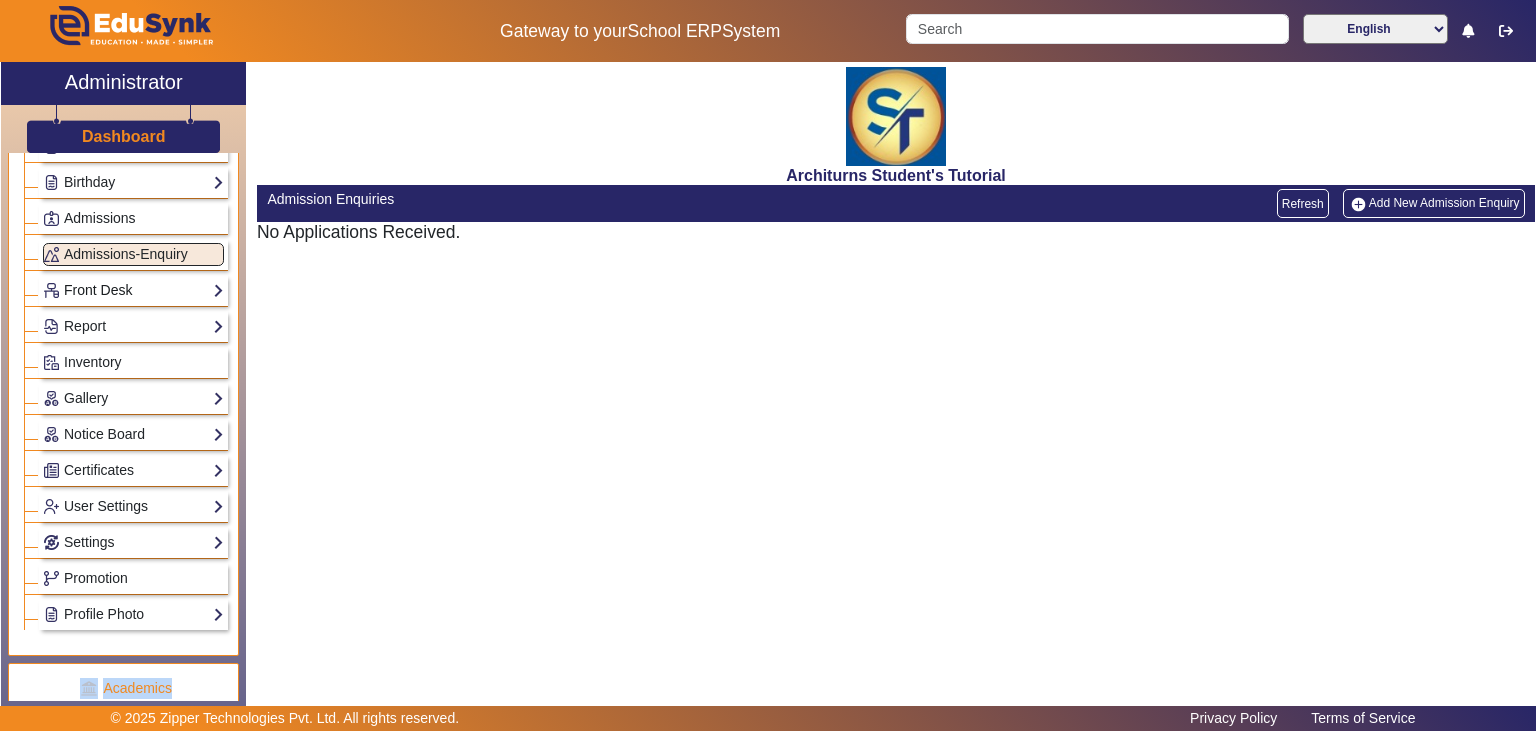 click on "Front Desk" 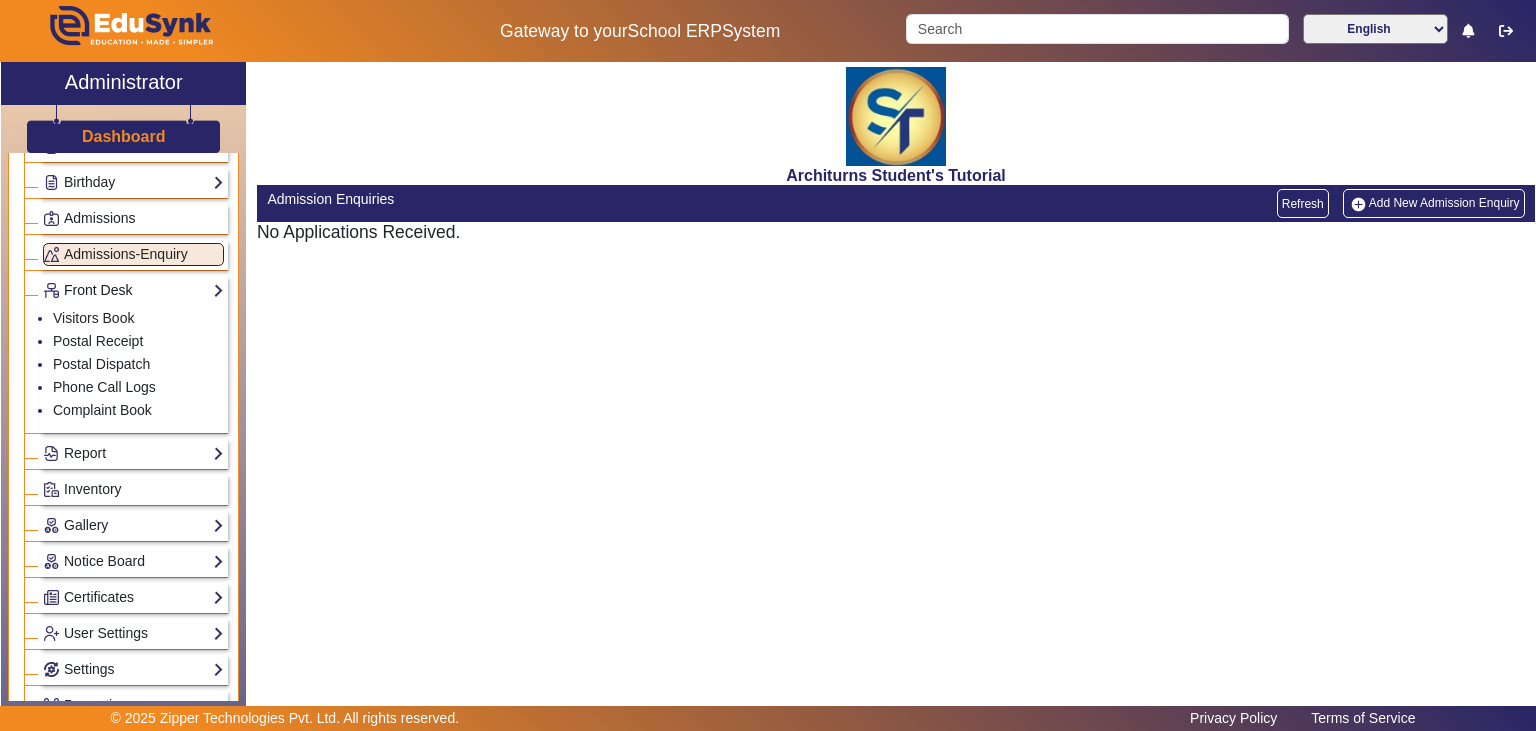 click on "Front Desk" 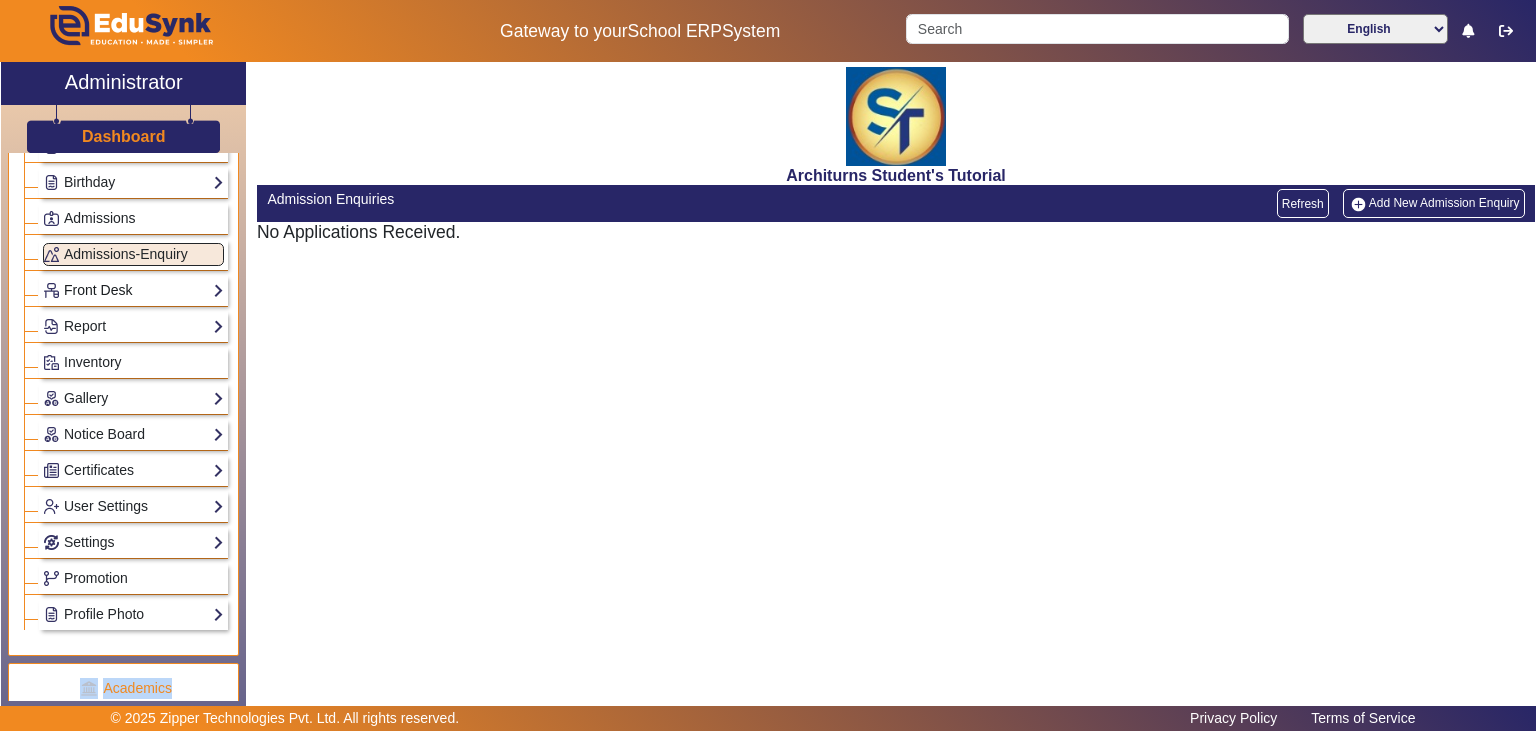 click on "Front Desk" 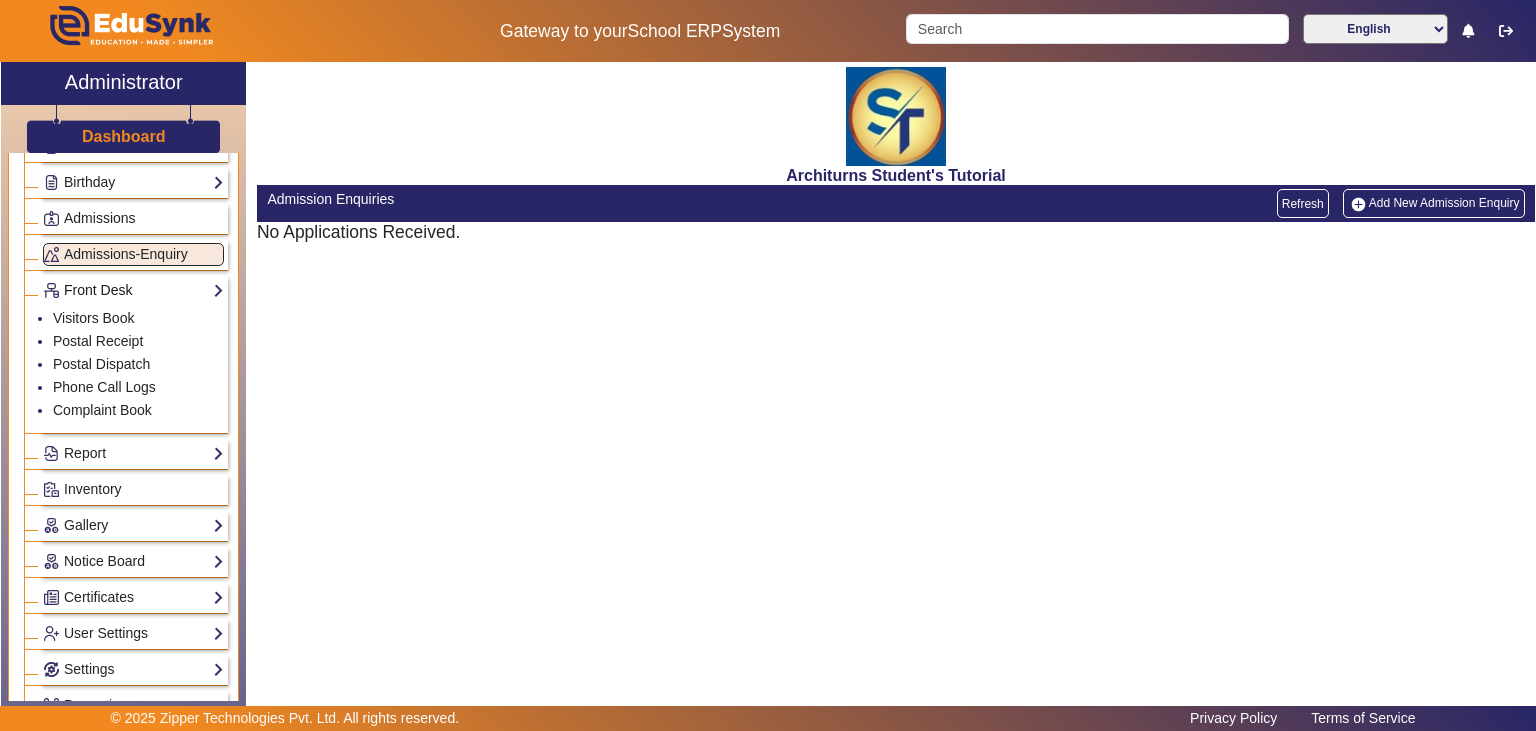 click on "Front Desk" 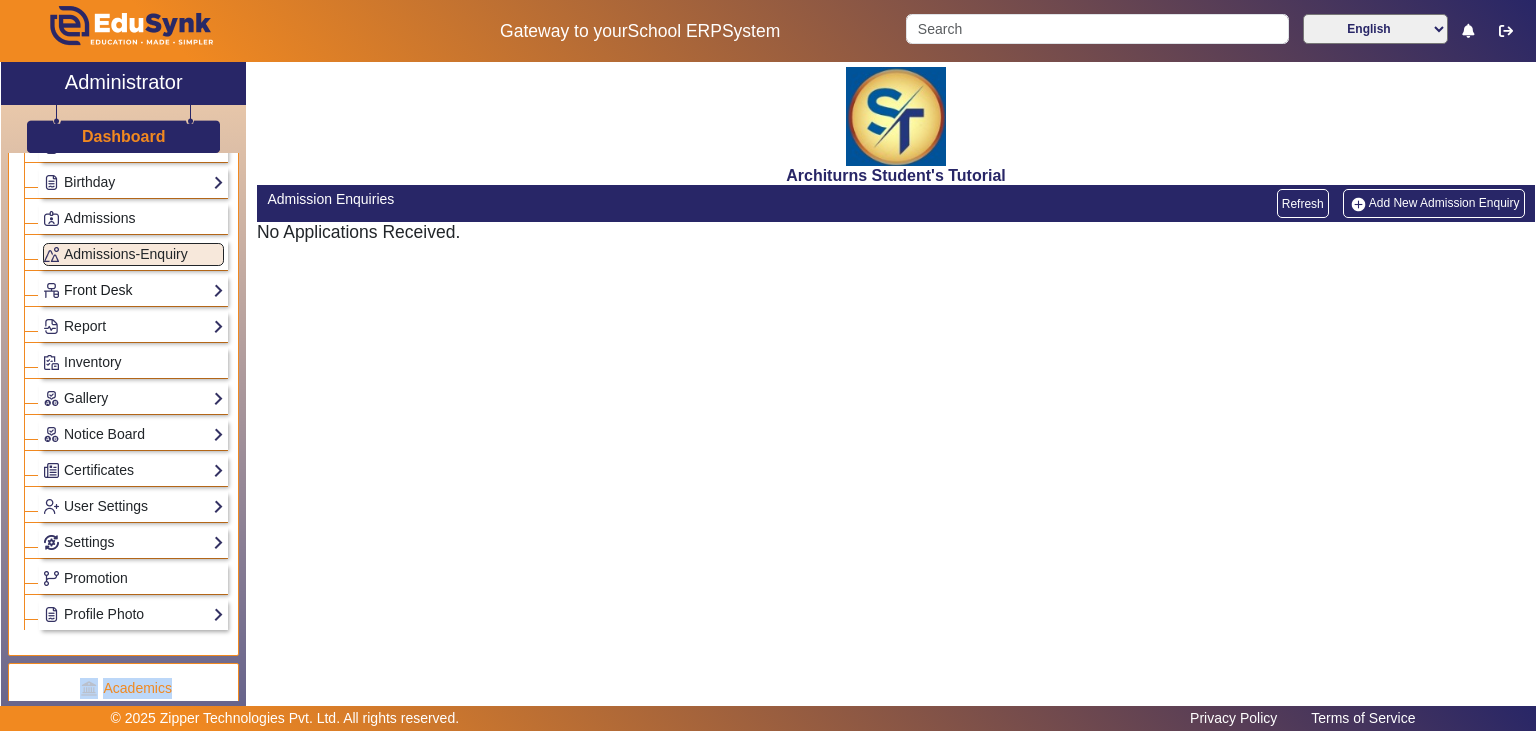 click on "Front Desk" 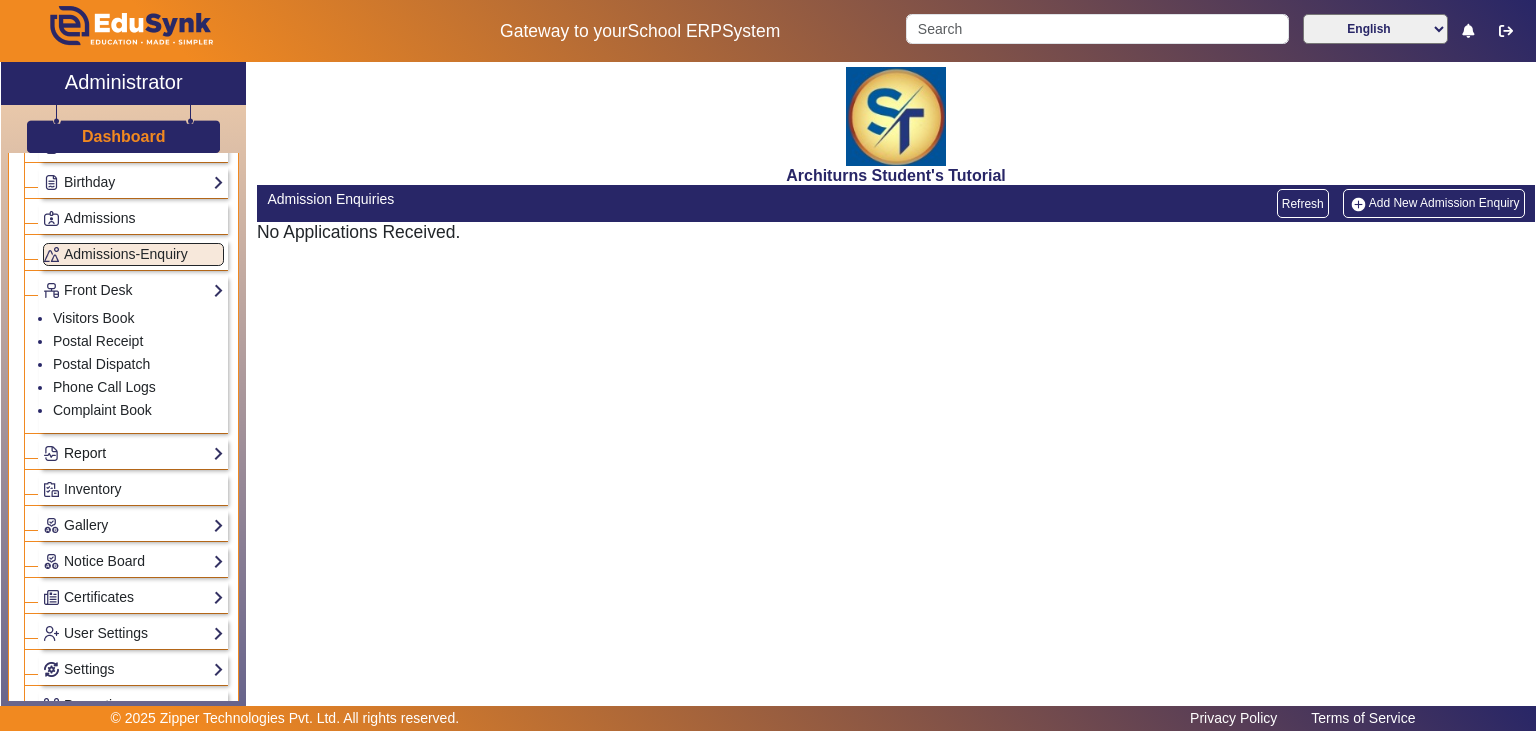 click on "Report" 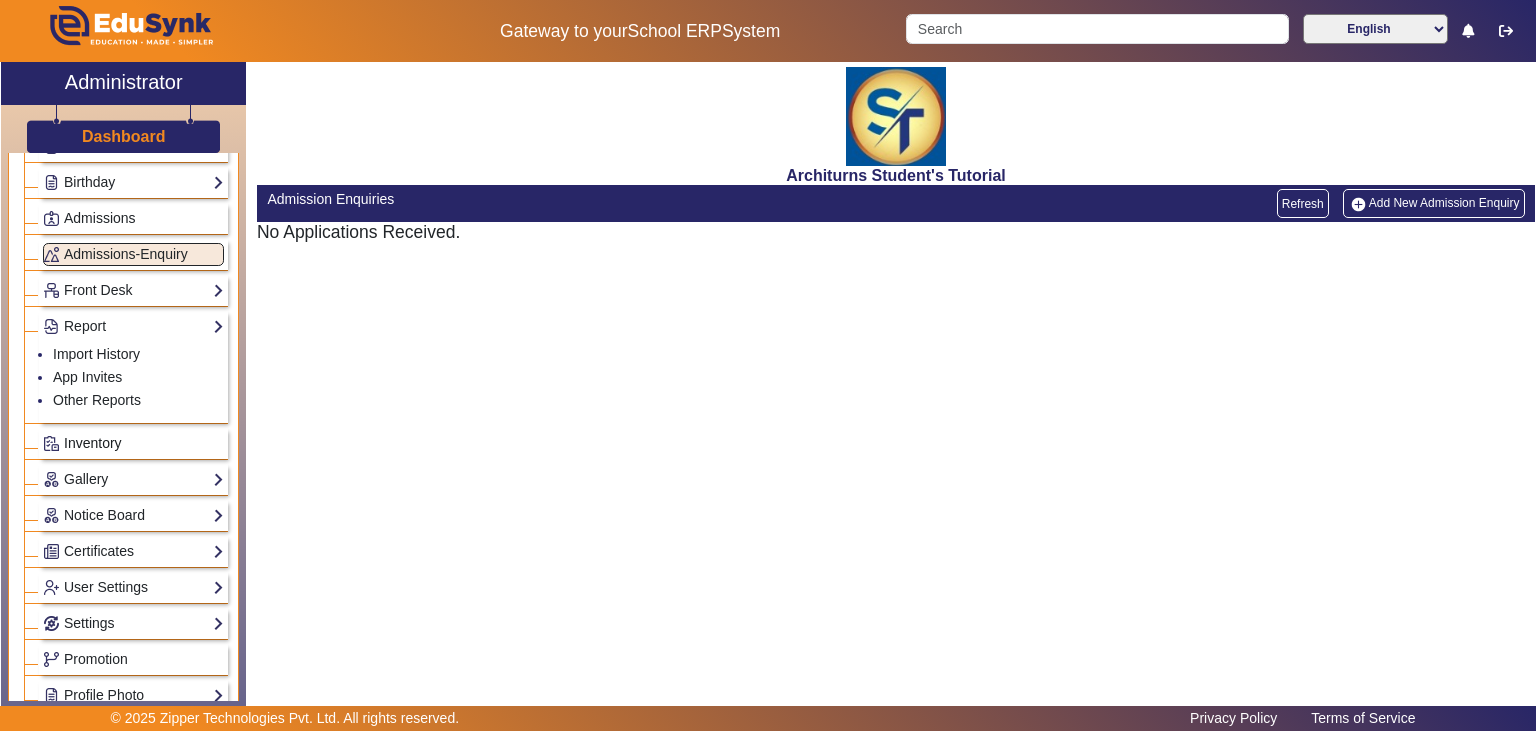 click on "Inventory" 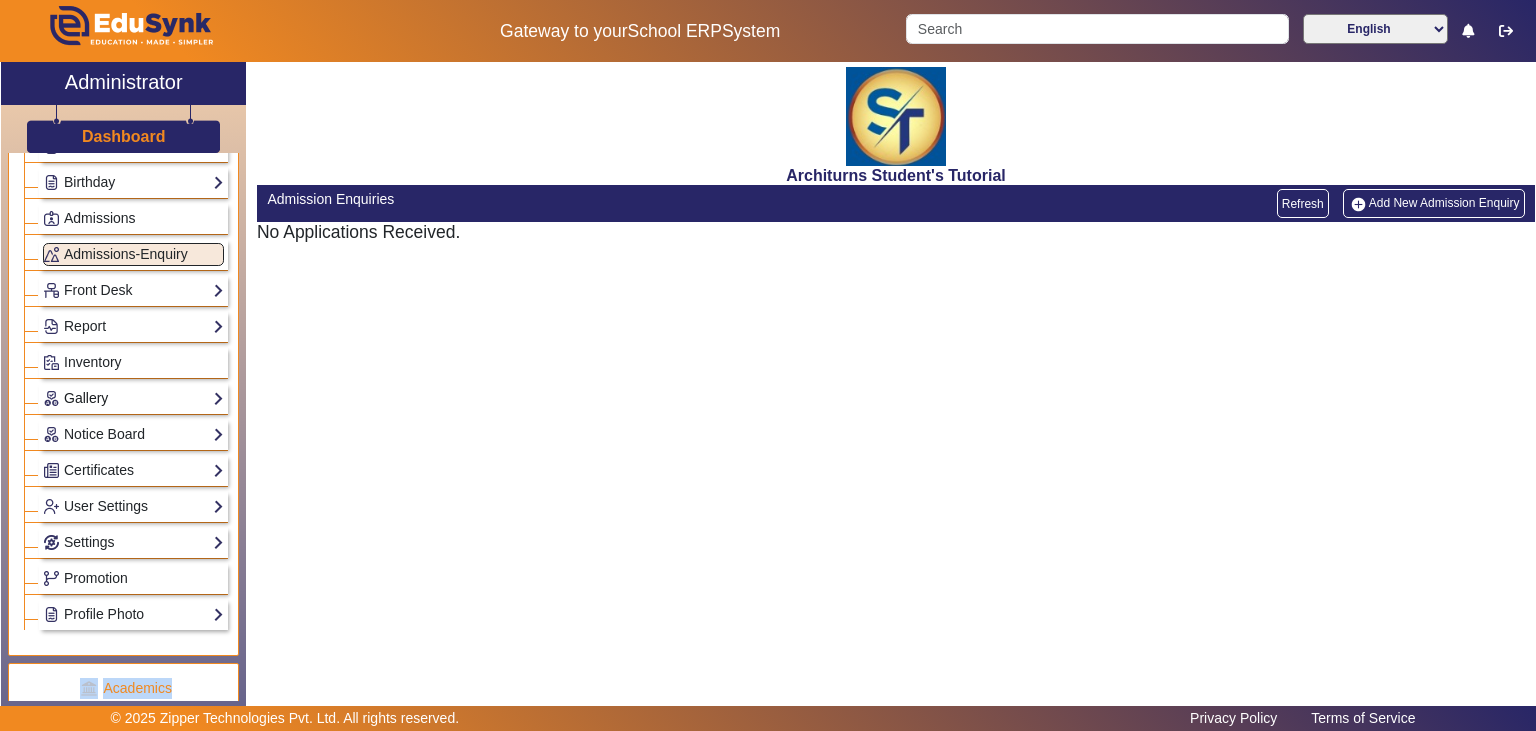 click on "Gallery" 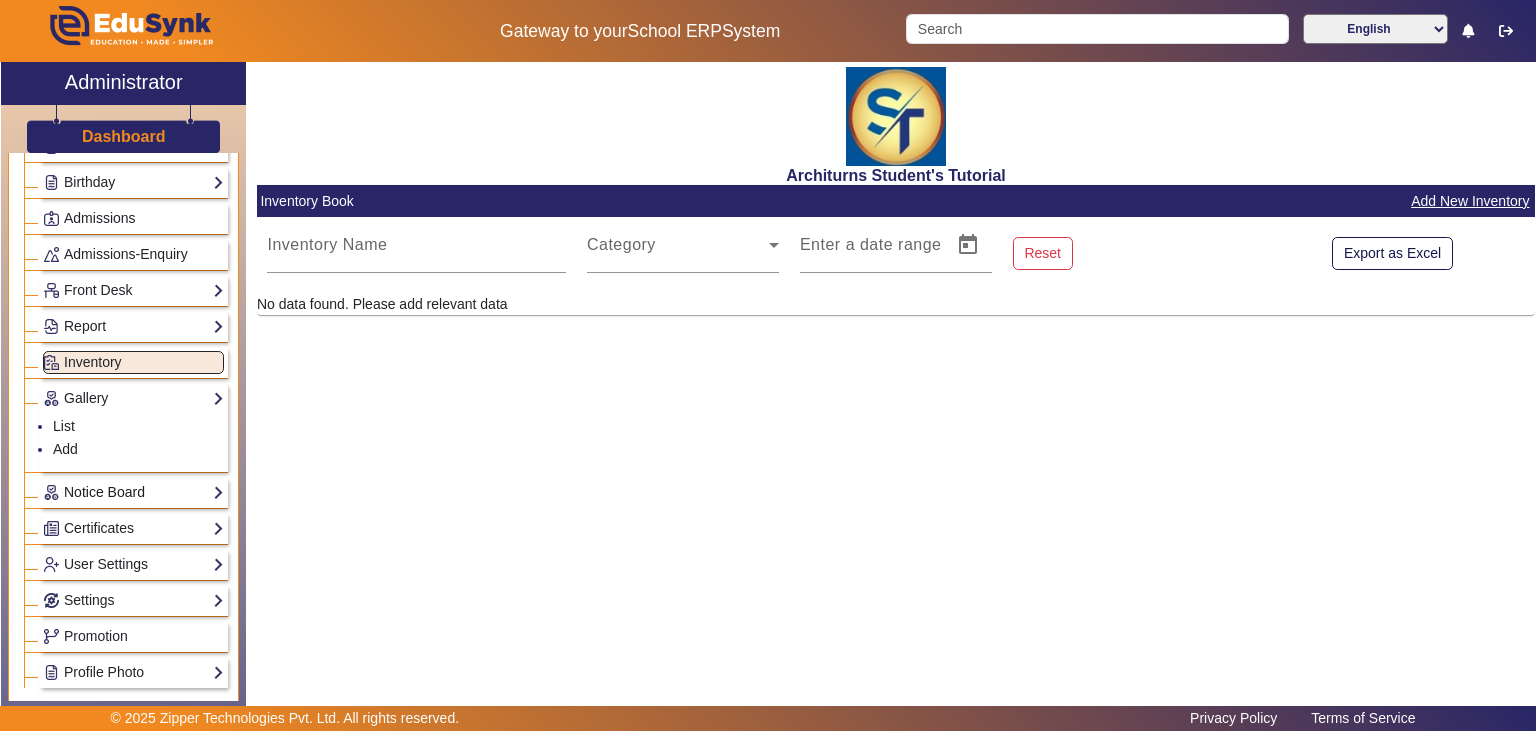 click on "Notice Board" 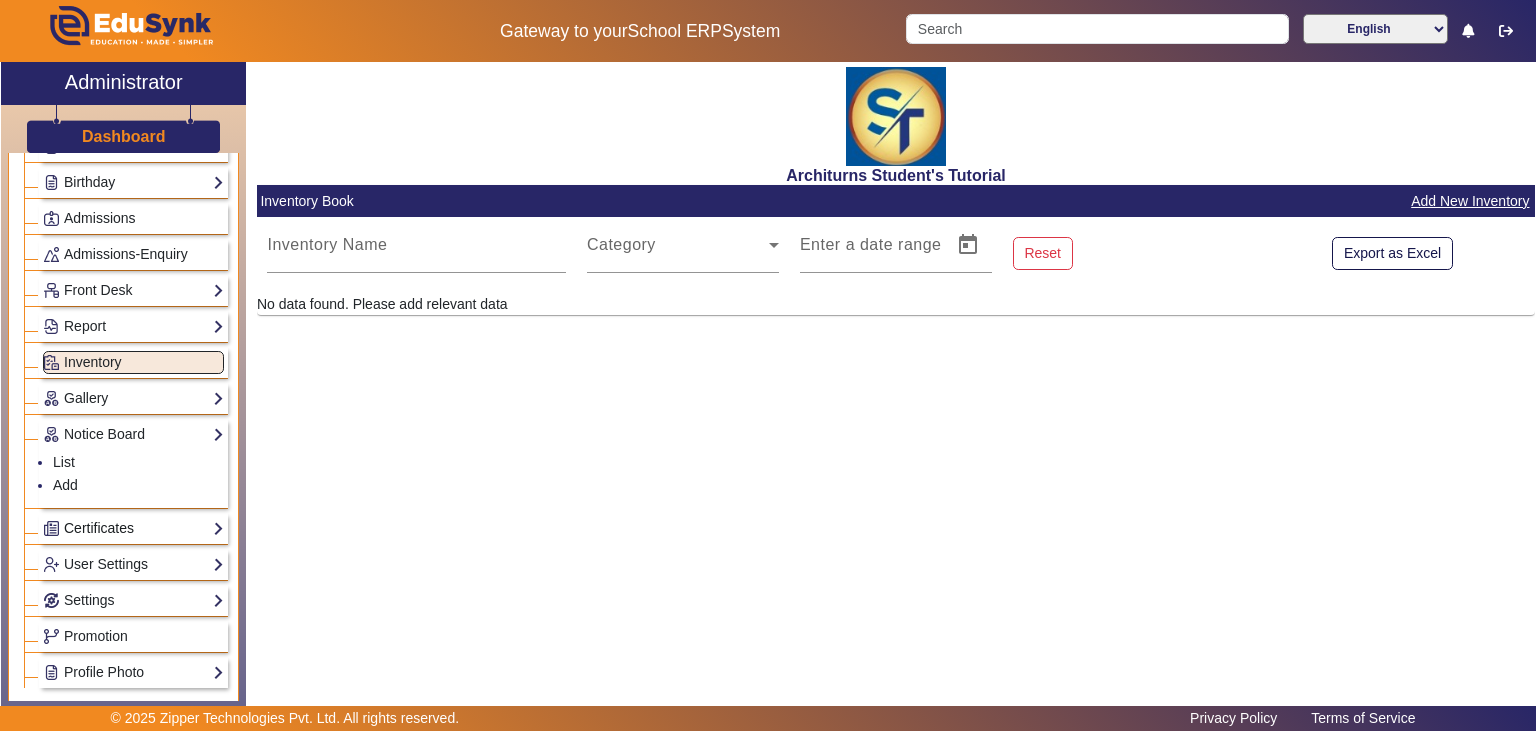 click on "Certificates" 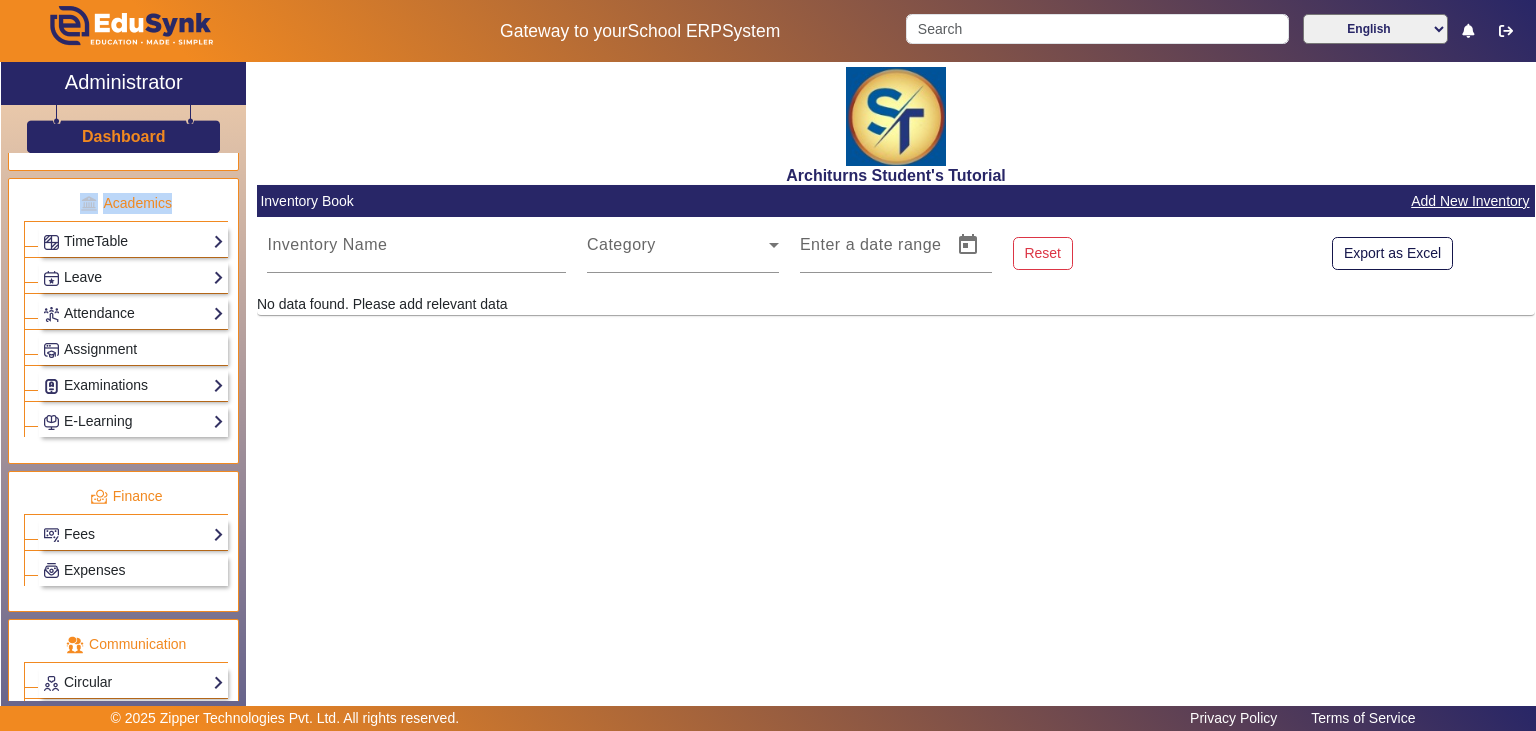 scroll, scrollTop: 825, scrollLeft: 0, axis: vertical 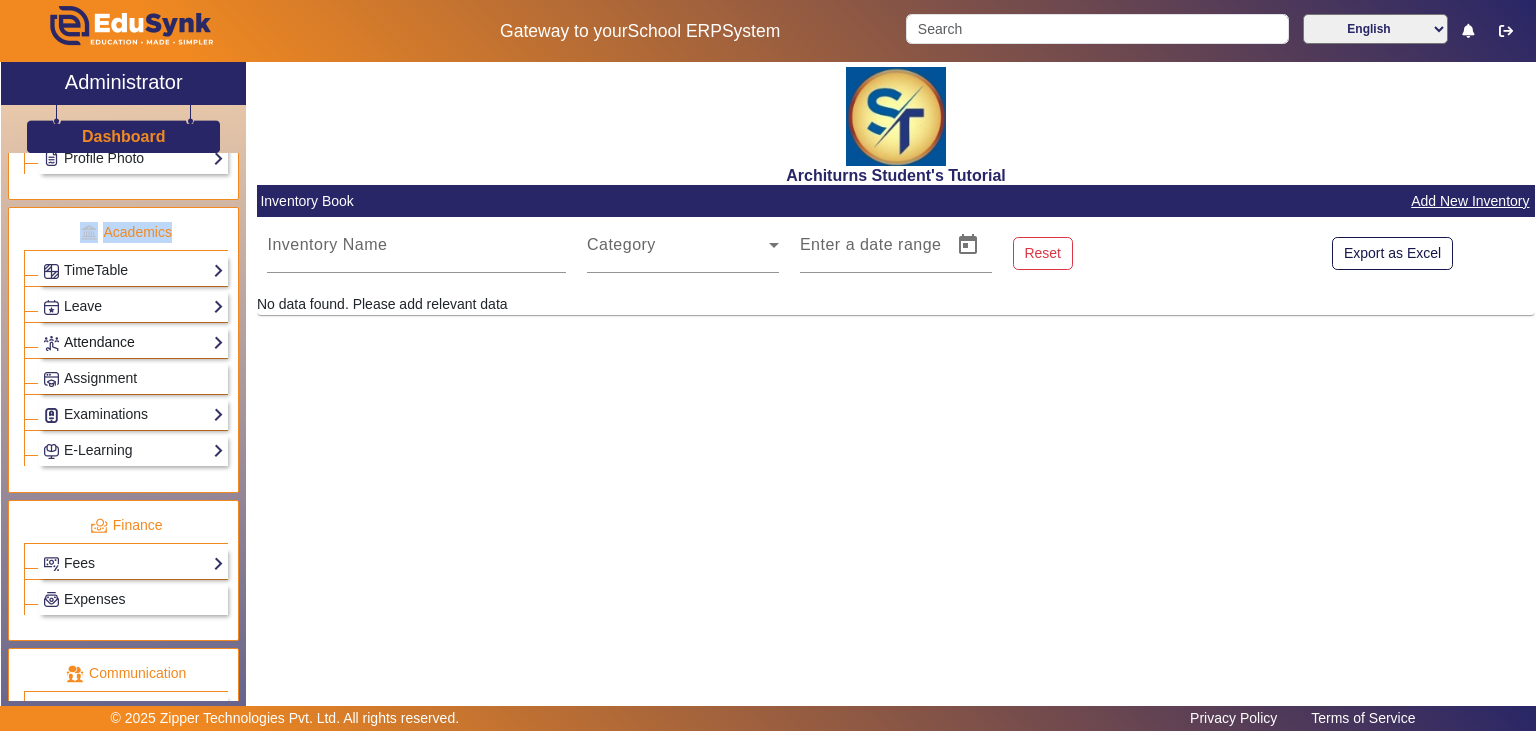 click on "Attendance" 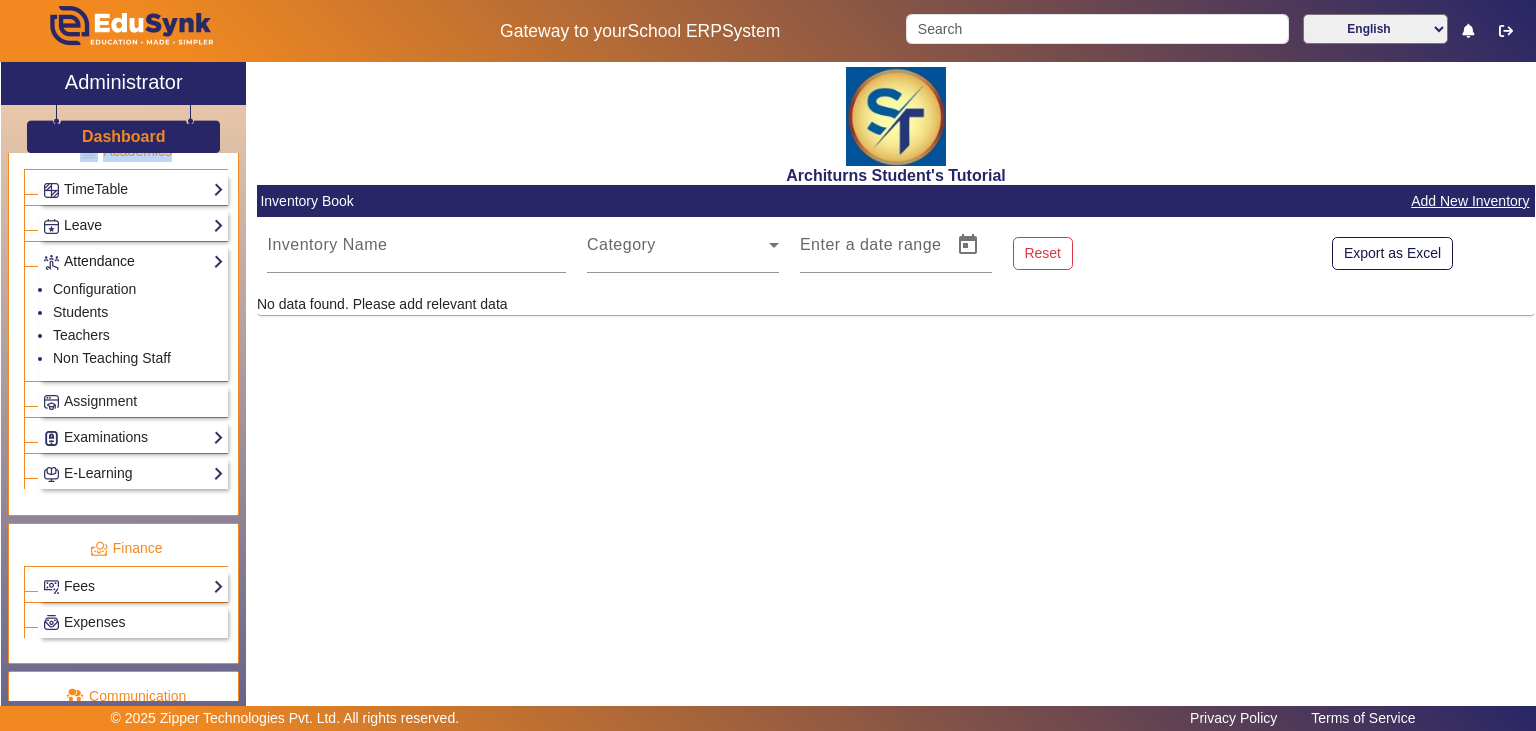 scroll, scrollTop: 743, scrollLeft: 0, axis: vertical 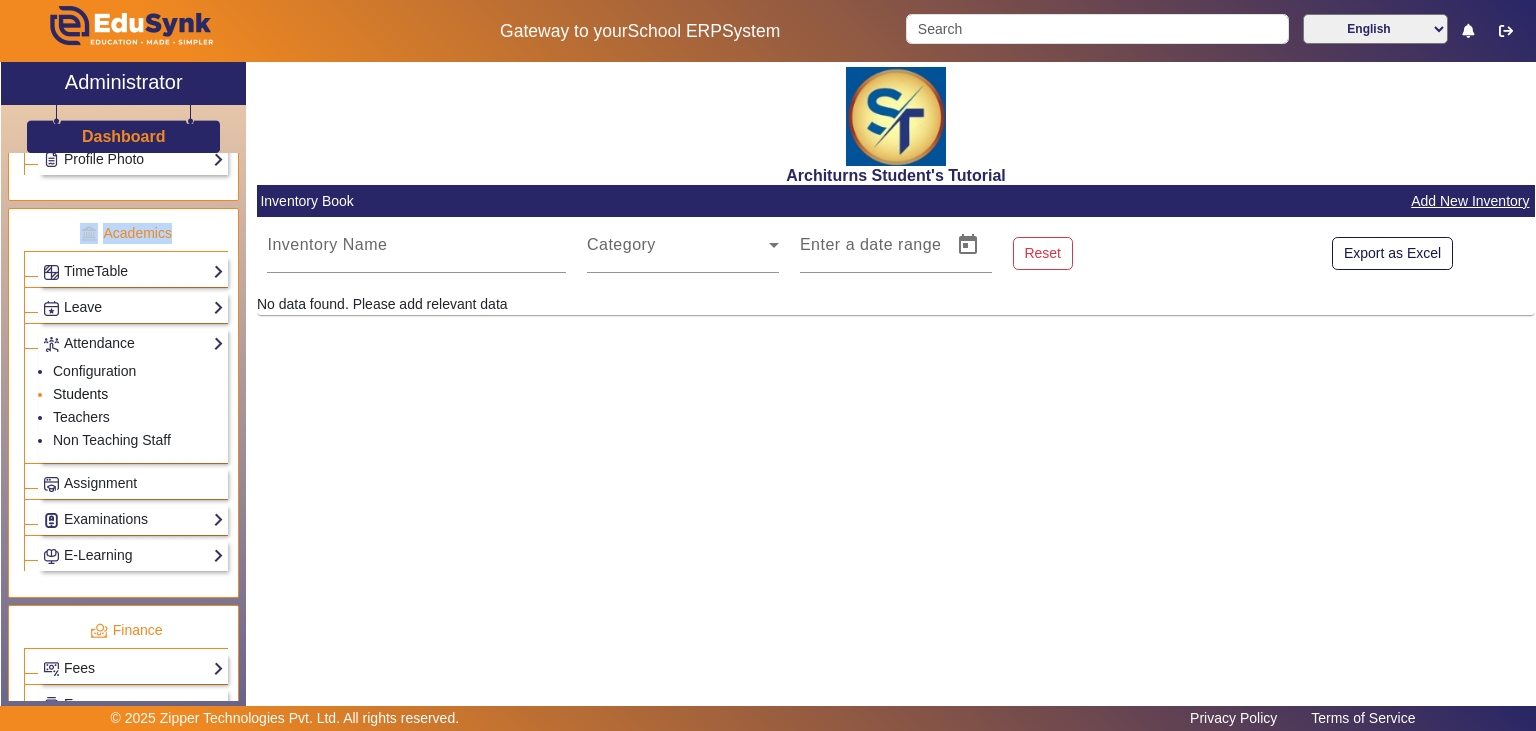 click on "Students" 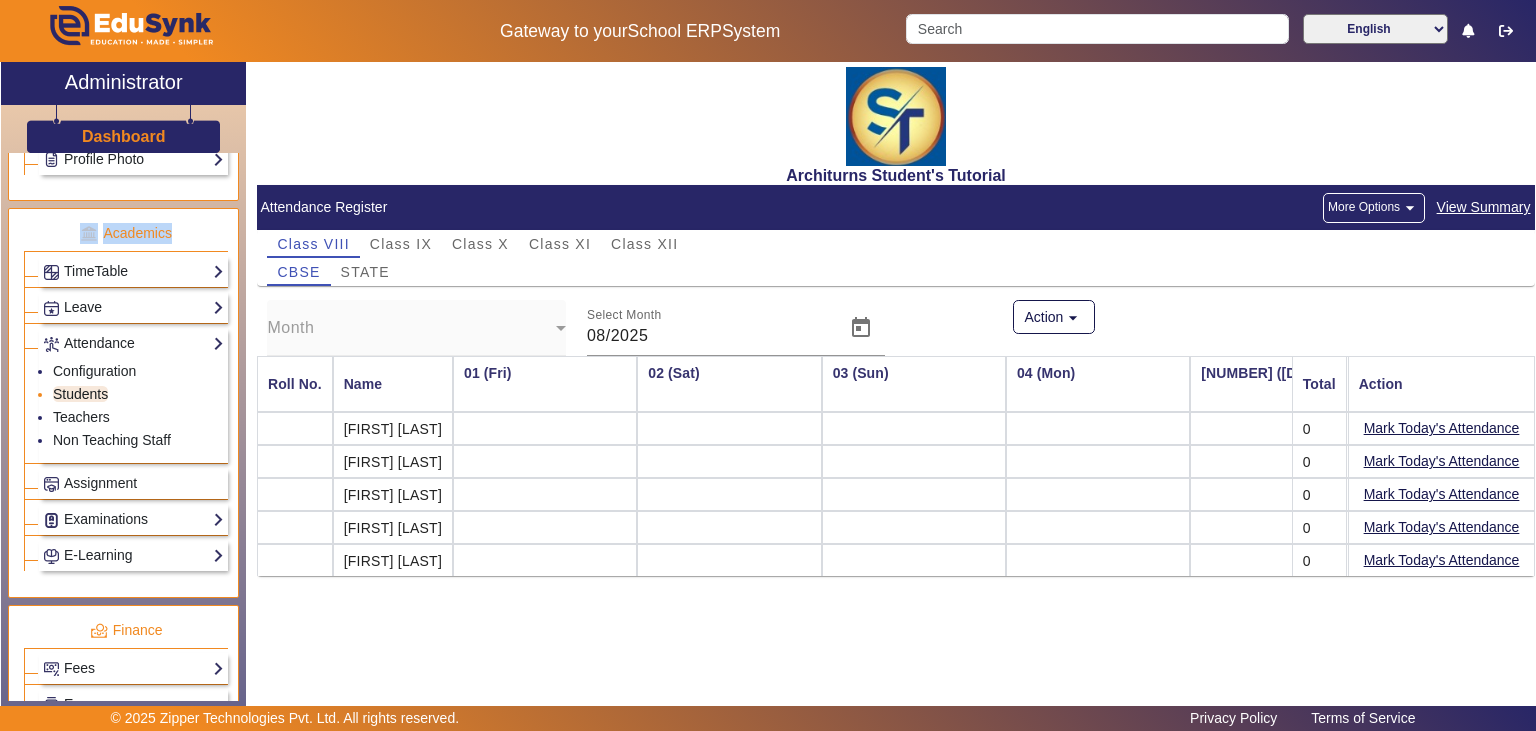 scroll, scrollTop: 0, scrollLeft: 261, axis: horizontal 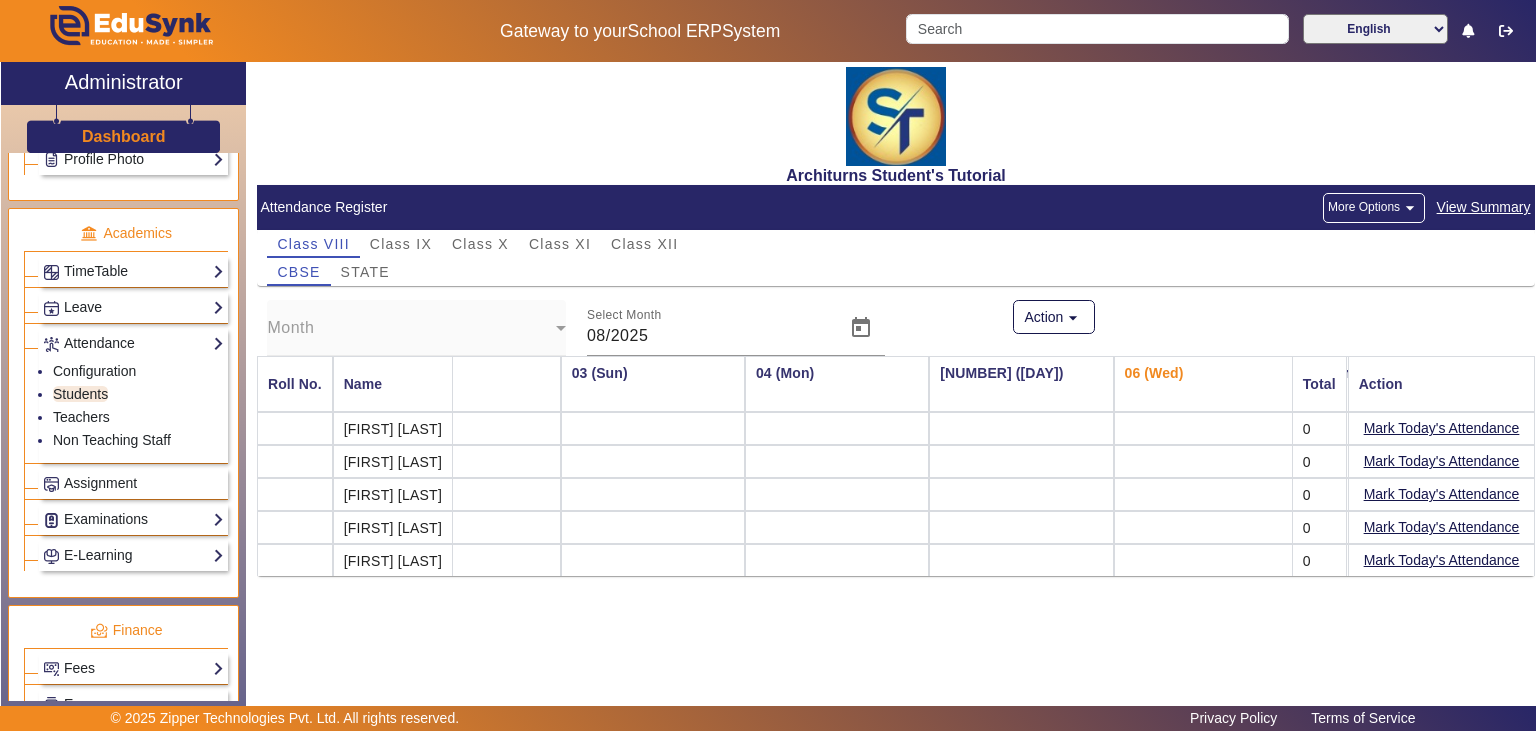 click at bounding box center [653, 428] 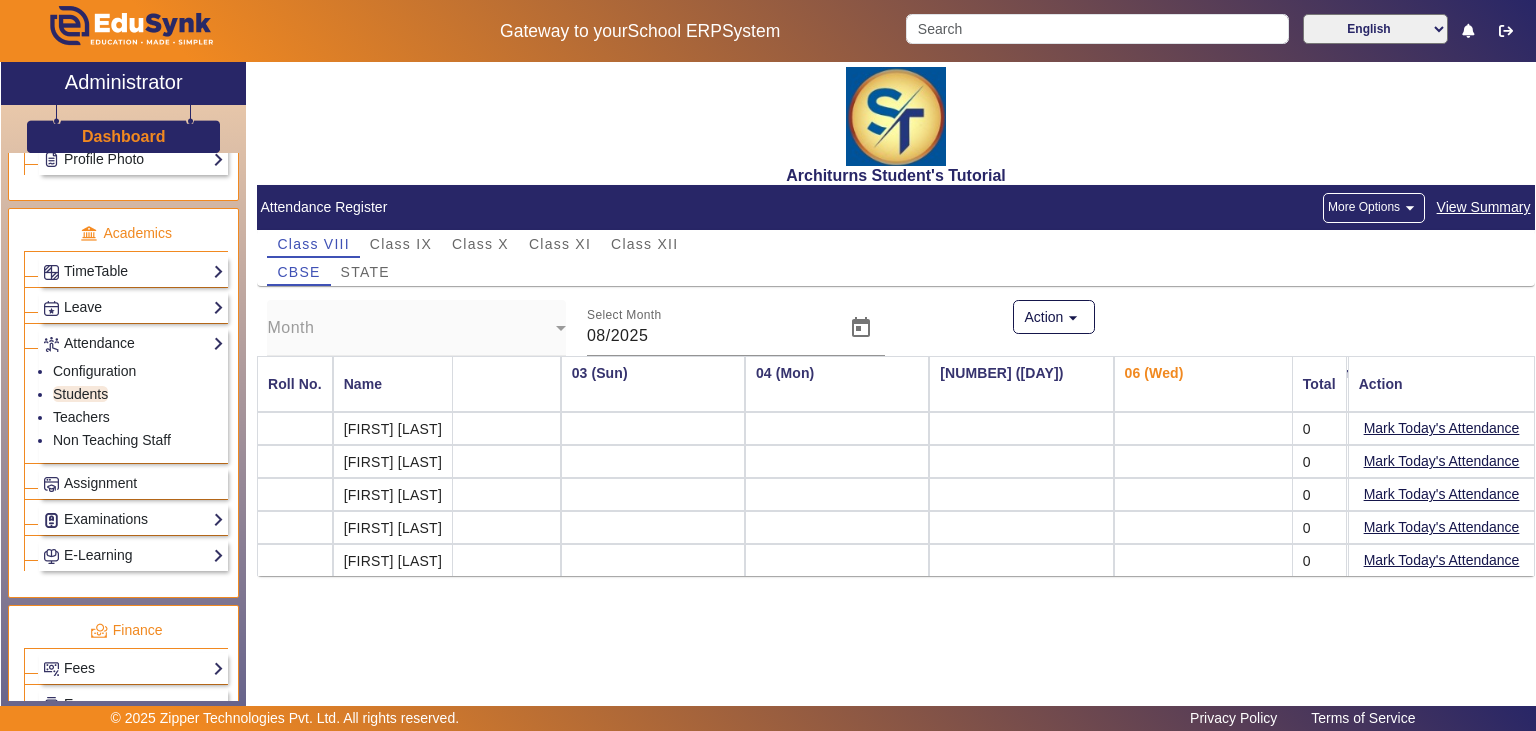 click at bounding box center (653, 428) 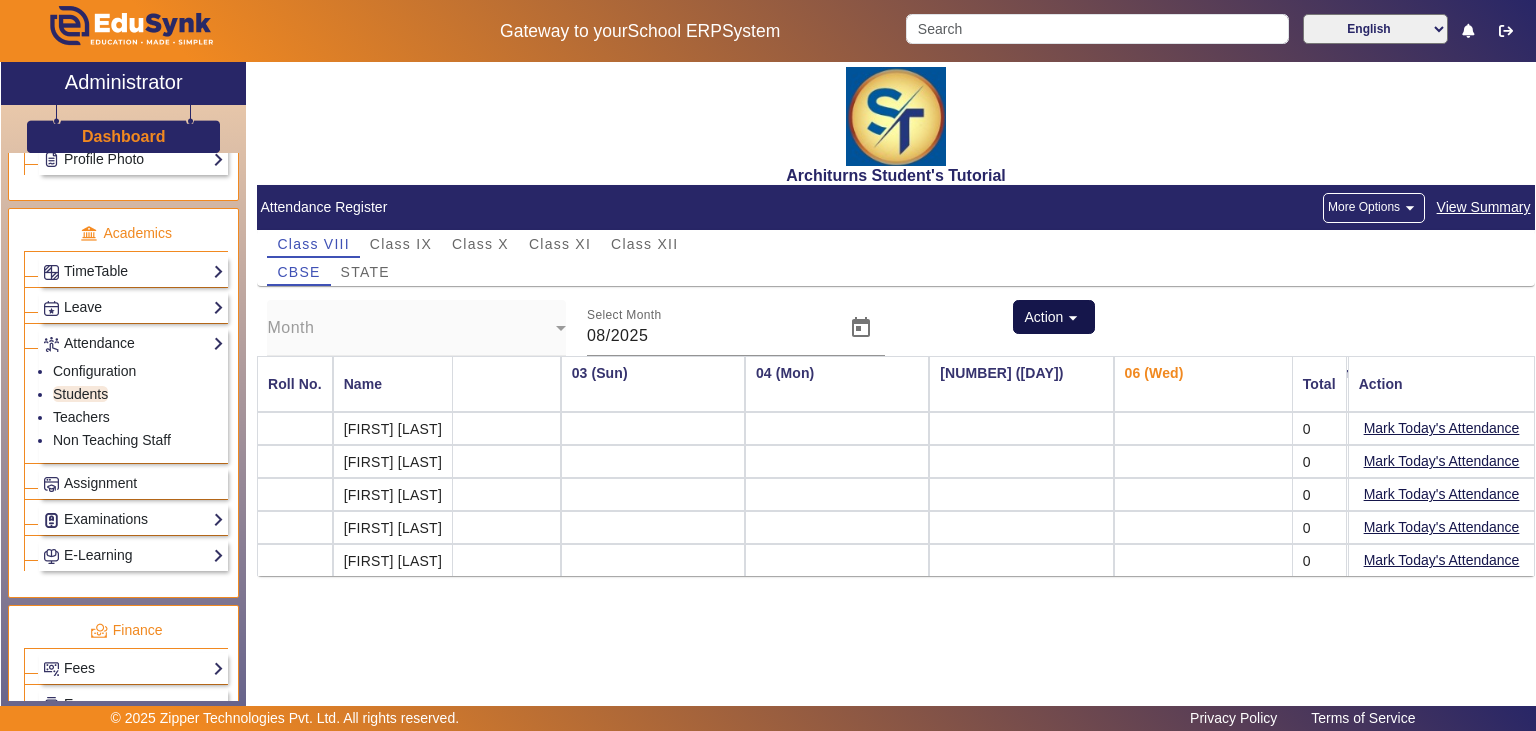 click on "Action  arrow_drop_down" 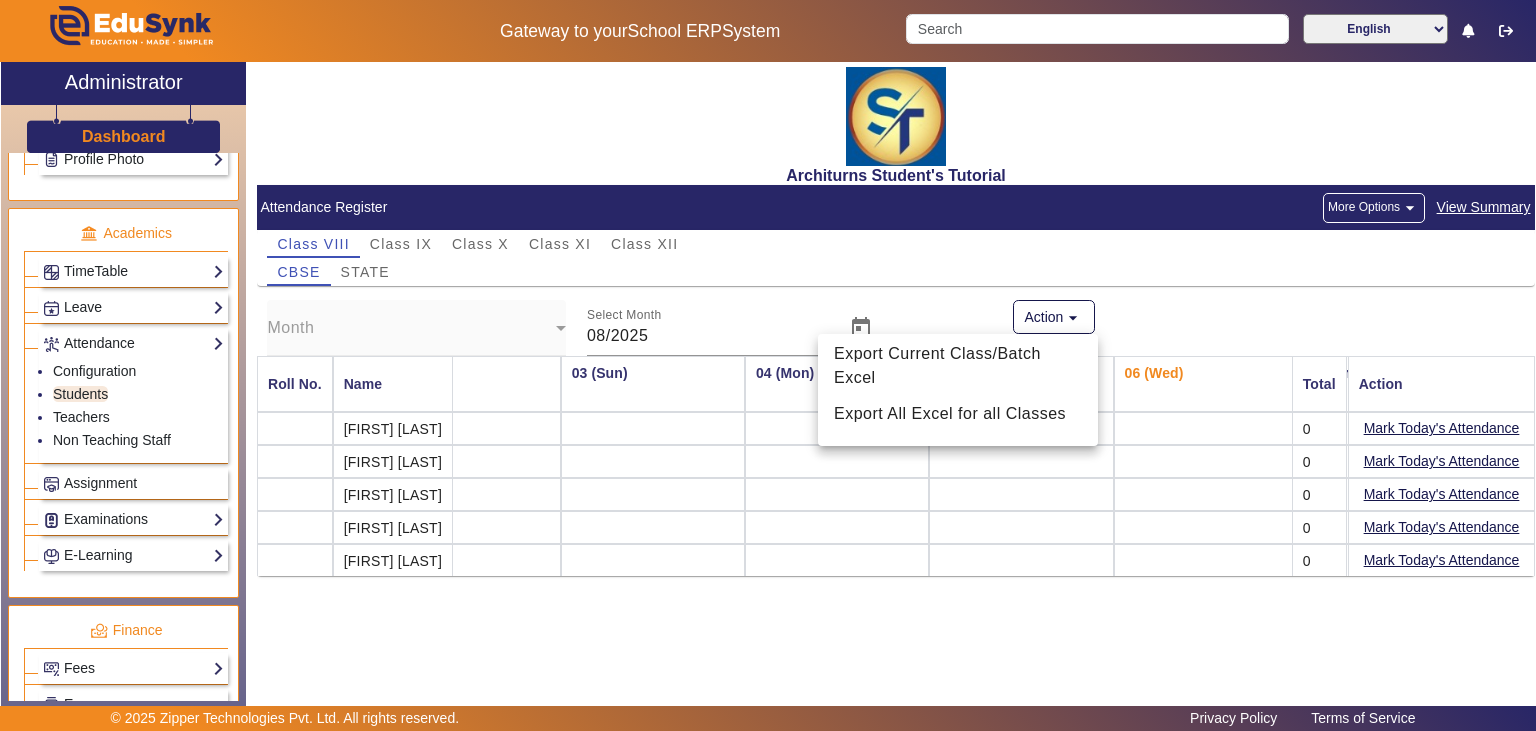 click at bounding box center [768, 365] 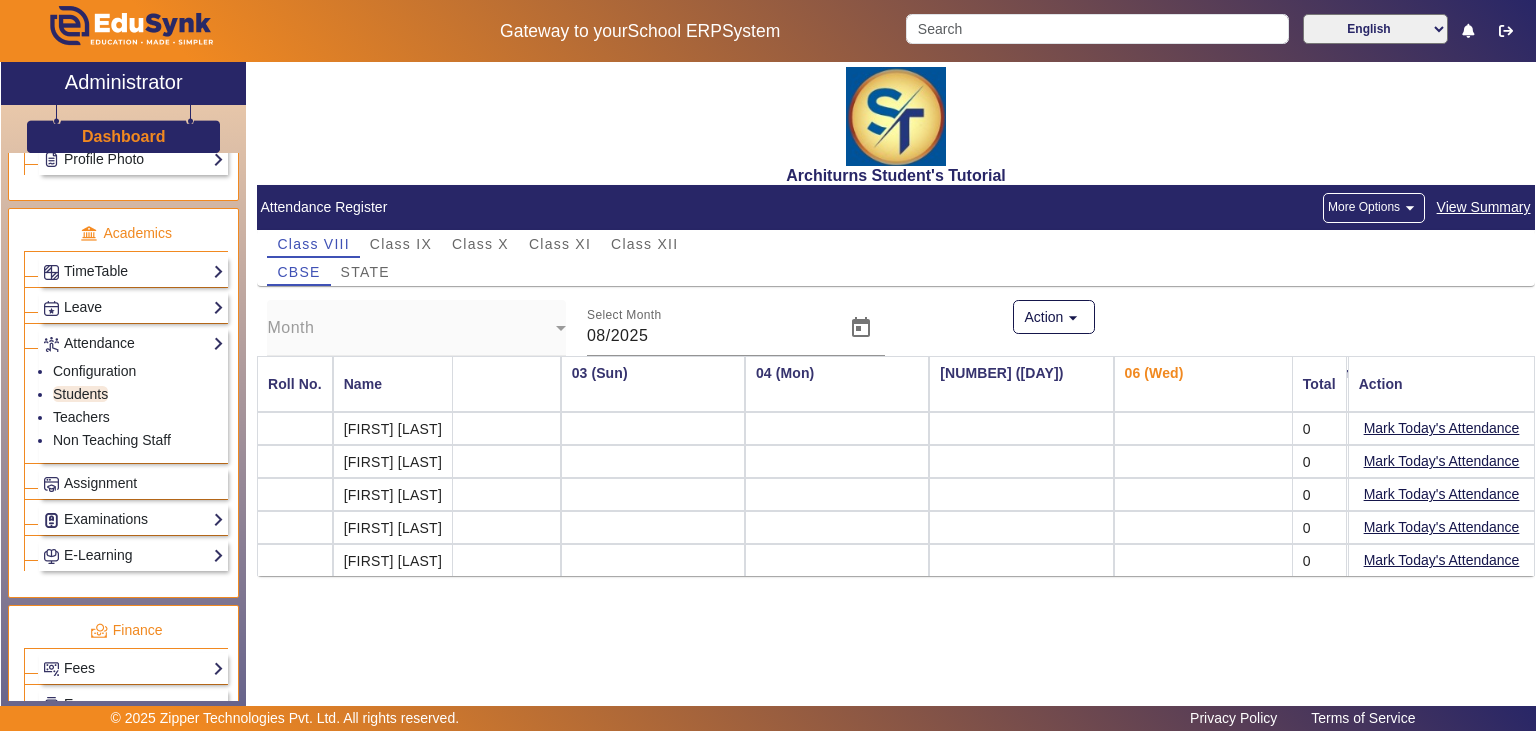 click on "Mark Today's Attendance" at bounding box center [1441, 428] 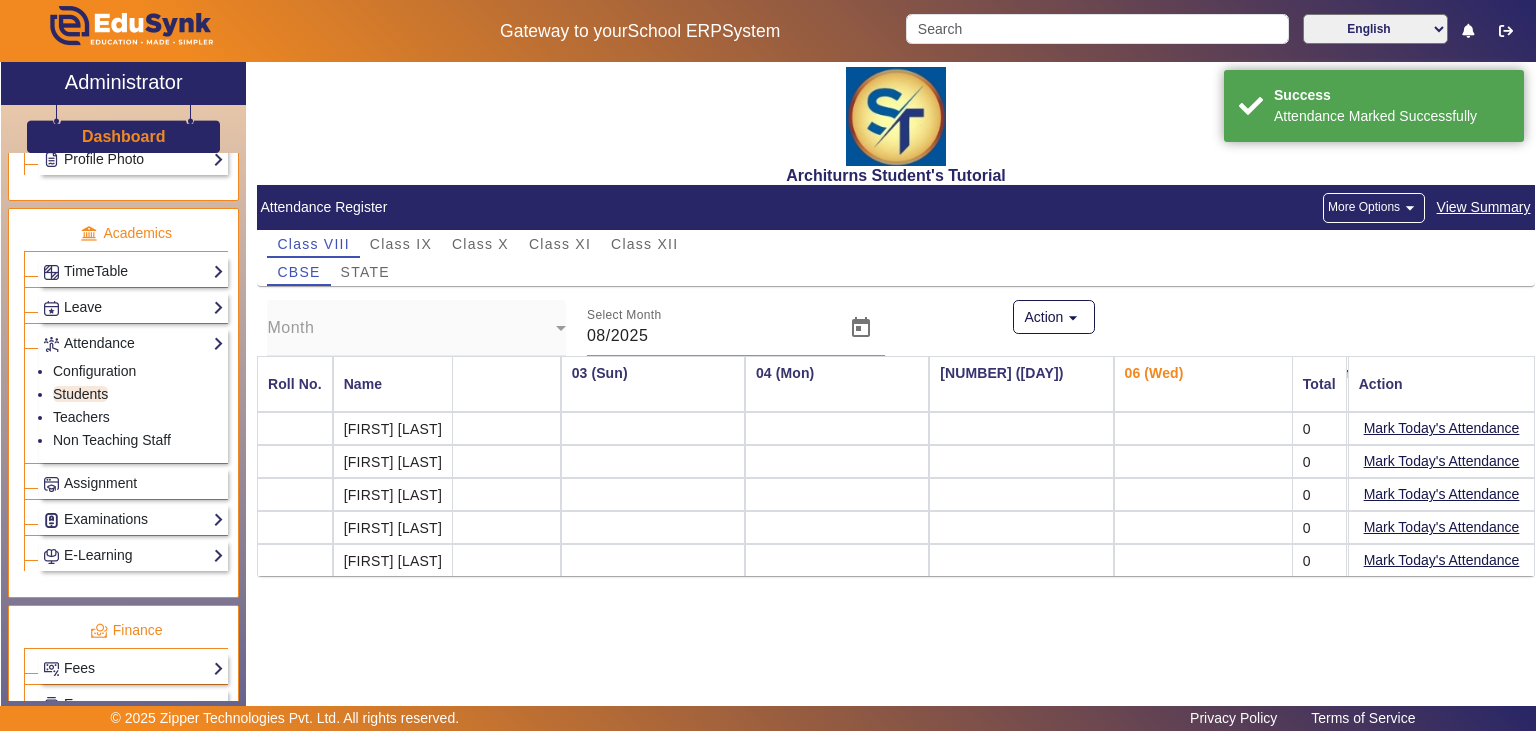 scroll, scrollTop: 0, scrollLeft: 261, axis: horizontal 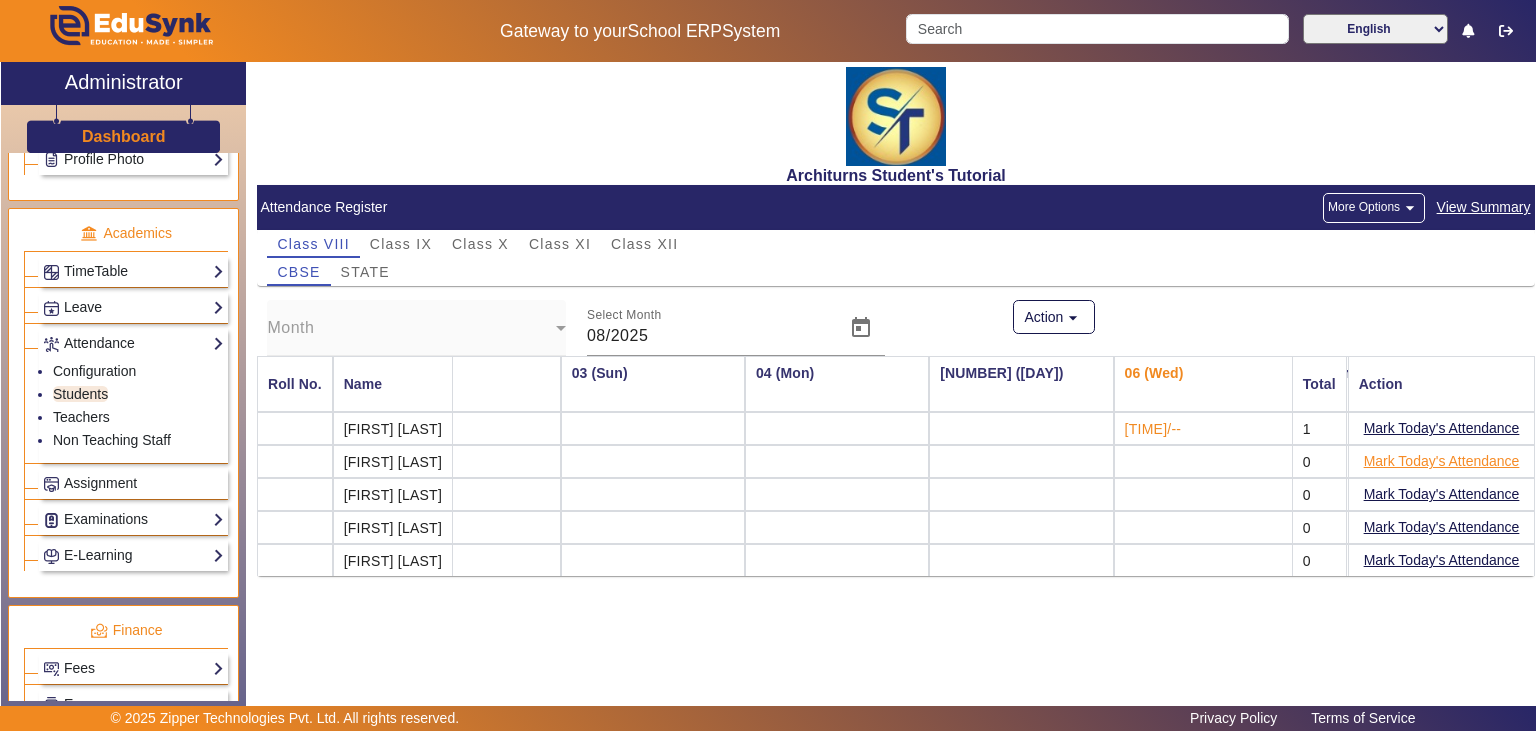 click on "Mark Today's Attendance" at bounding box center (1441, 461) 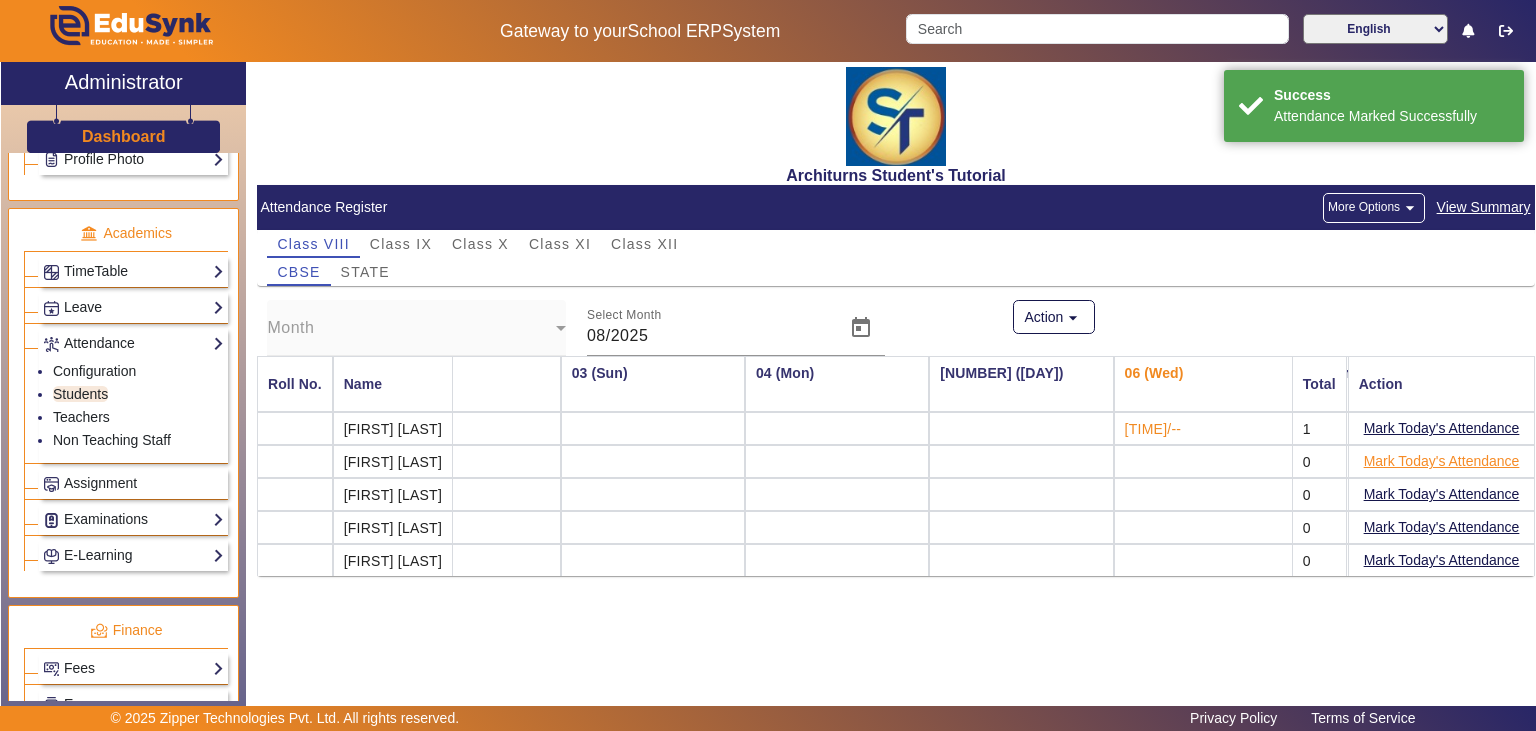 click on "Mark Today's Attendance" at bounding box center (1441, 461) 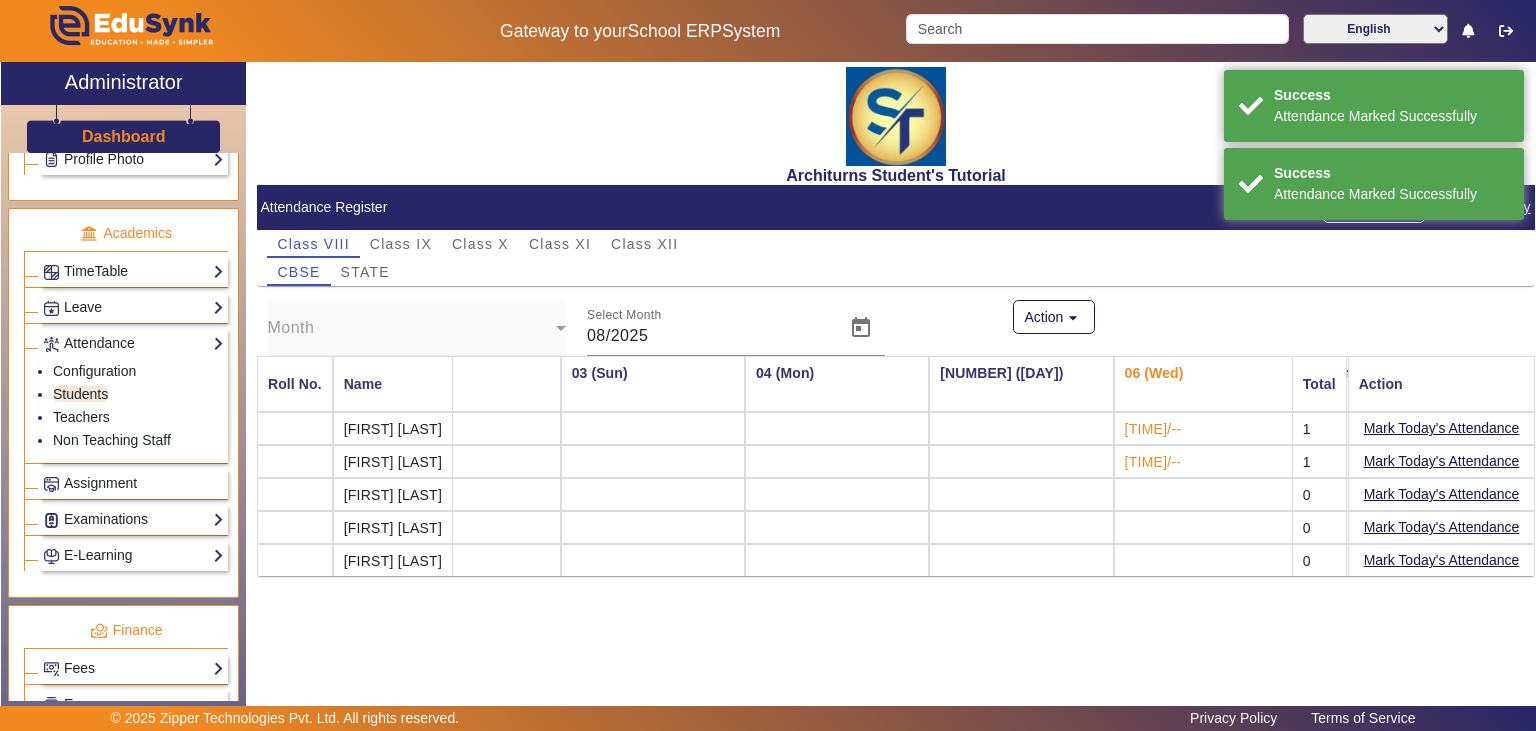 scroll, scrollTop: 0, scrollLeft: 261, axis: horizontal 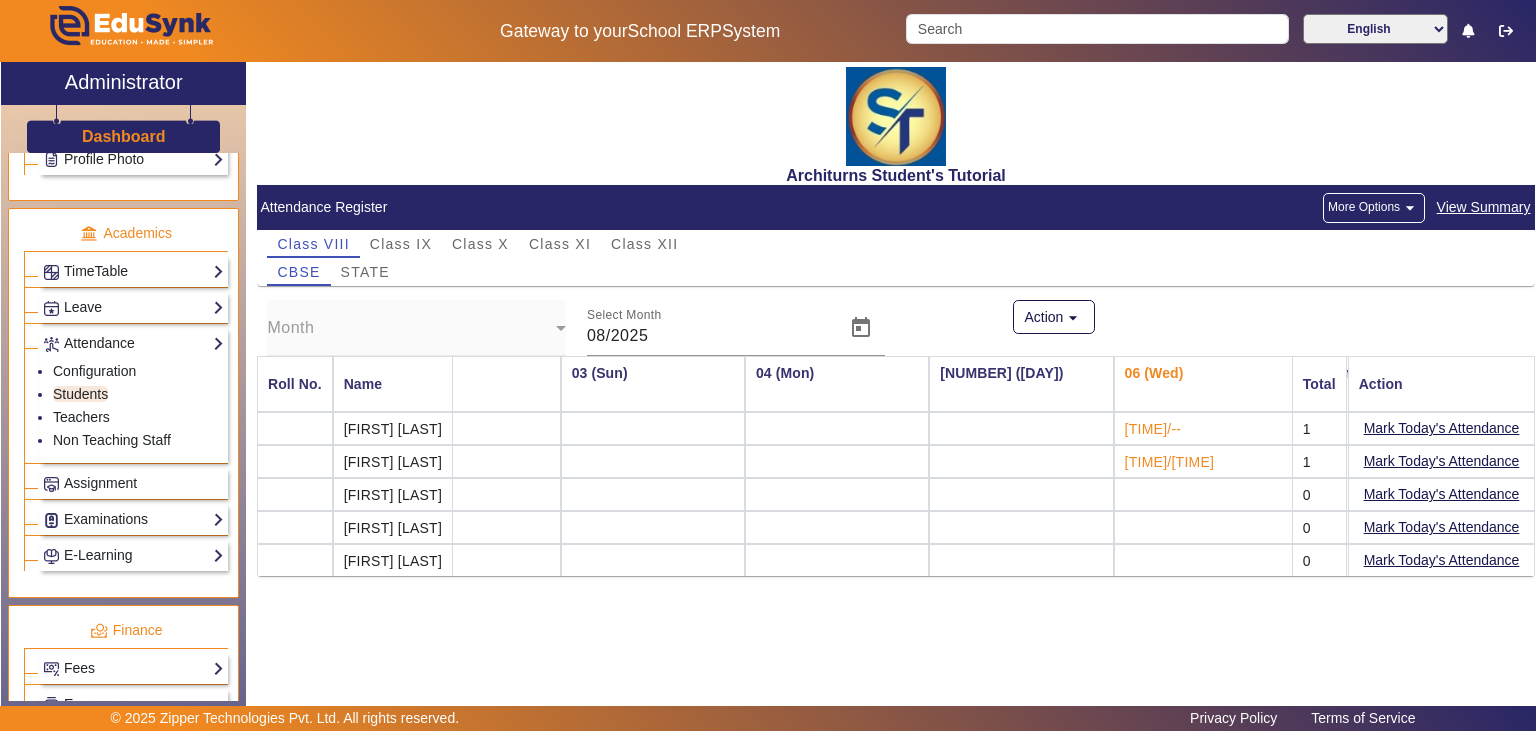 click on "[TIME]/[TIME]" at bounding box center [1206, 461] 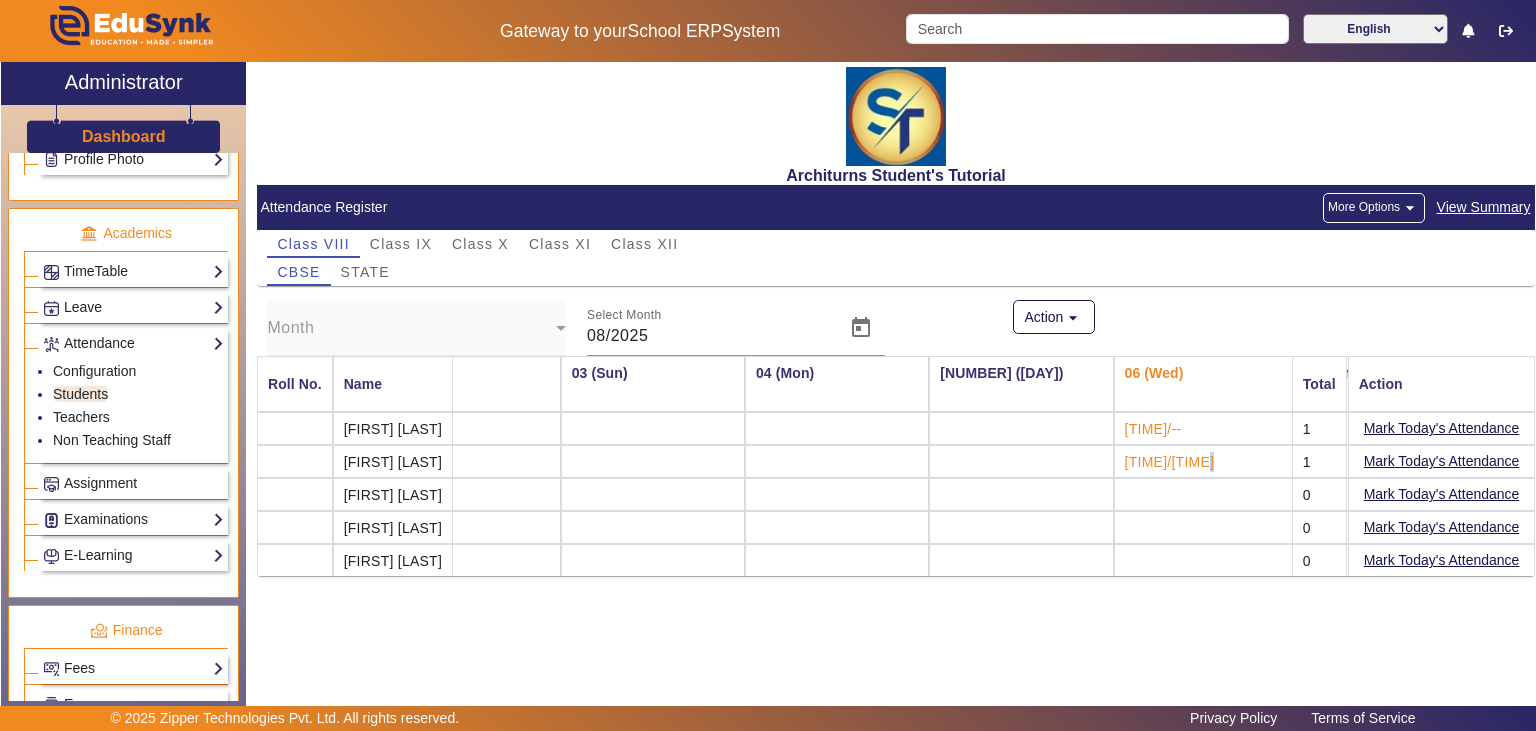 click on "[TIME]/[TIME]" at bounding box center (1206, 461) 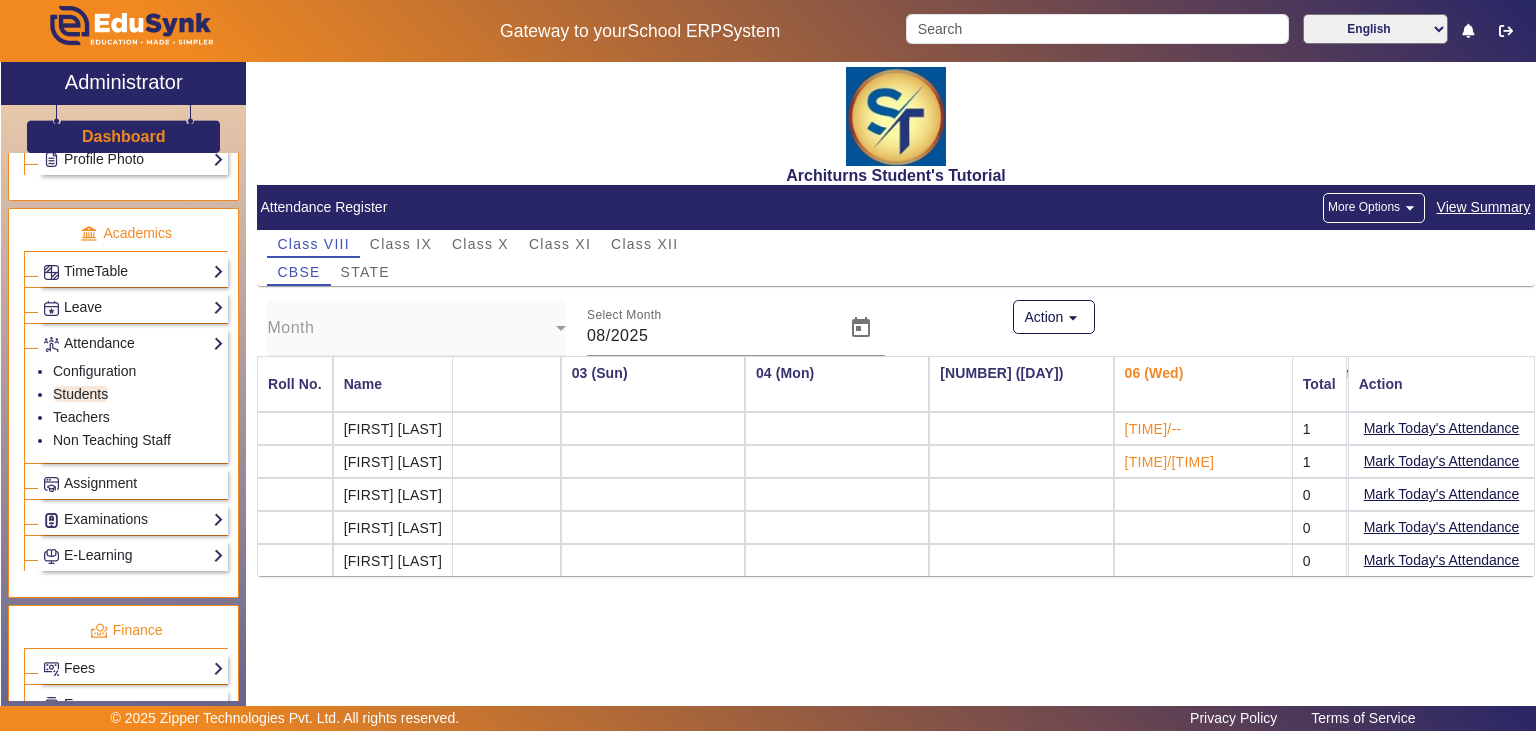 click on "[TIME]/--" at bounding box center [1206, 428] 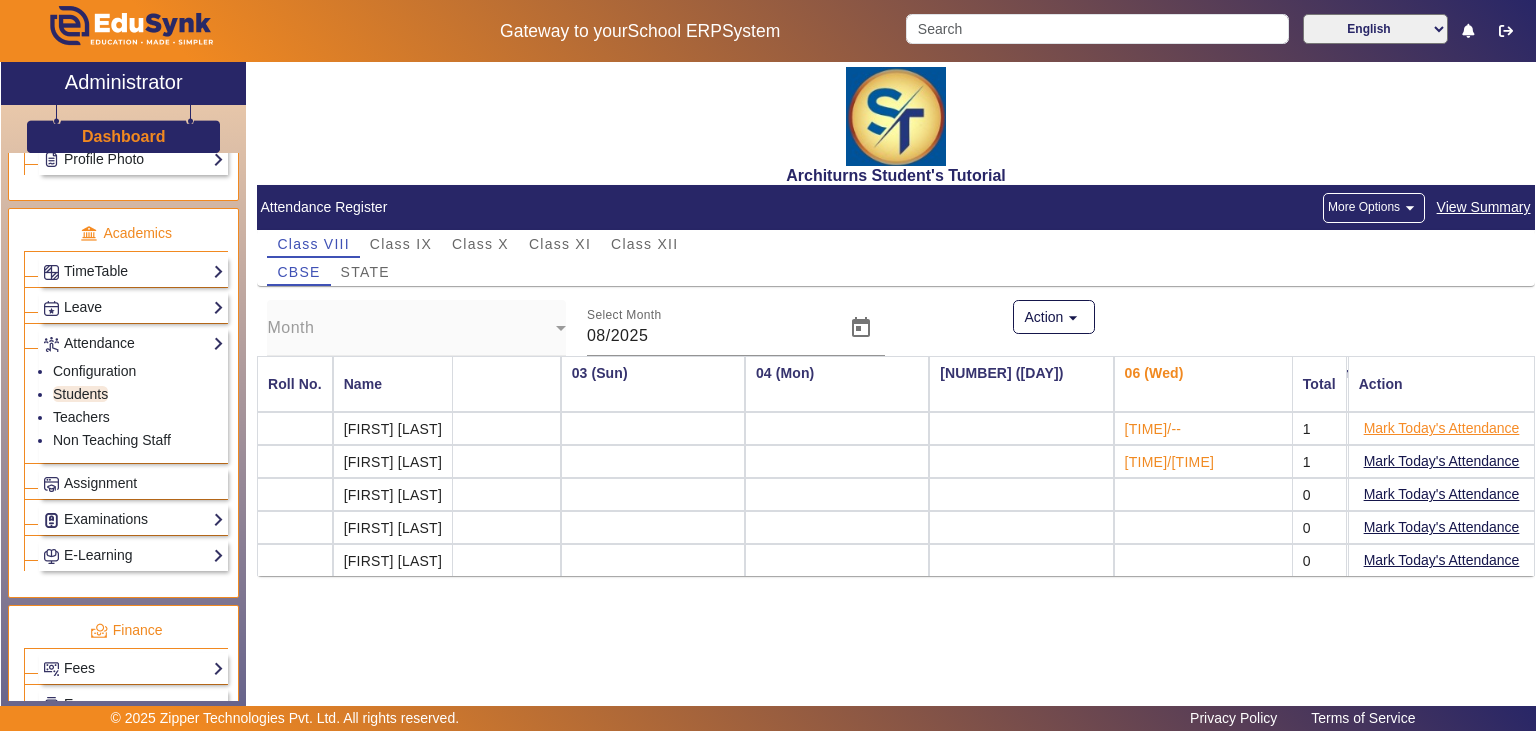click on "Mark Today's Attendance" at bounding box center [1441, 428] 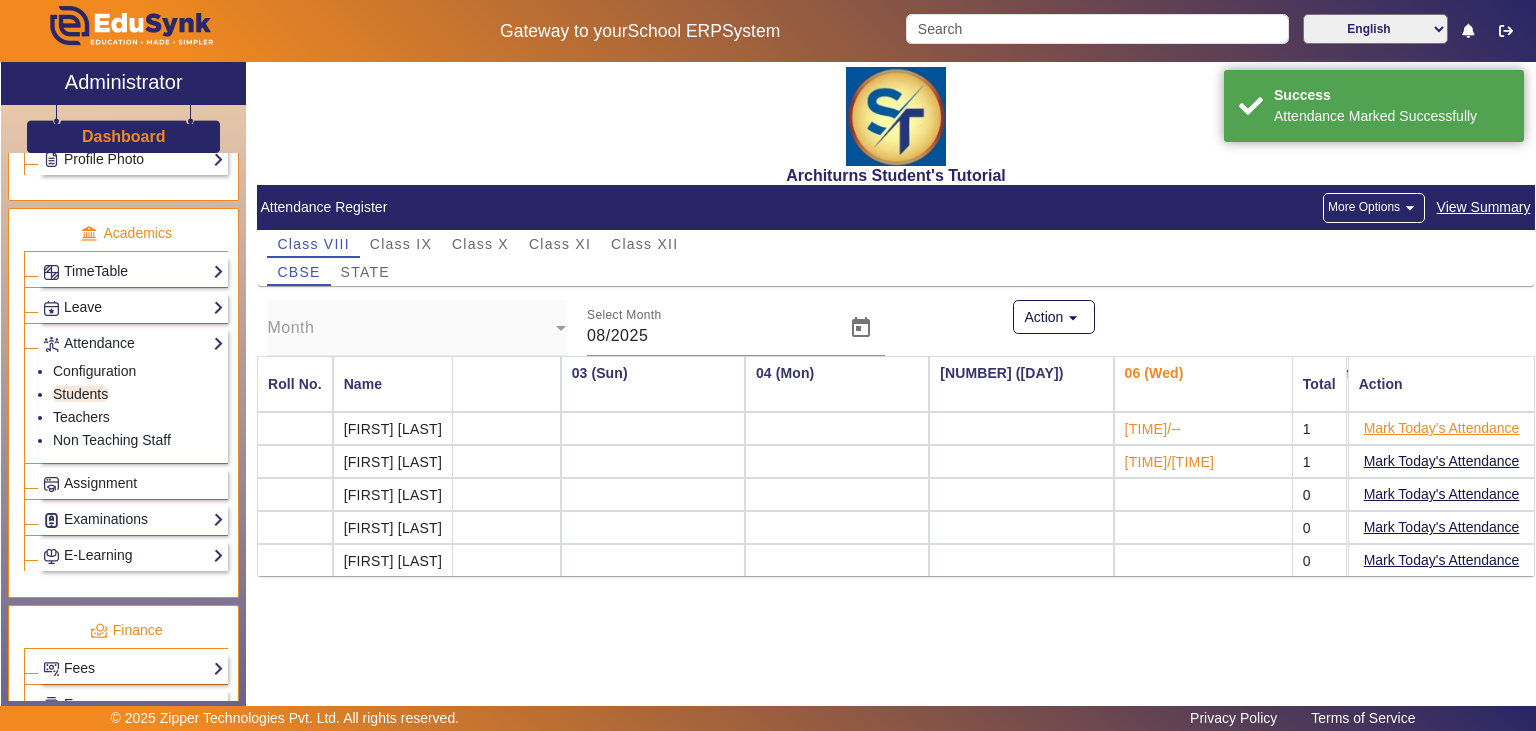 scroll, scrollTop: 0, scrollLeft: 261, axis: horizontal 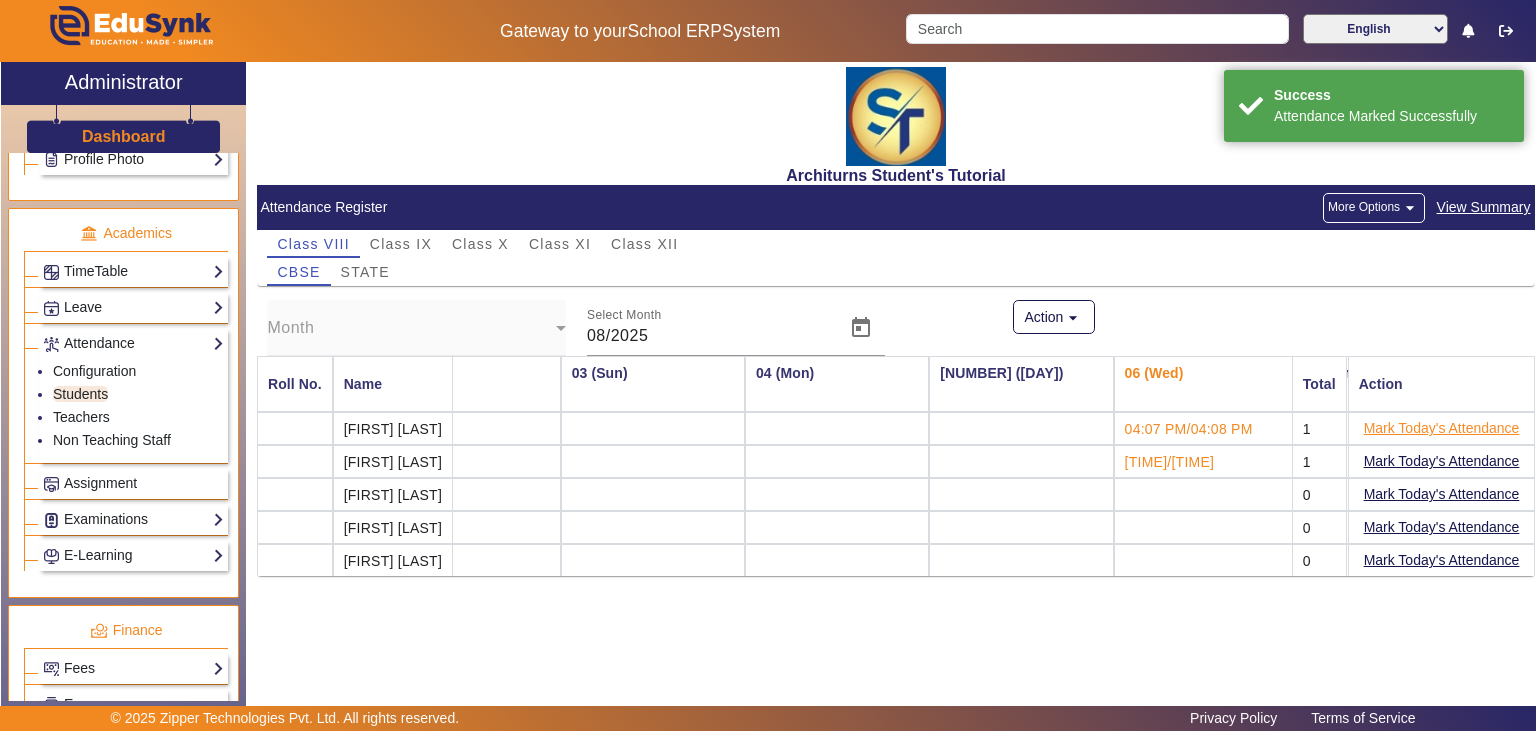click on "Mark Today's Attendance" at bounding box center [1441, 428] 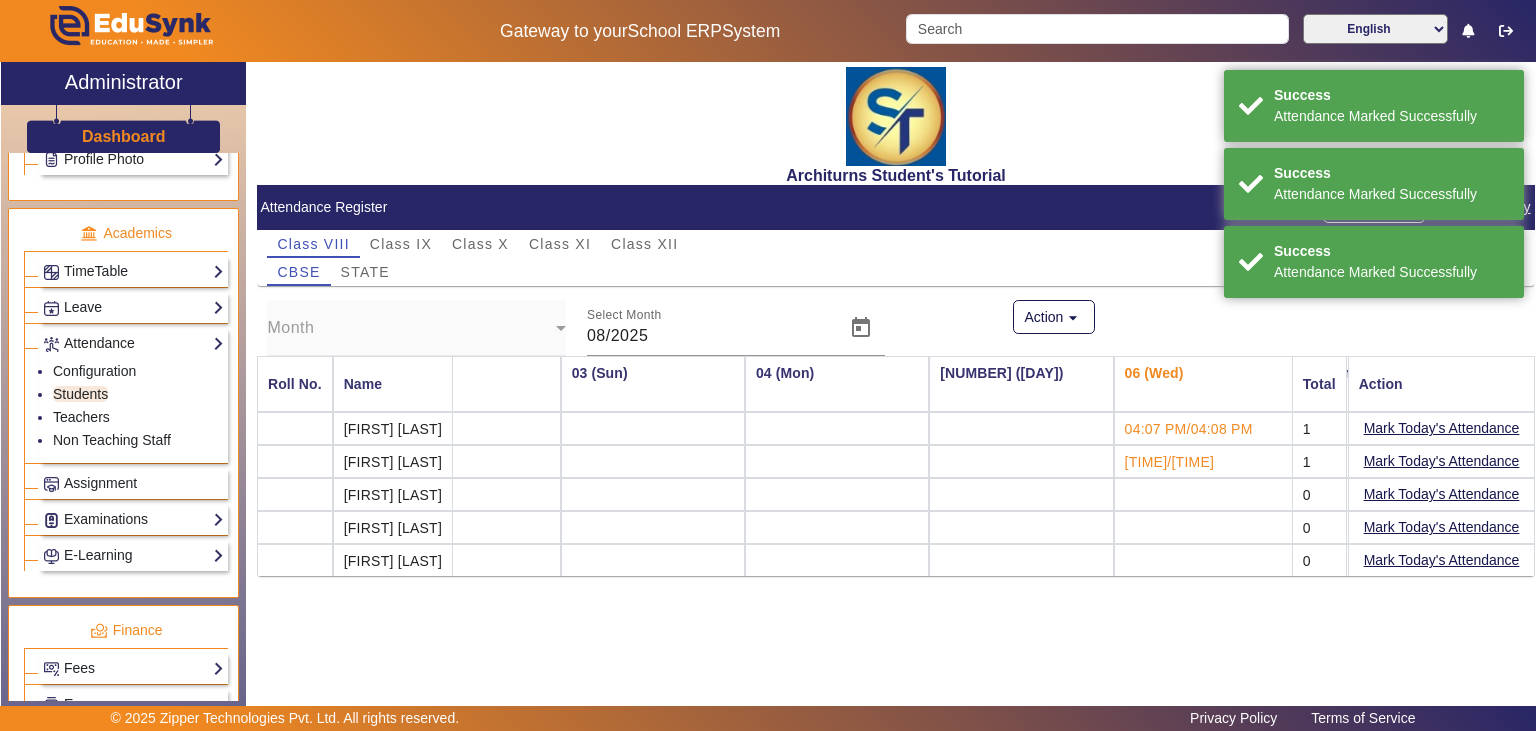 scroll, scrollTop: 0, scrollLeft: 261, axis: horizontal 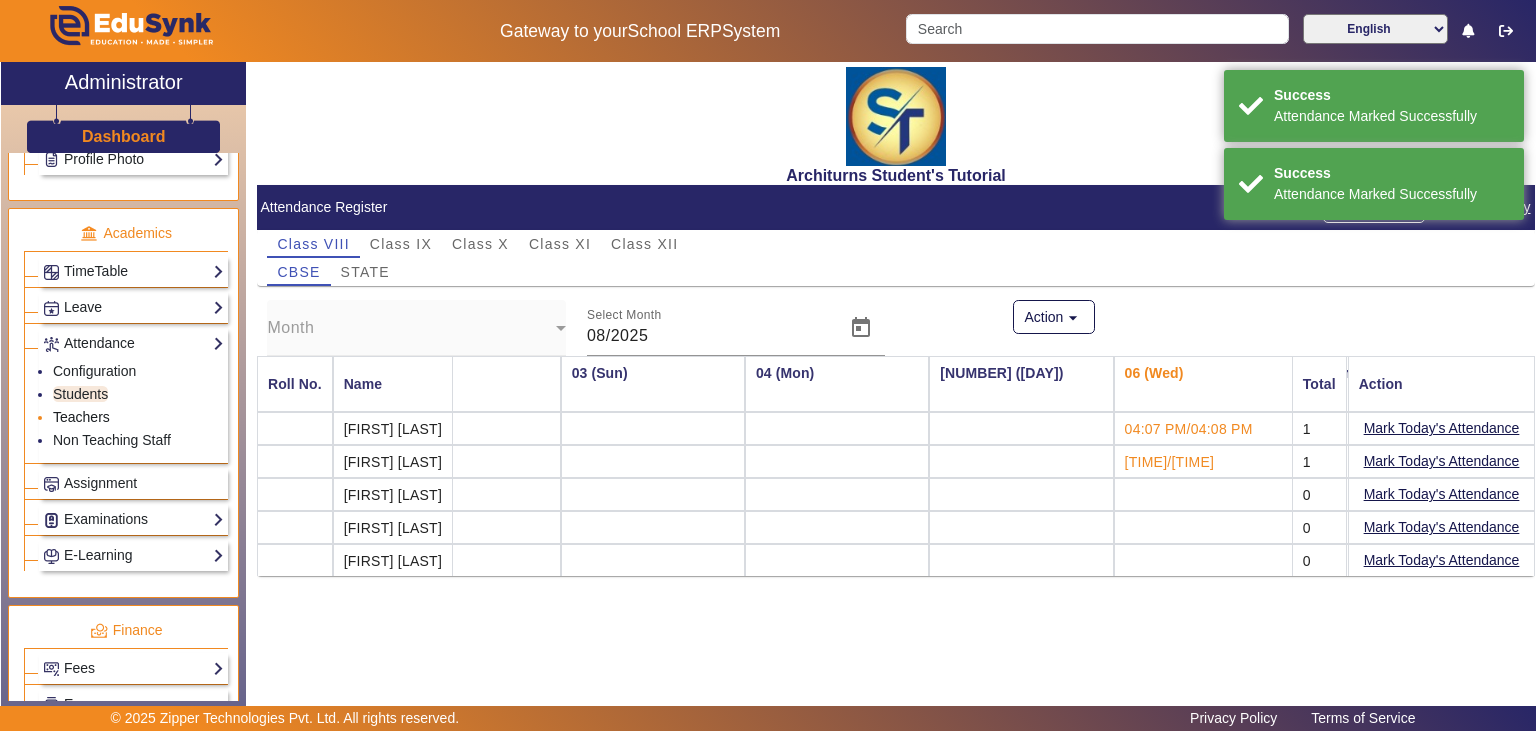 click on "Teachers" 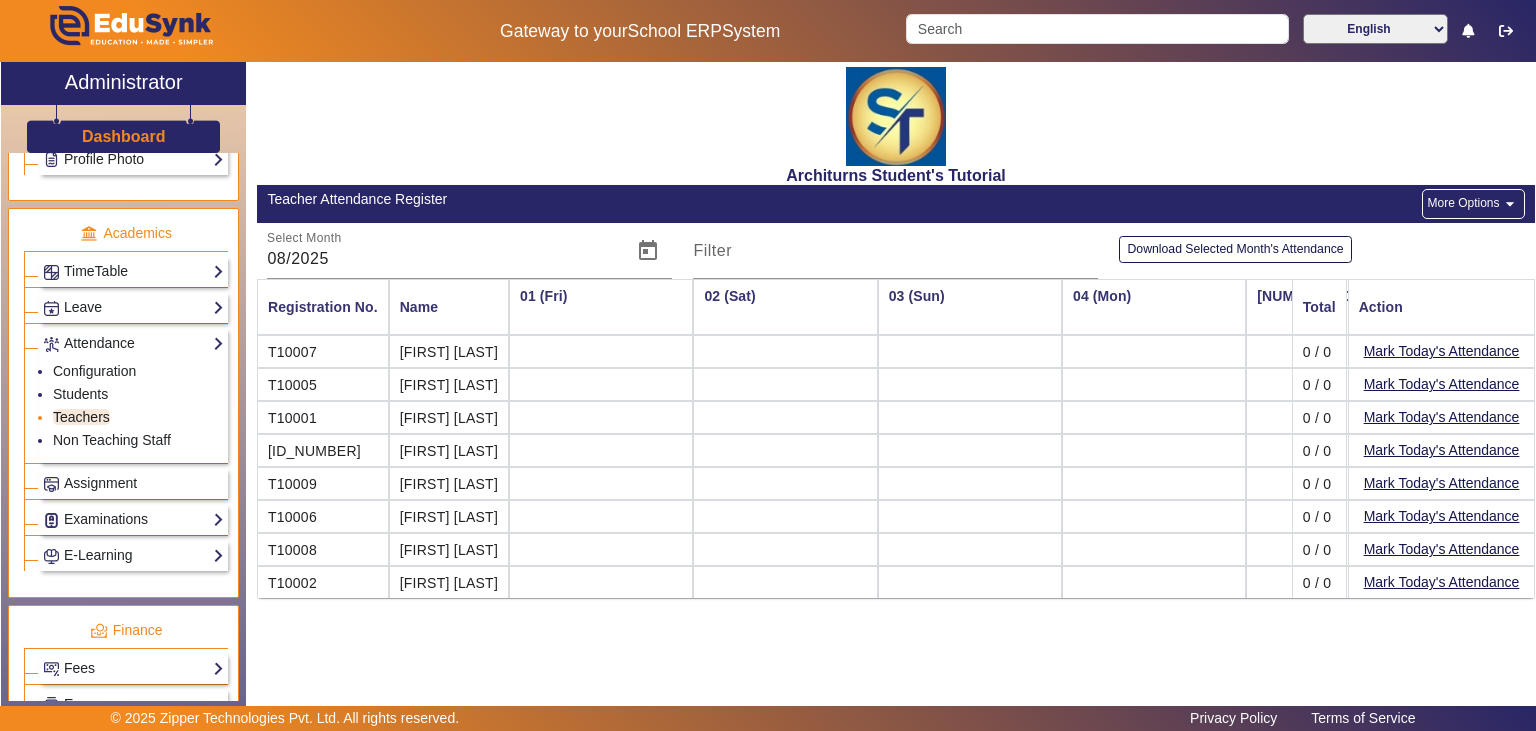 scroll, scrollTop: 0, scrollLeft: 261, axis: horizontal 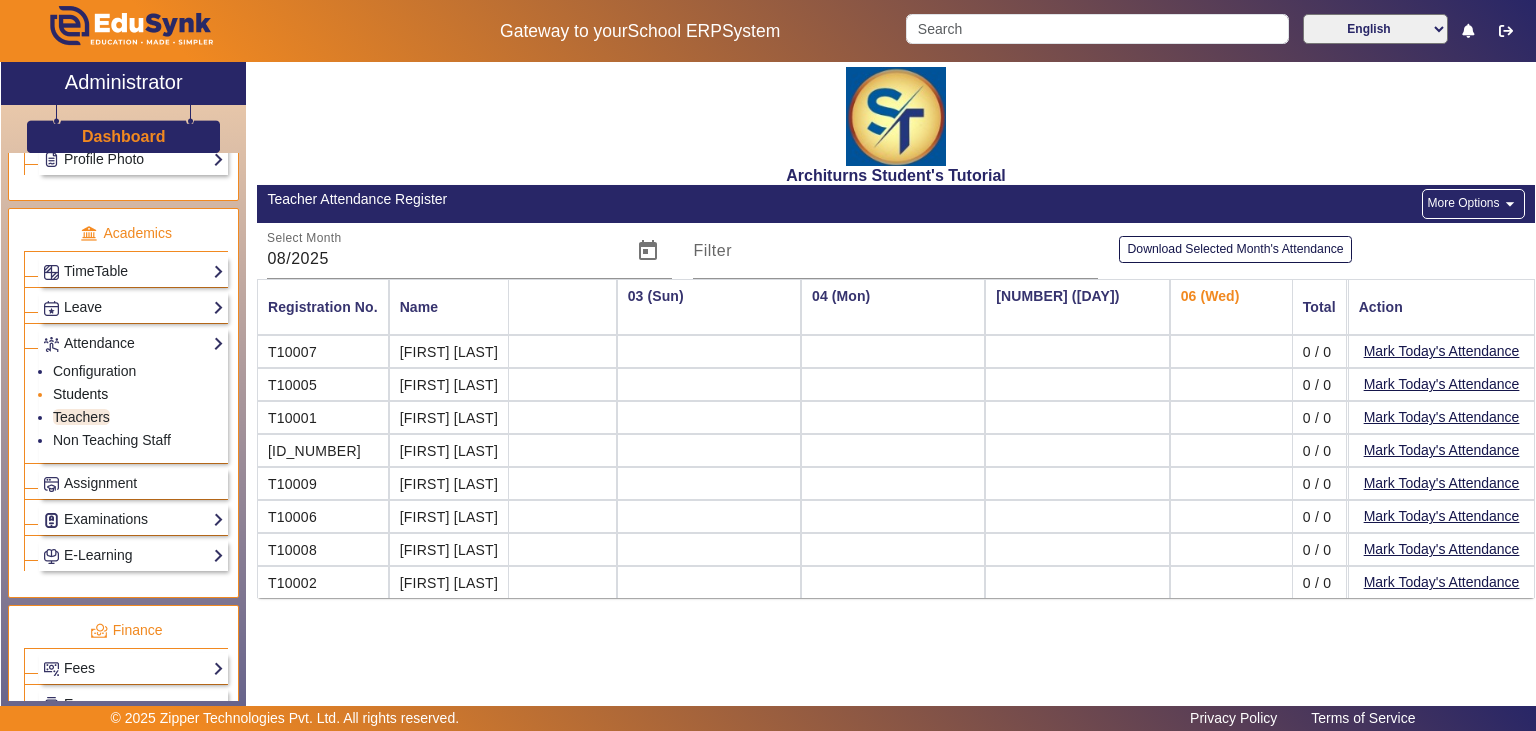 click on "Students" 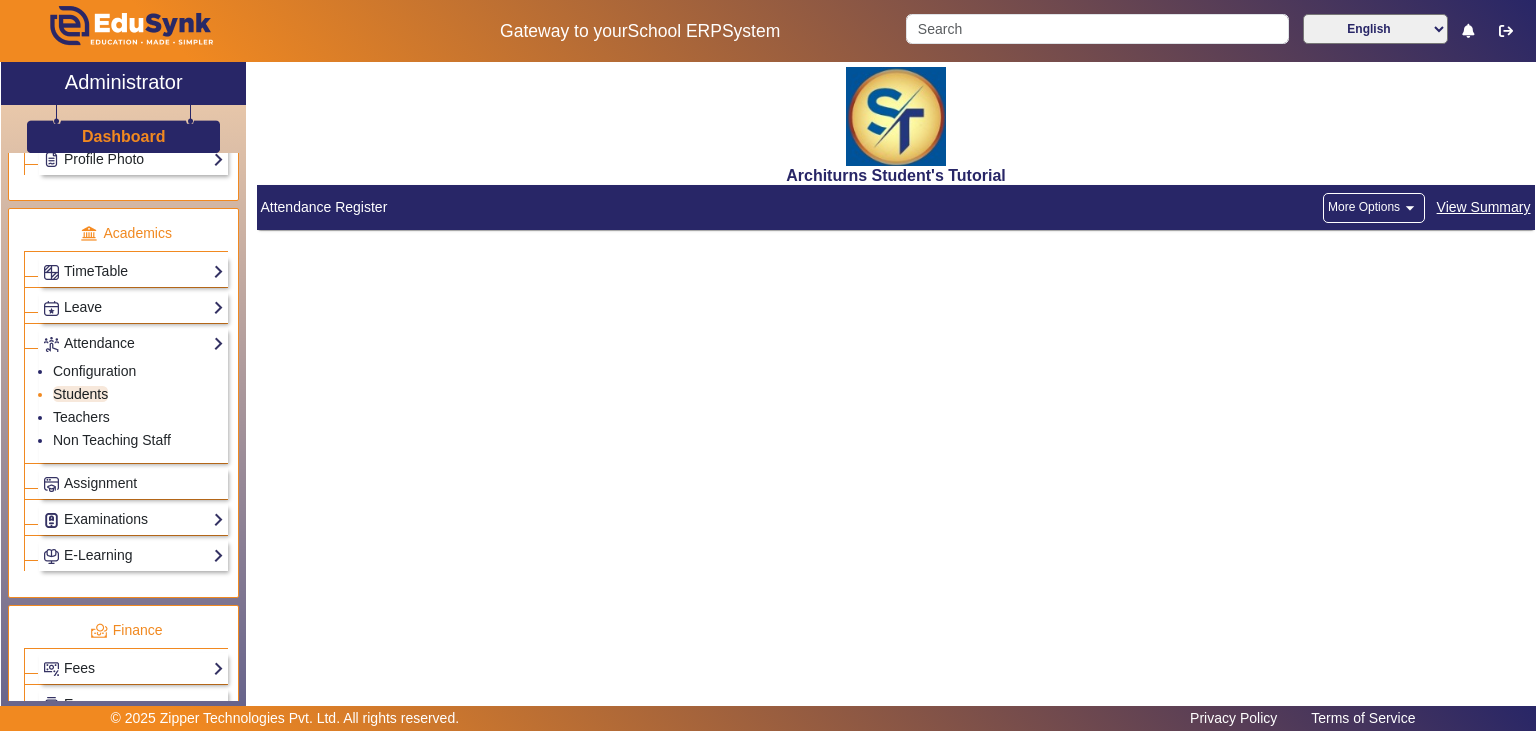 click on "Students" 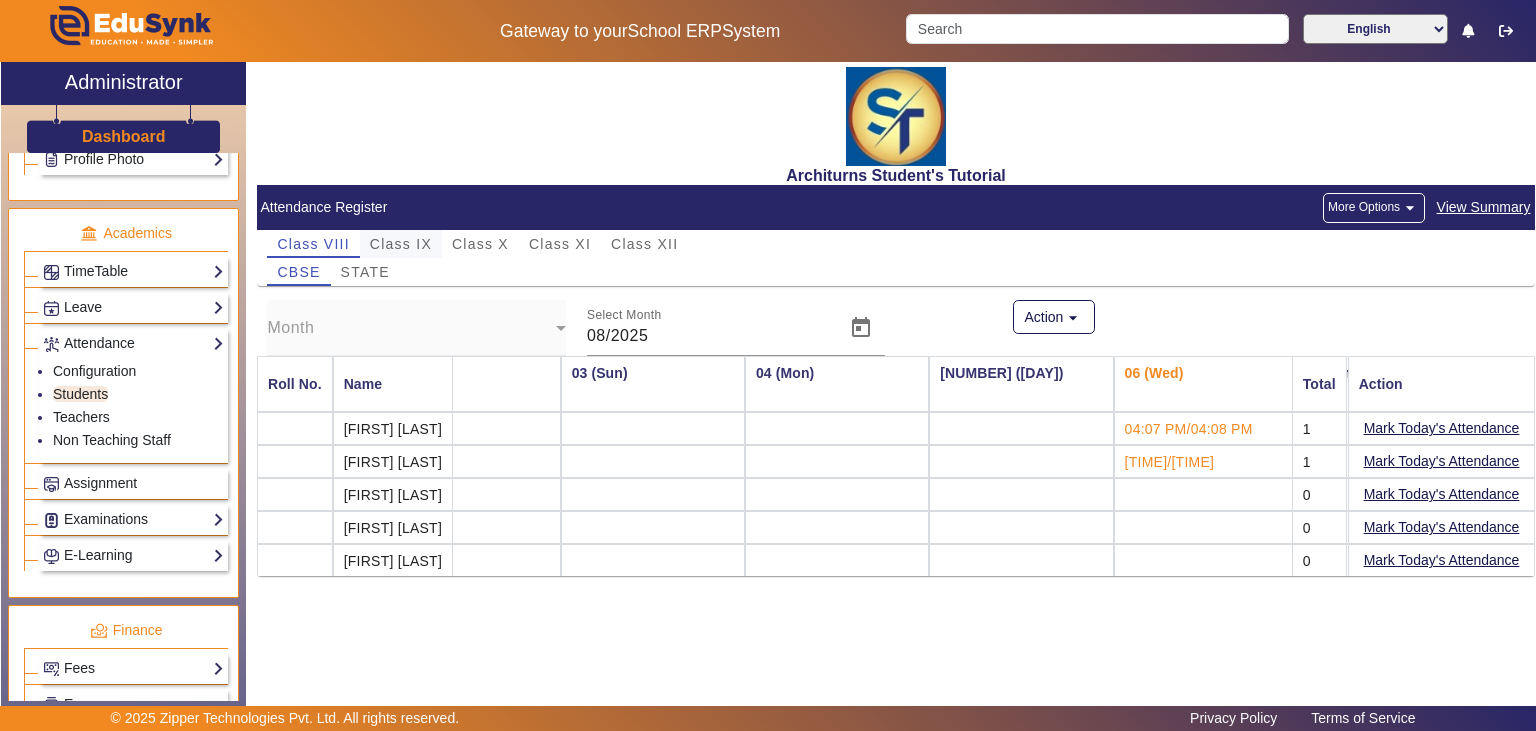 click on "Class IX" at bounding box center (401, 244) 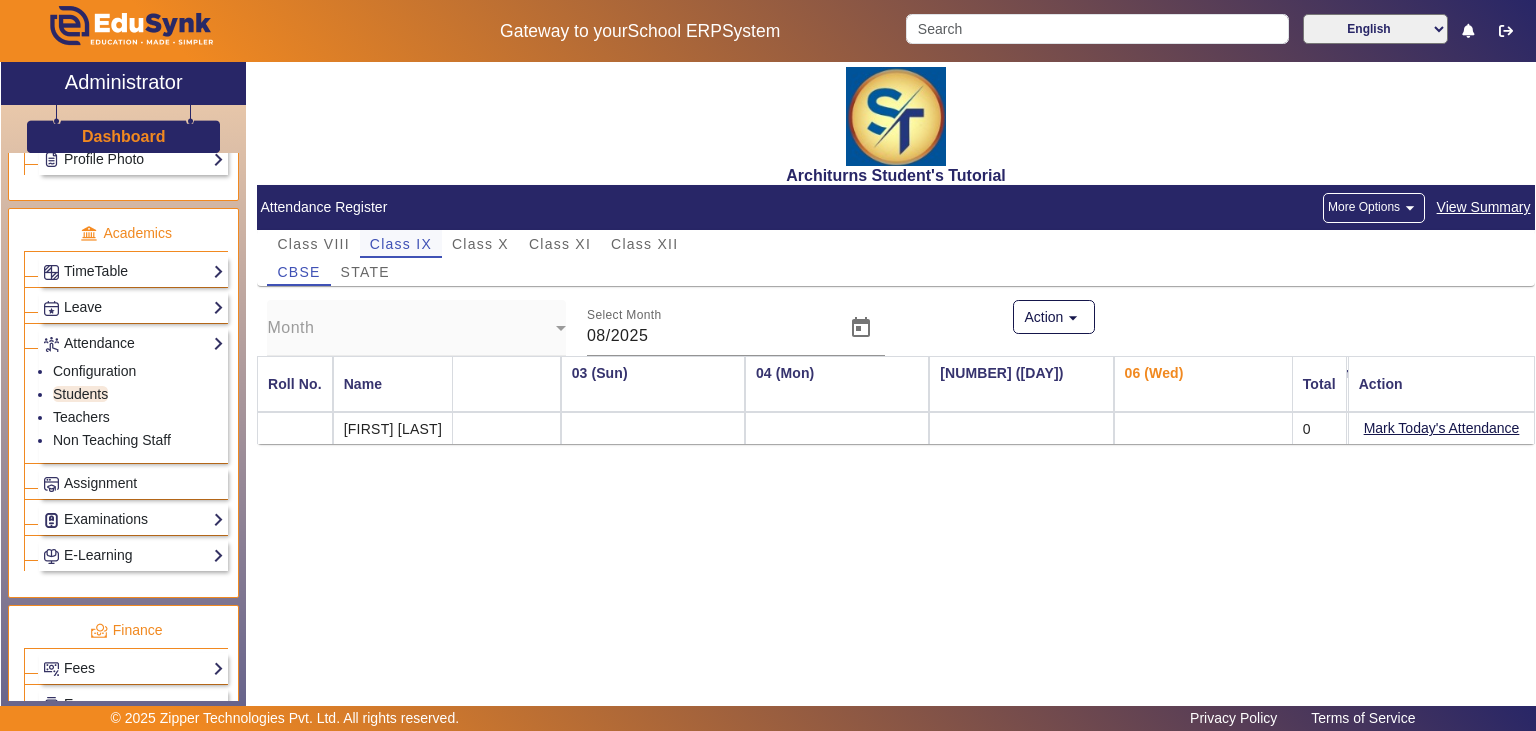 scroll, scrollTop: 0, scrollLeft: 261, axis: horizontal 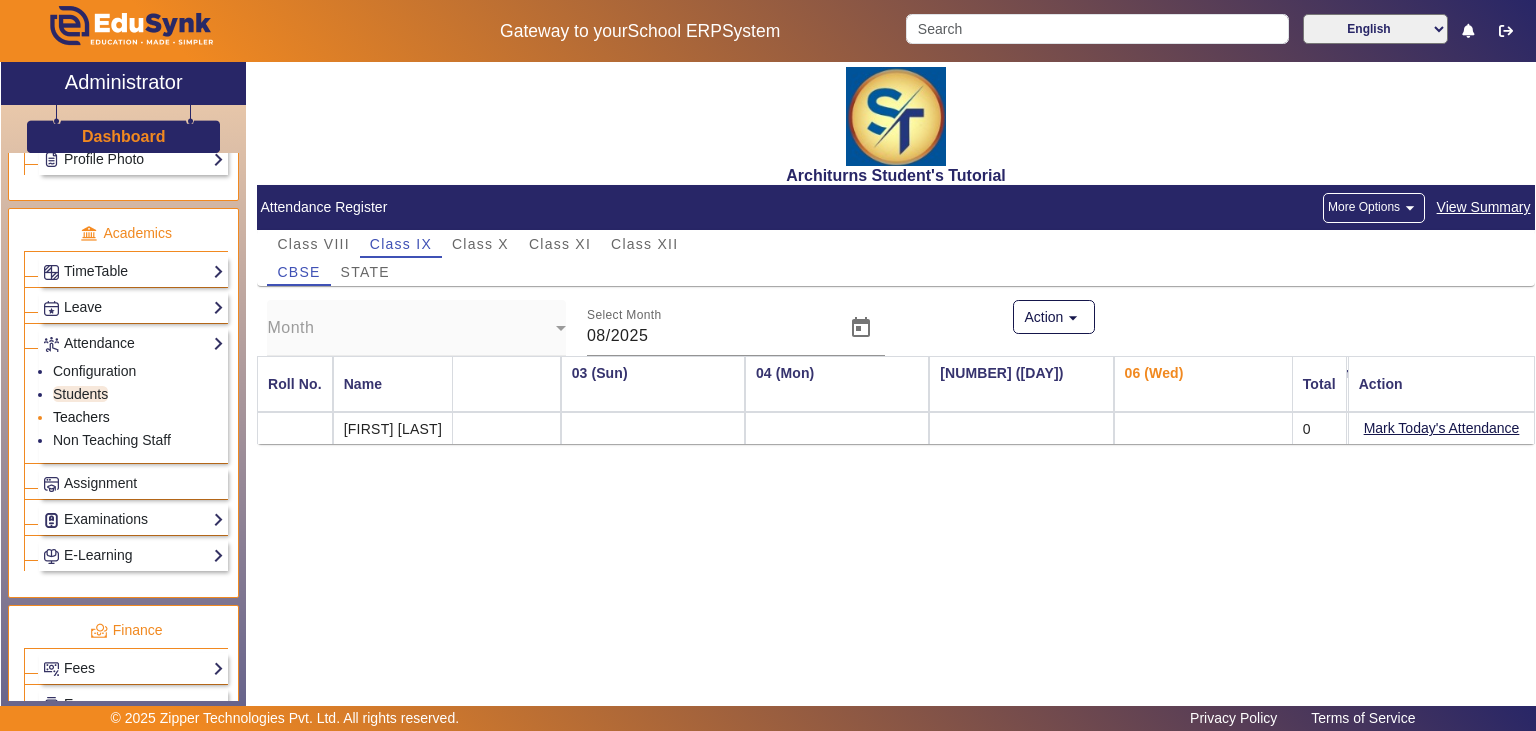 click on "Teachers" 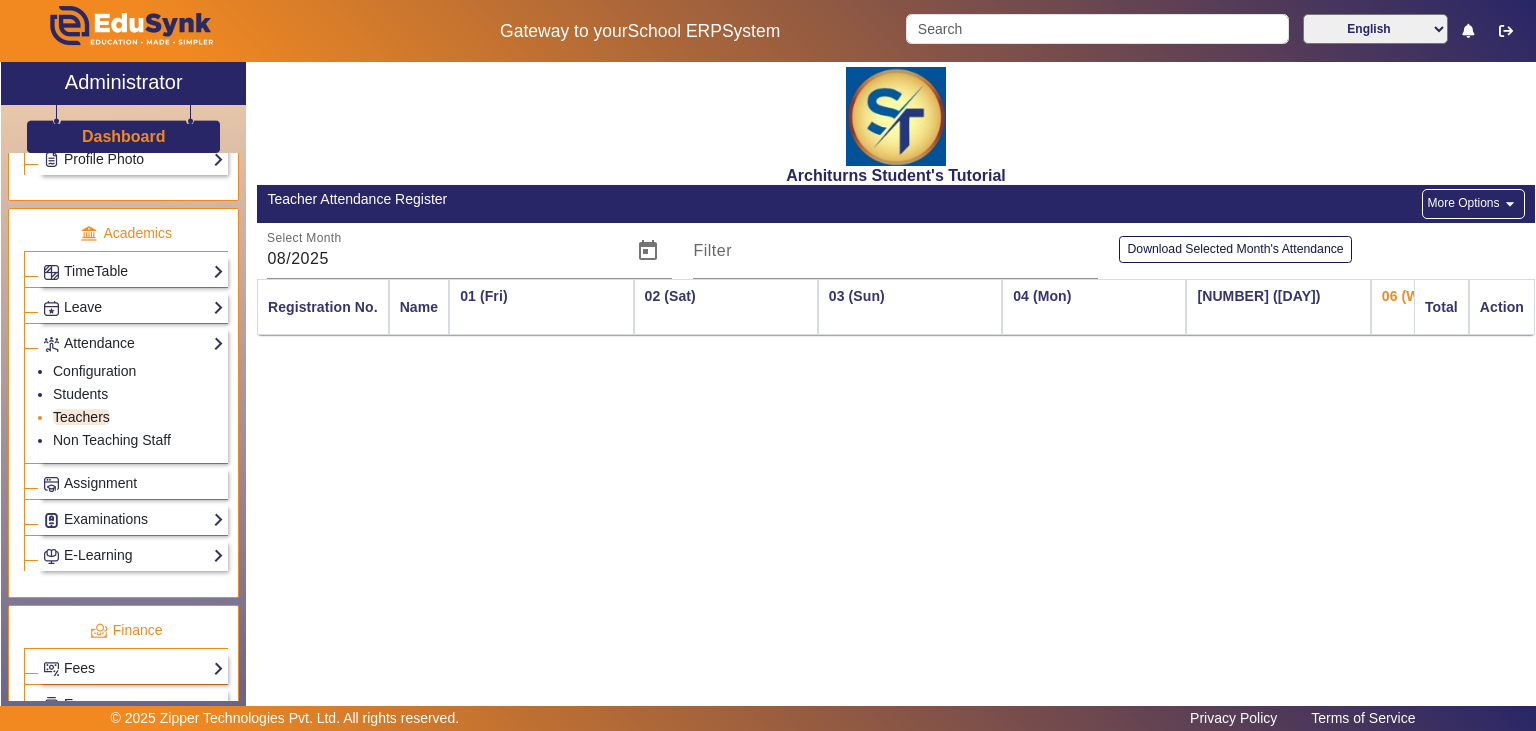 scroll, scrollTop: 0, scrollLeft: 261, axis: horizontal 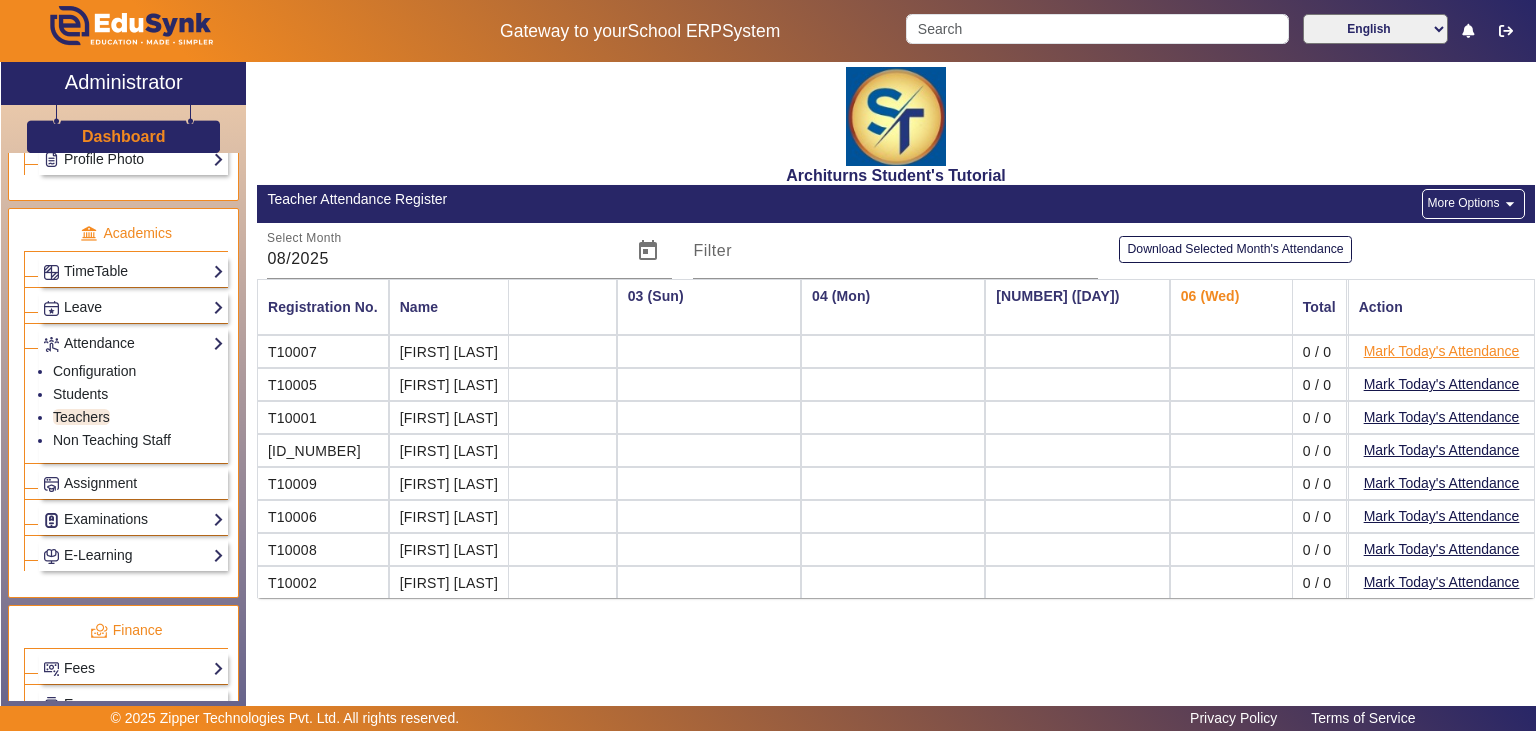 click on "Mark Today's Attendance" at bounding box center (1441, 351) 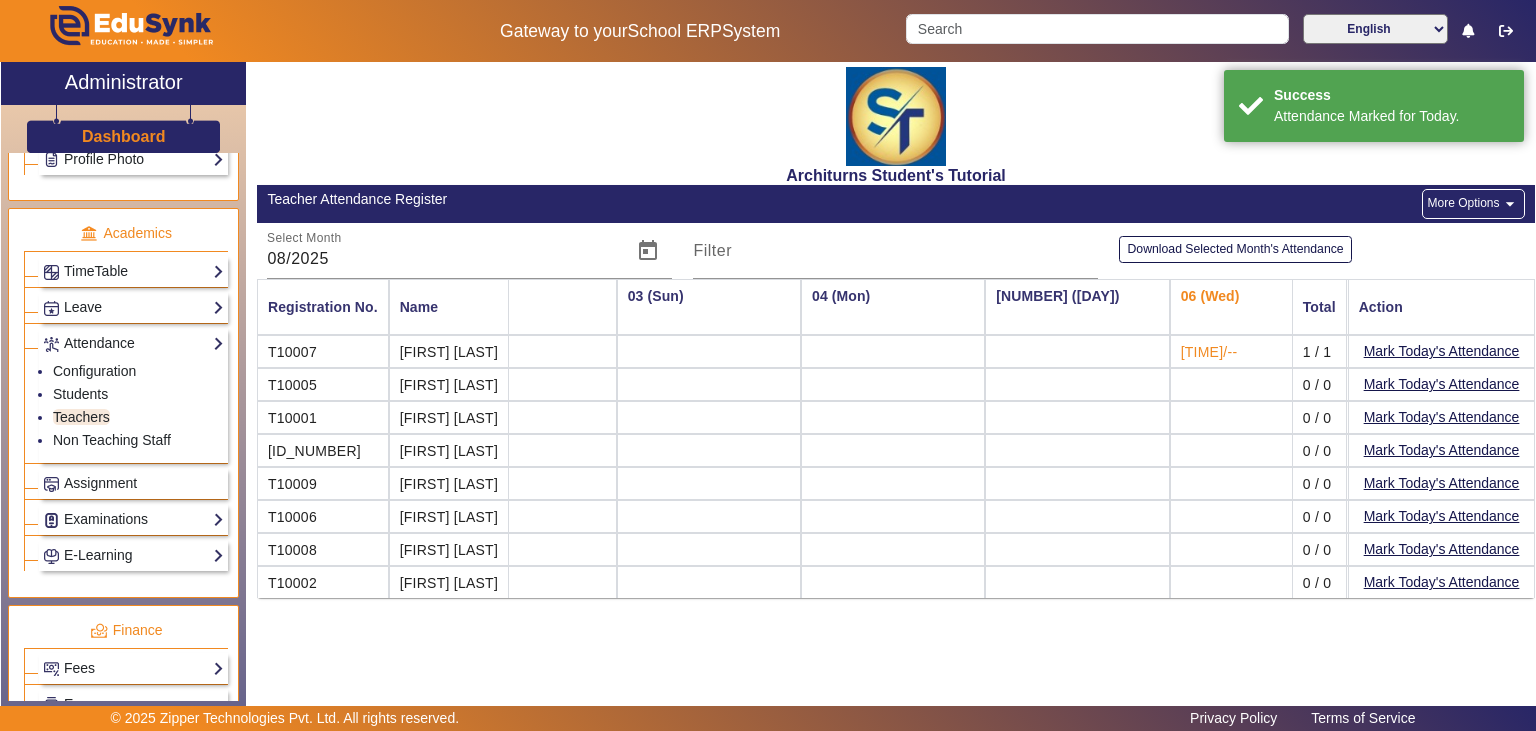 scroll, scrollTop: 0, scrollLeft: 261, axis: horizontal 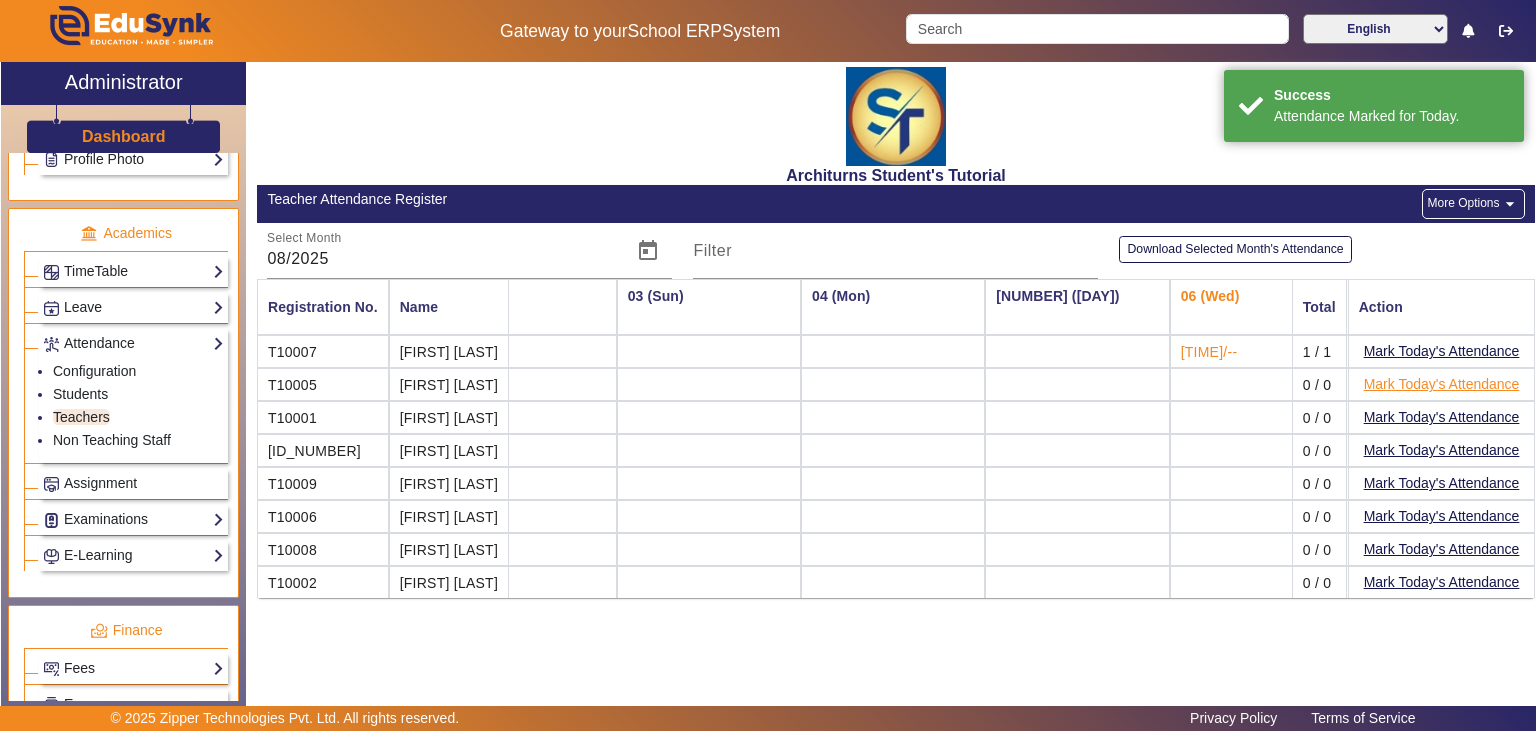 click on "Mark Today's Attendance" at bounding box center (1441, 384) 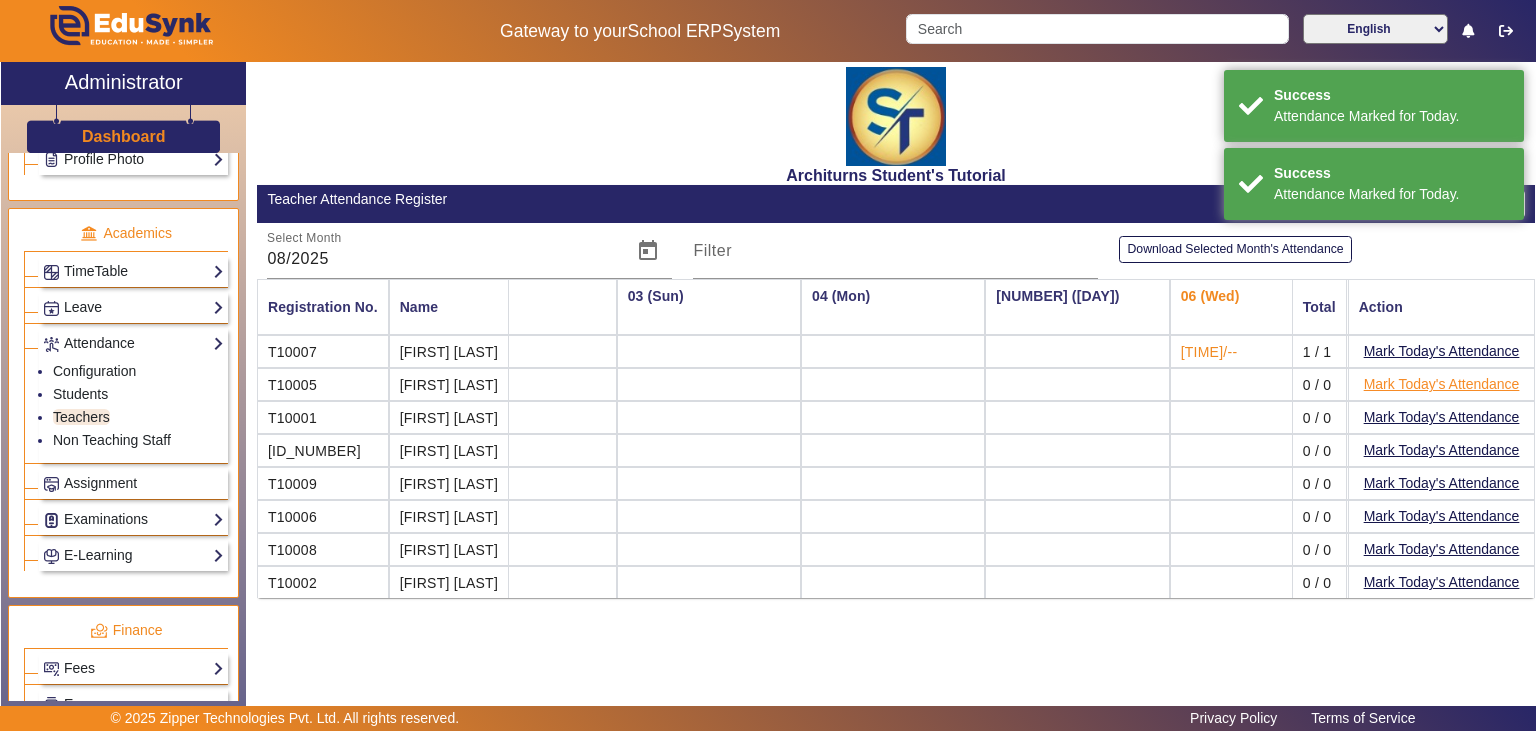 scroll, scrollTop: 0, scrollLeft: 261, axis: horizontal 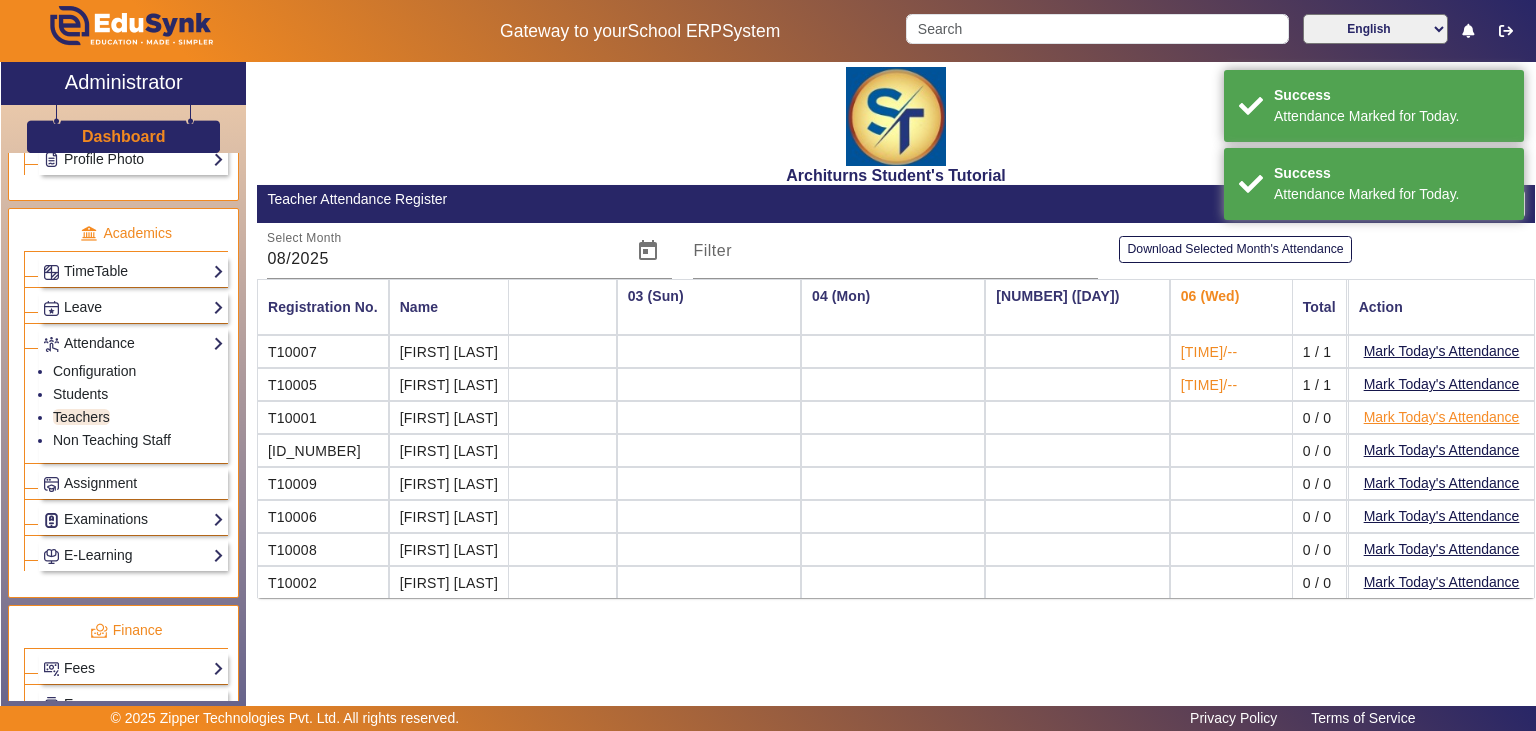 click on "Mark Today's Attendance" at bounding box center [1441, 417] 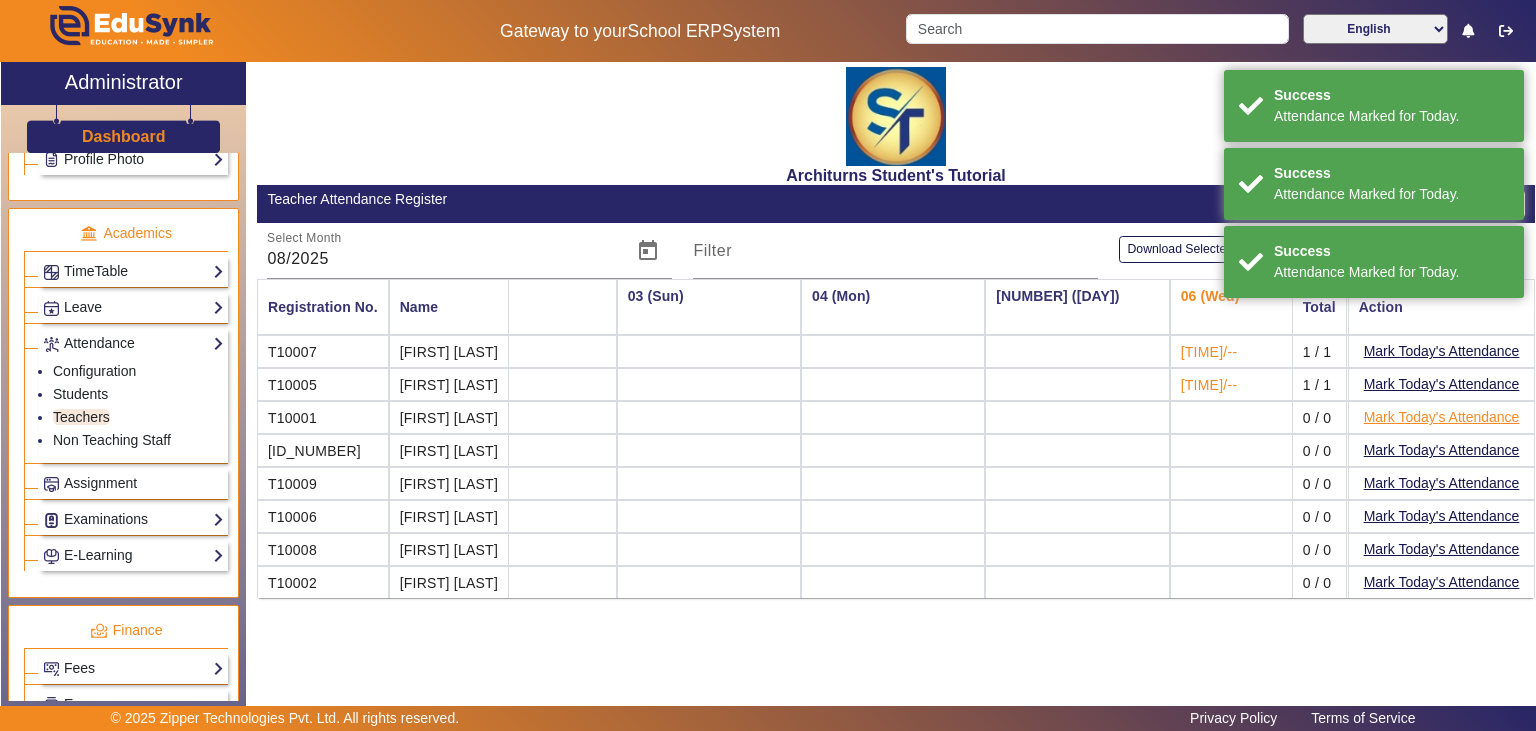 scroll, scrollTop: 0, scrollLeft: 261, axis: horizontal 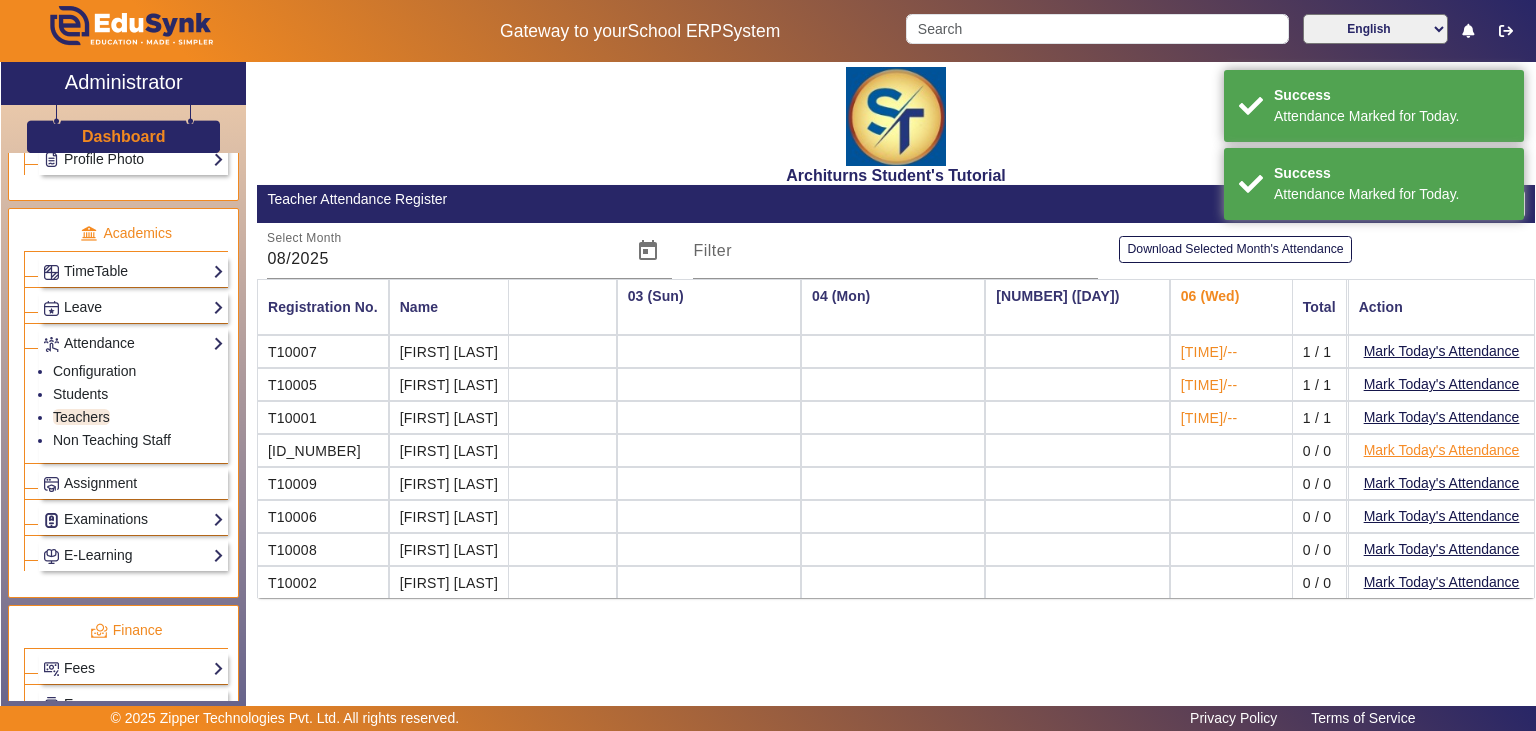 click on "Mark Today's Attendance" at bounding box center [1441, 450] 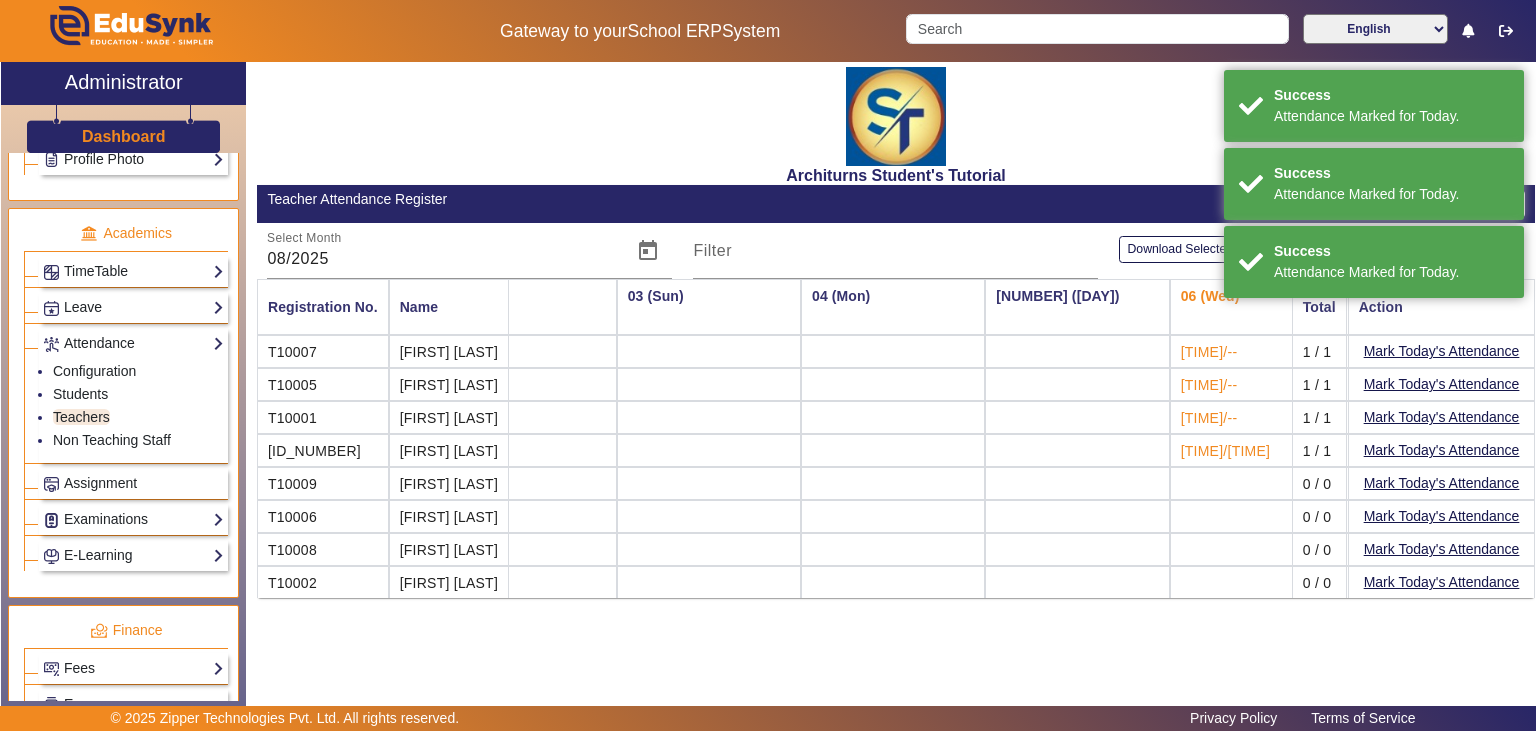 click on "Mark Today's Attendance" at bounding box center [1441, 483] 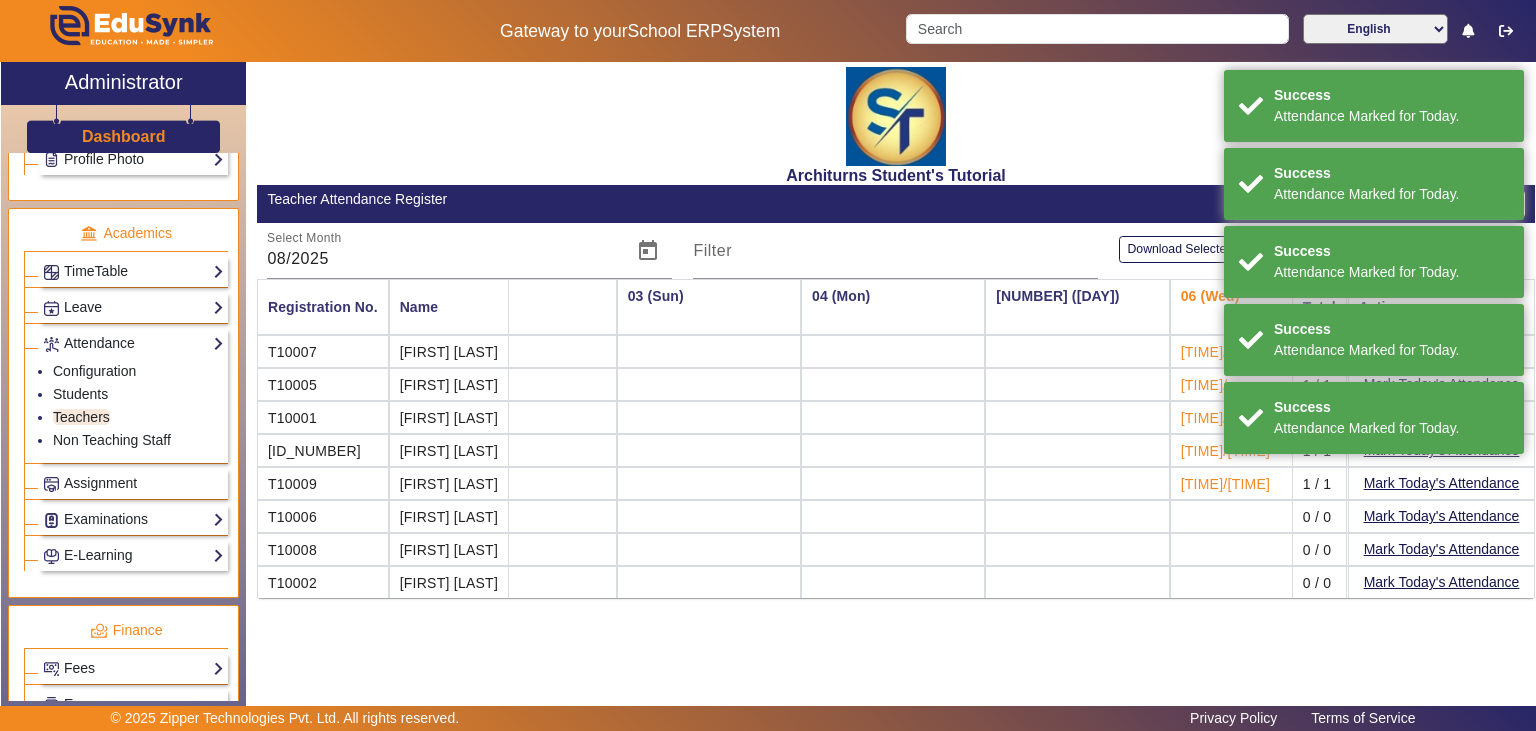scroll, scrollTop: 0, scrollLeft: 261, axis: horizontal 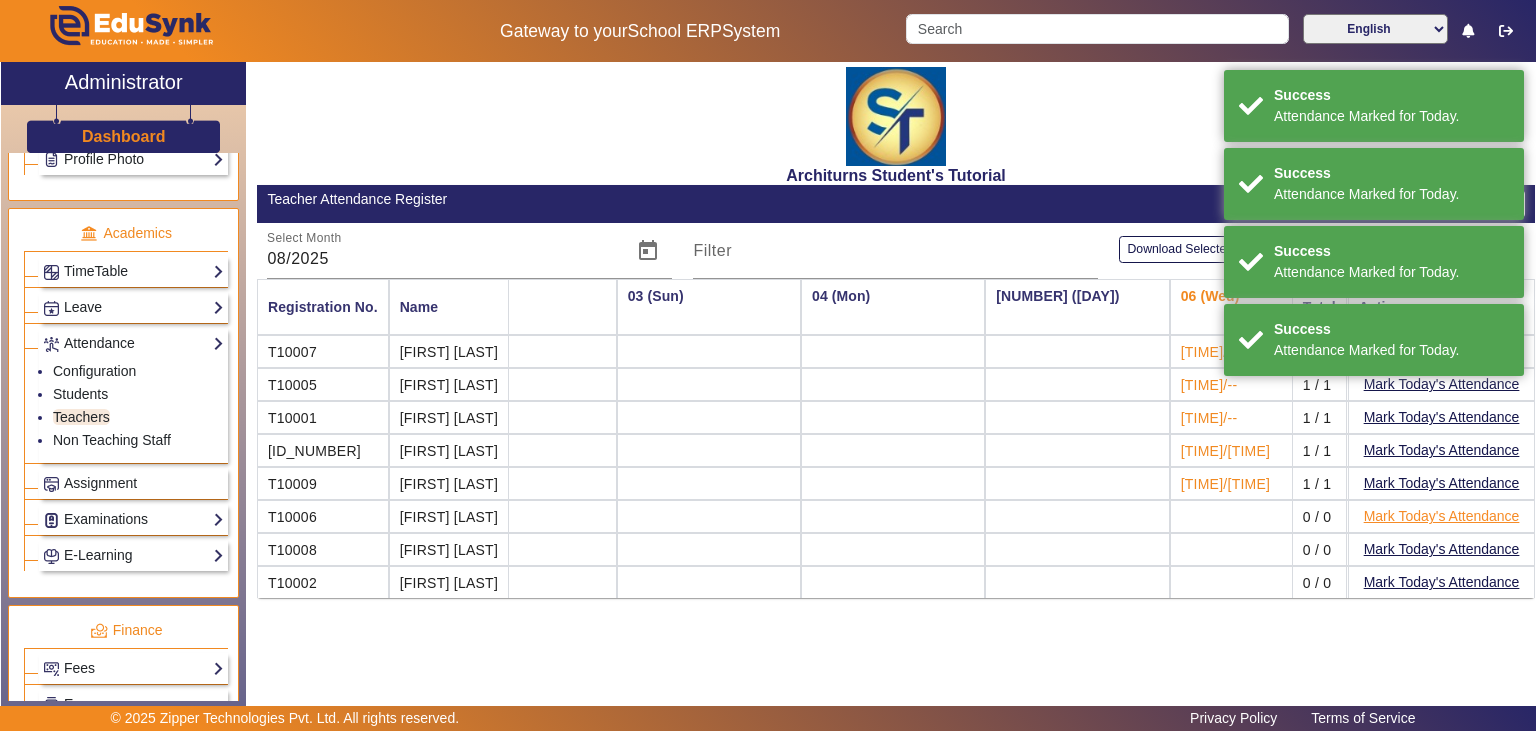 click on "Mark Today's Attendance" at bounding box center (1441, 516) 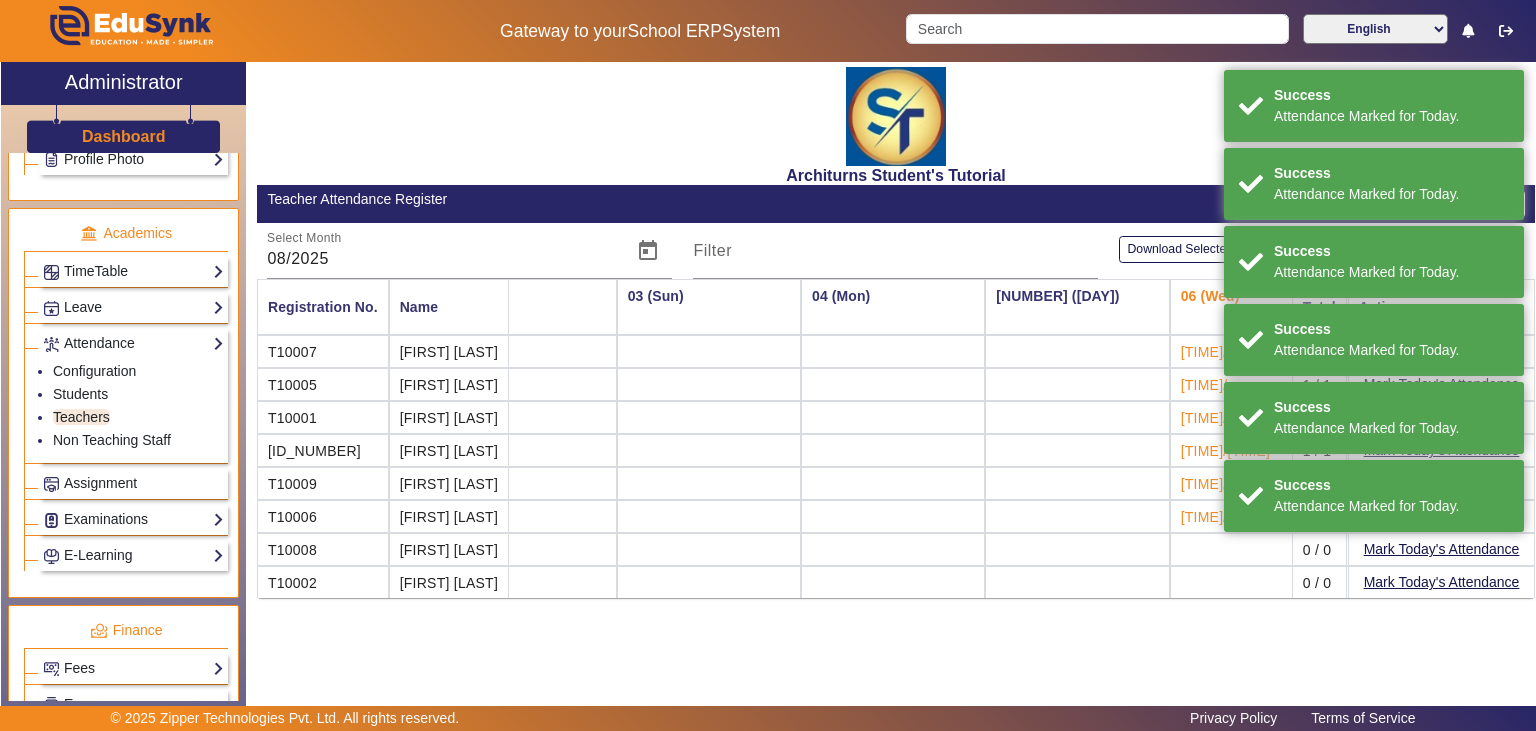 scroll, scrollTop: 0, scrollLeft: 261, axis: horizontal 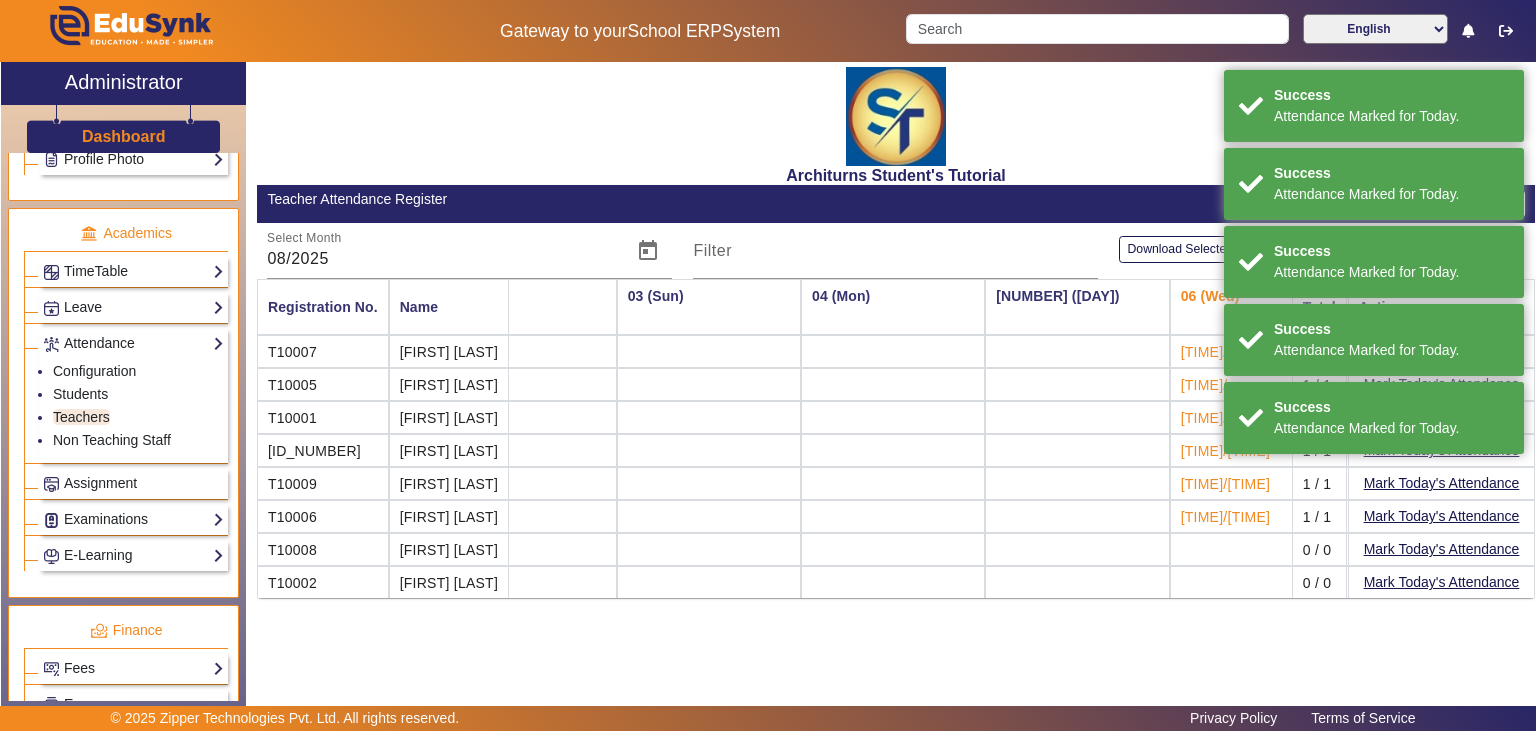 click on "Mark Today's Attendance" at bounding box center (1441, 549) 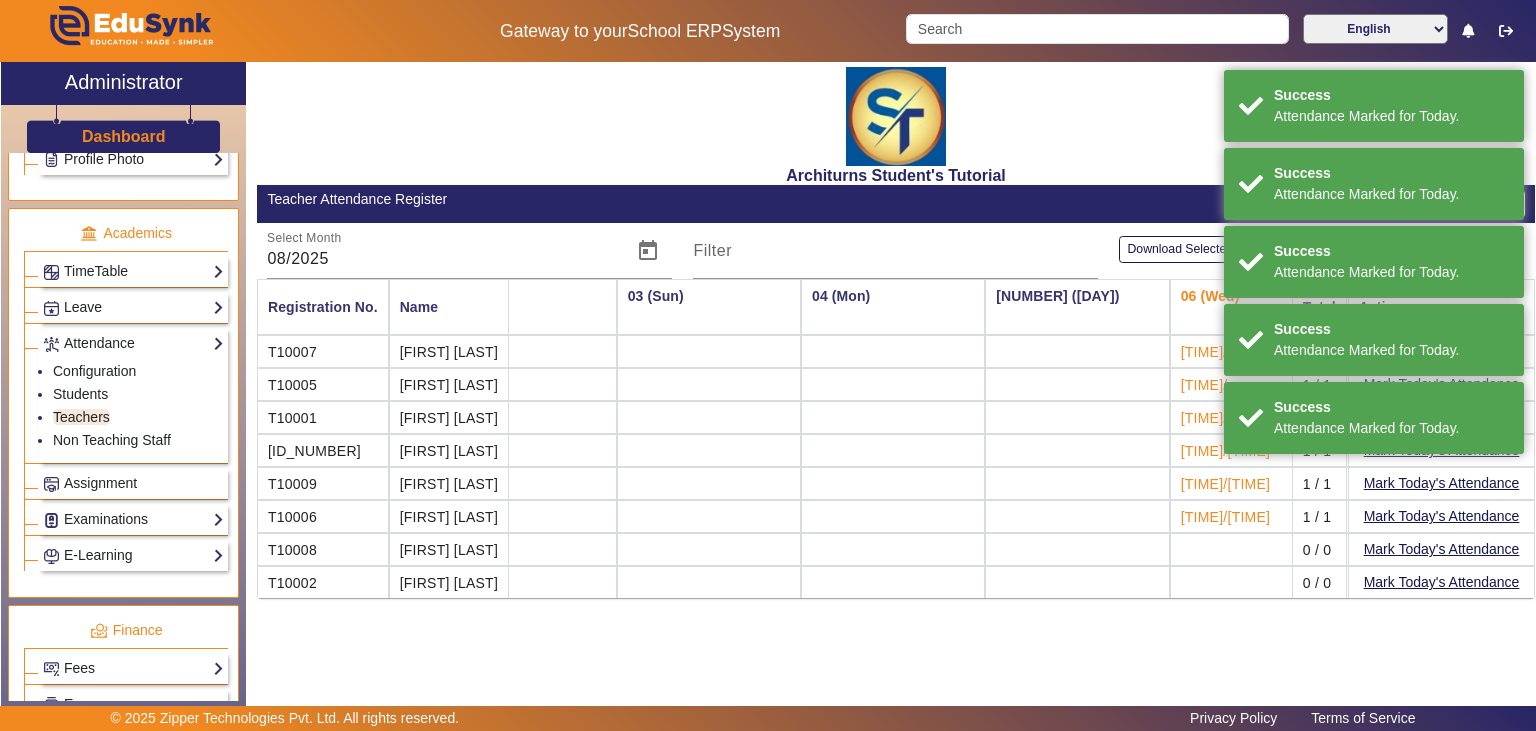 scroll, scrollTop: 0, scrollLeft: 261, axis: horizontal 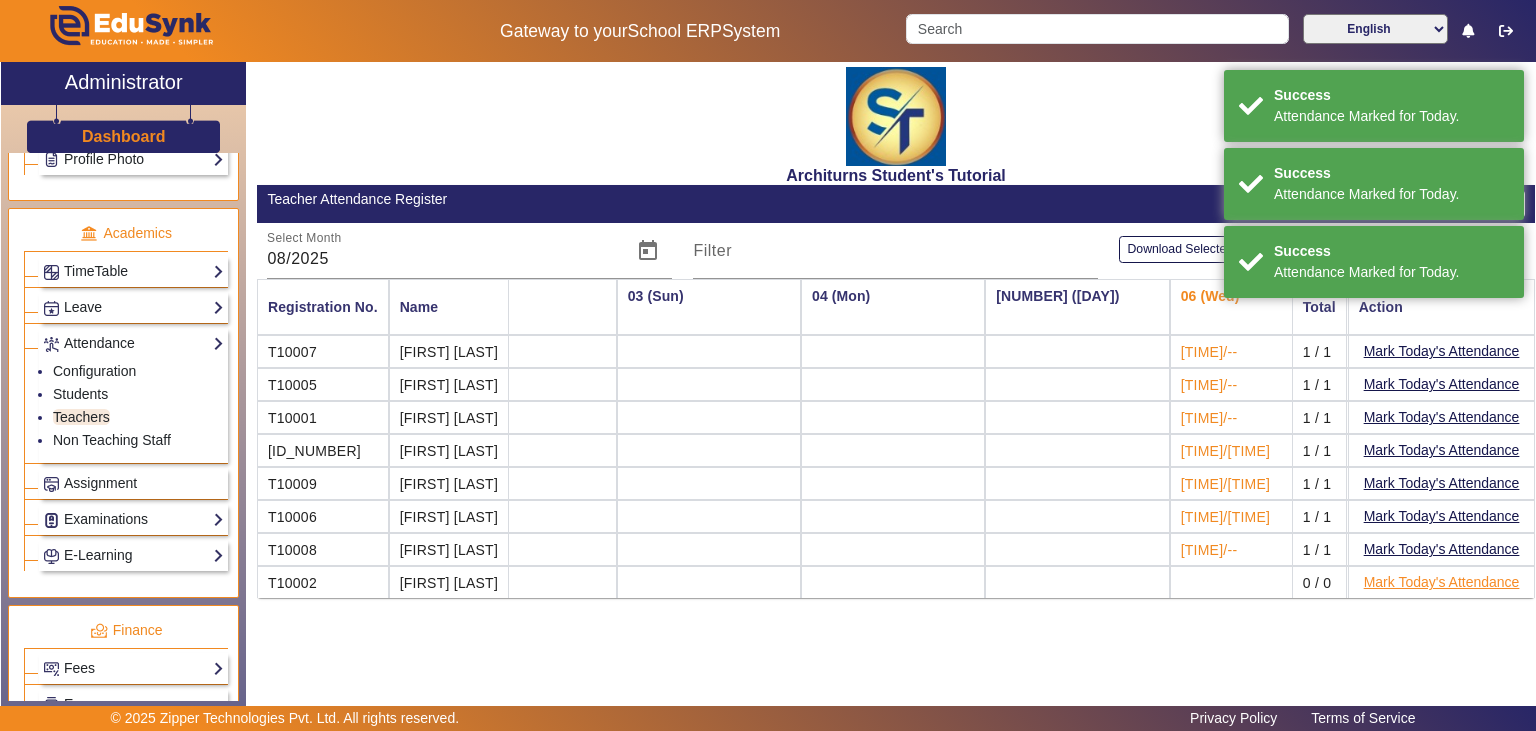 click on "Mark Today's Attendance" at bounding box center [1441, 582] 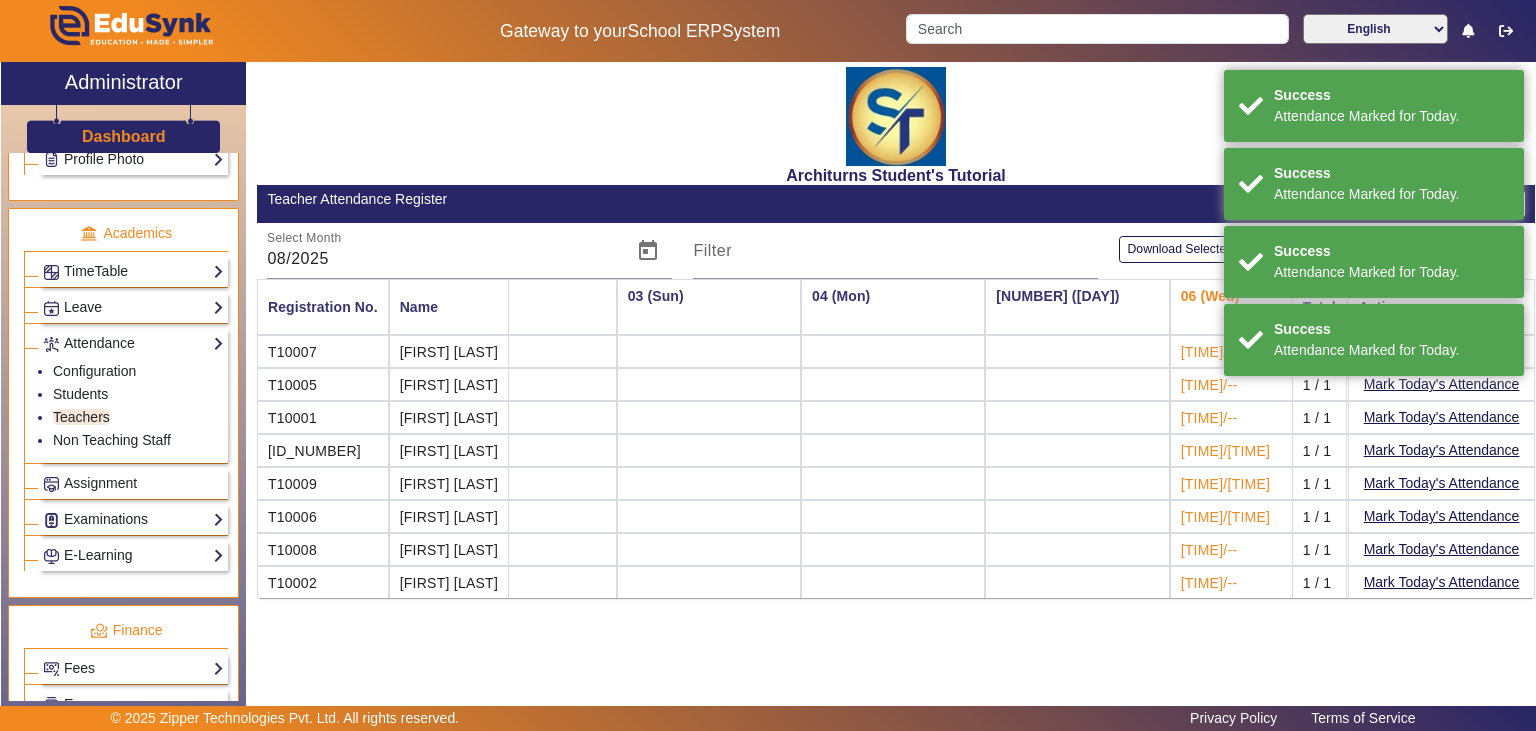 scroll, scrollTop: 0, scrollLeft: 261, axis: horizontal 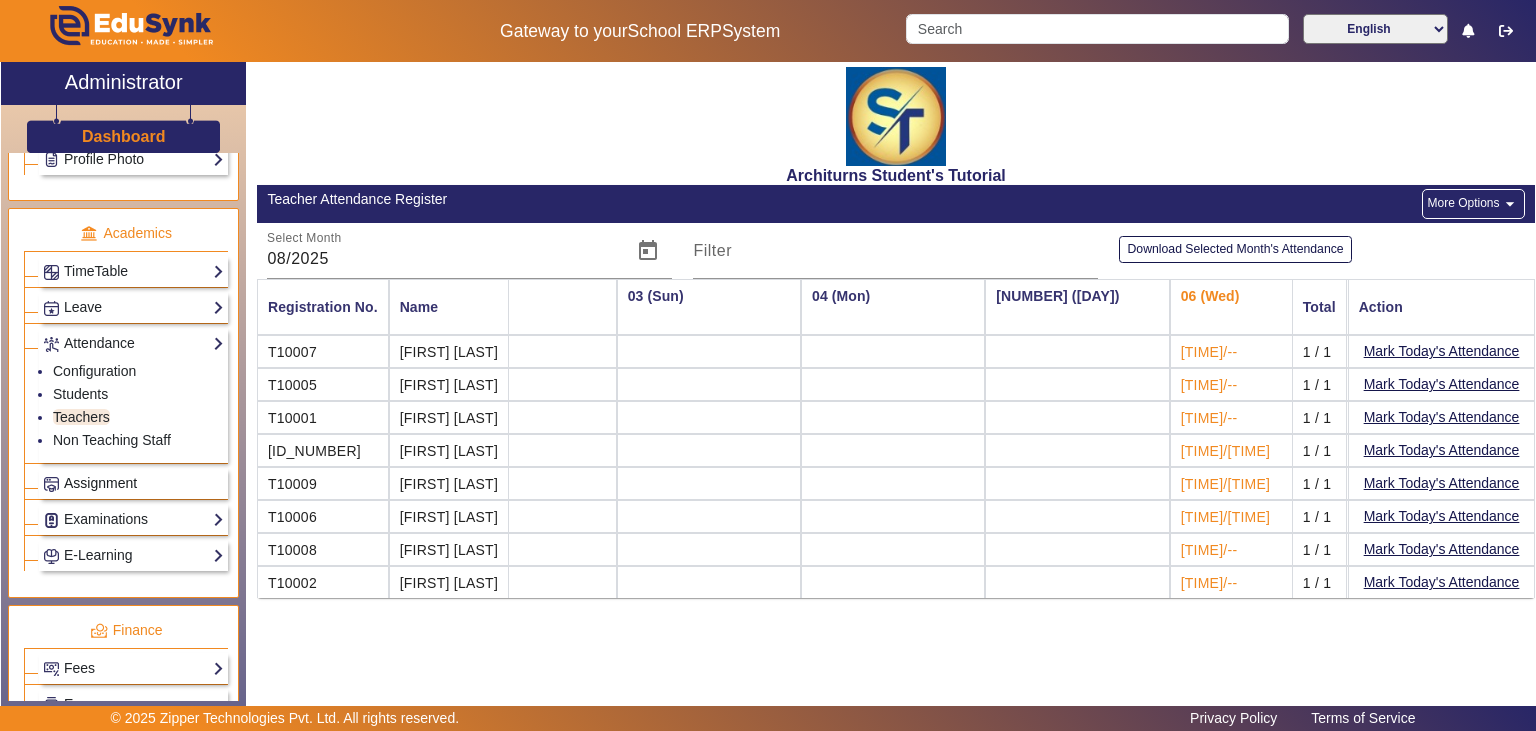 click on "Assignment" 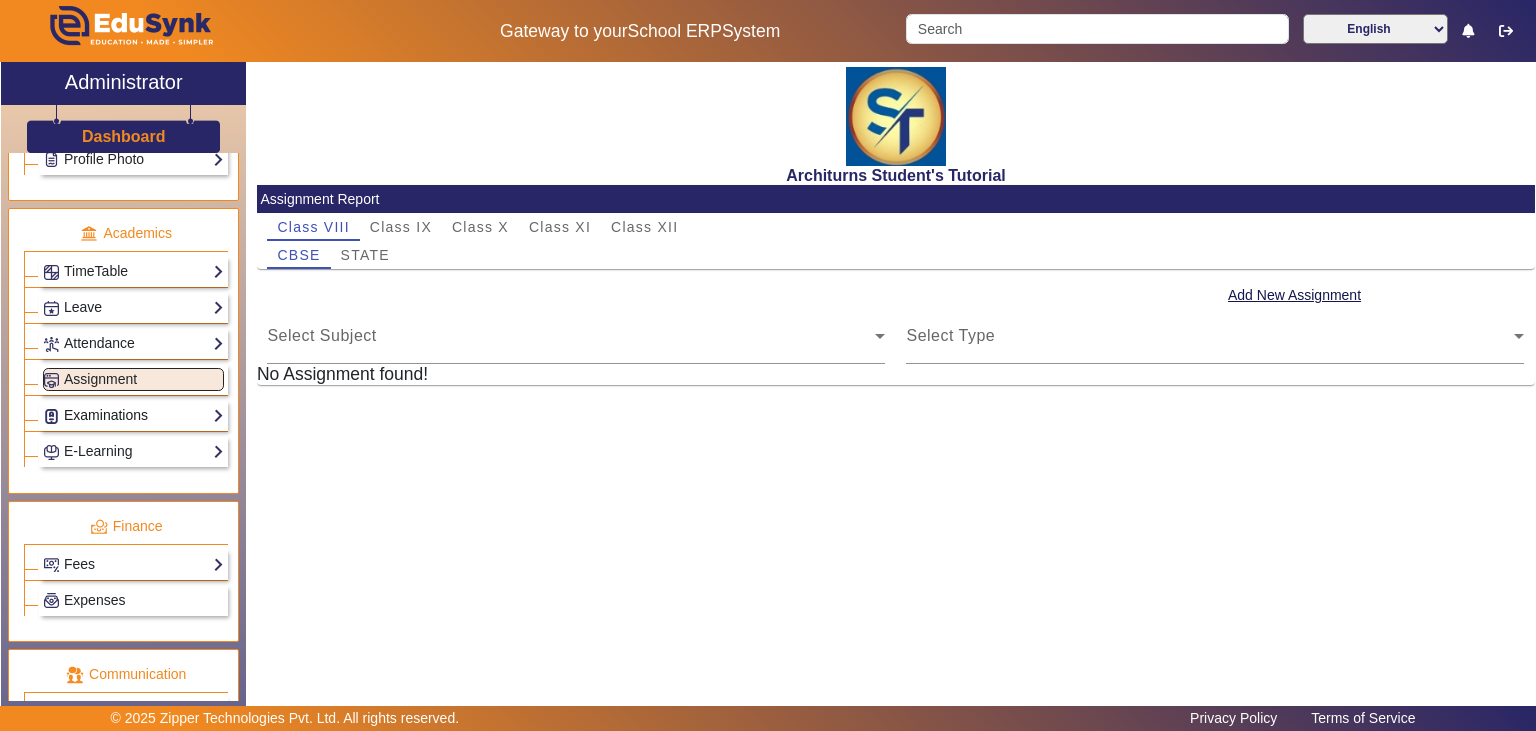 click on "Examinations" 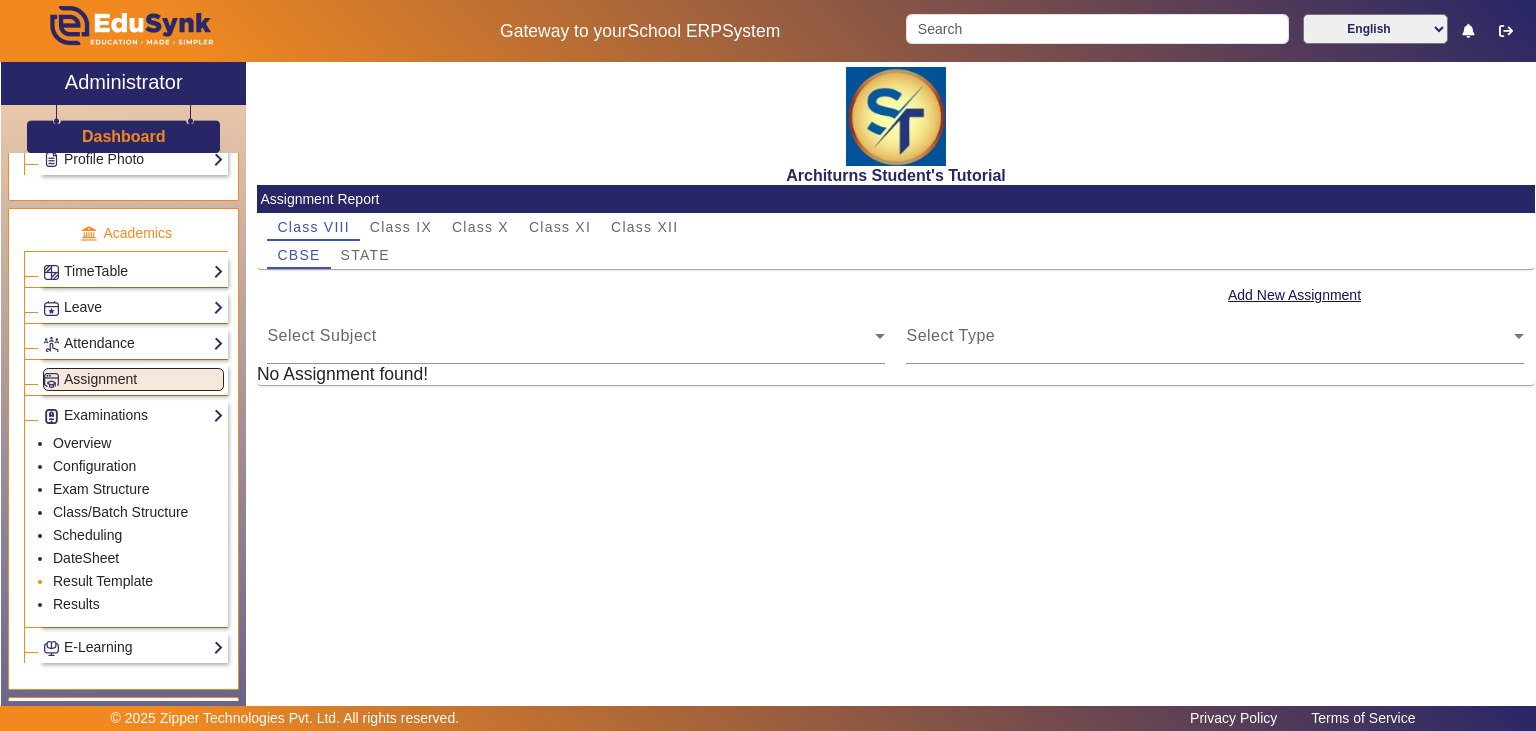 click on "Result Template" 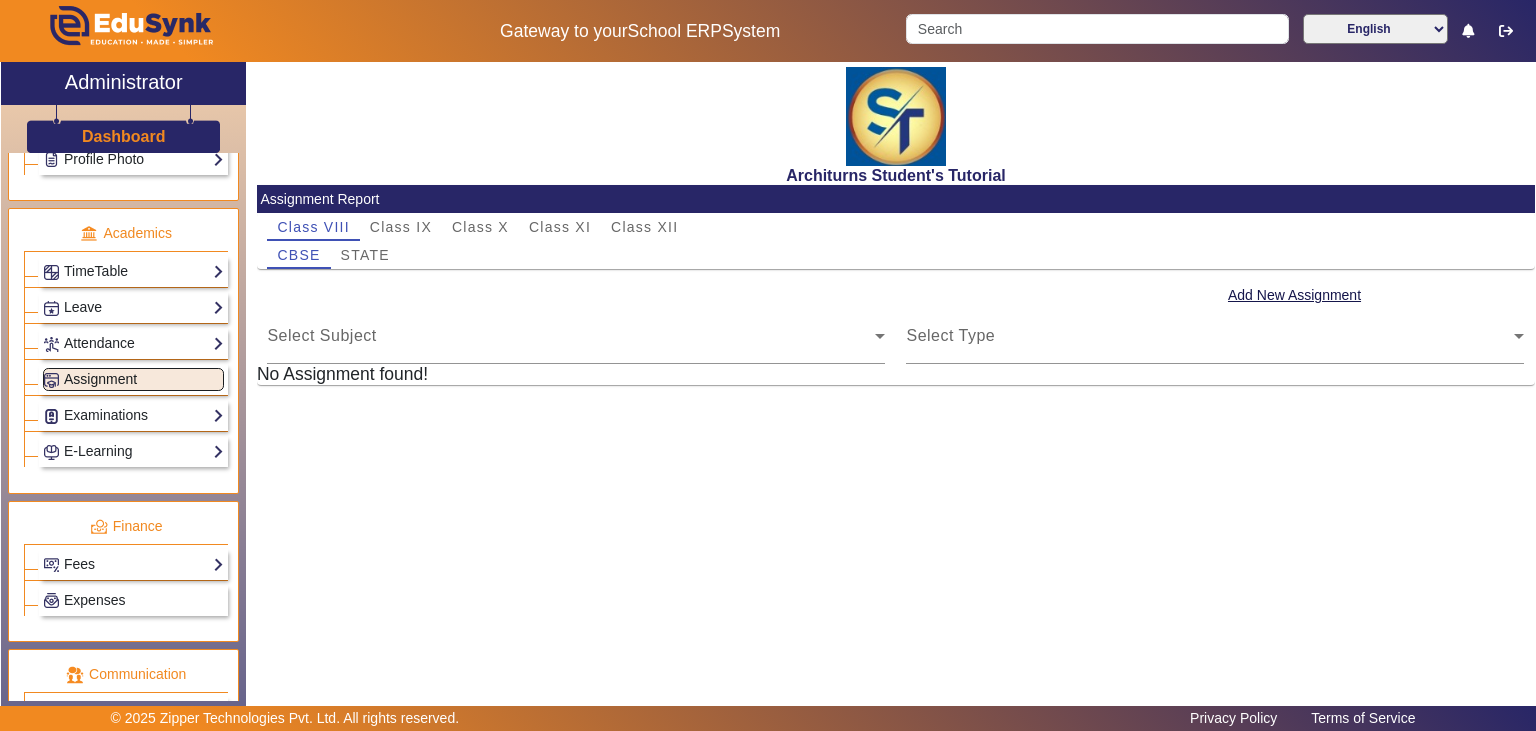 click on "Assignment" 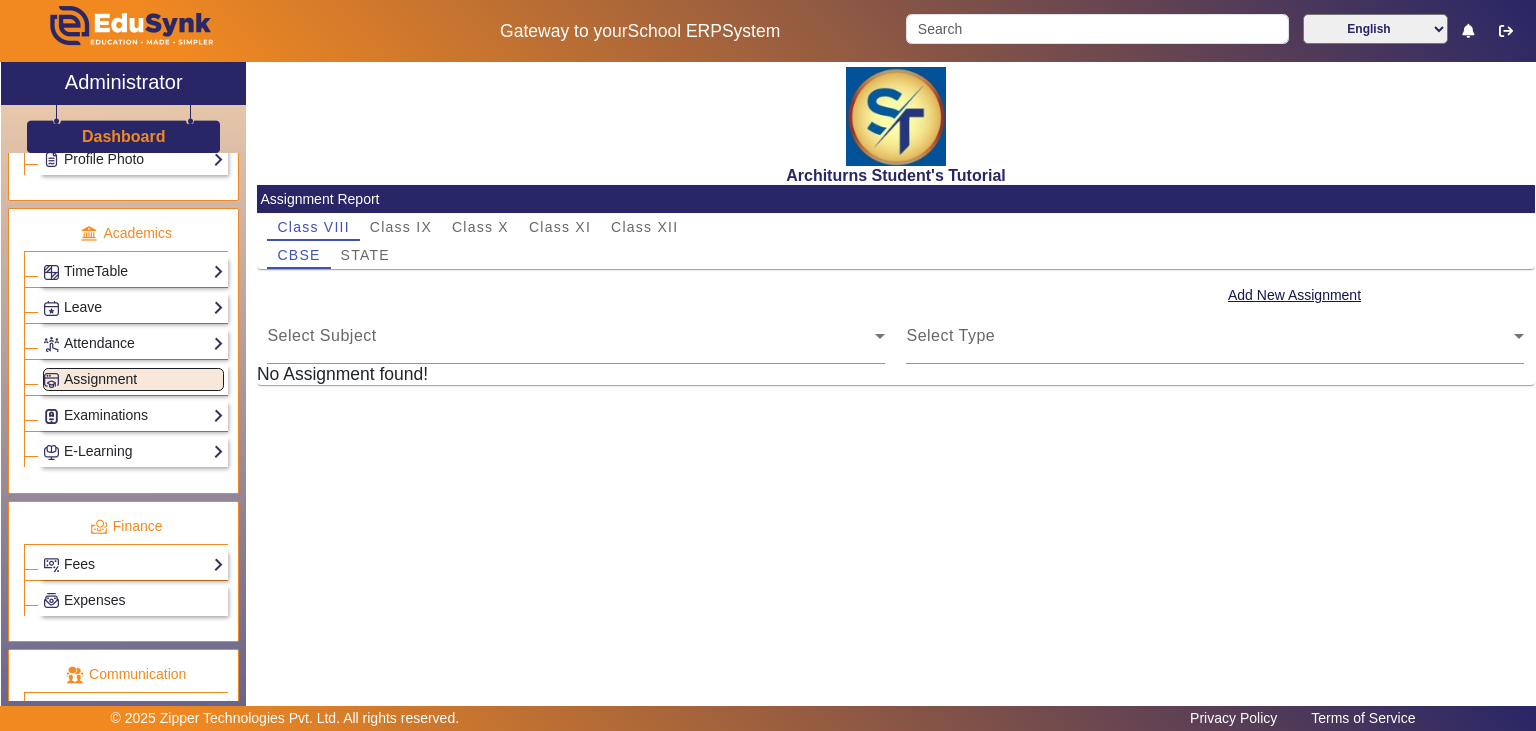 click on "Assignment" 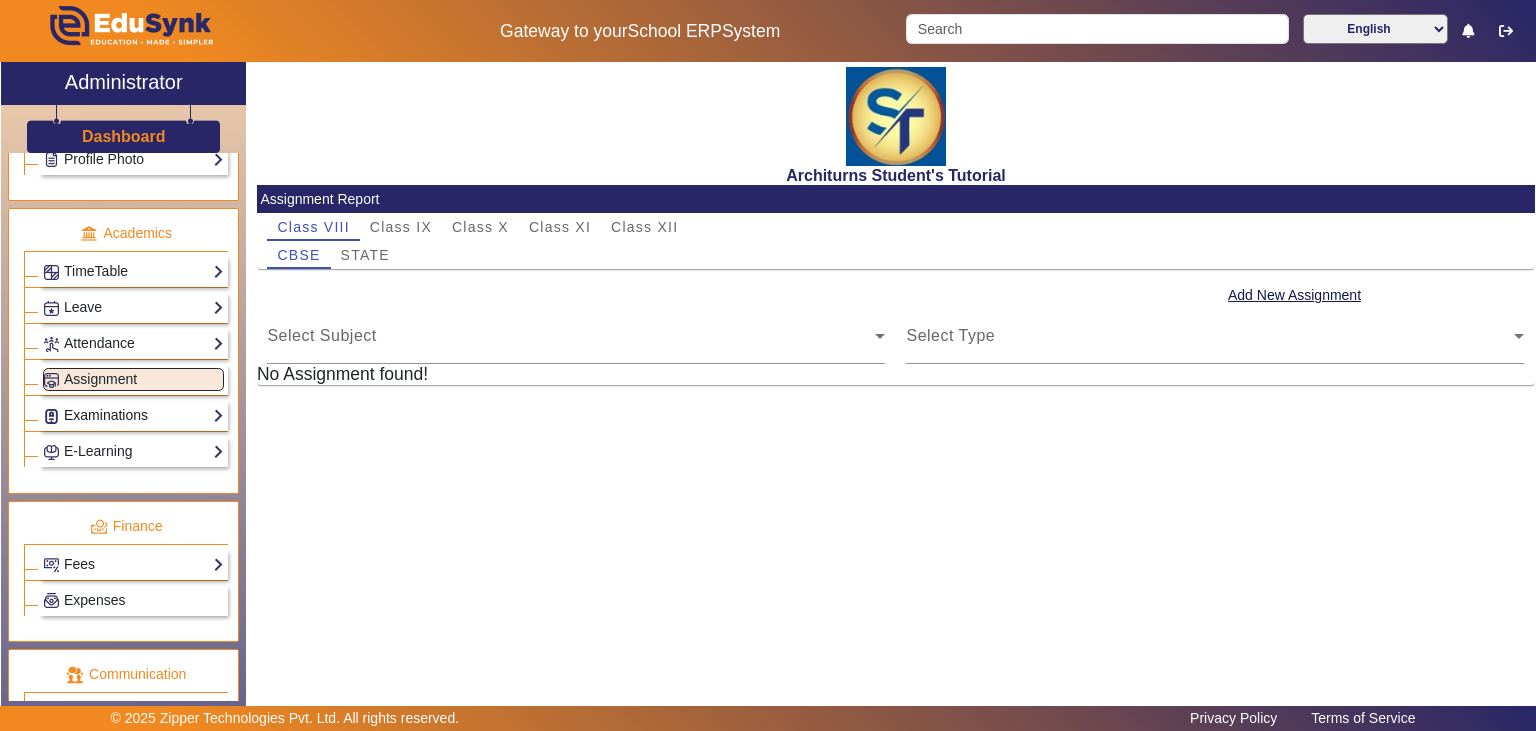 click on "Examinations" 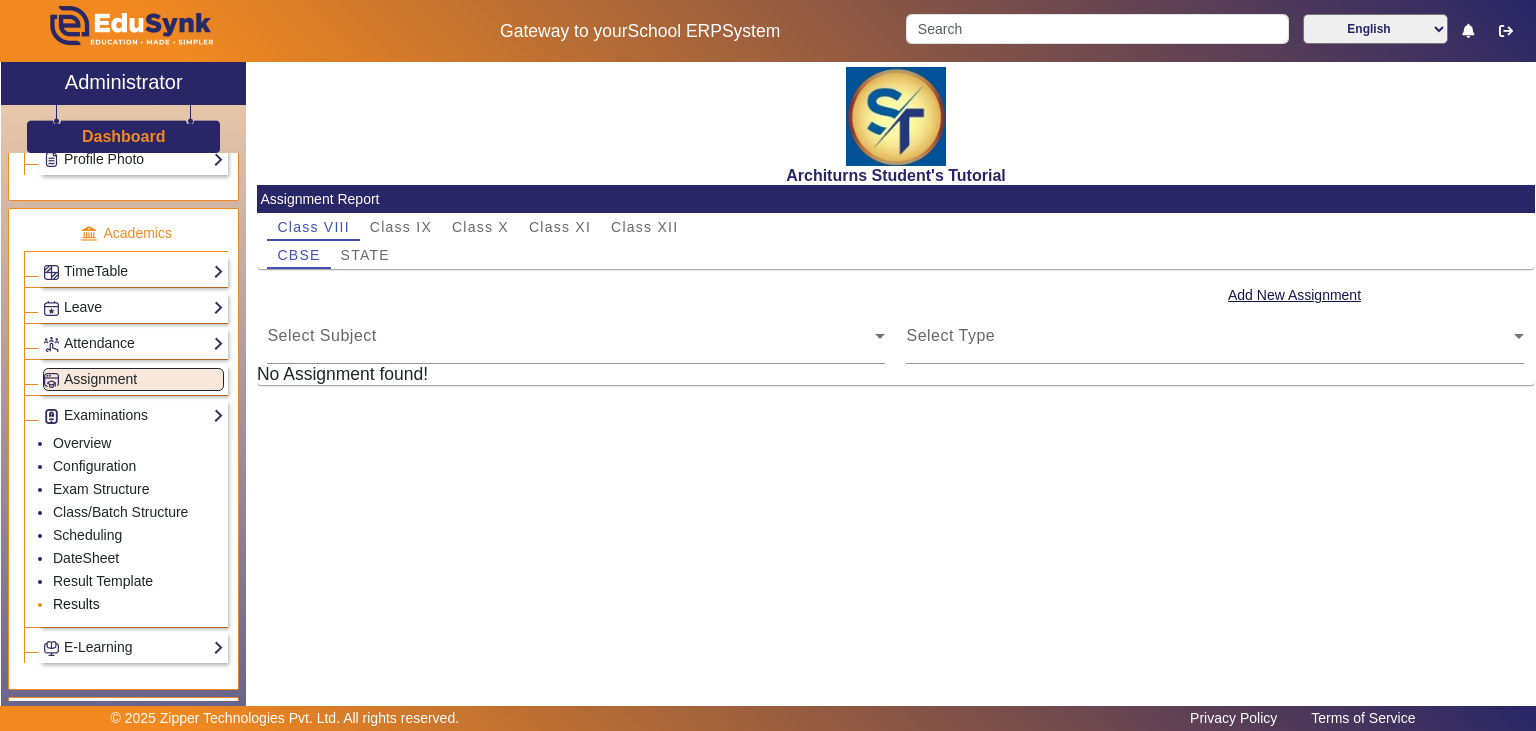 click on "Results" 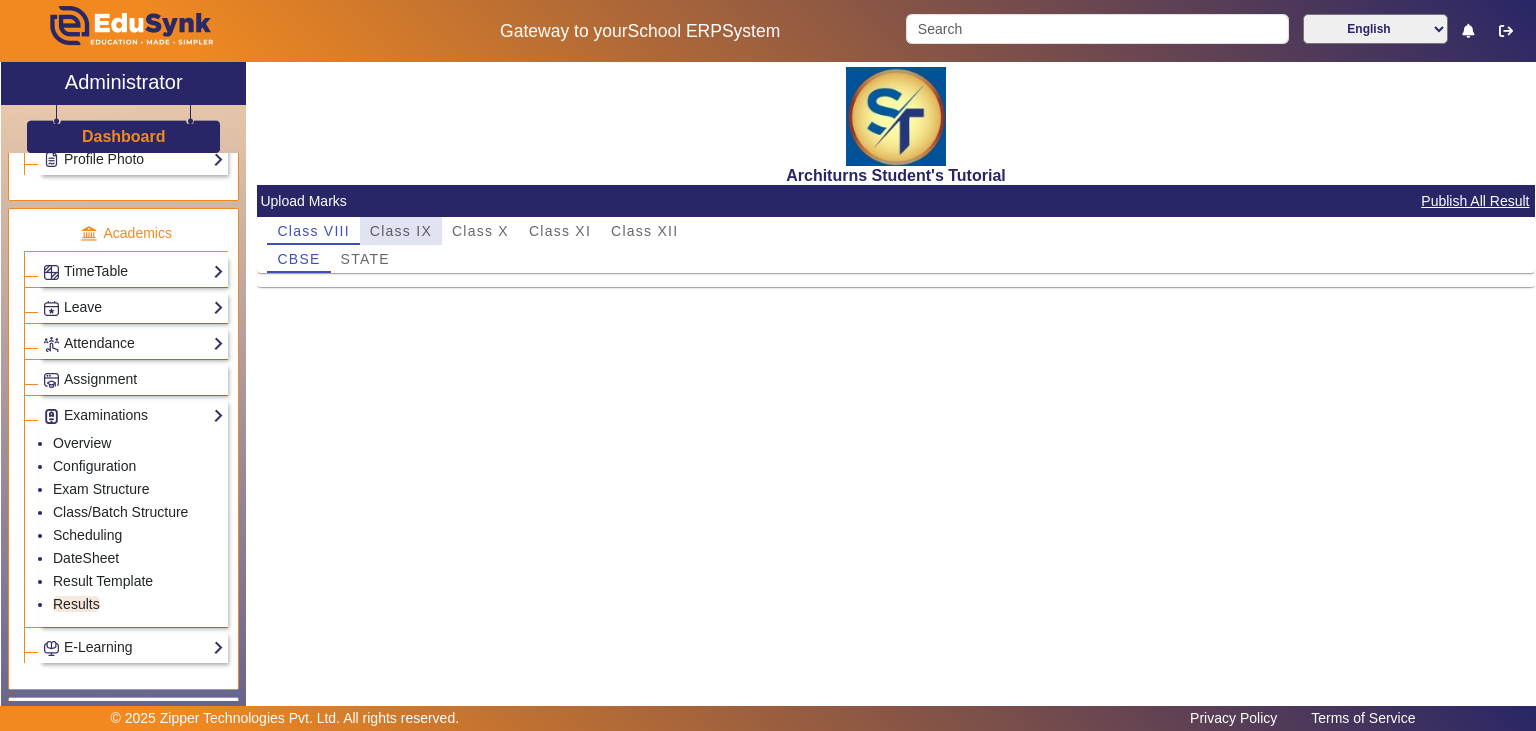 click on "Class IX" at bounding box center (401, 231) 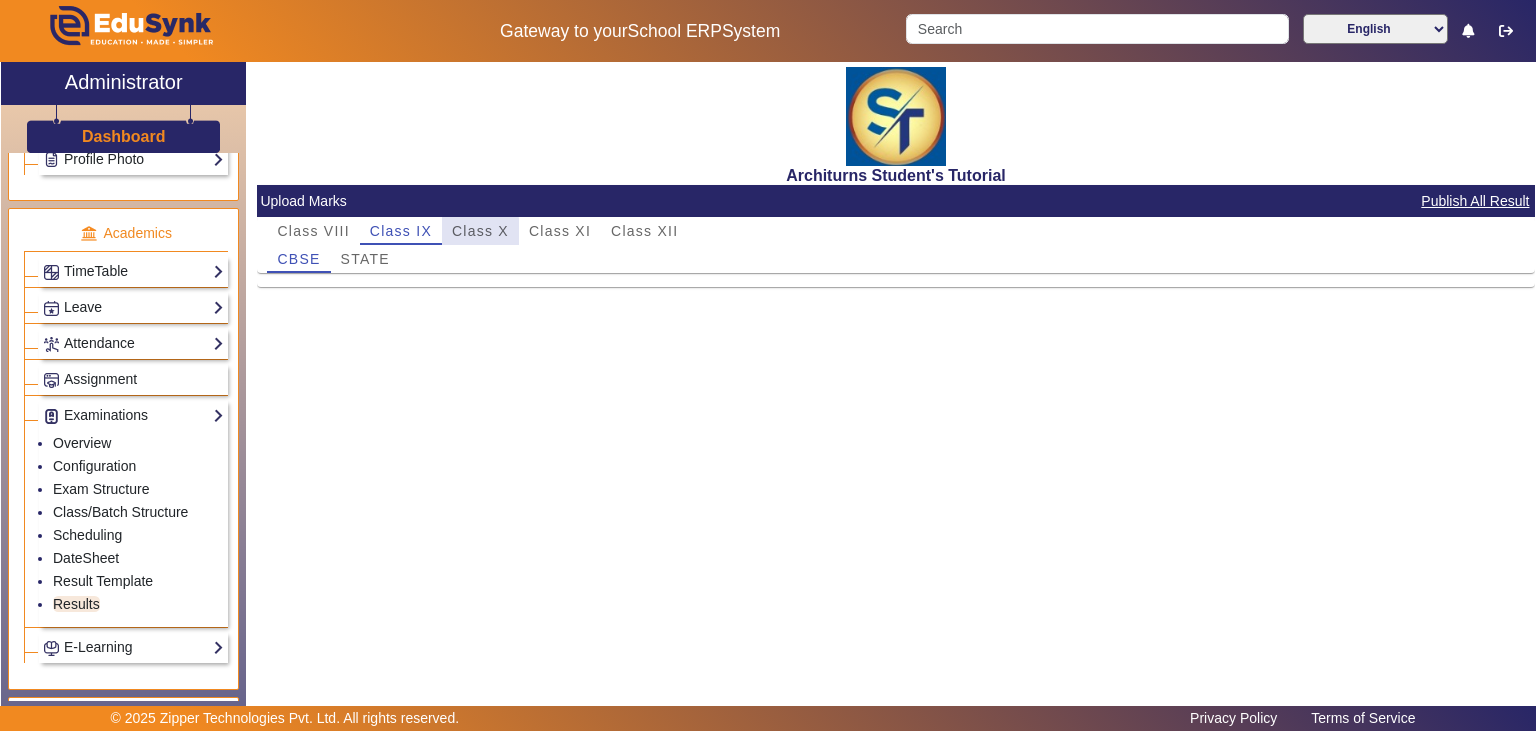 click on "Class X" at bounding box center [480, 231] 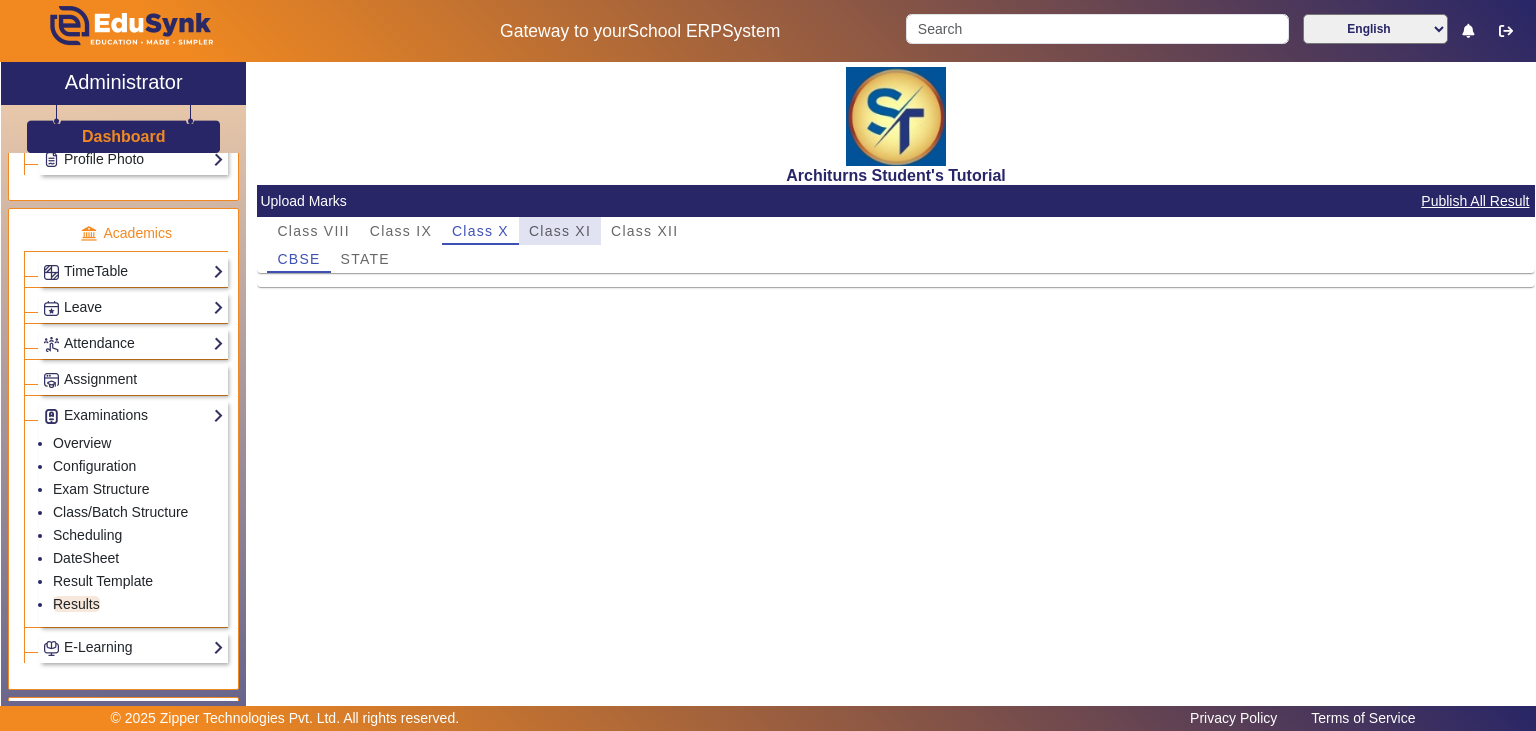 click on "Class XI" at bounding box center [560, 231] 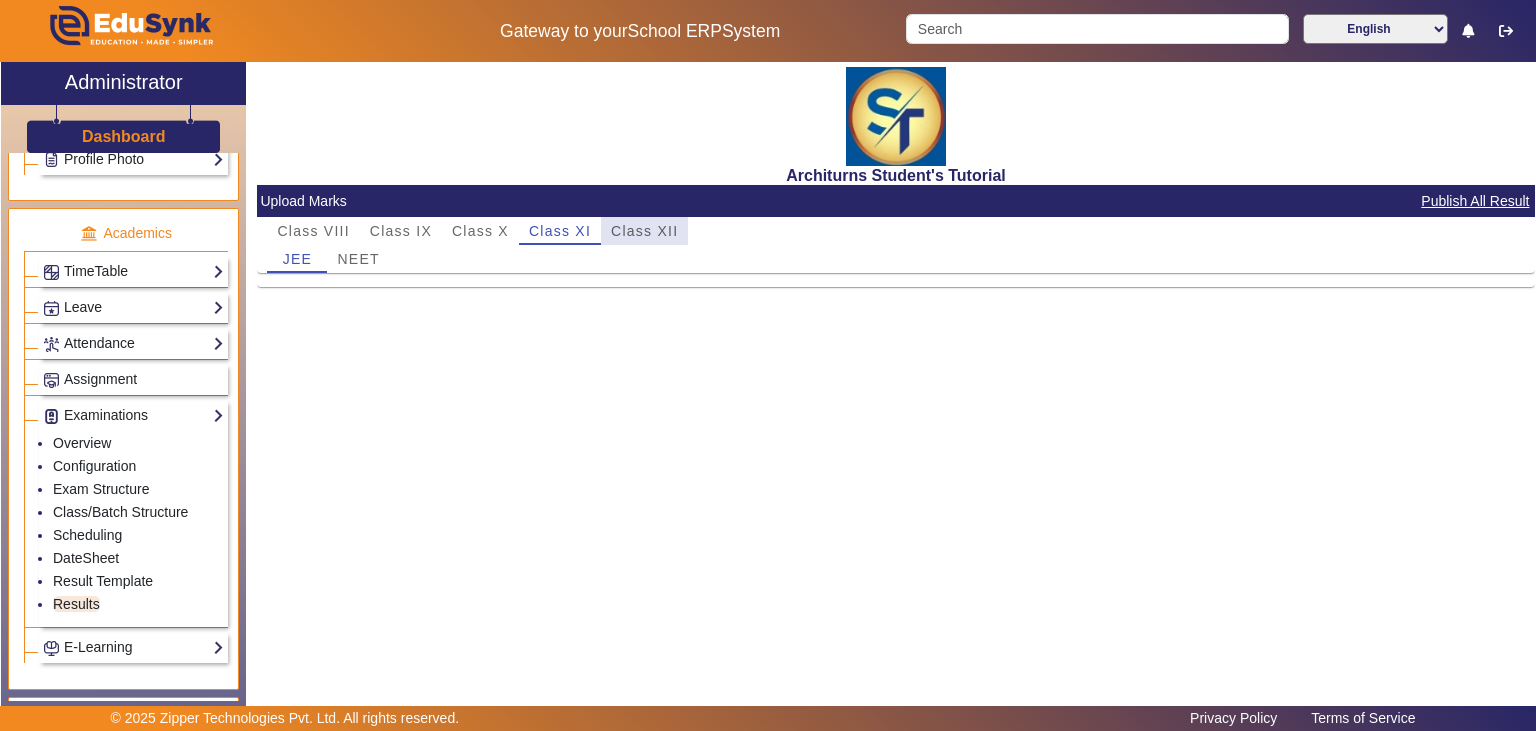 click on "Class XII" at bounding box center [644, 231] 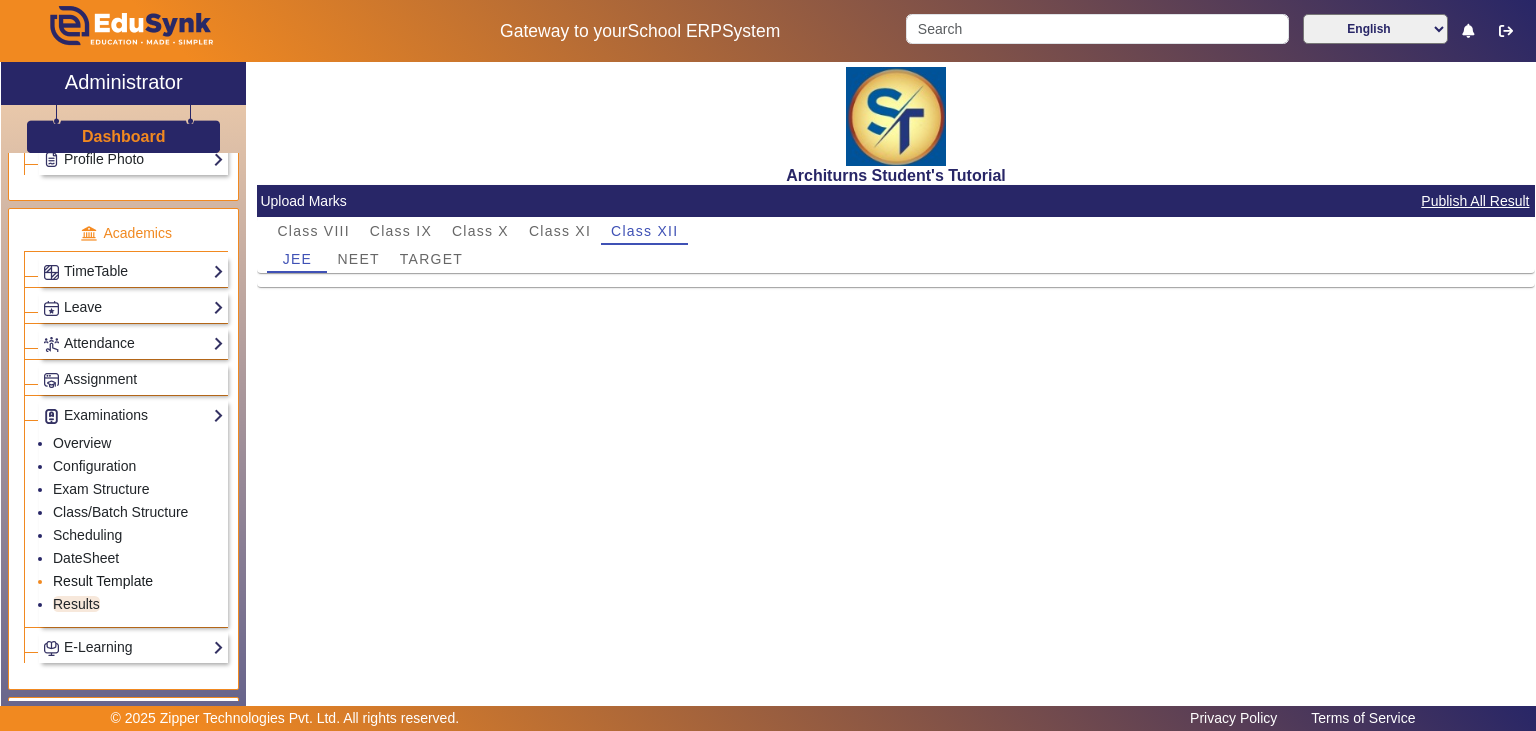 click on "Result Template" 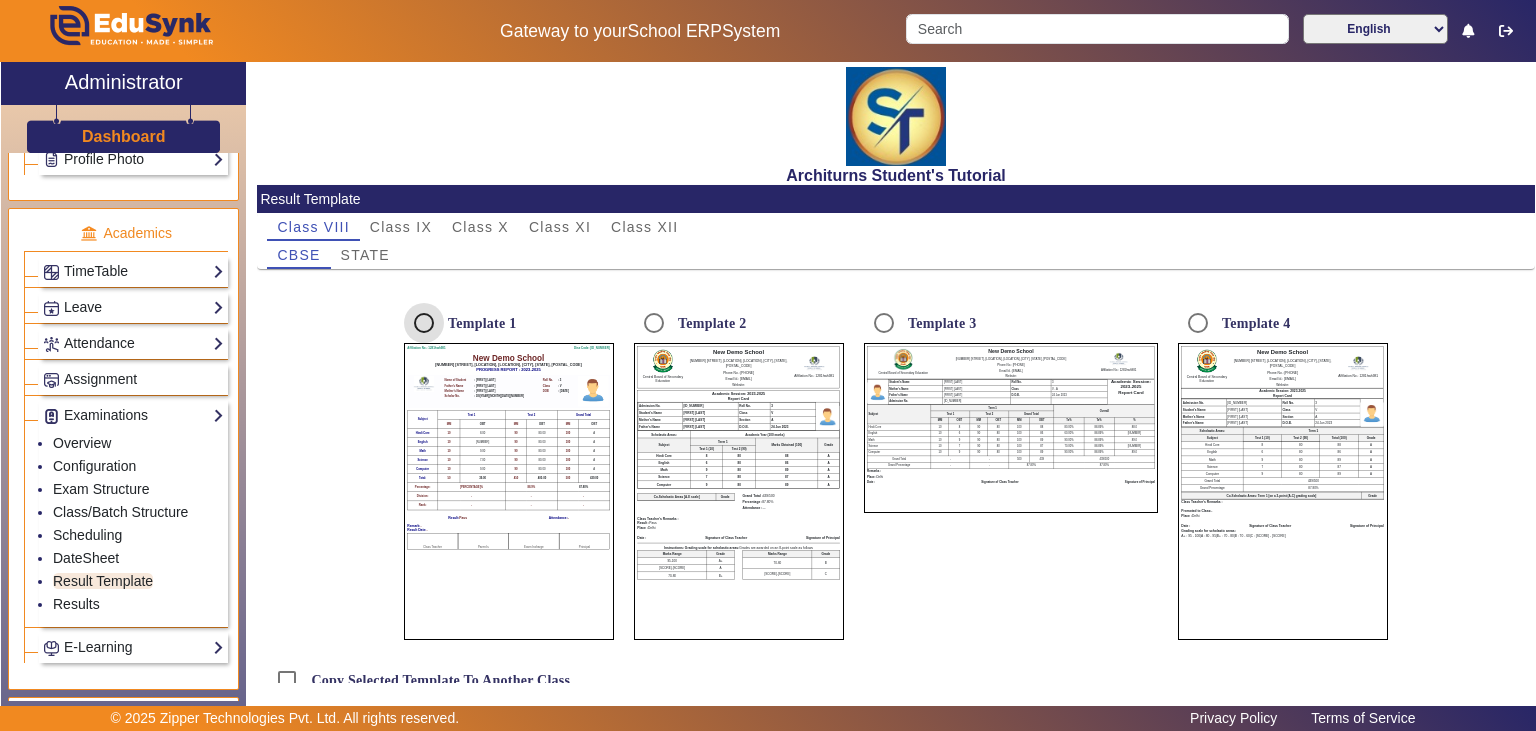 click on "Template 1" at bounding box center (424, 323) 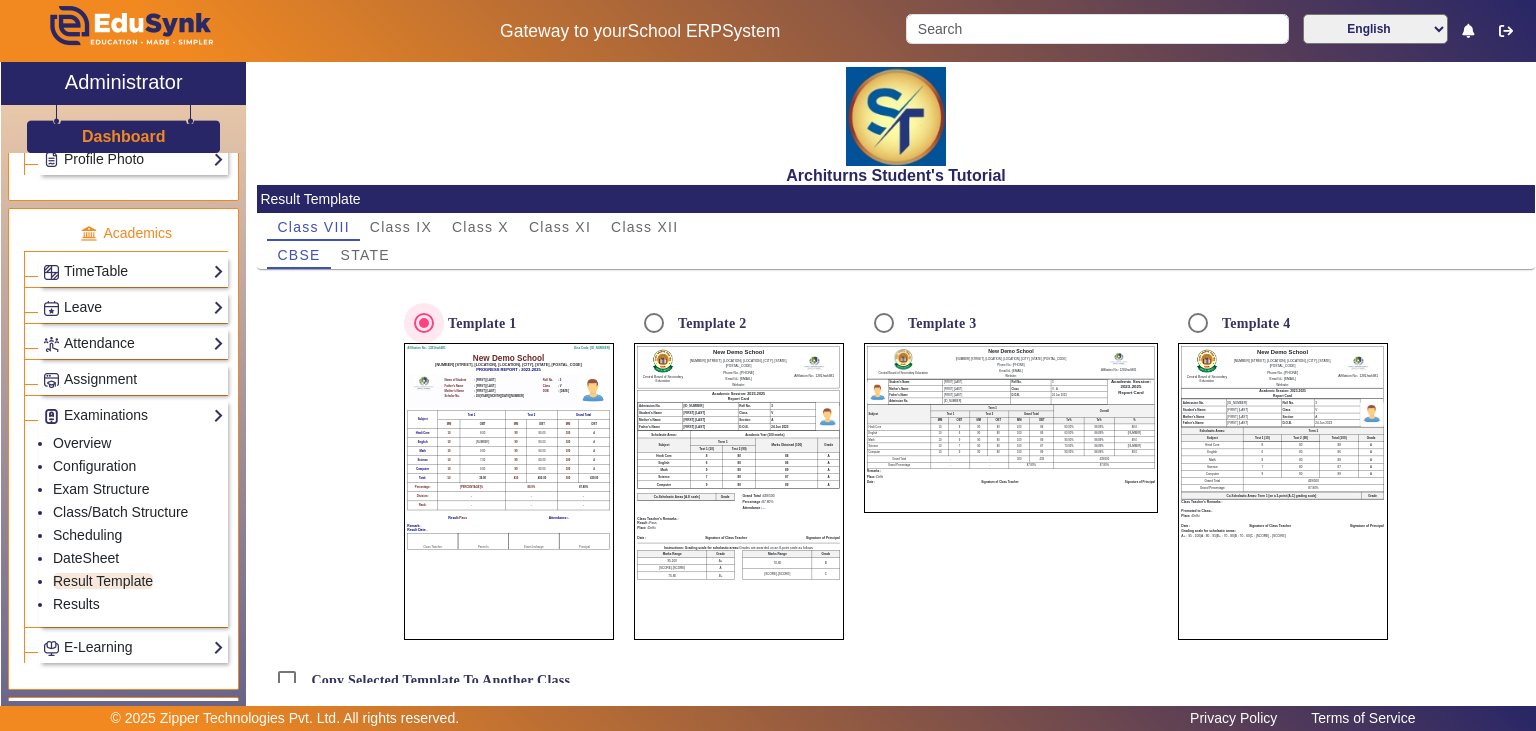 scroll, scrollTop: 63, scrollLeft: 0, axis: vertical 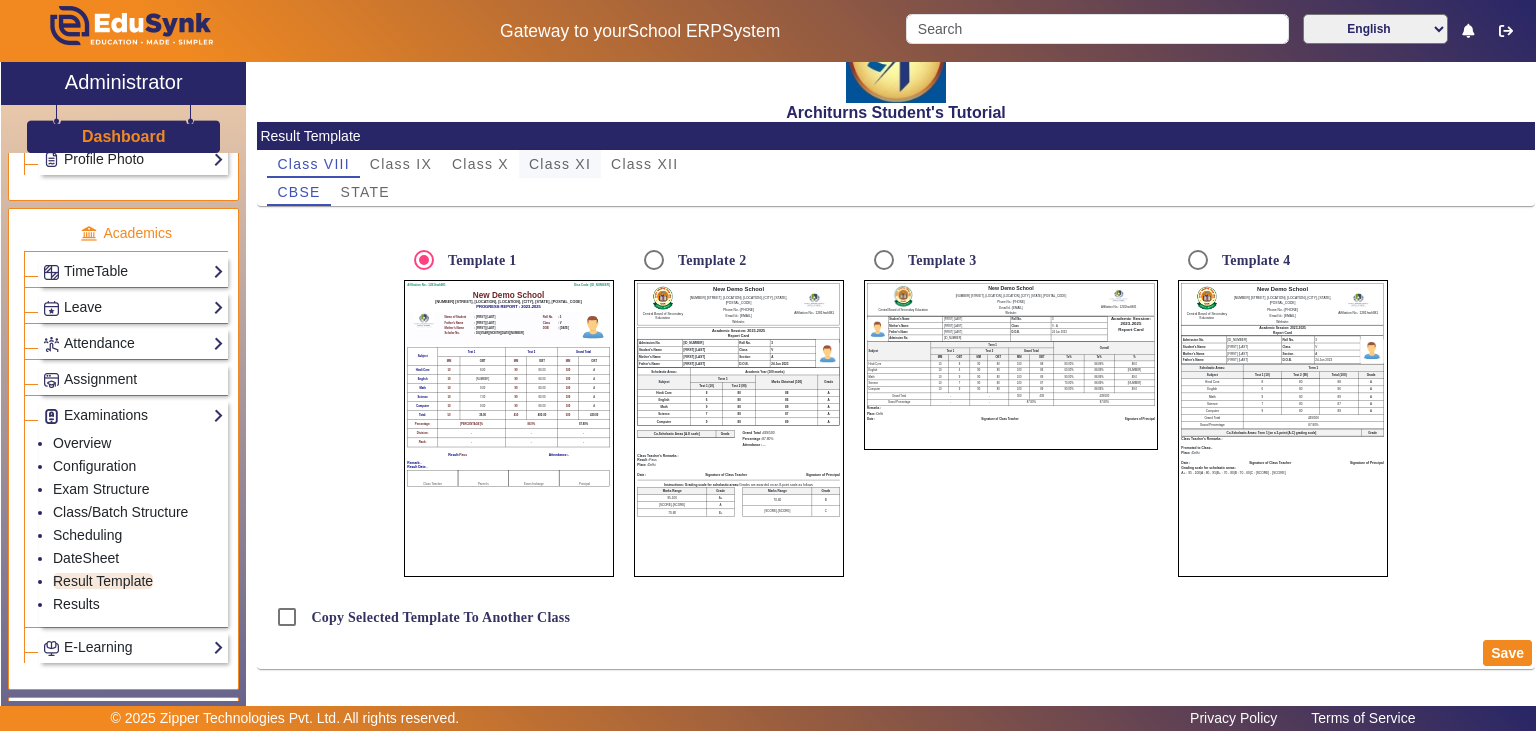 click on "Class XI" at bounding box center [560, 164] 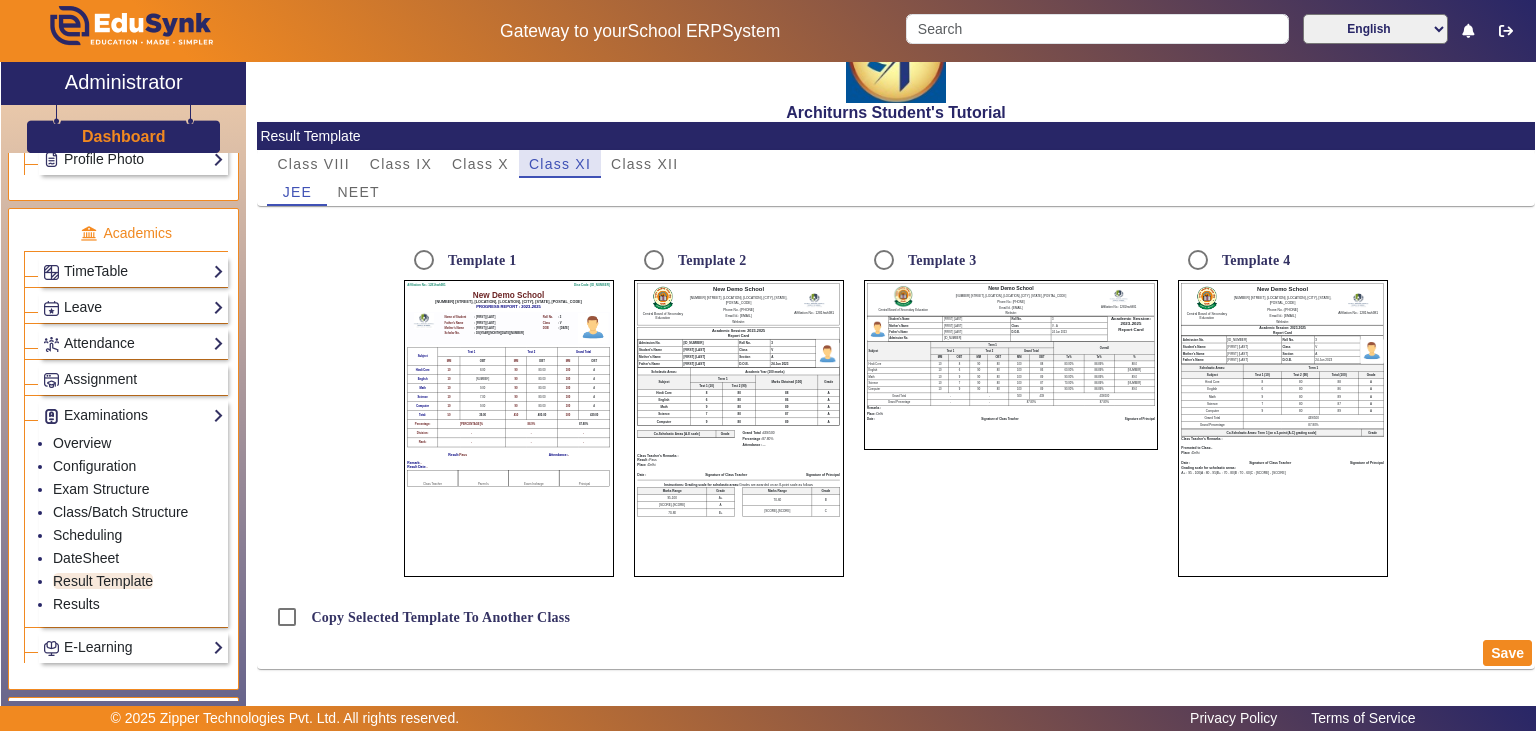 scroll, scrollTop: 36, scrollLeft: 0, axis: vertical 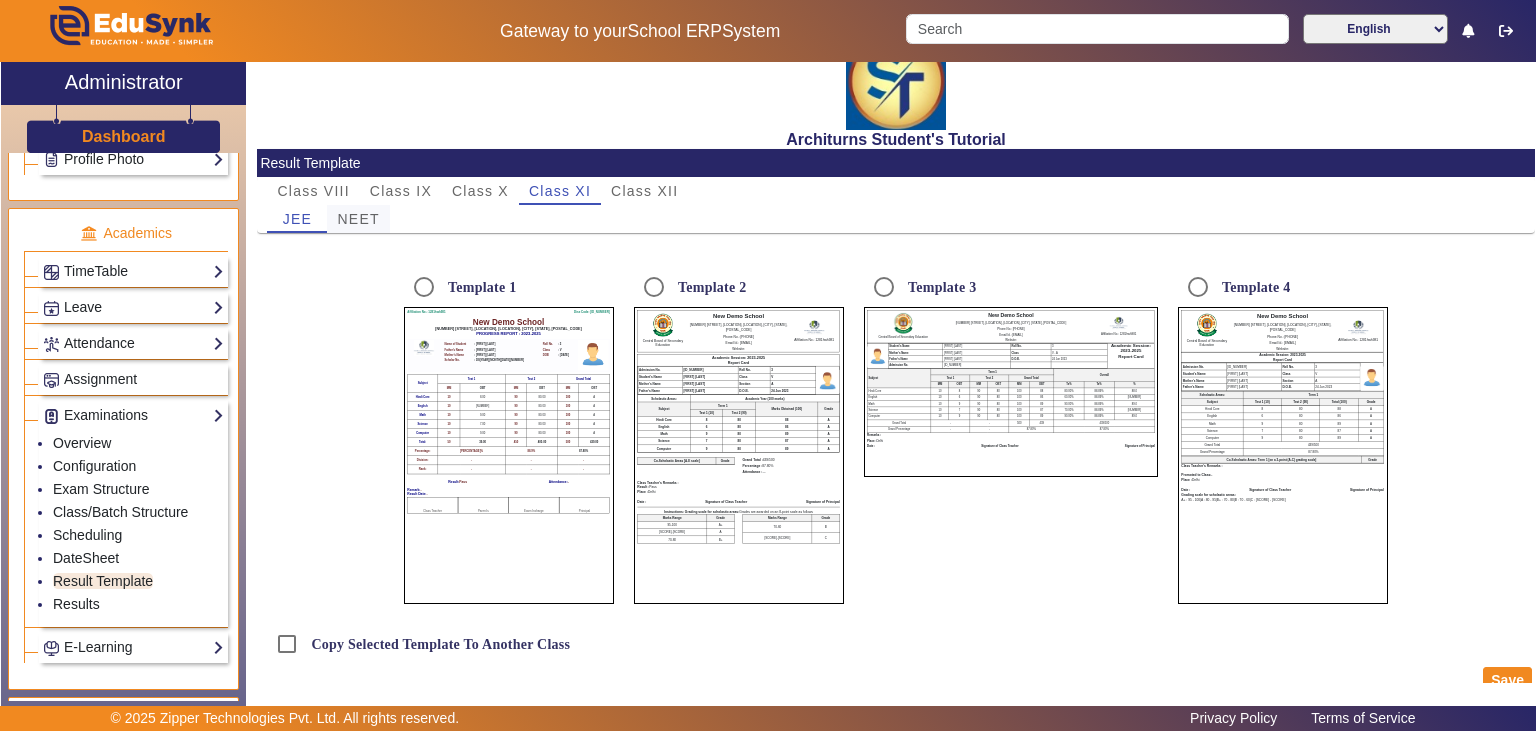 click on "NEET" at bounding box center [358, 219] 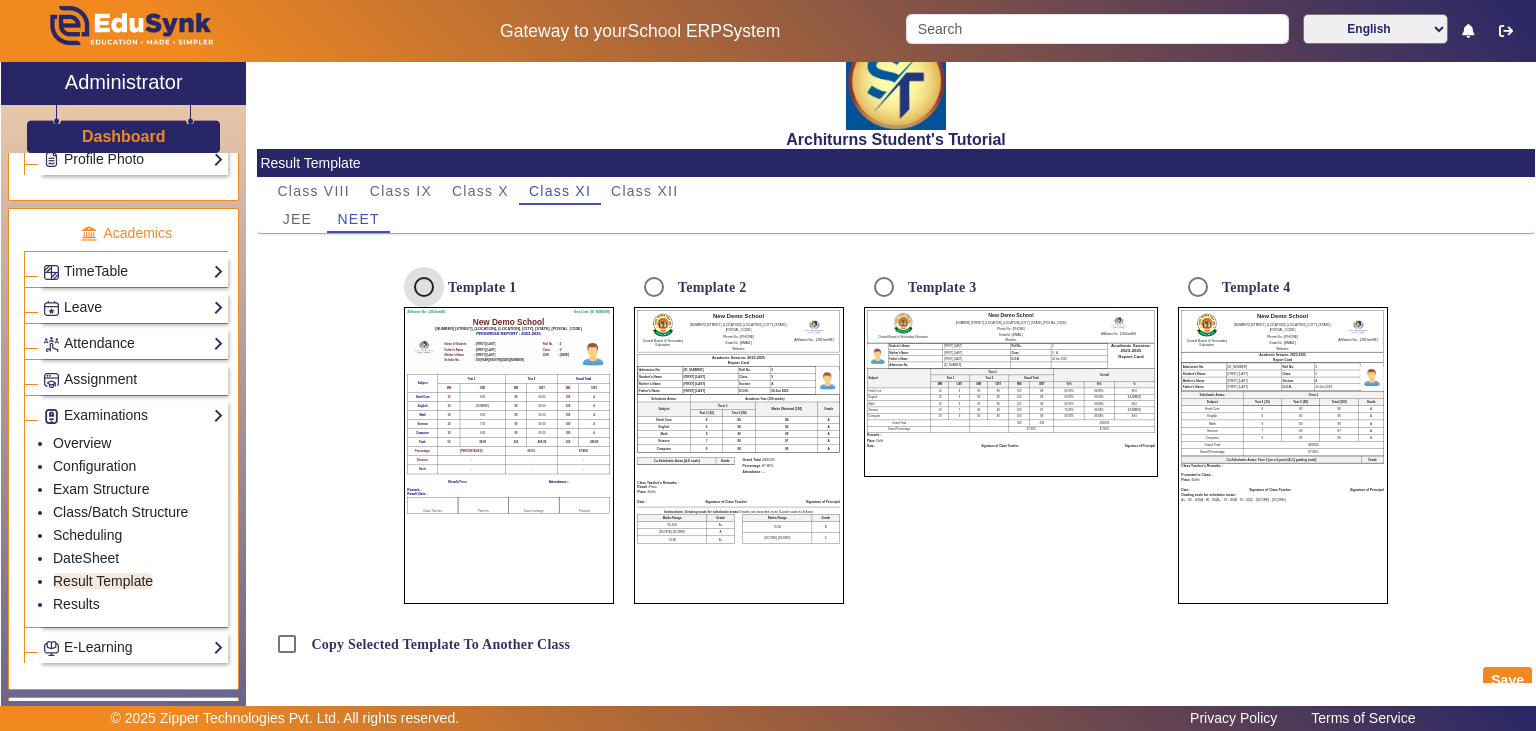 click on "Template 1" at bounding box center (424, 287) 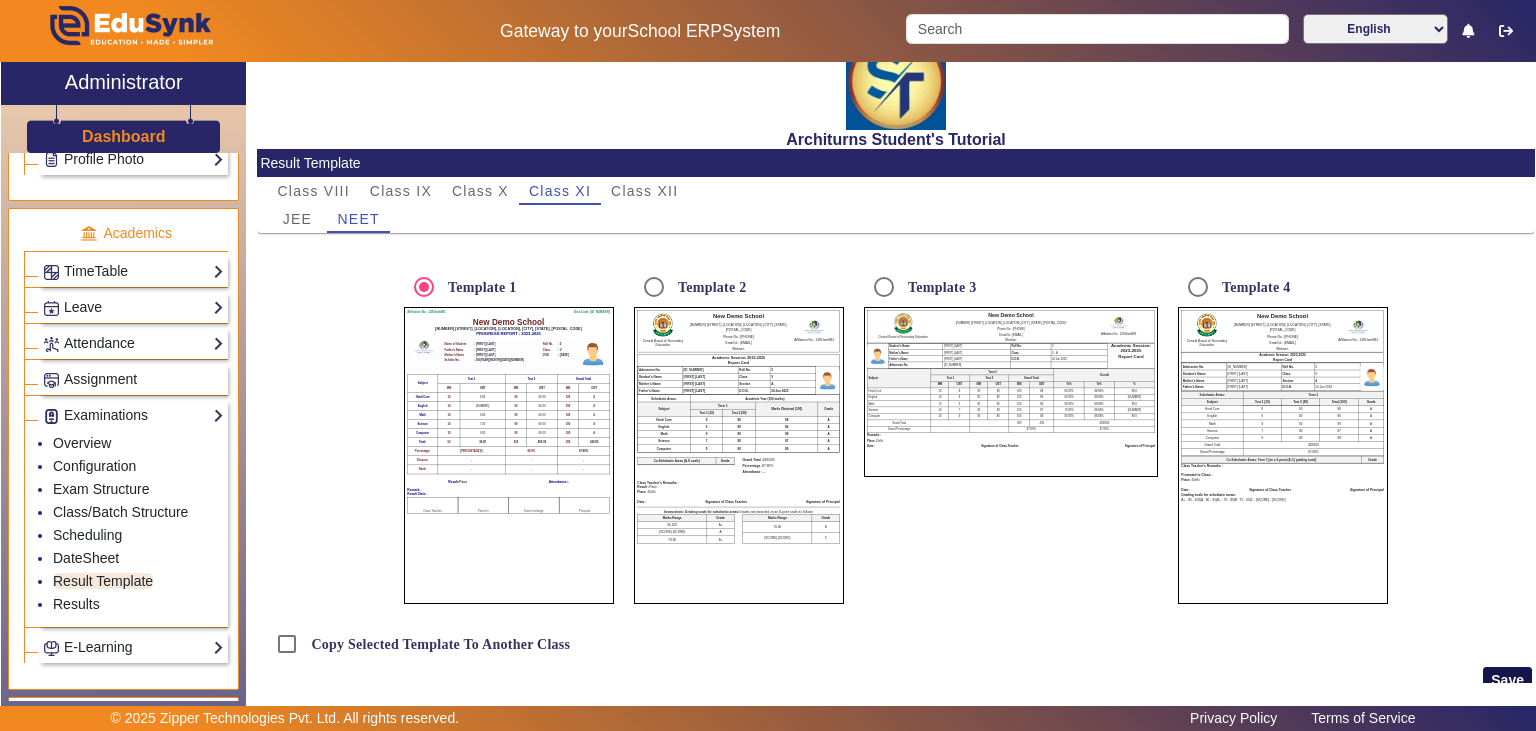 click on "Save" 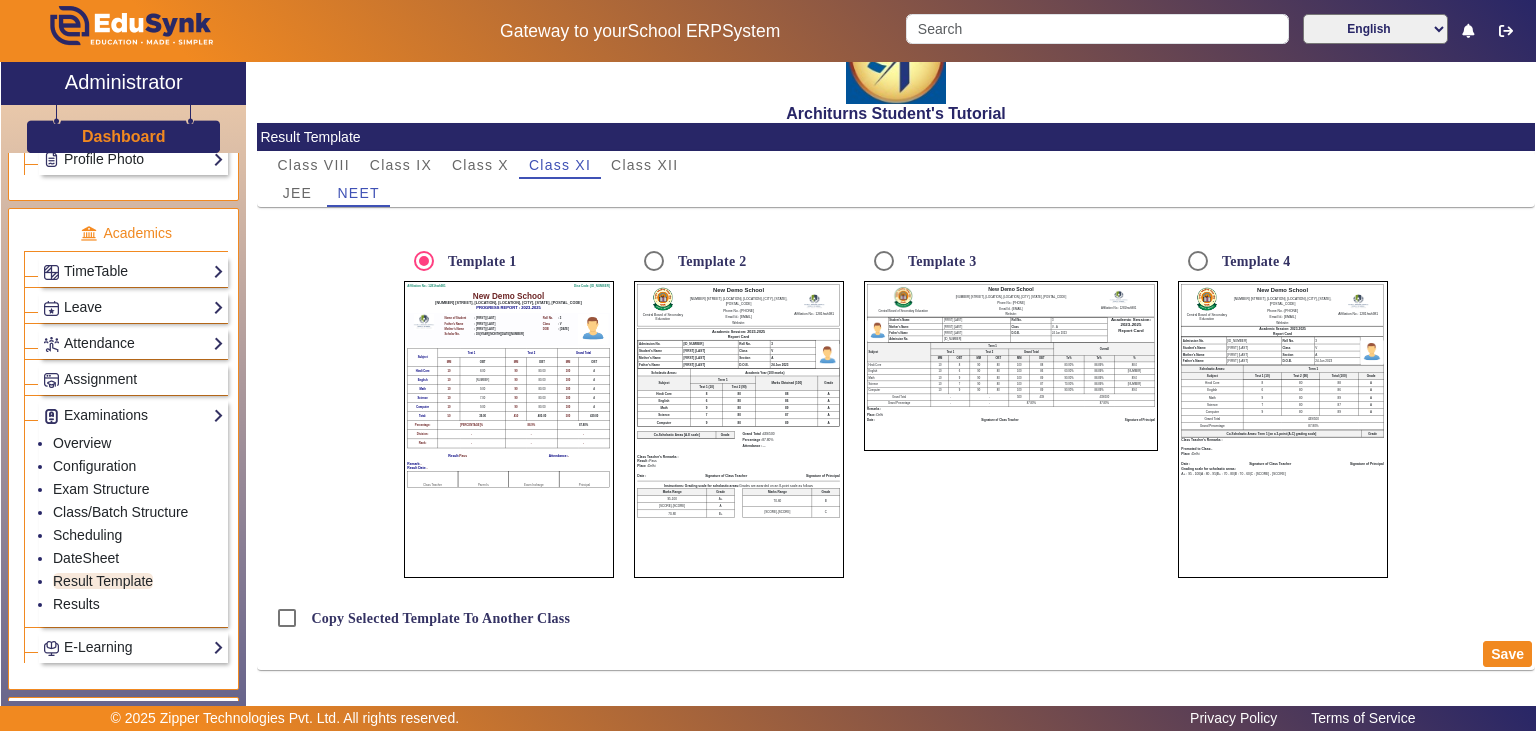 scroll, scrollTop: 63, scrollLeft: 0, axis: vertical 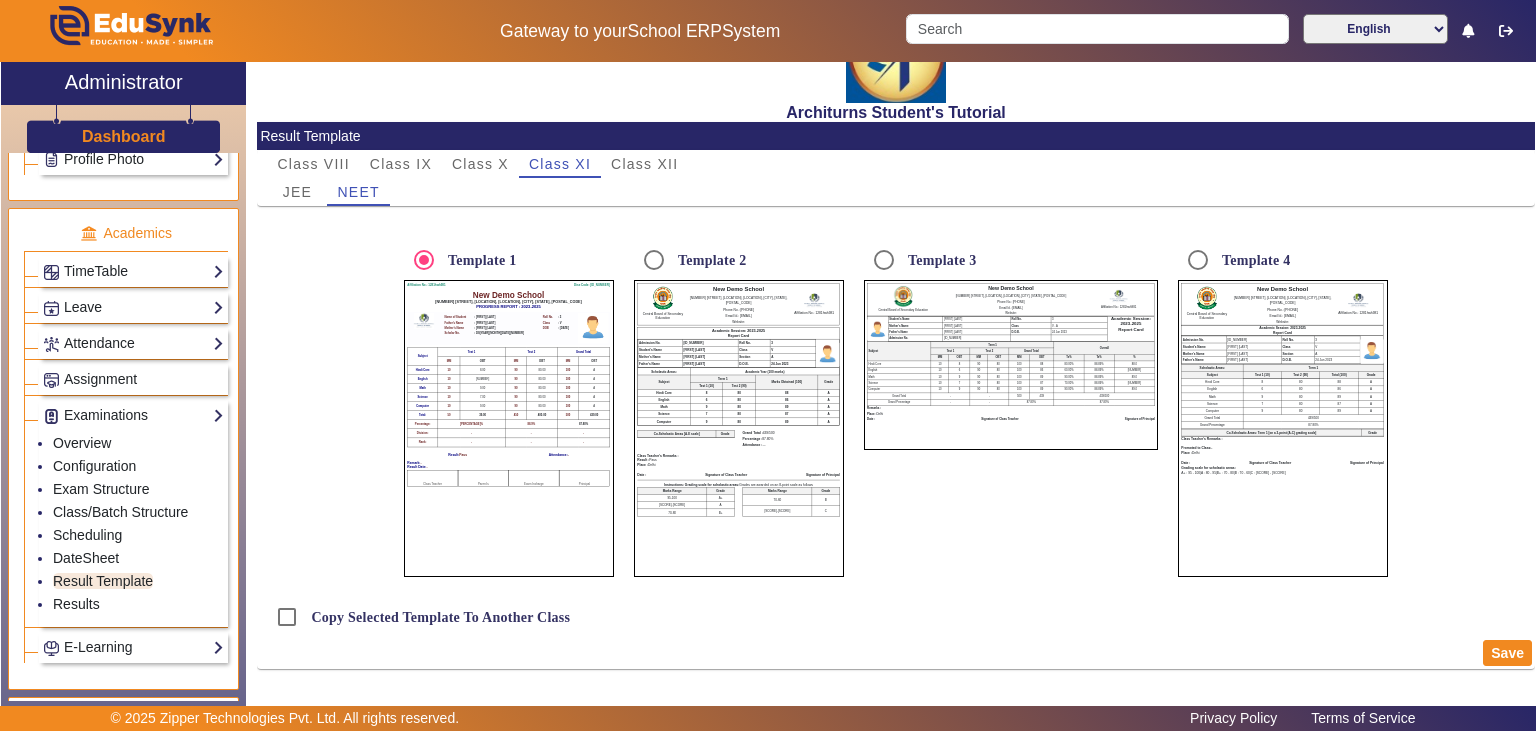 click on "6" 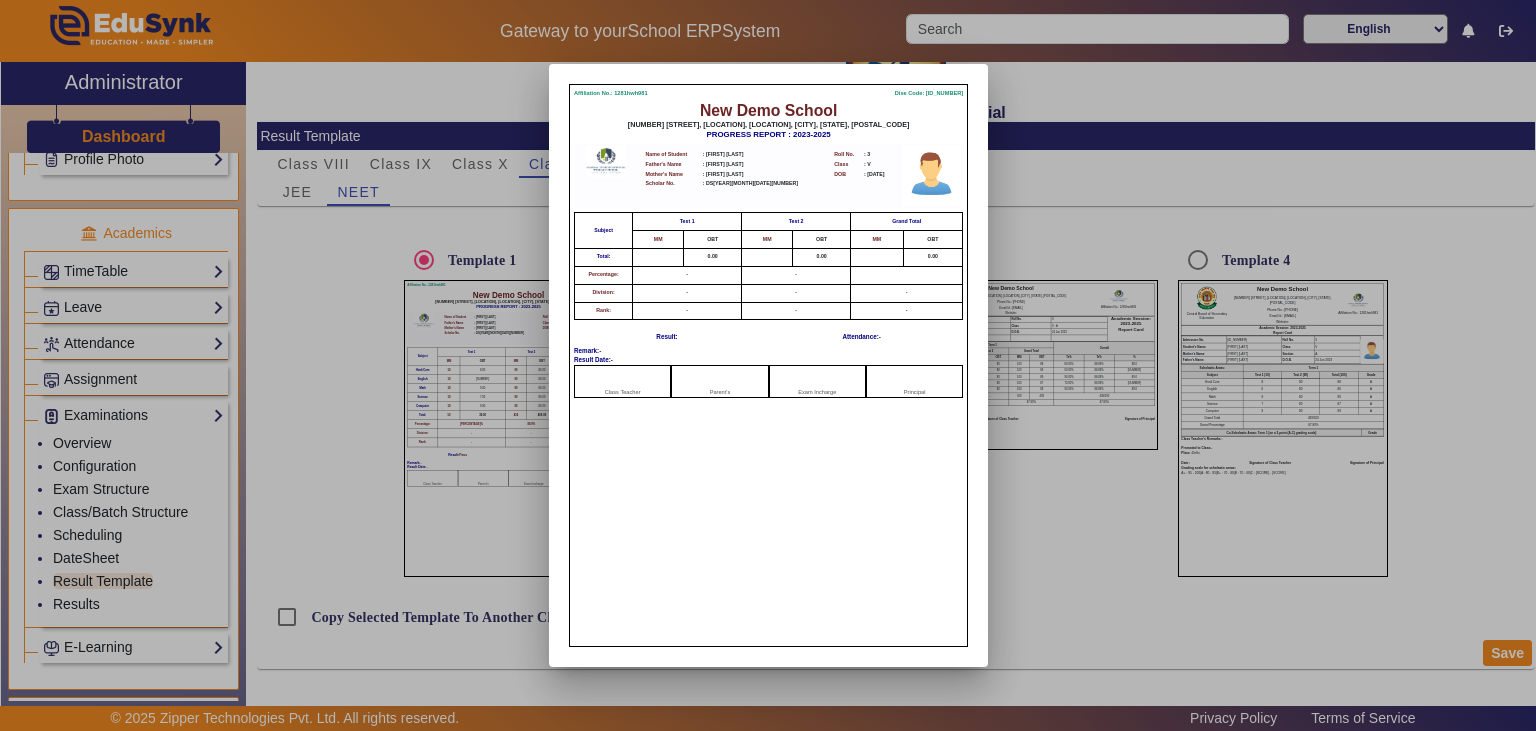 scroll, scrollTop: 743, scrollLeft: 0, axis: vertical 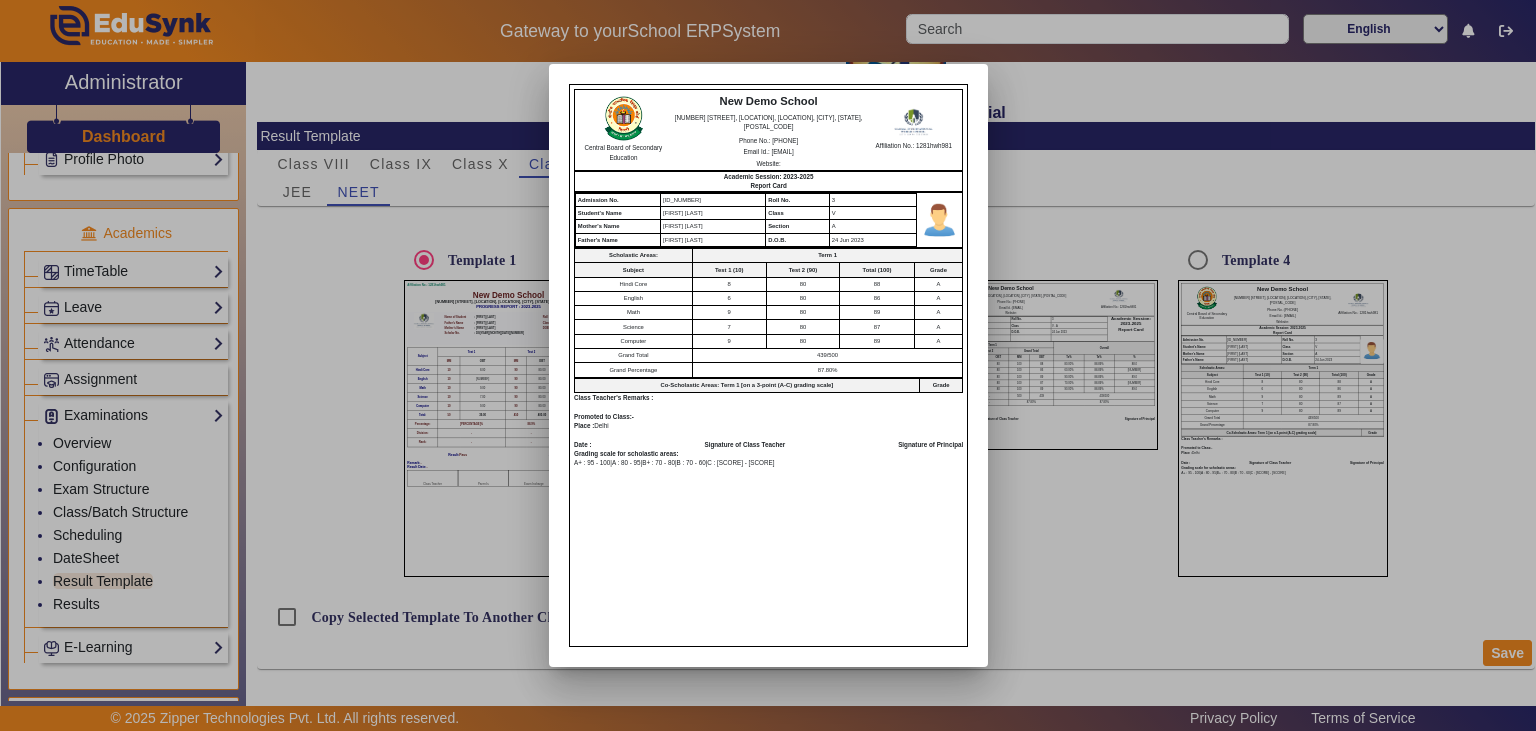 click at bounding box center (768, 365) 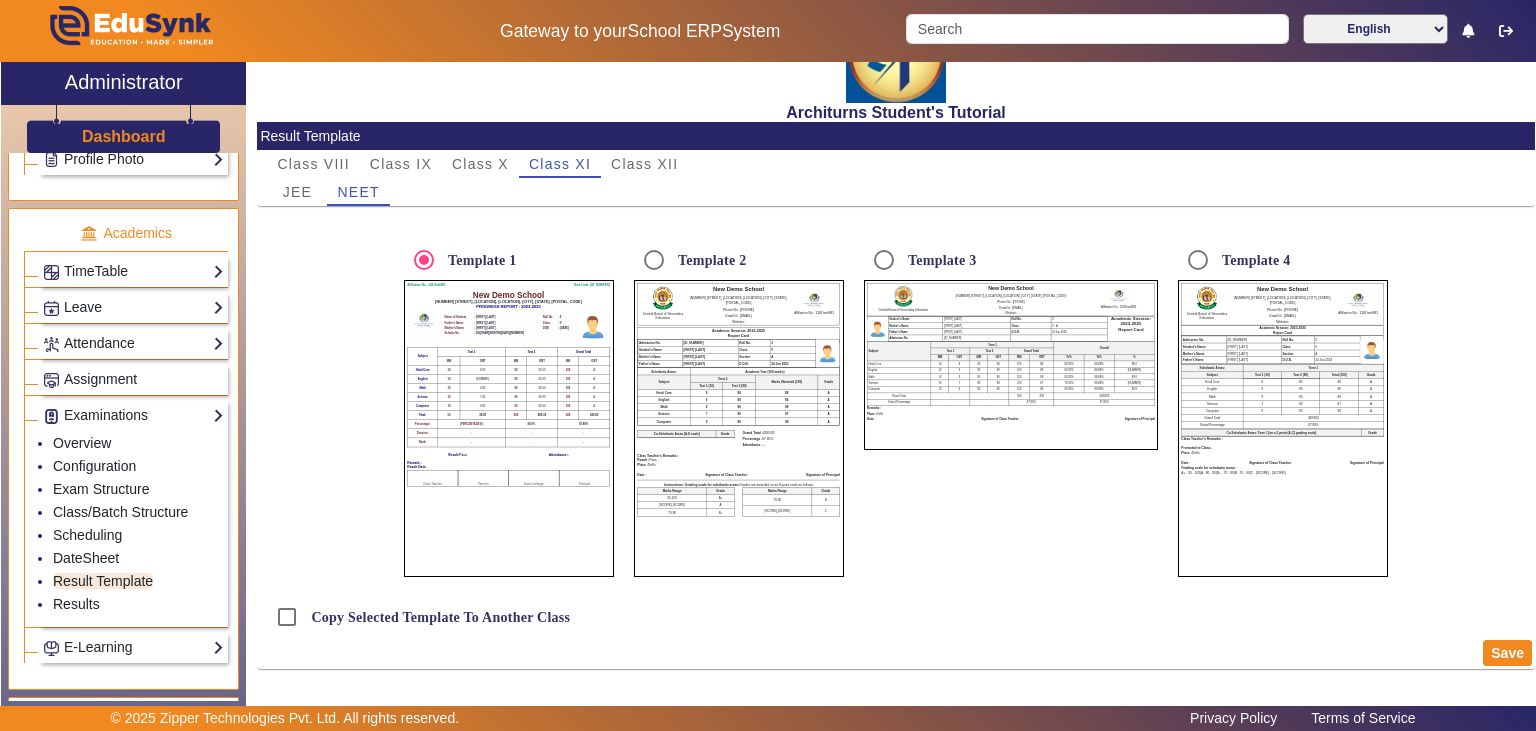scroll, scrollTop: 743, scrollLeft: 0, axis: vertical 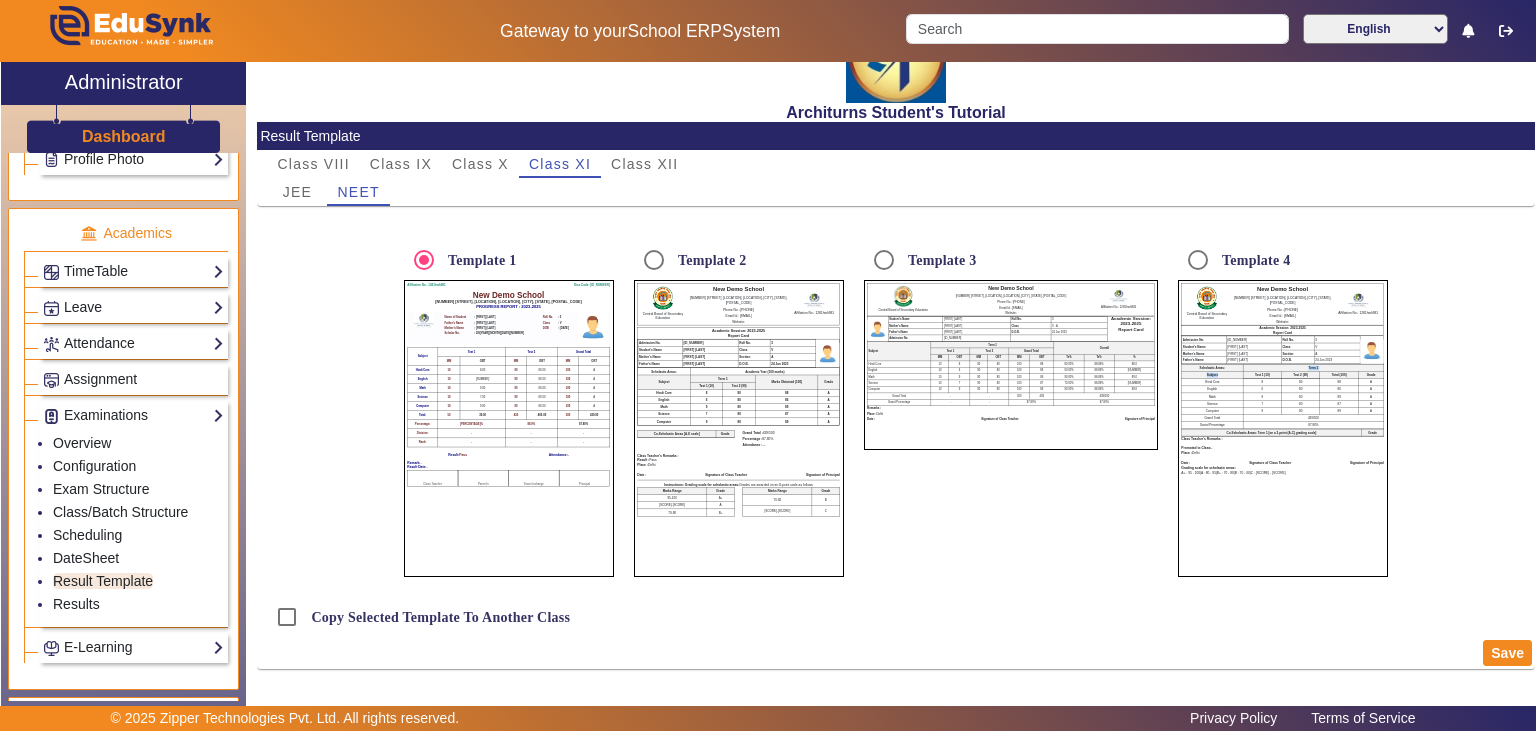 click on "Scholastic Areas: Term 1 Subject  Test 1 (10)   Test 2 (90)  Total (100) Grade" 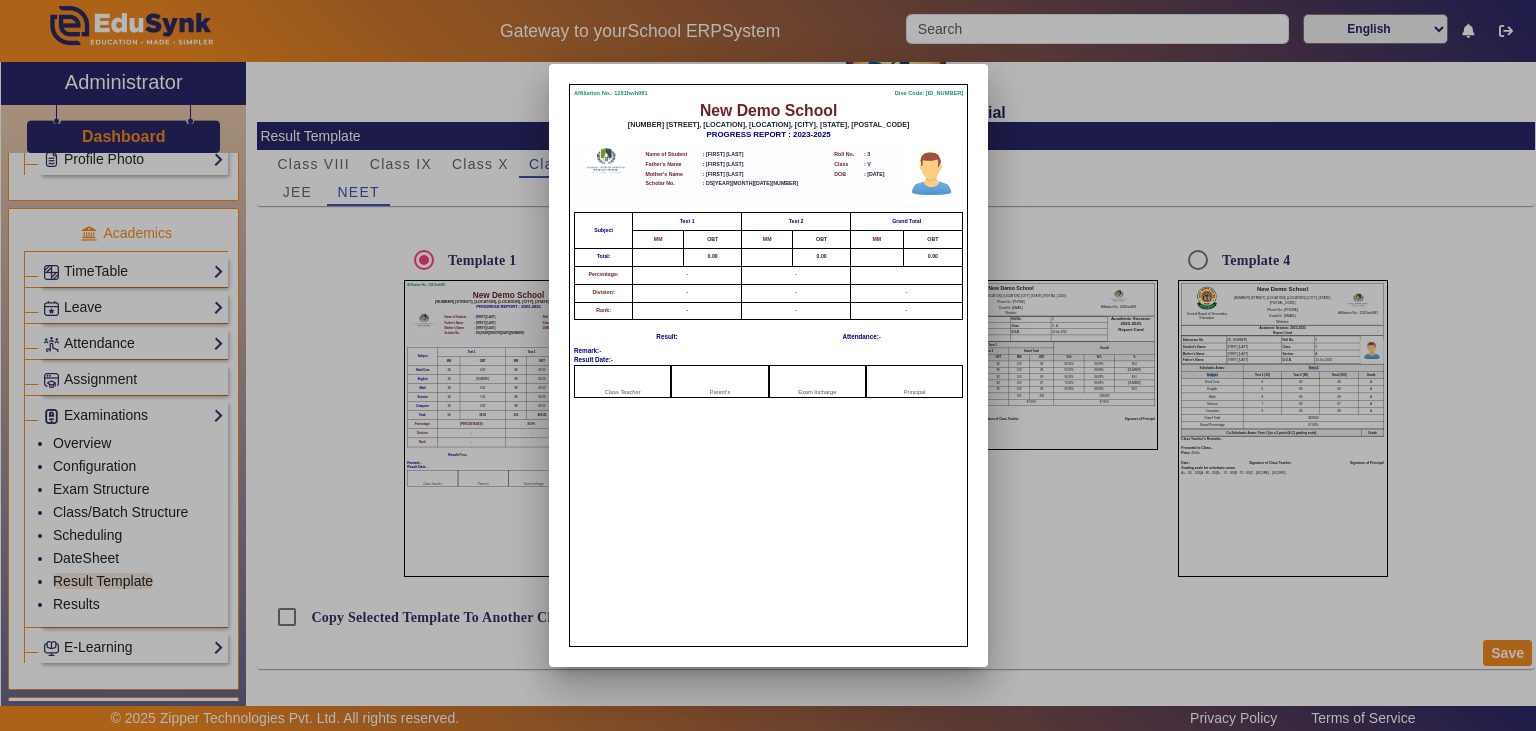 scroll, scrollTop: 743, scrollLeft: 0, axis: vertical 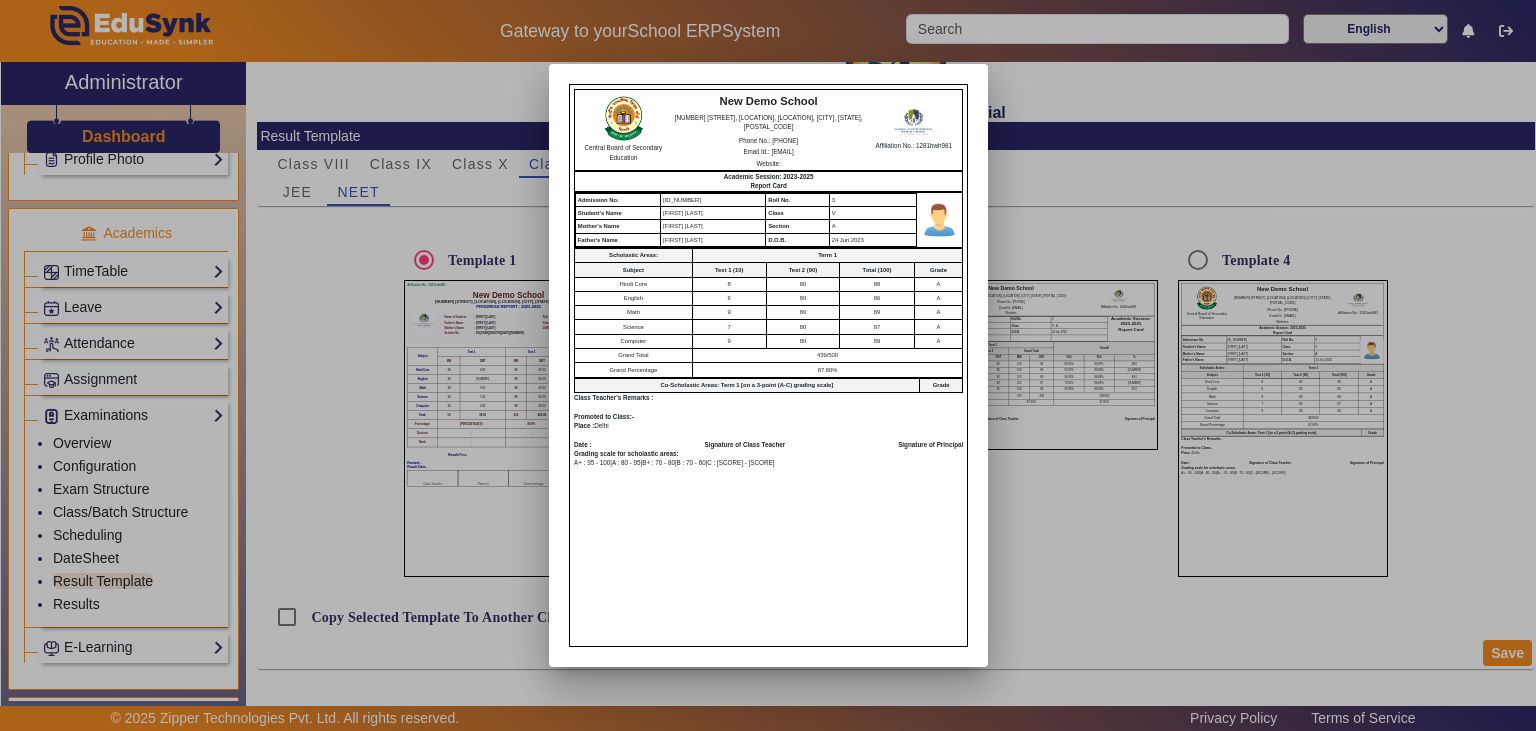 click at bounding box center [768, 365] 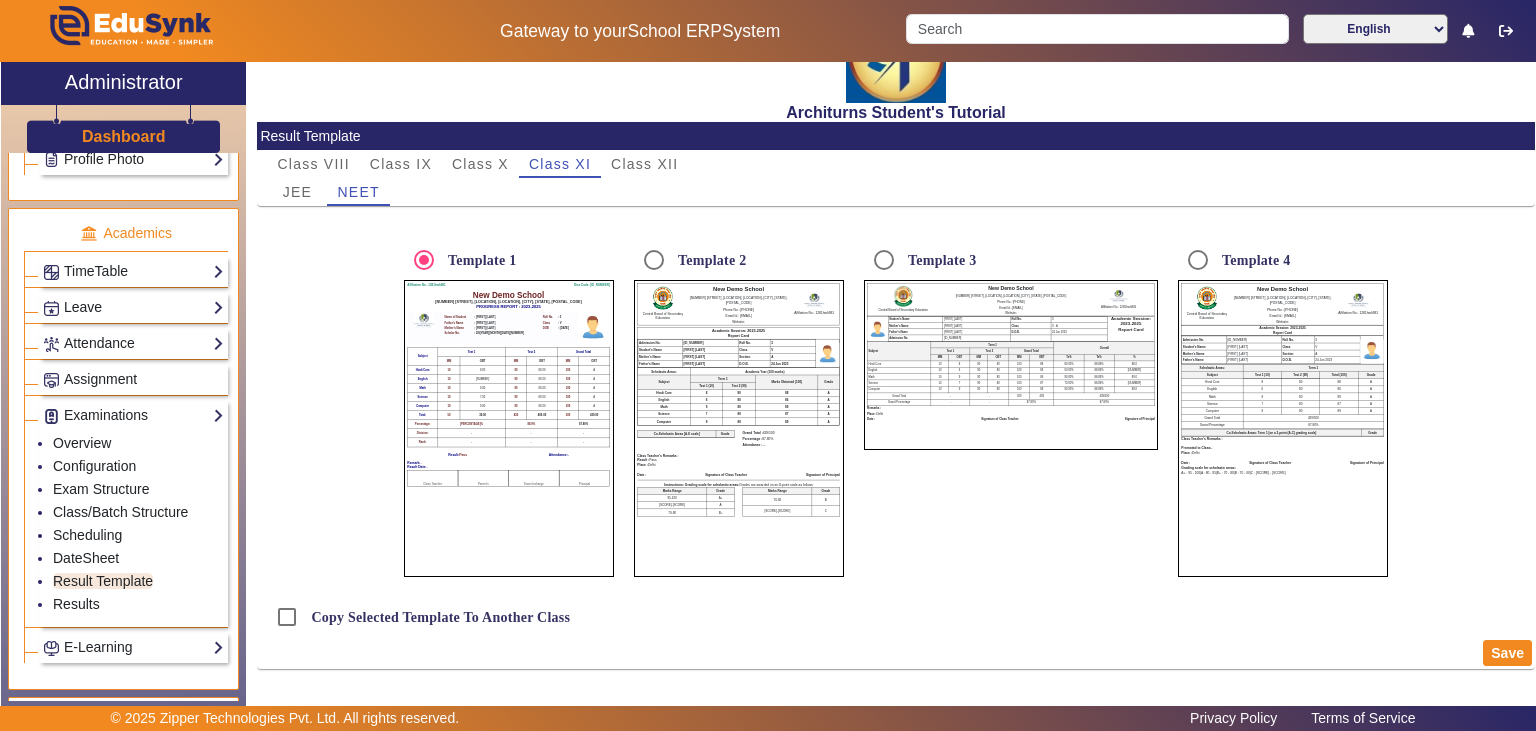 scroll, scrollTop: 743, scrollLeft: 0, axis: vertical 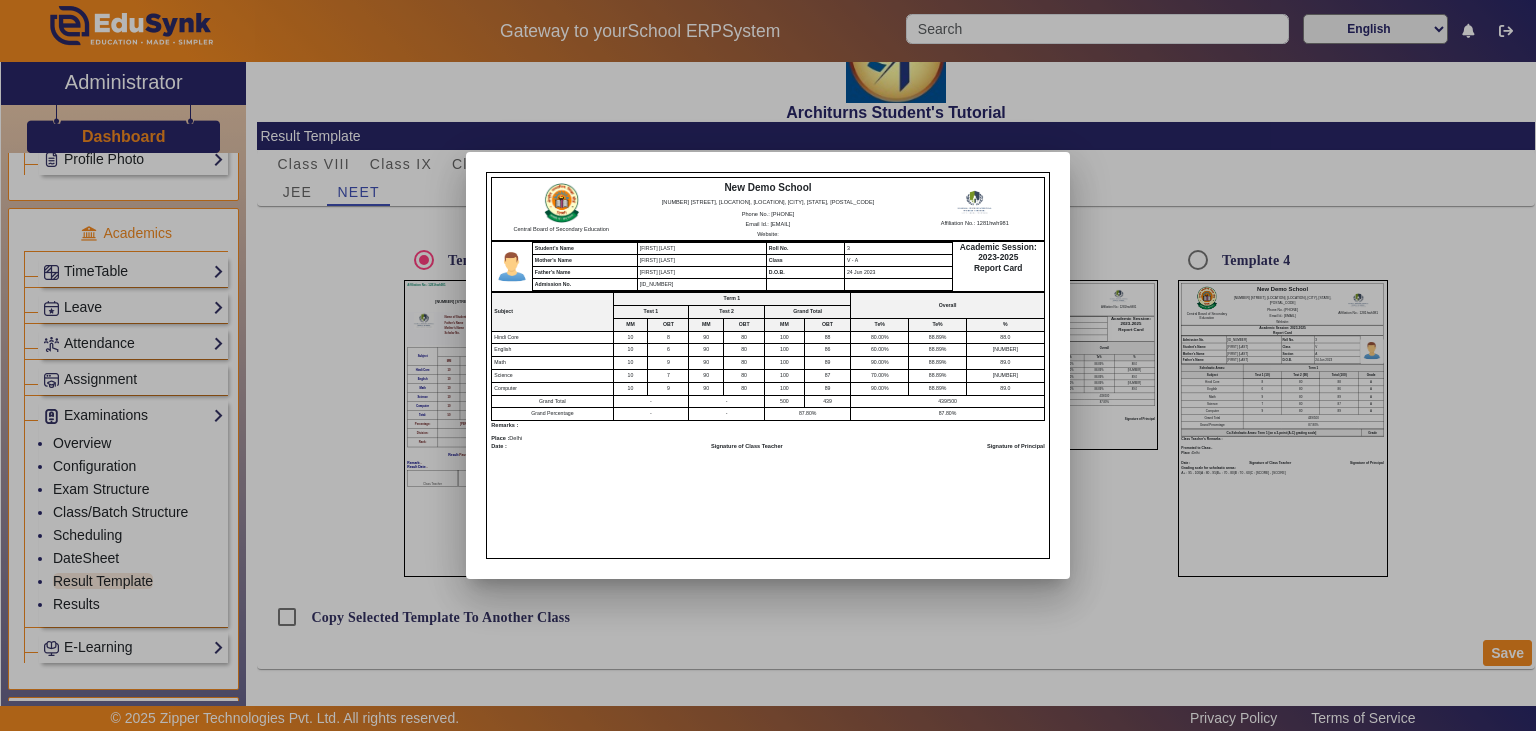 click at bounding box center (768, 365) 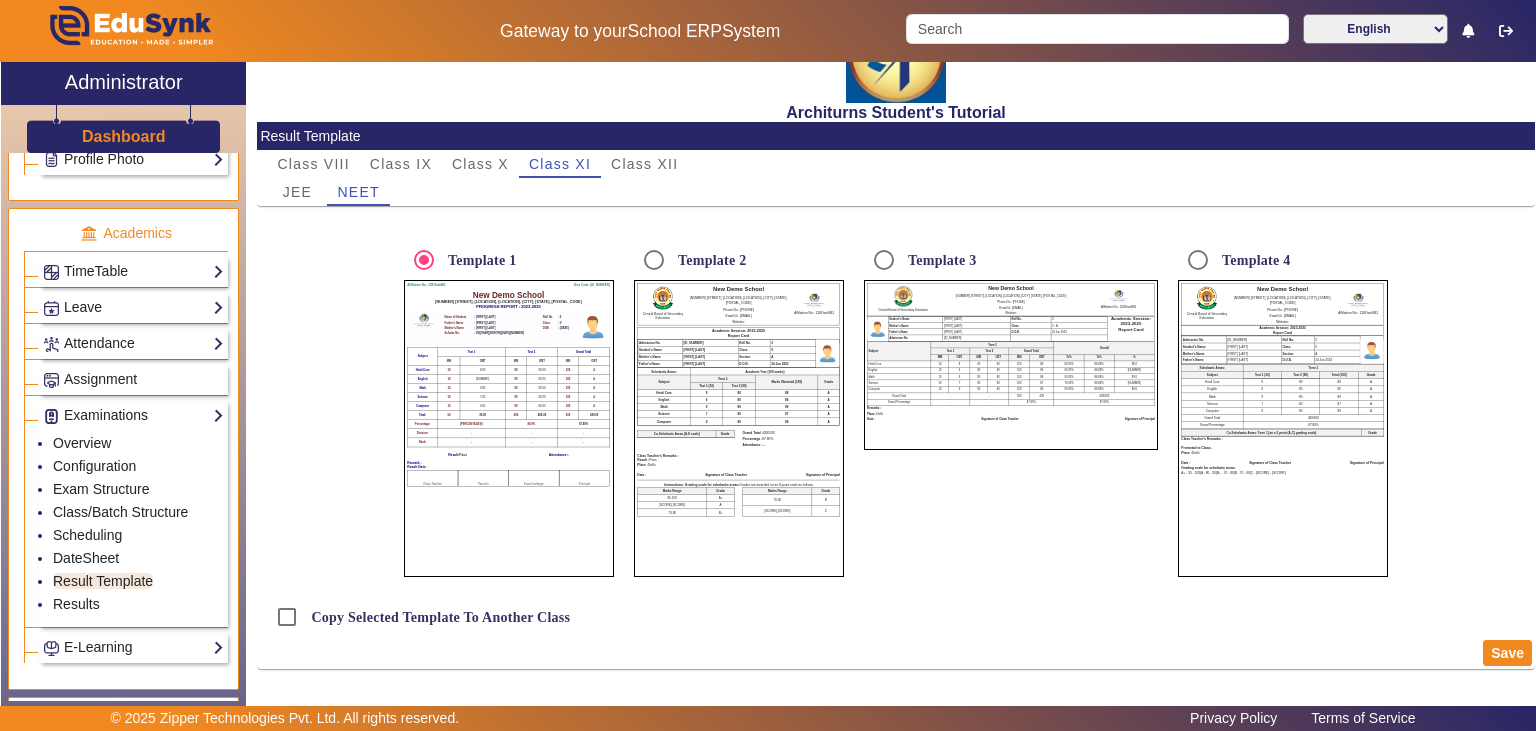 scroll, scrollTop: 743, scrollLeft: 0, axis: vertical 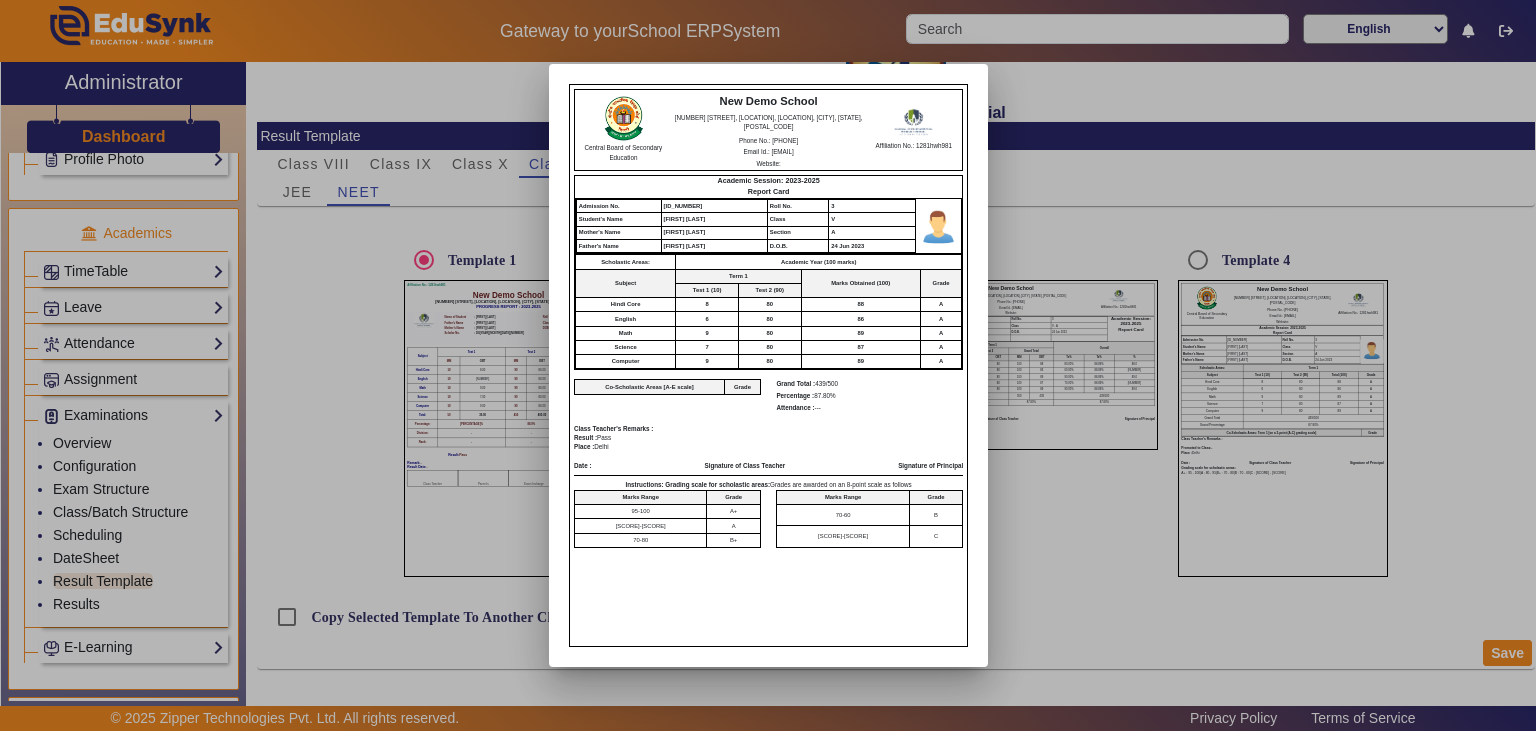 click at bounding box center [768, 365] 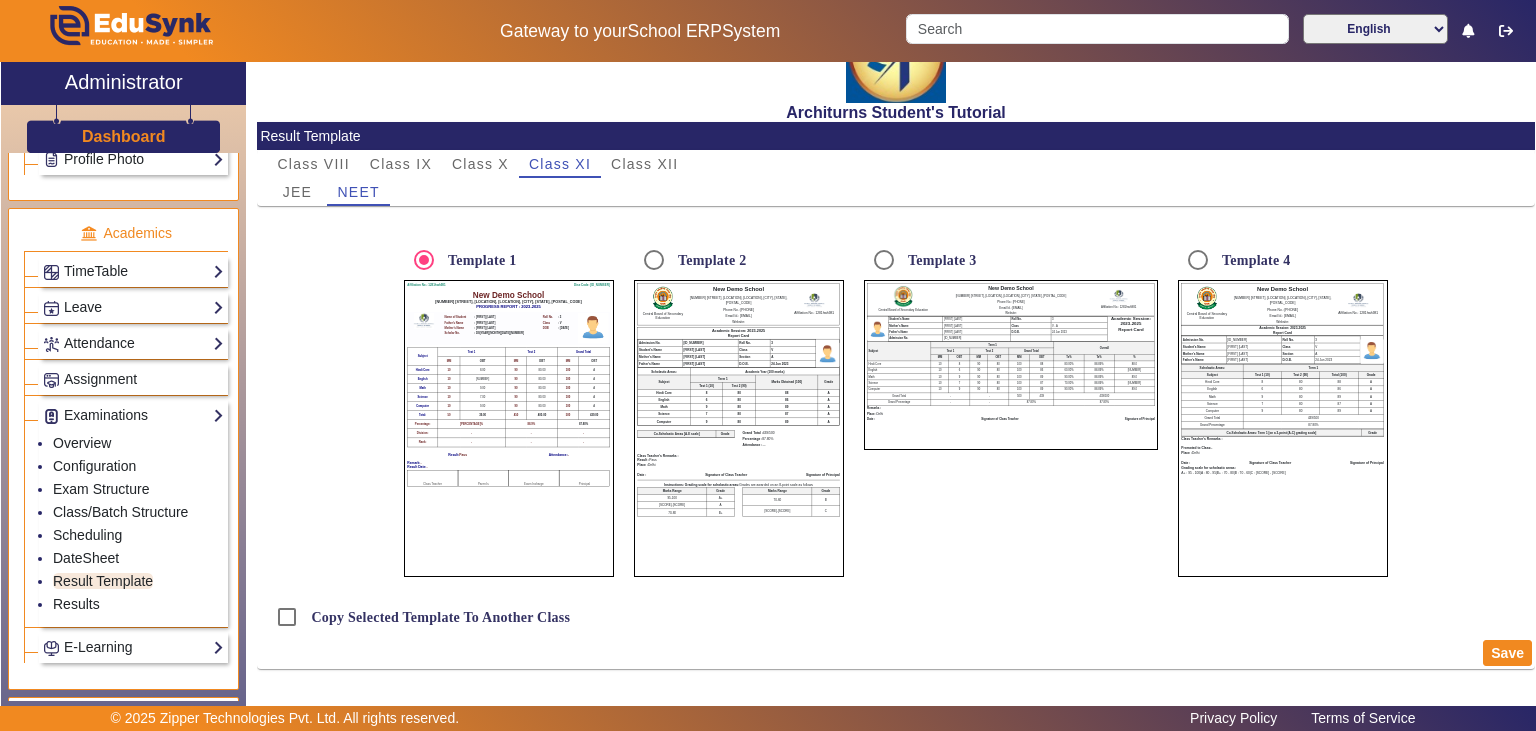 scroll, scrollTop: 743, scrollLeft: 0, axis: vertical 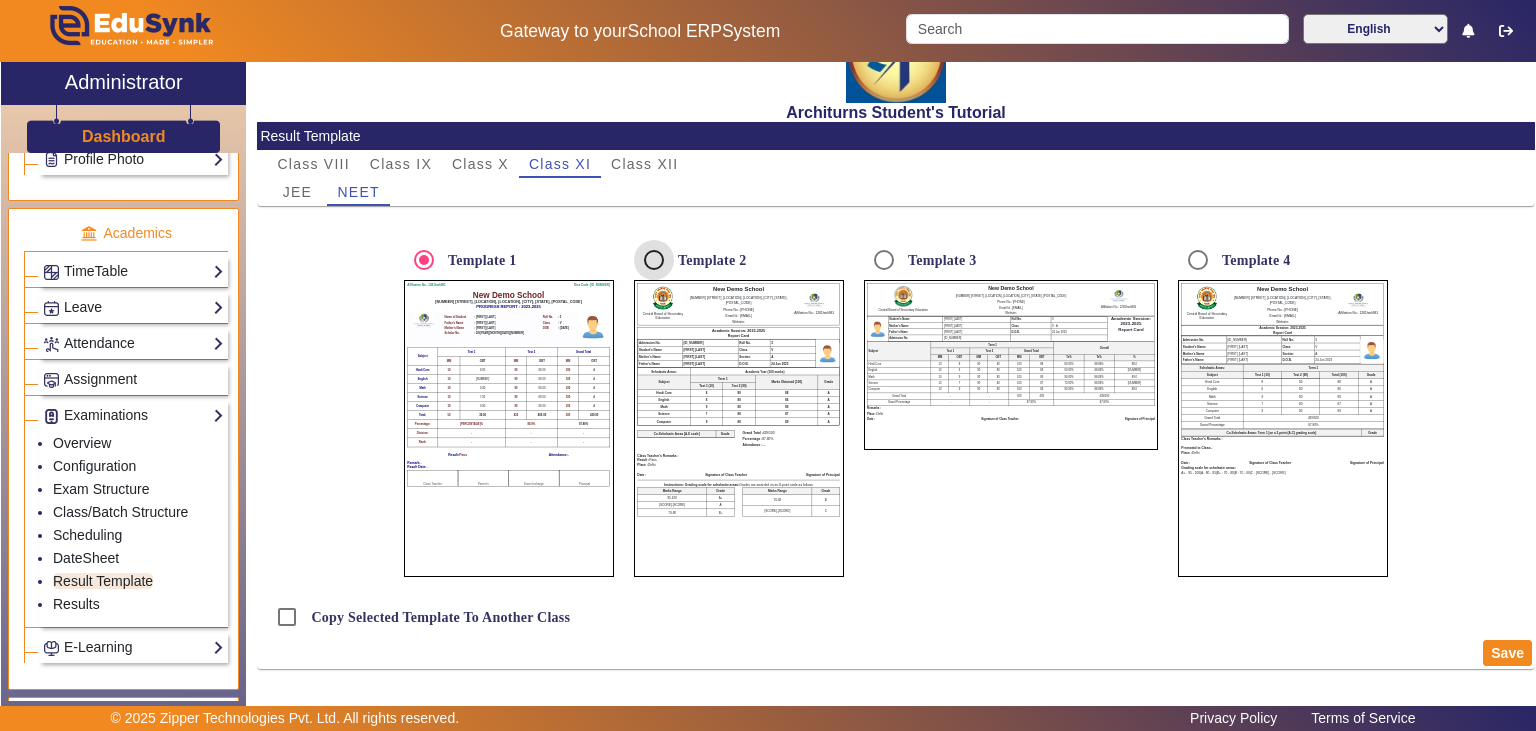 click on "Template 2" at bounding box center (654, 260) 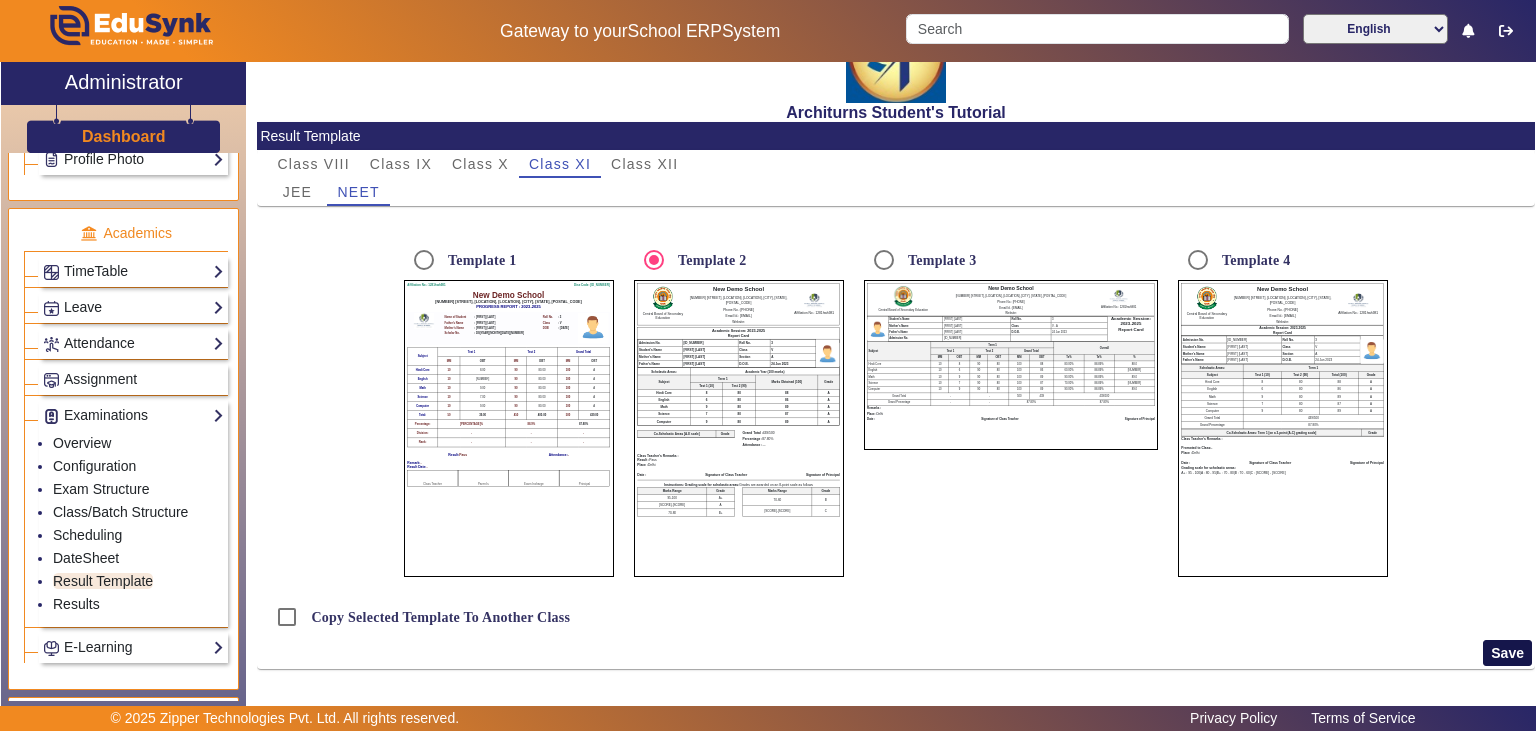 click on "Save" 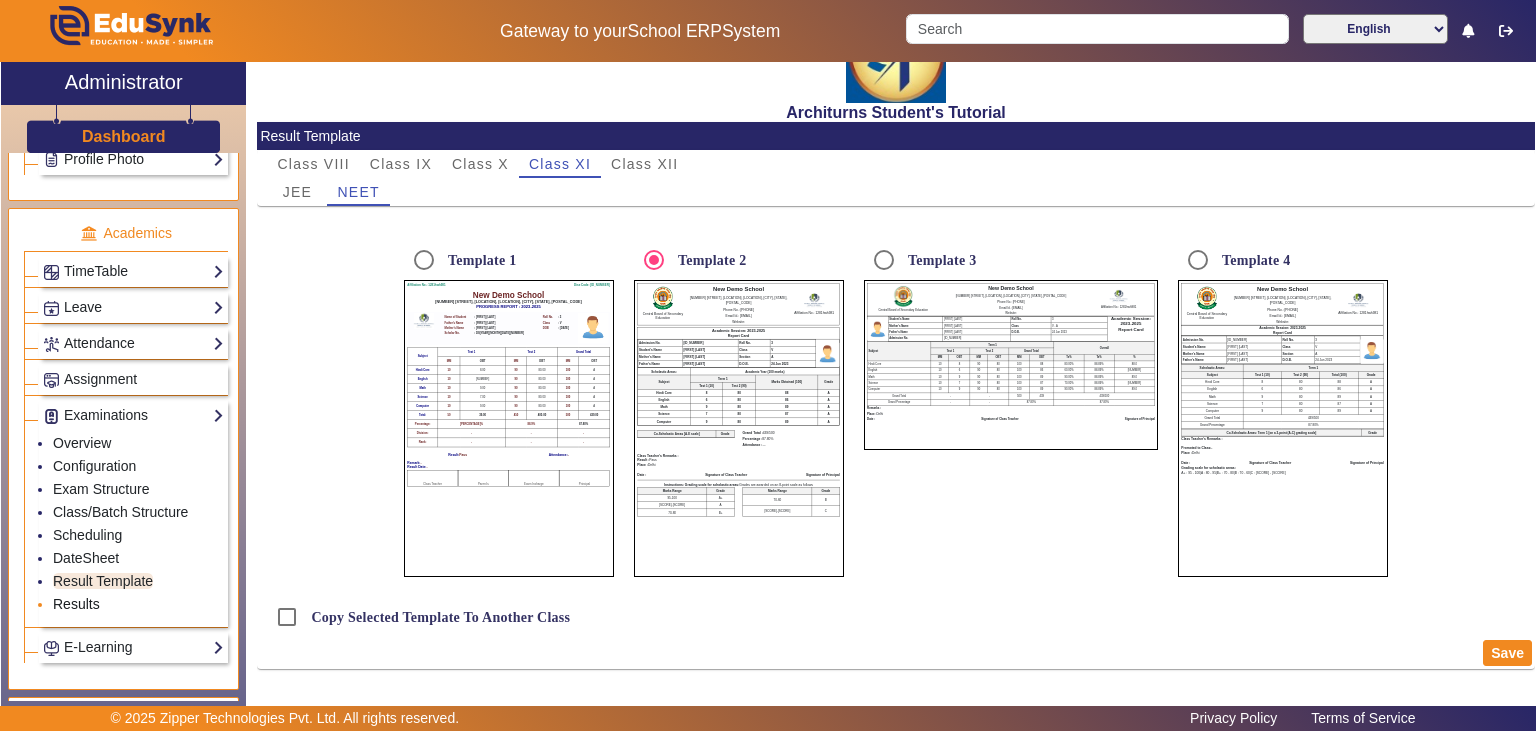 click on "Results" 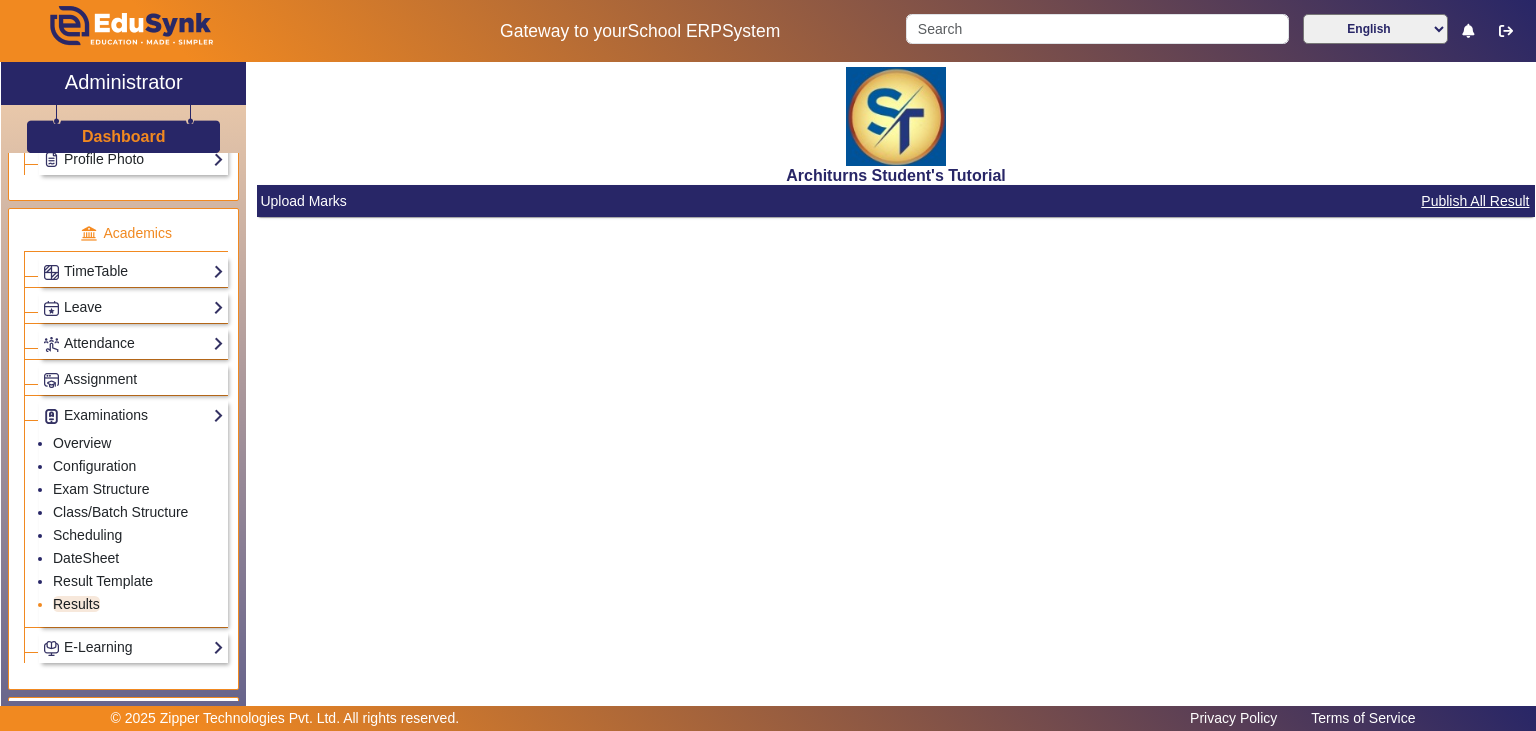 scroll, scrollTop: 0, scrollLeft: 0, axis: both 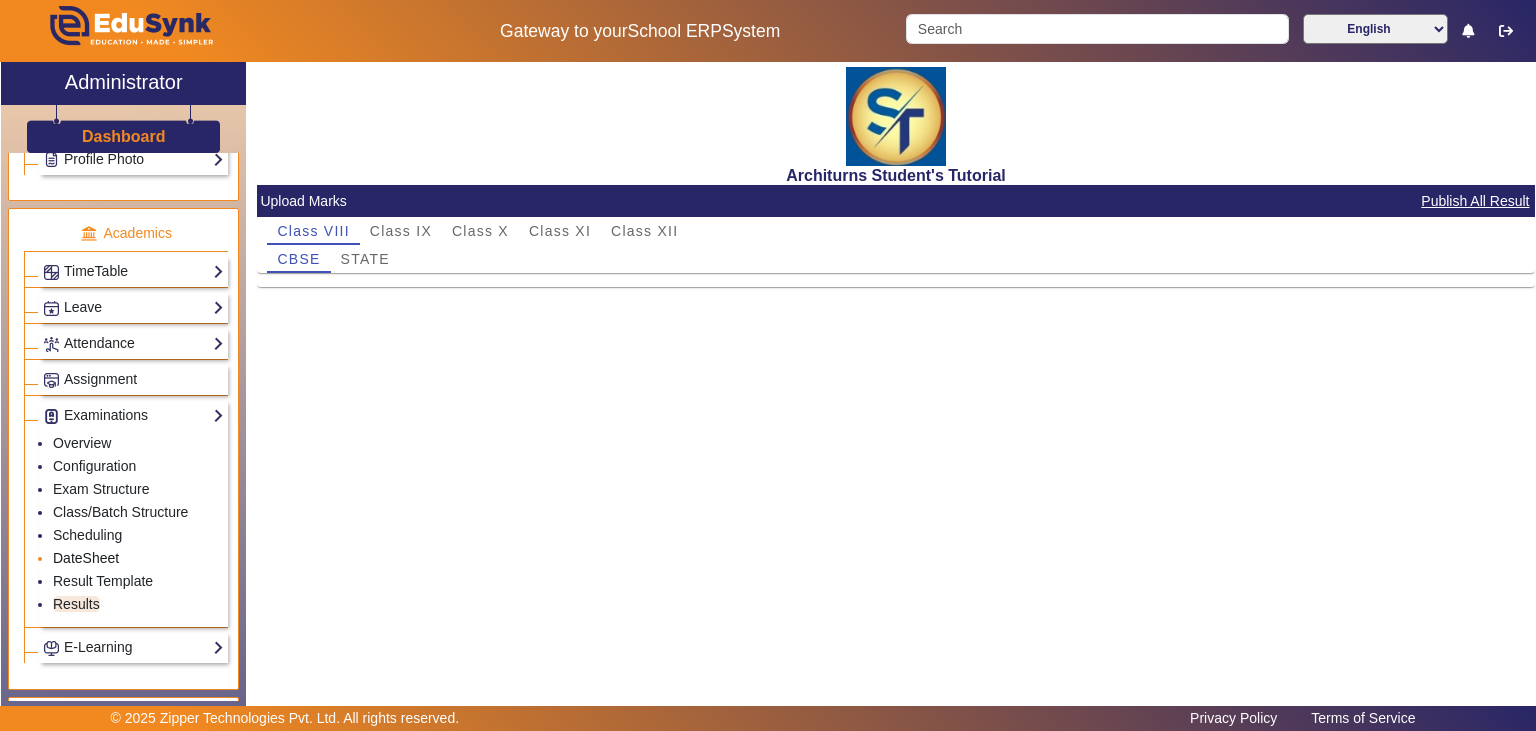 click on "DateSheet" 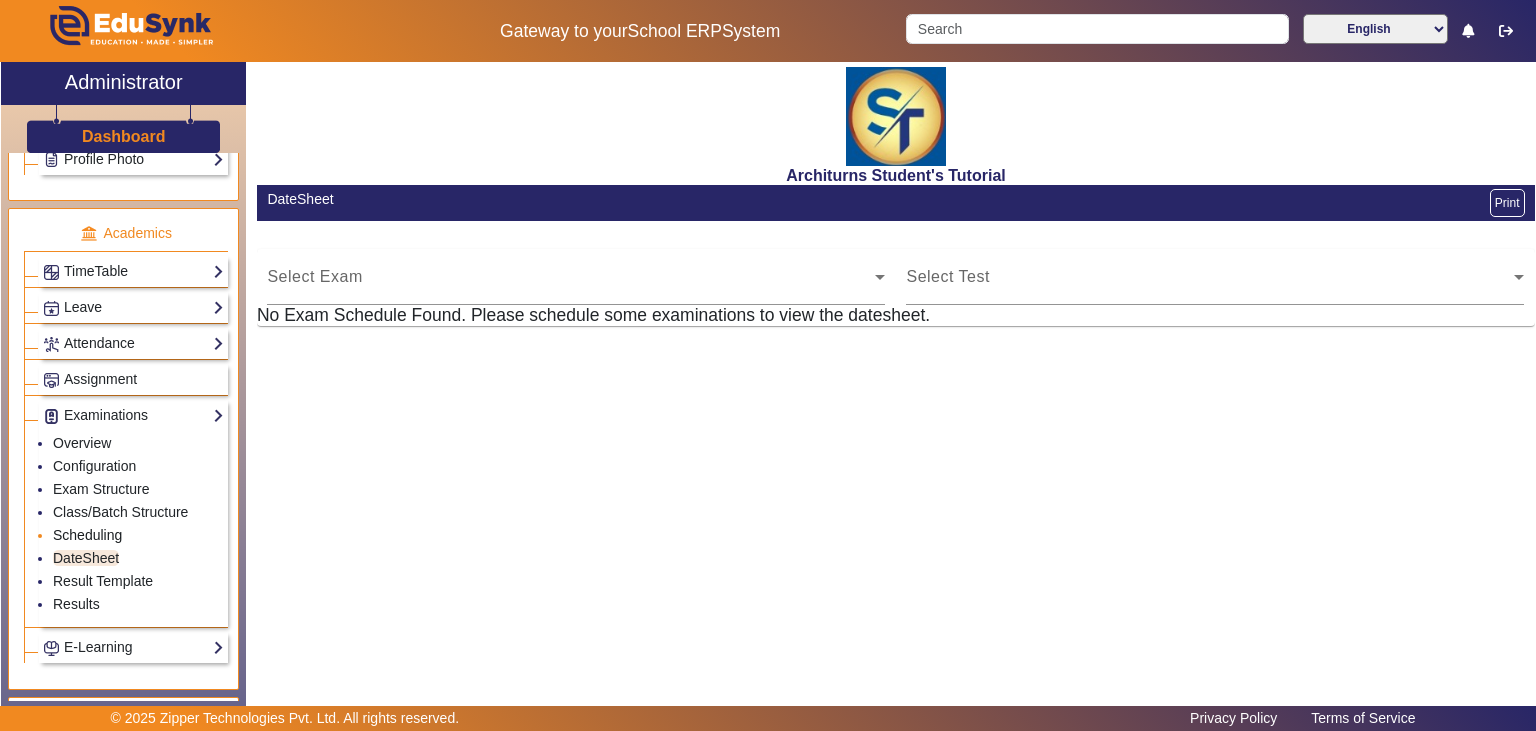 click on "Scheduling" 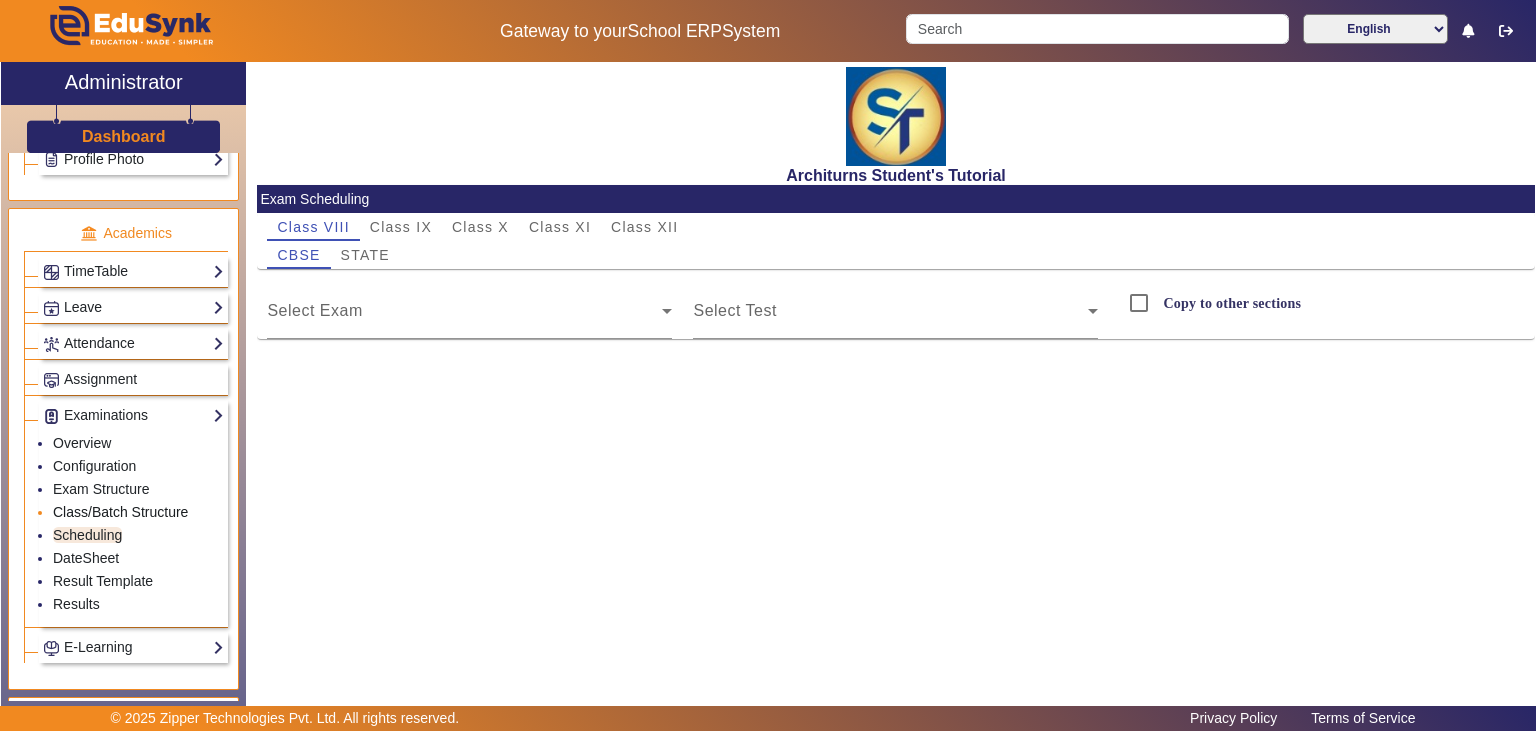 click on "Class/Batch Structure" 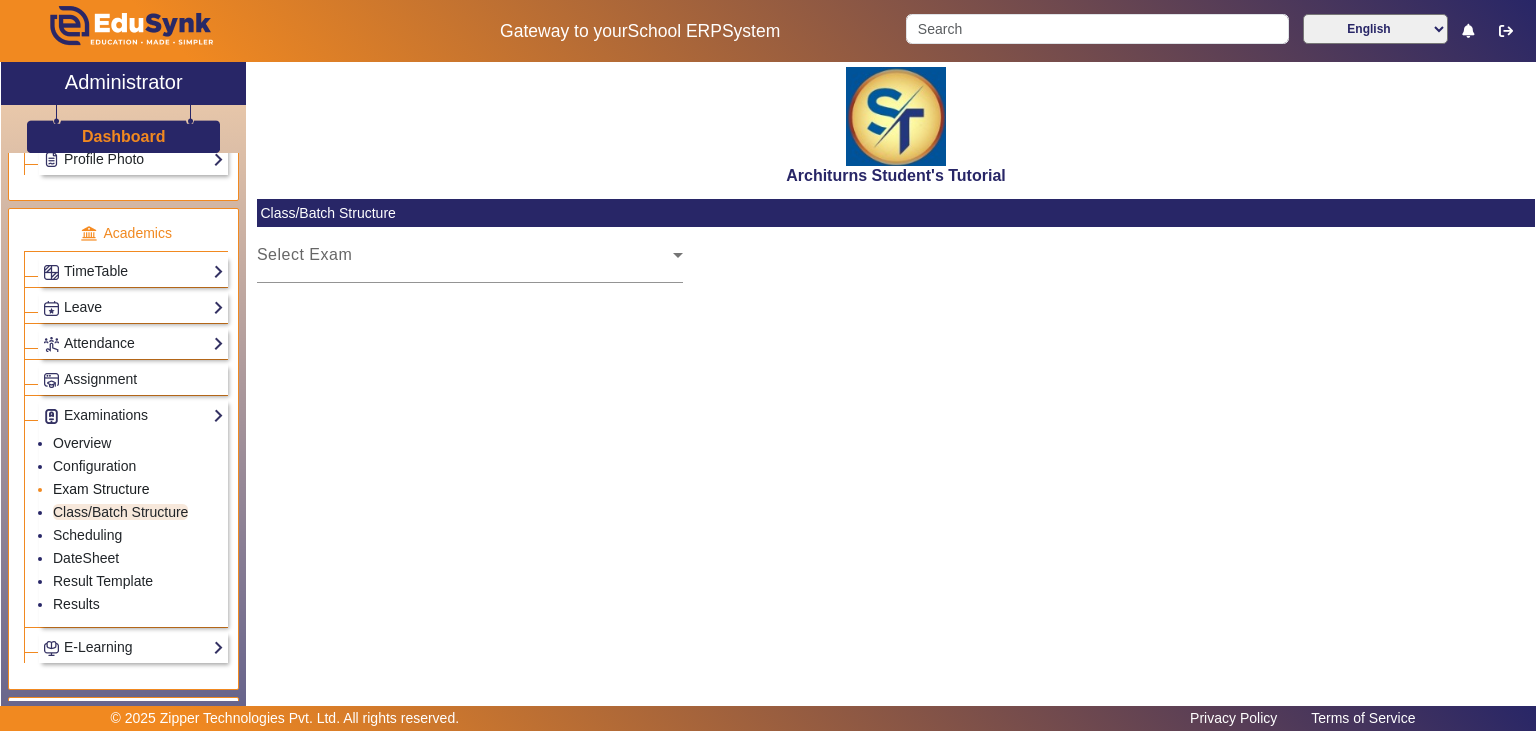 click on "Exam Structure" 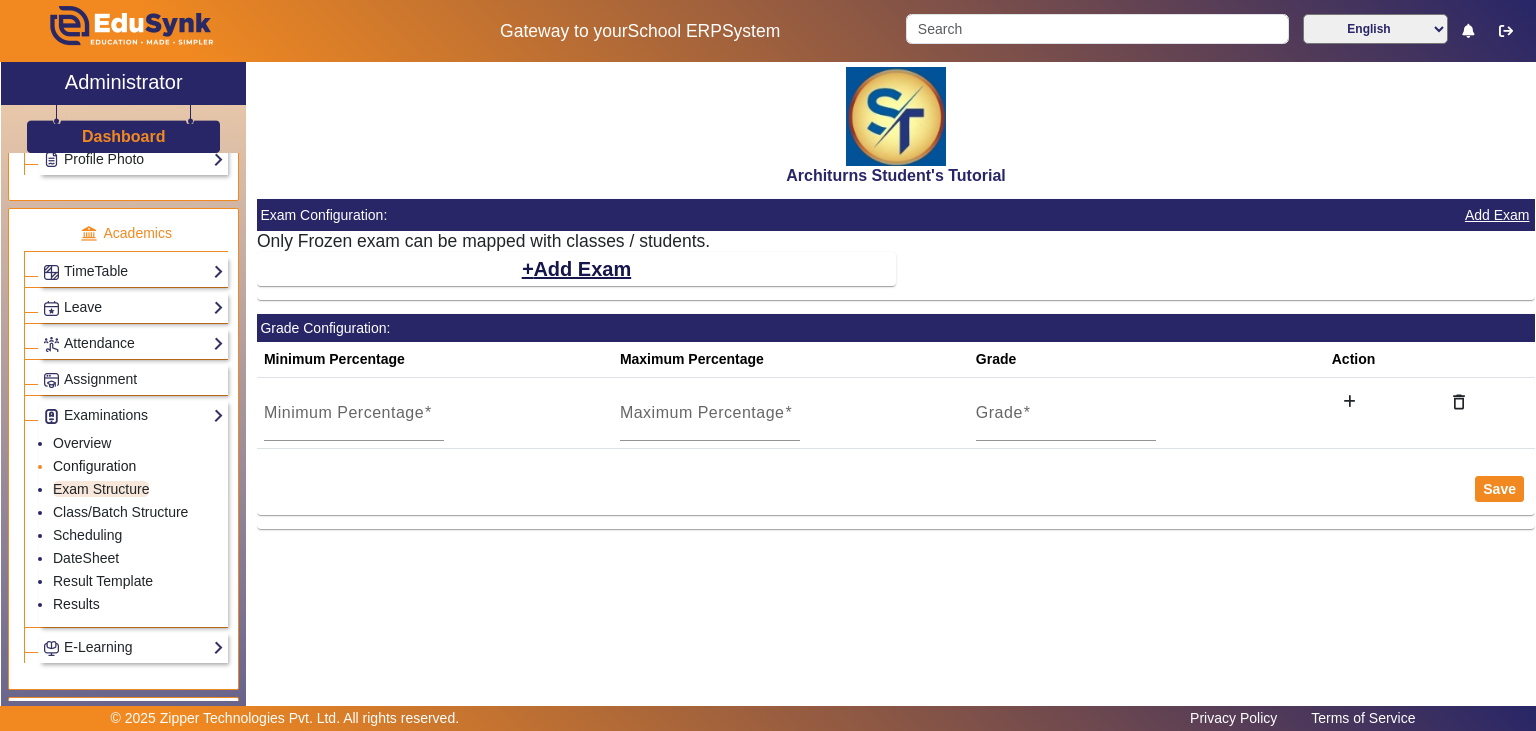 click on "Configuration" 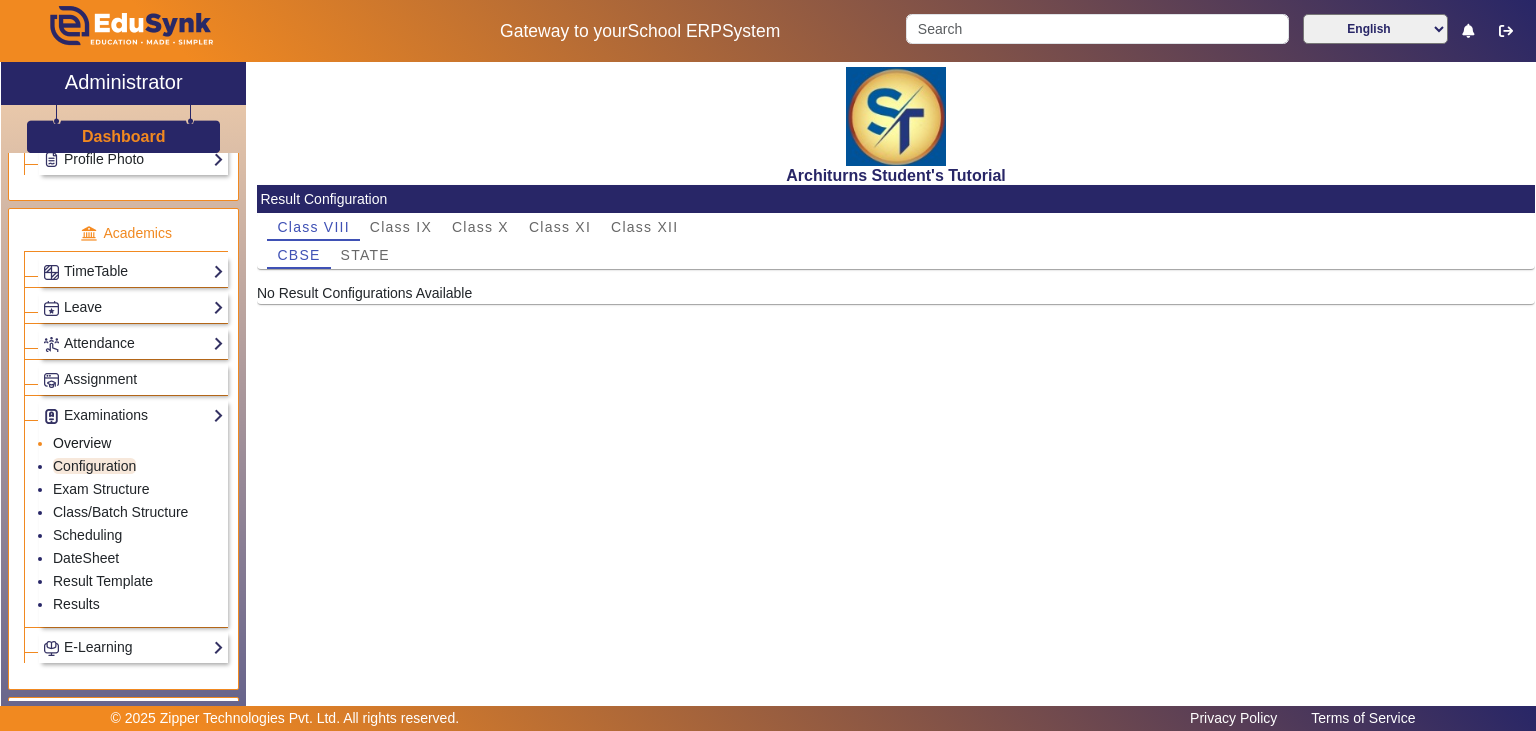 click on "Overview" 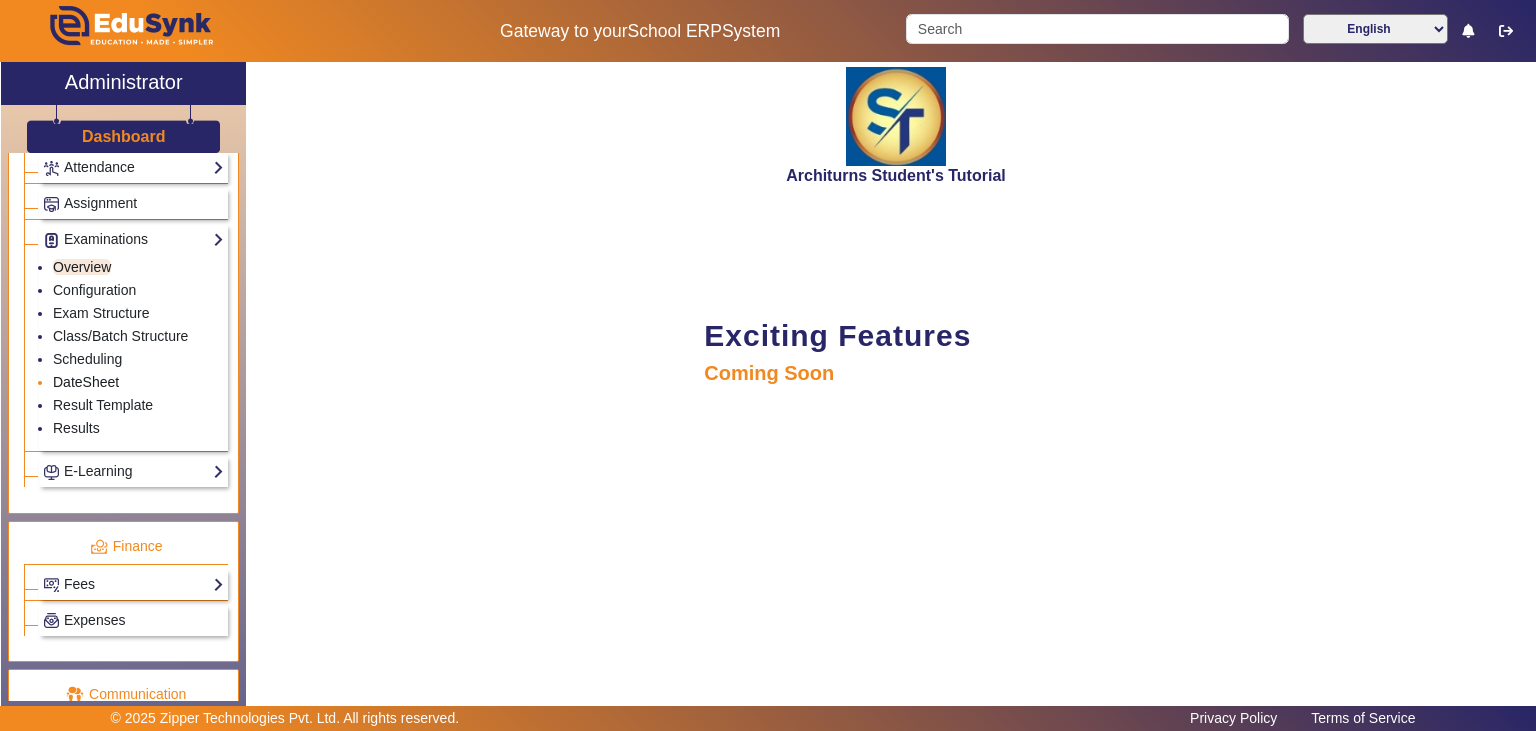 scroll, scrollTop: 1031, scrollLeft: 0, axis: vertical 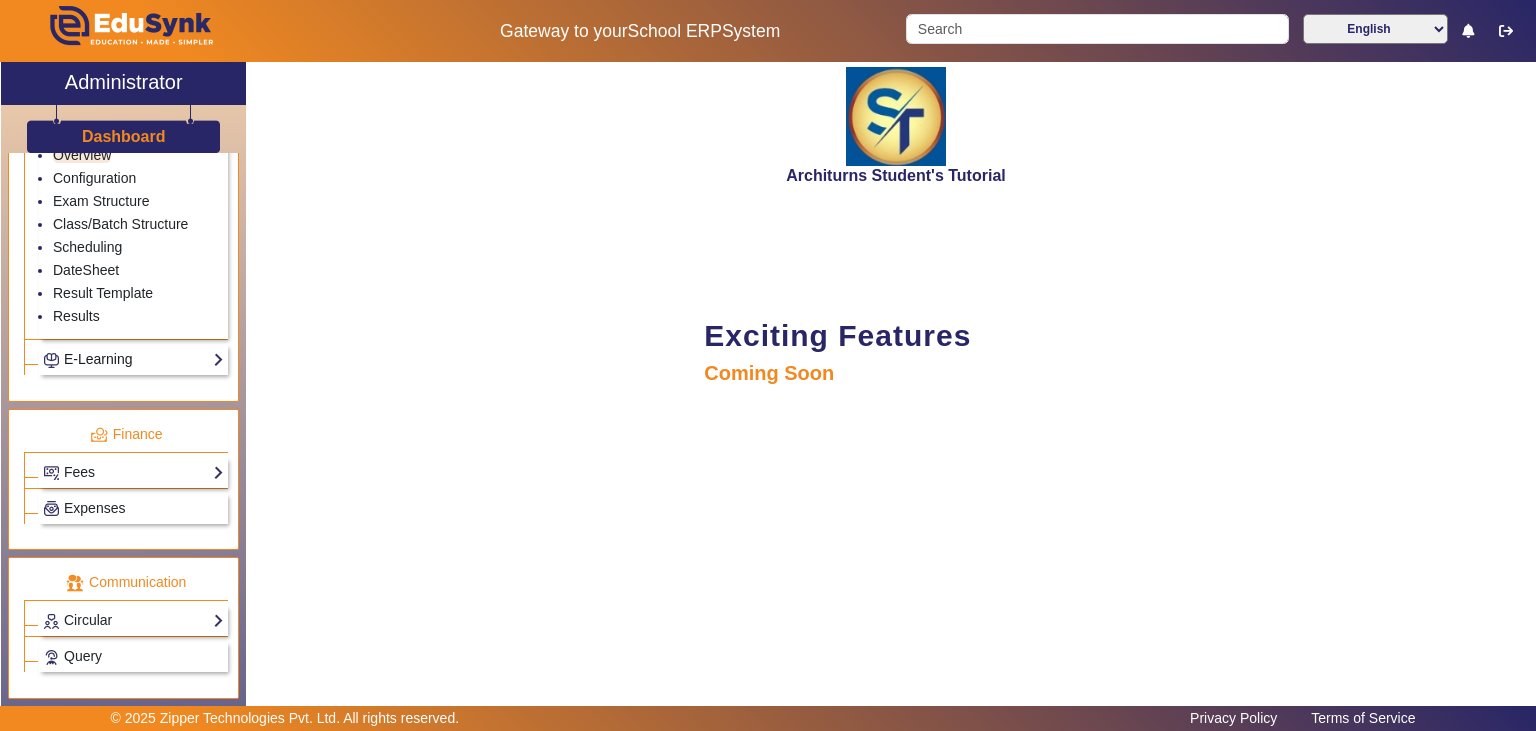 click on "E-Learning" 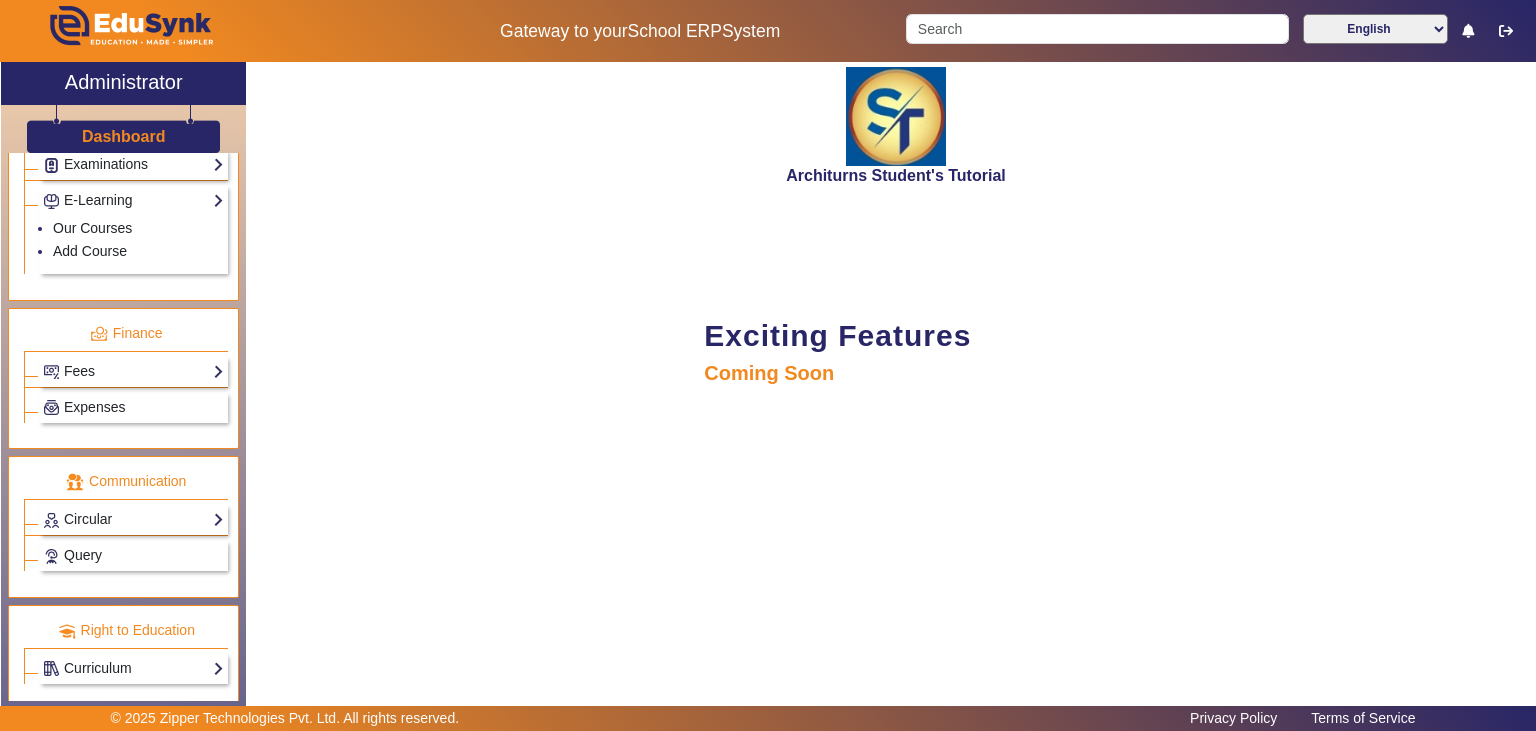 scroll, scrollTop: 706, scrollLeft: 0, axis: vertical 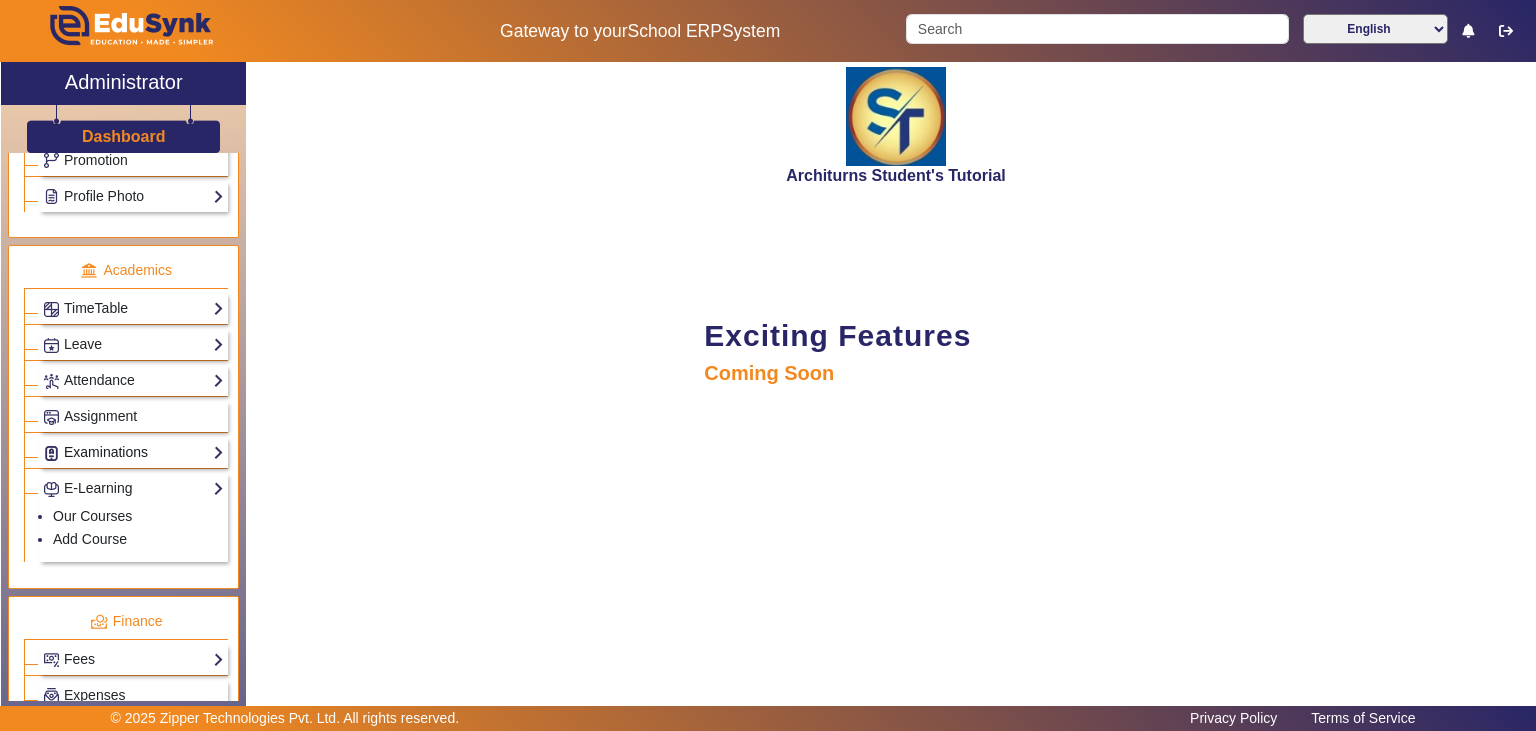 click on "Examinations" 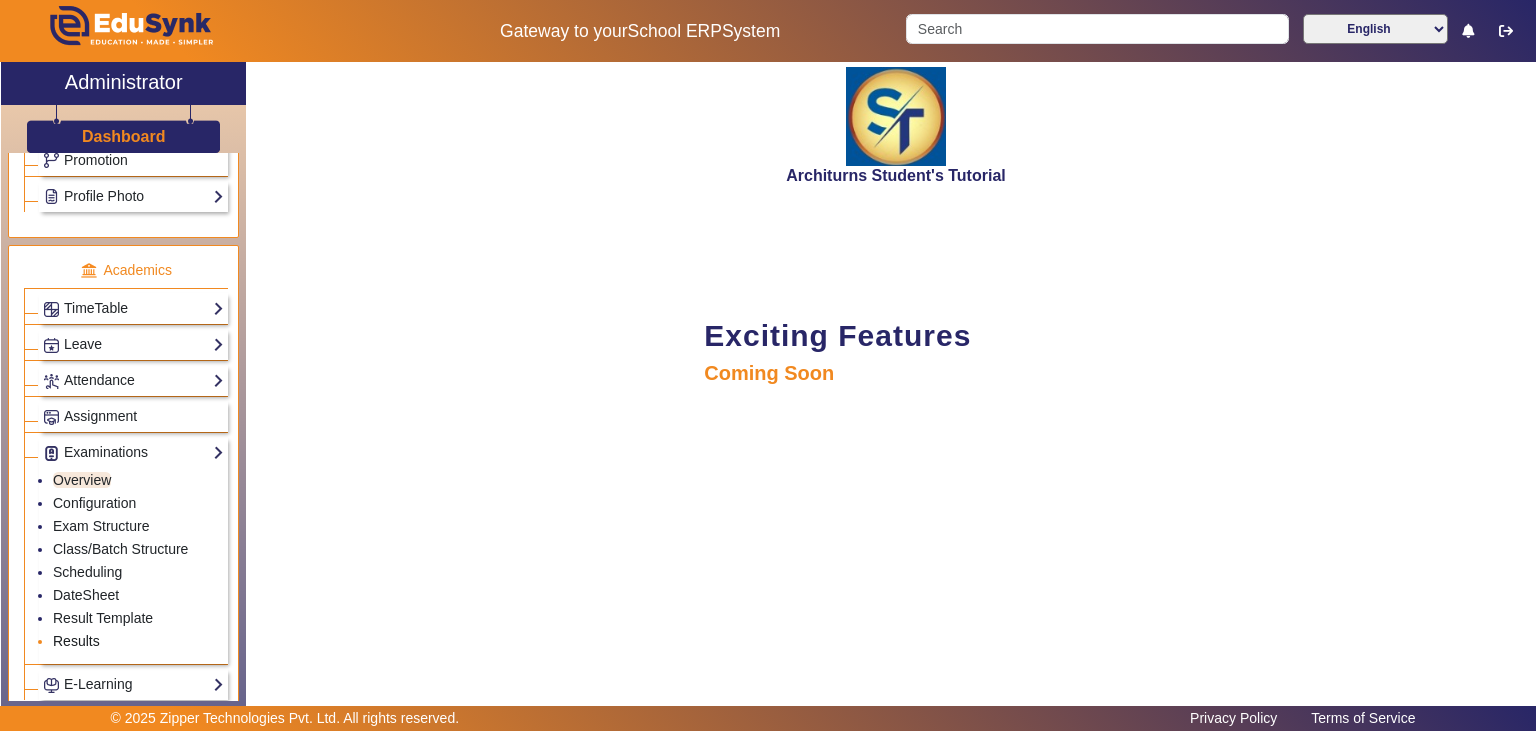 click on "Results" 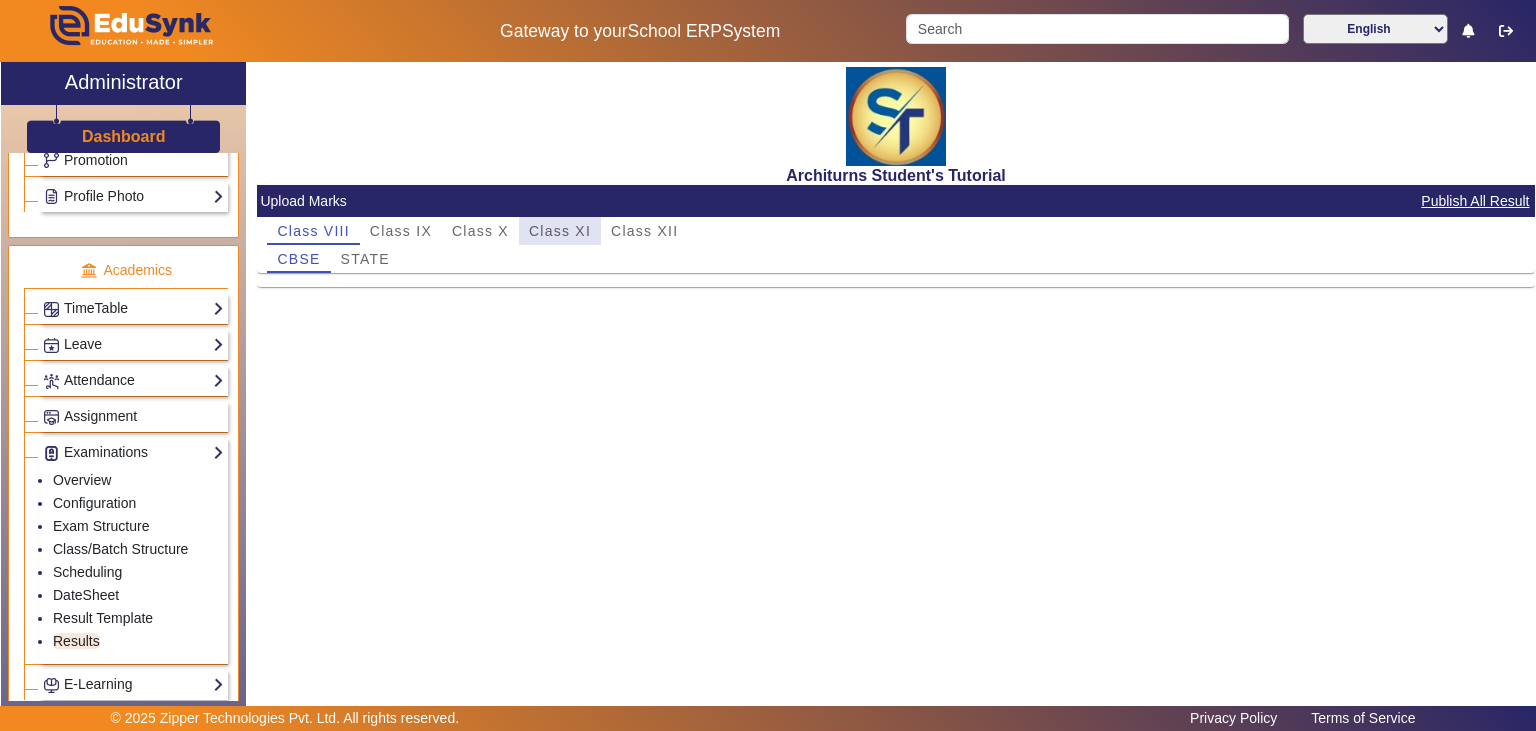 click on "Class XI" at bounding box center (560, 231) 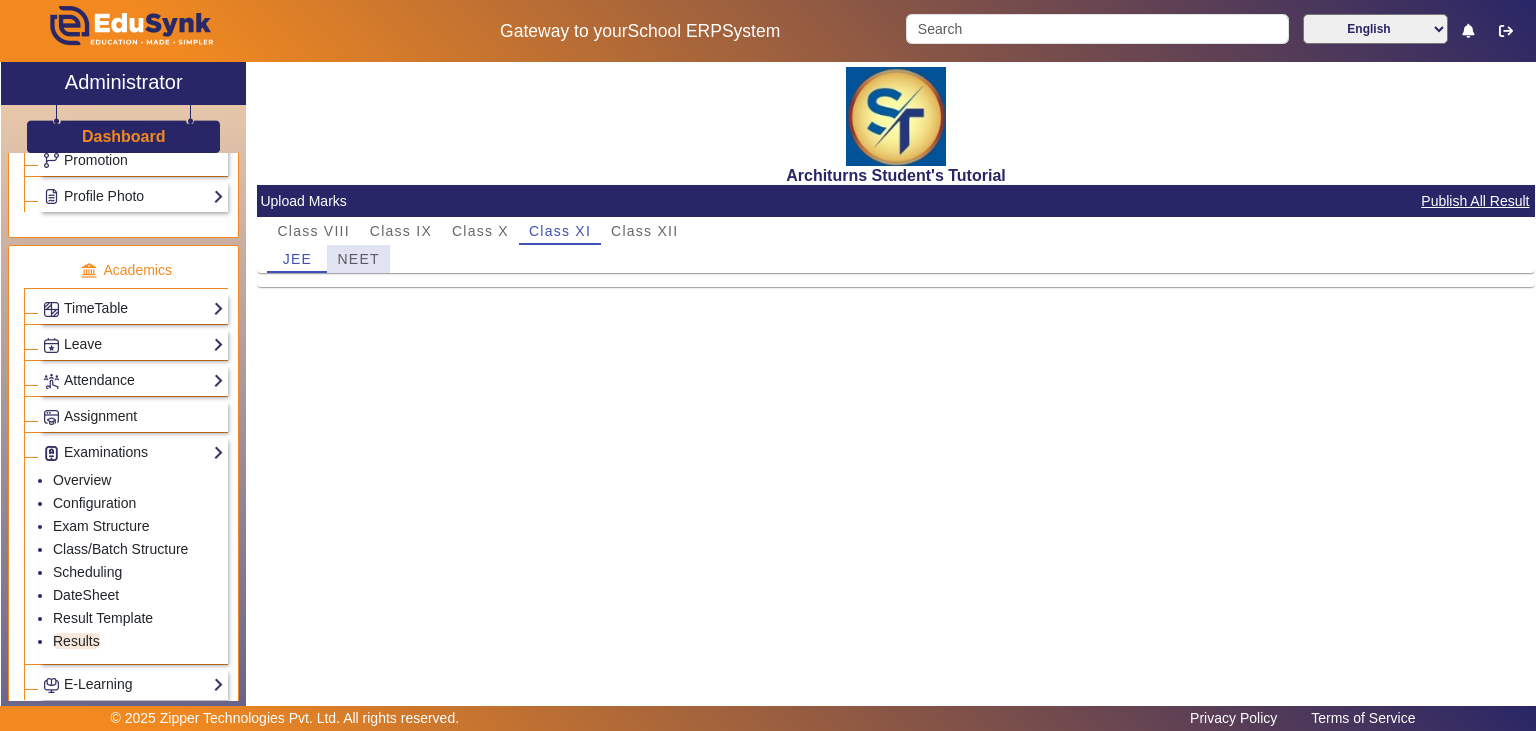 click on "NEET" at bounding box center (358, 259) 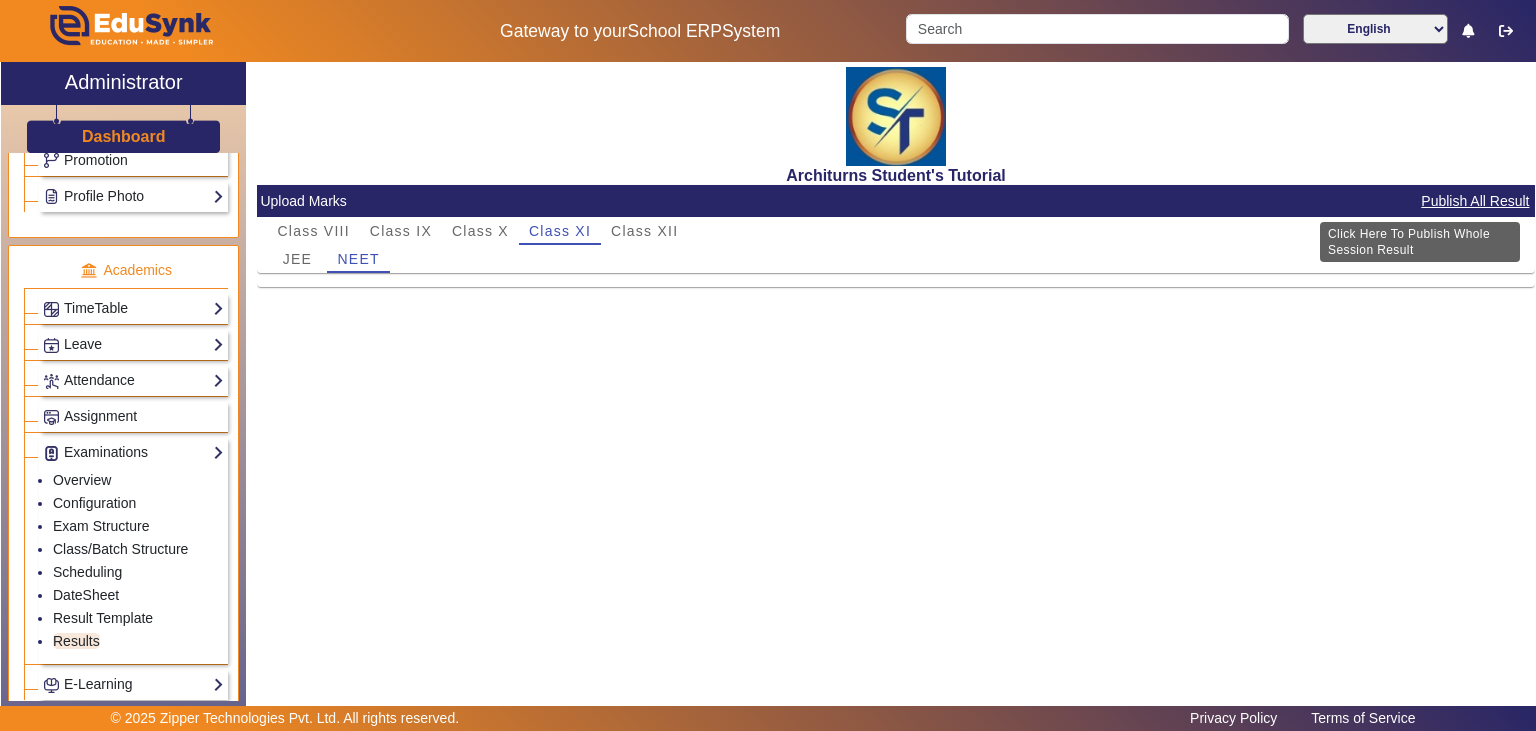 click on "Publish All Result" 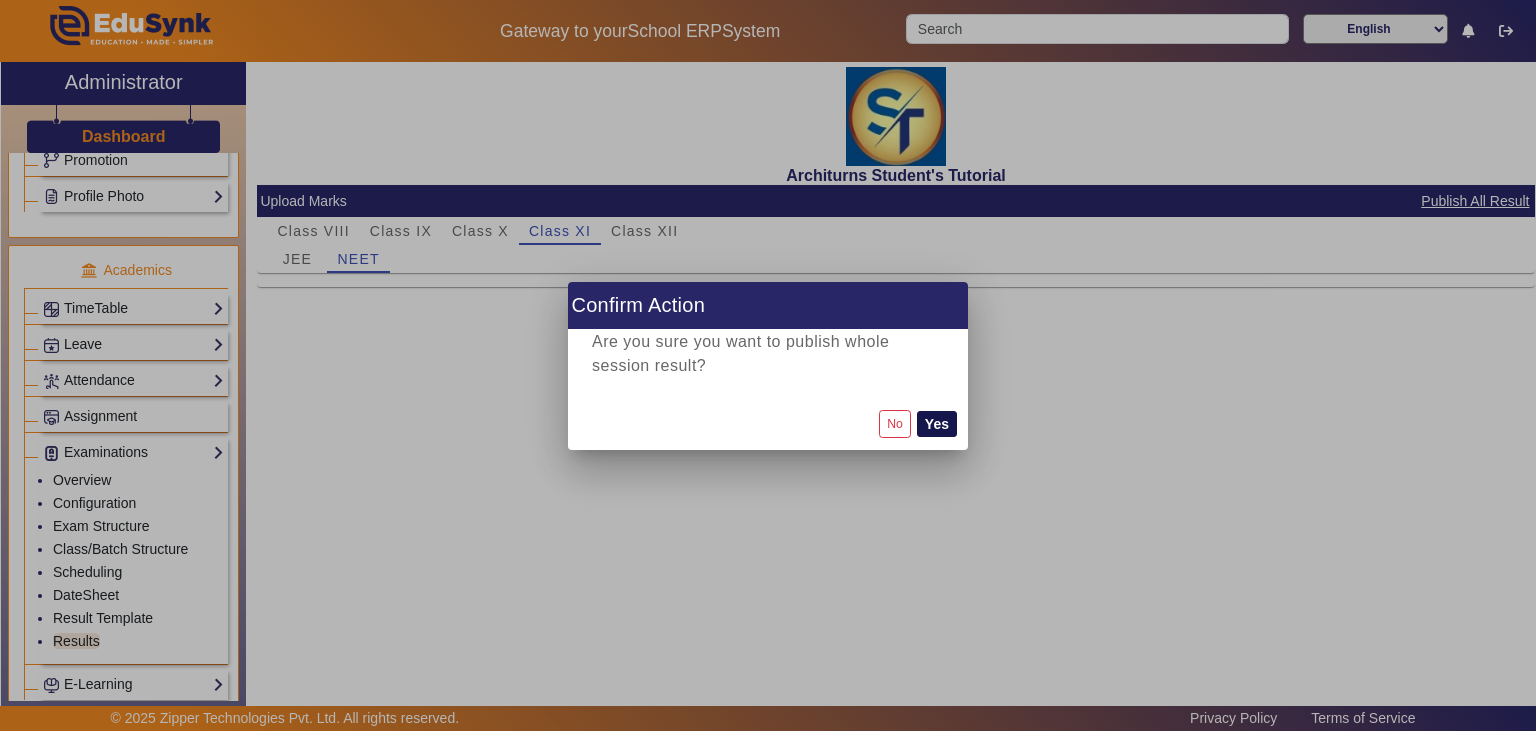 click on "Yes" at bounding box center [937, 424] 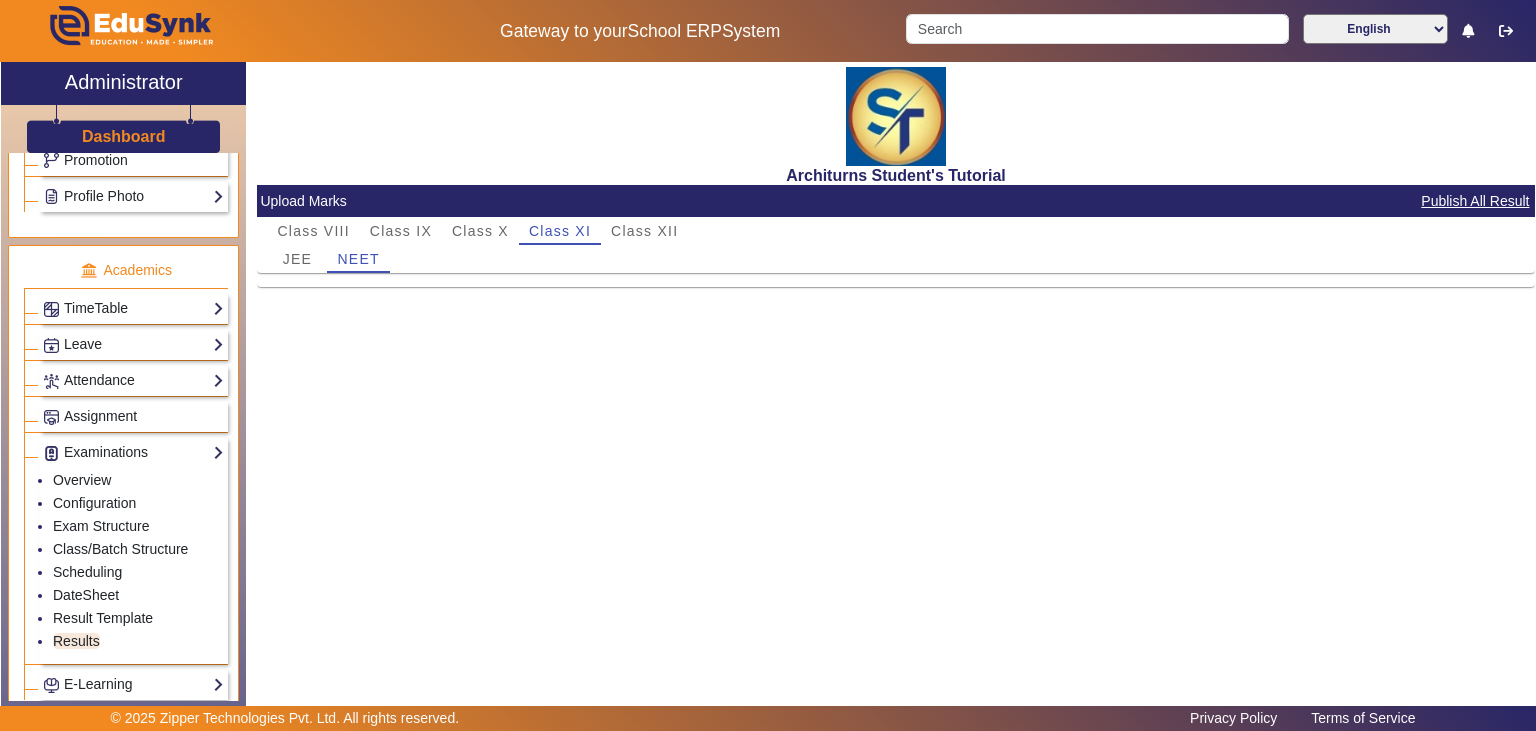 scroll, scrollTop: 706, scrollLeft: 0, axis: vertical 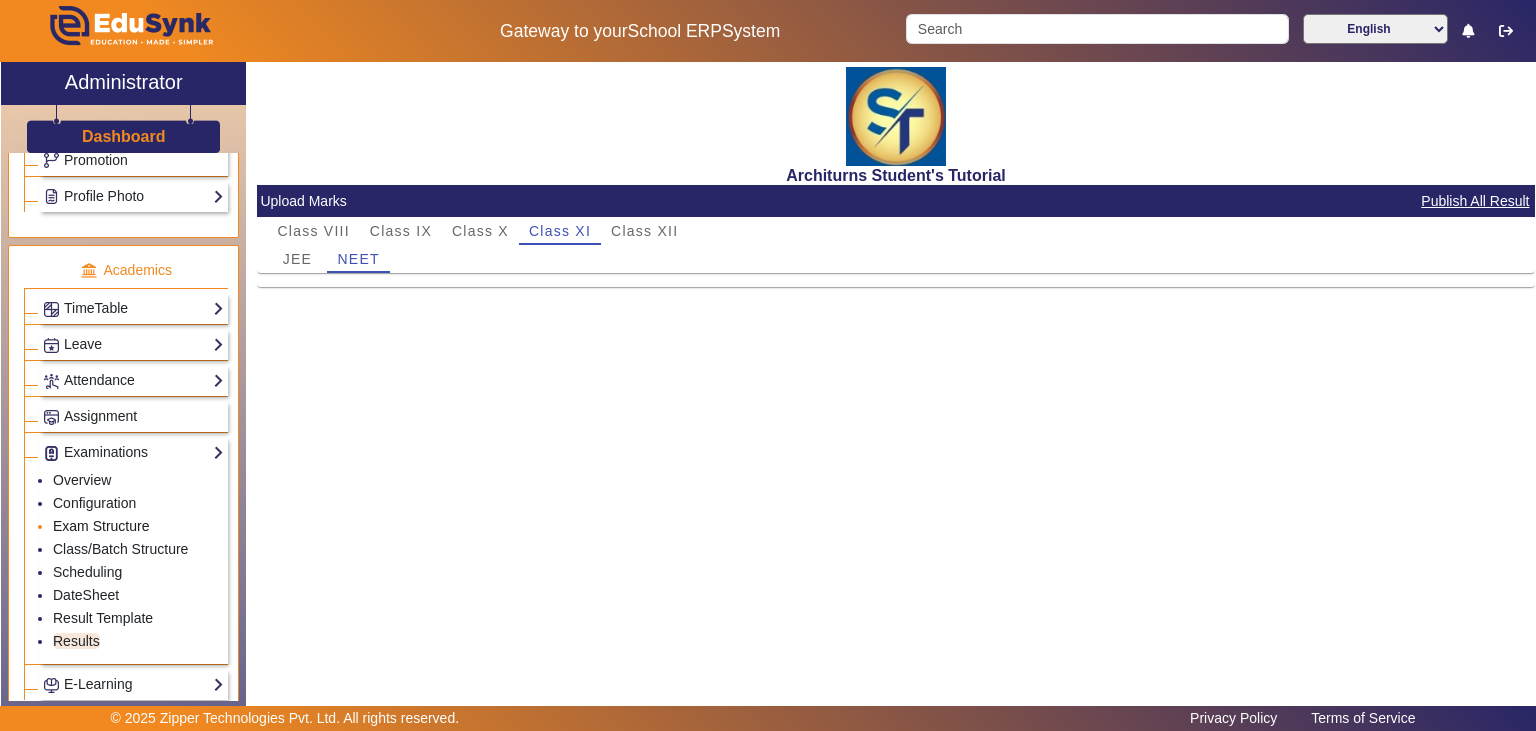 click on "Exam Structure" 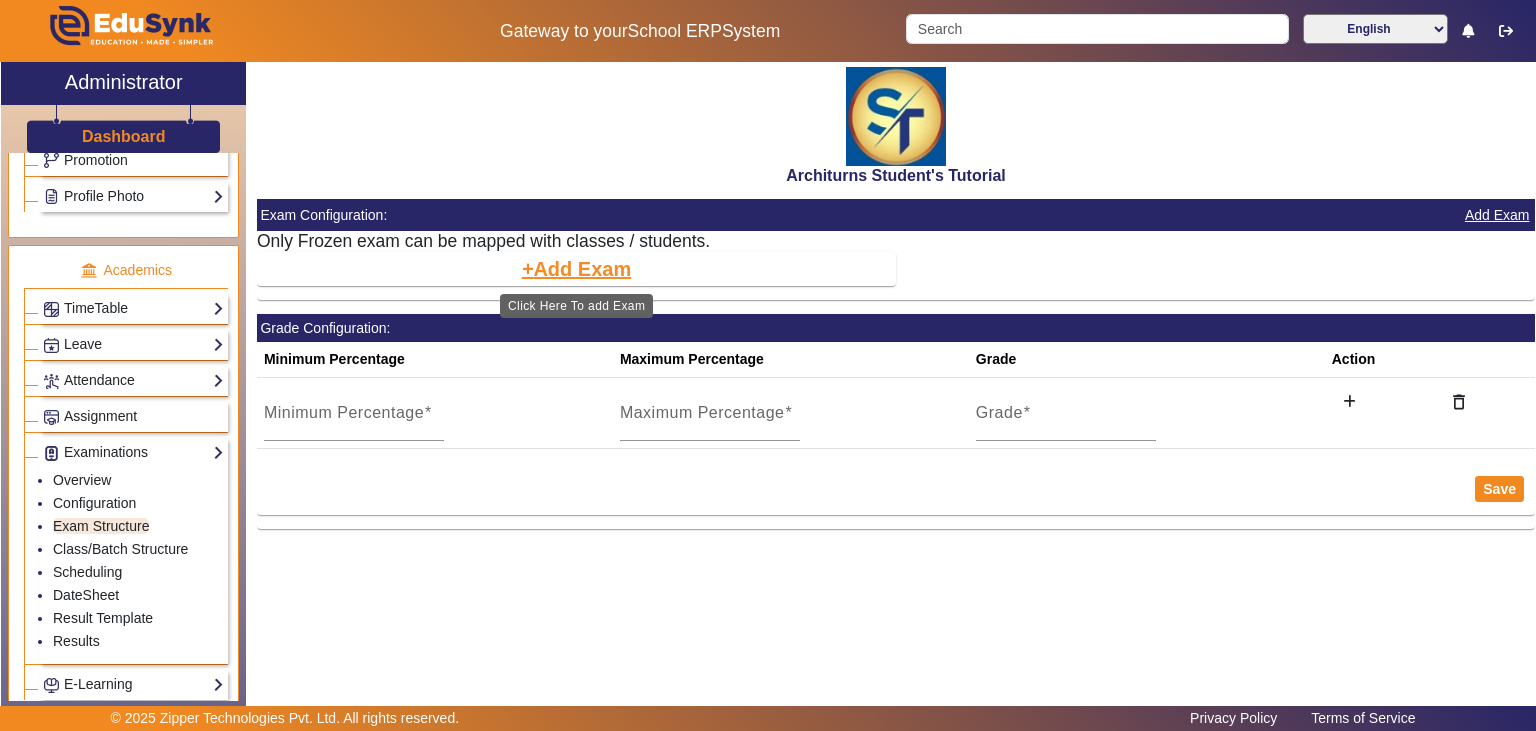 click on "Add Exam" 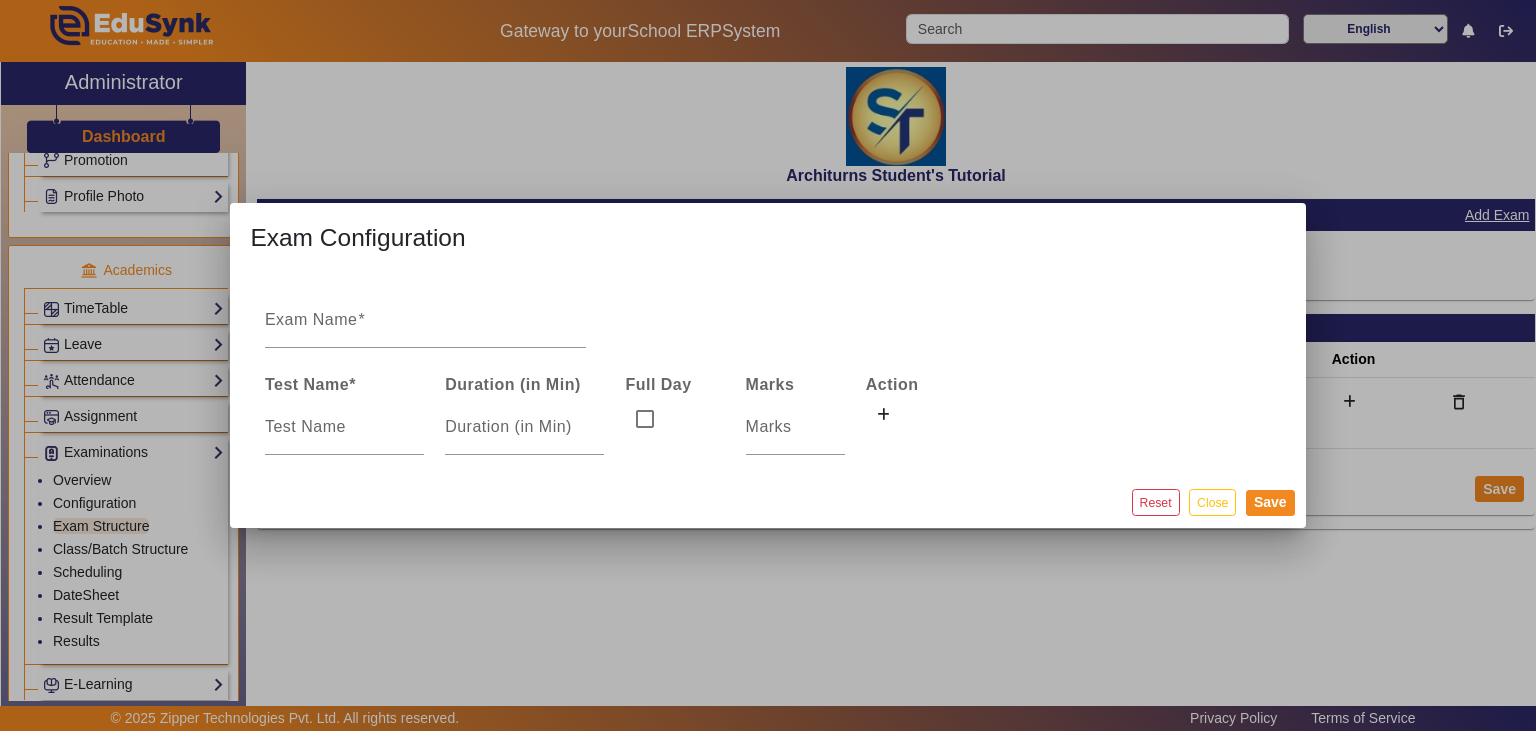 scroll, scrollTop: 706, scrollLeft: 0, axis: vertical 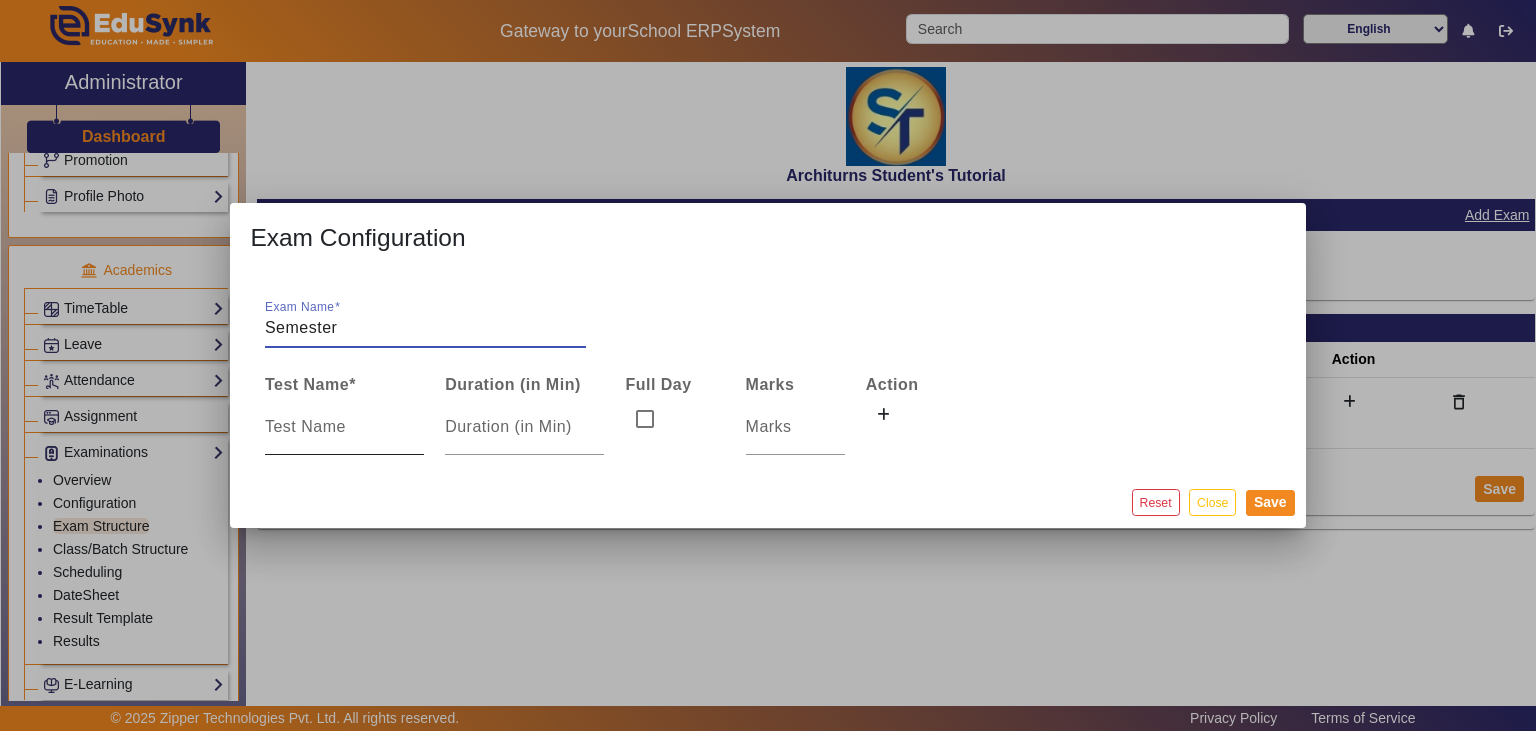 type on "Semester" 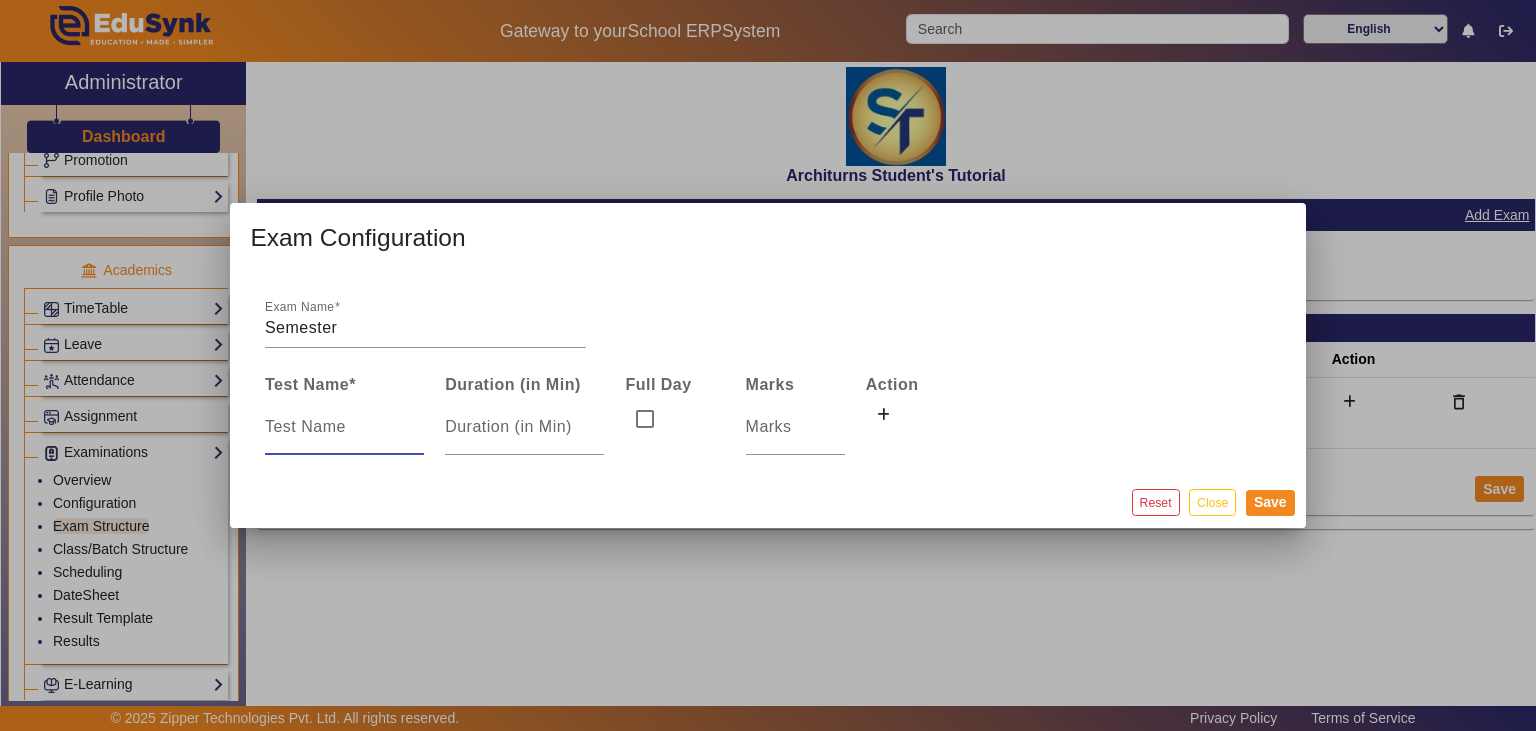 click at bounding box center [344, 427] 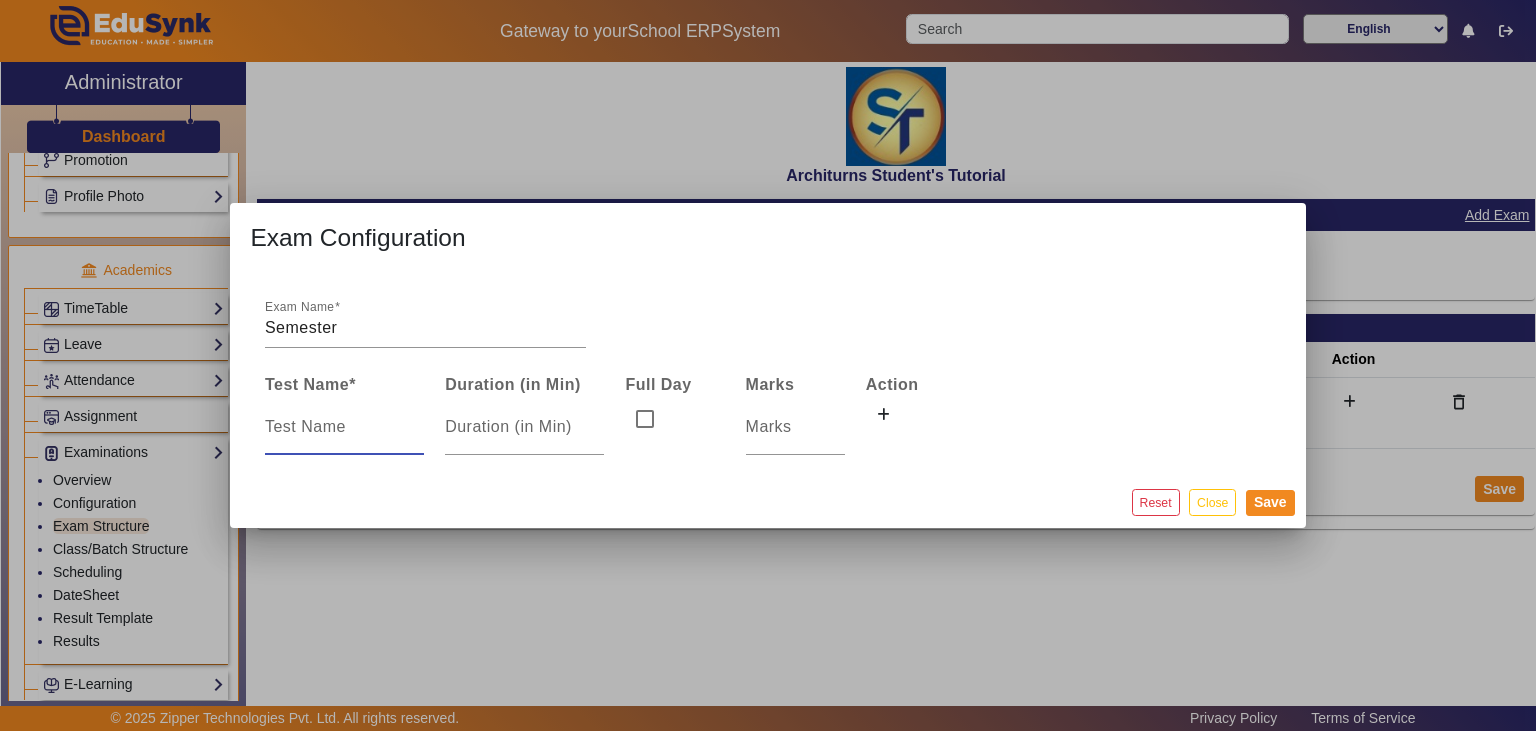 click at bounding box center [344, 427] 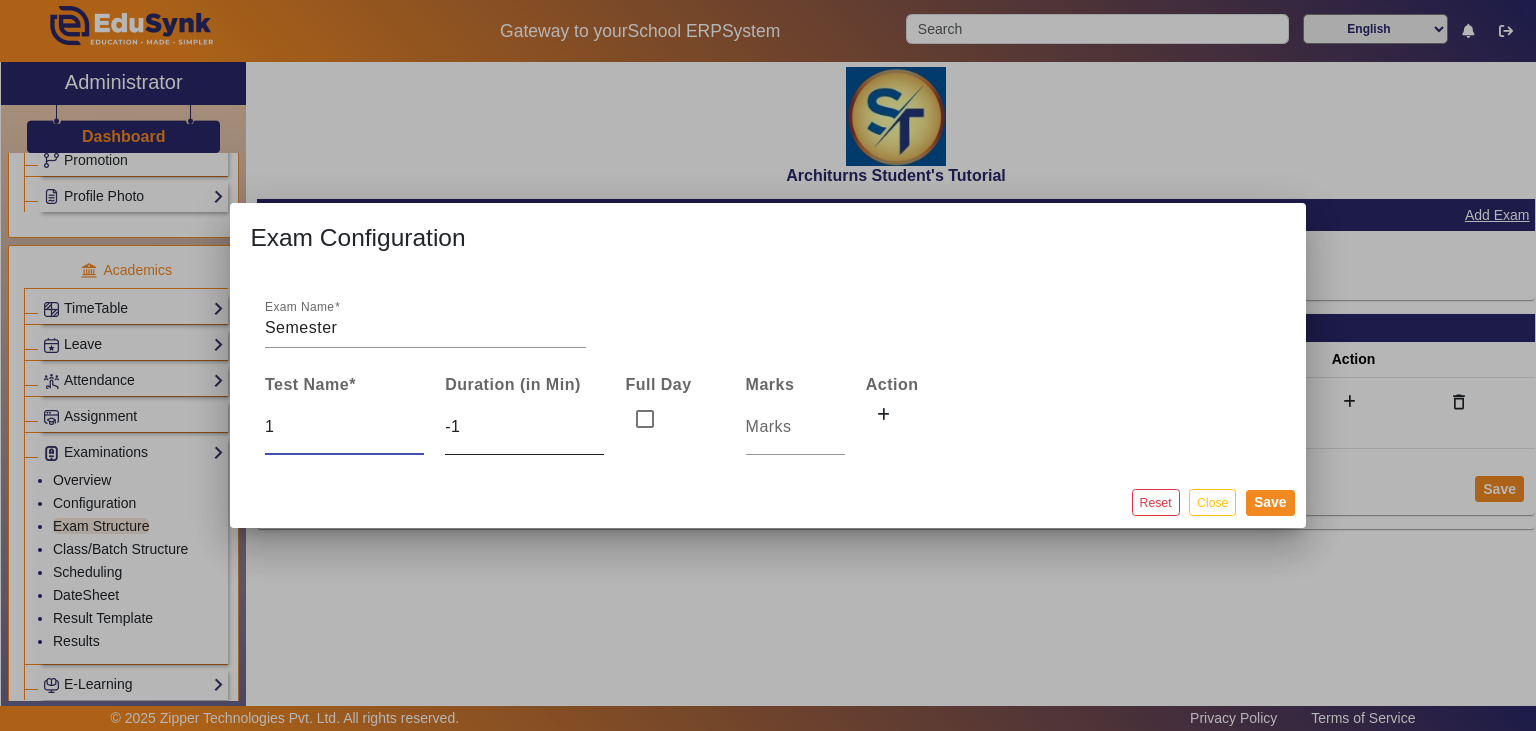 type on "-1" 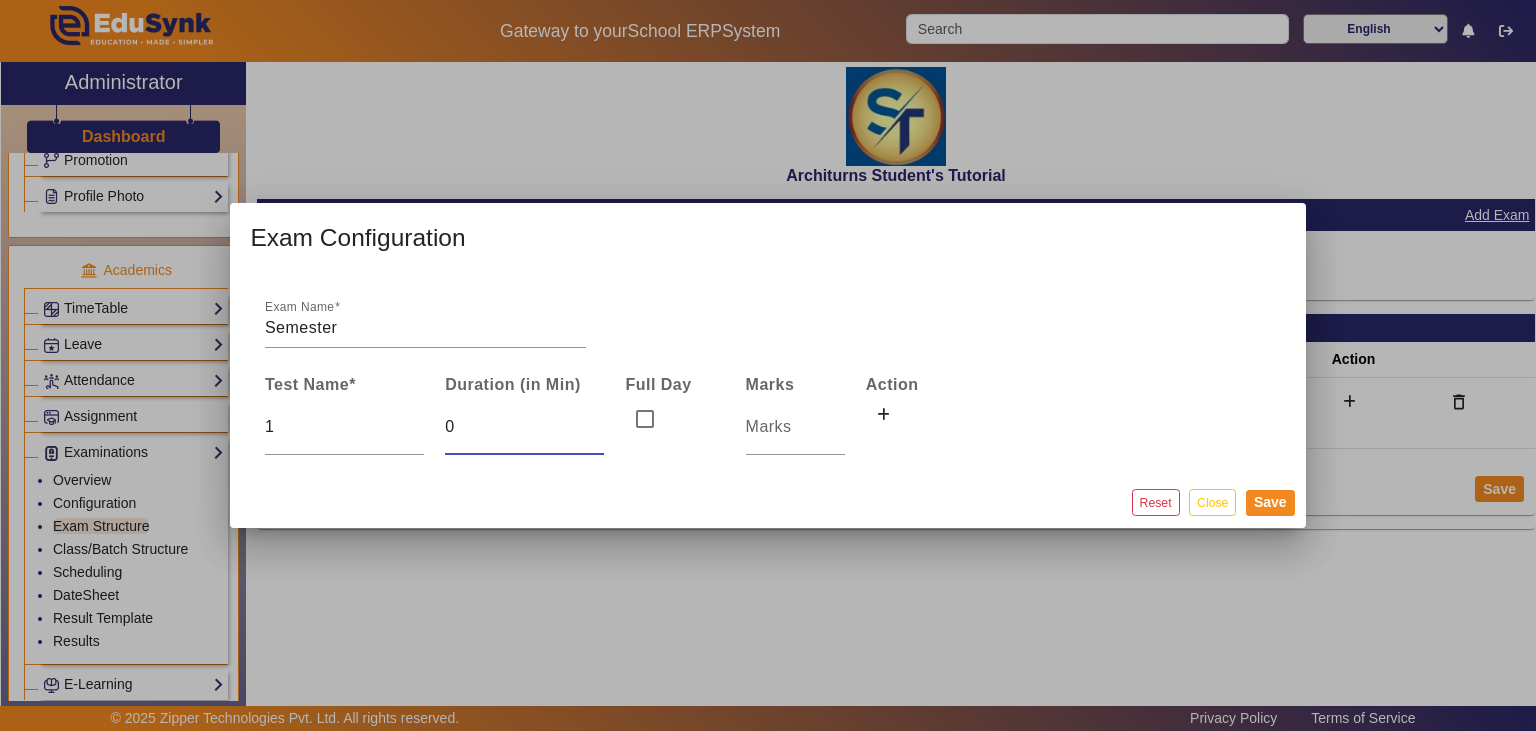 click on "0" at bounding box center (524, 427) 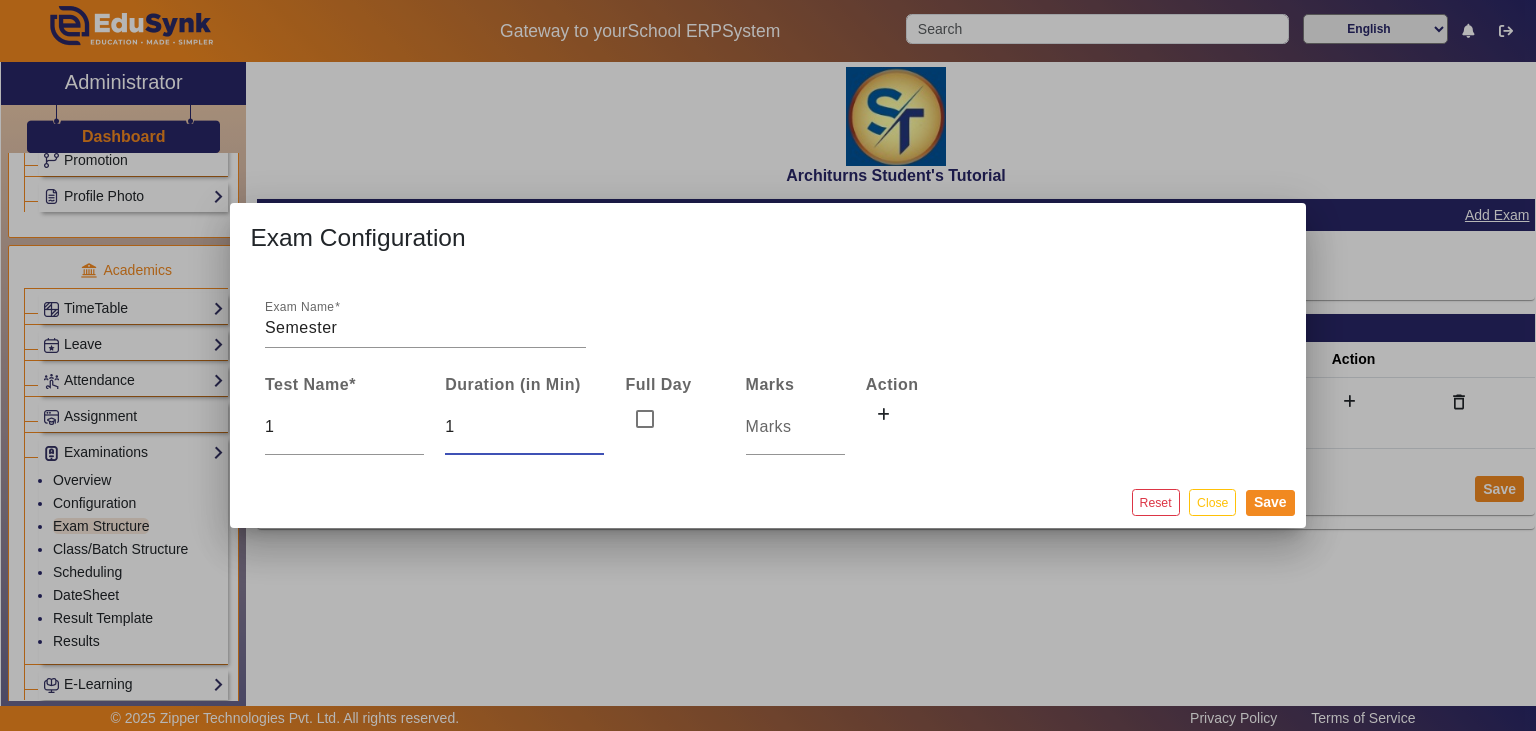 click on "1" at bounding box center [524, 427] 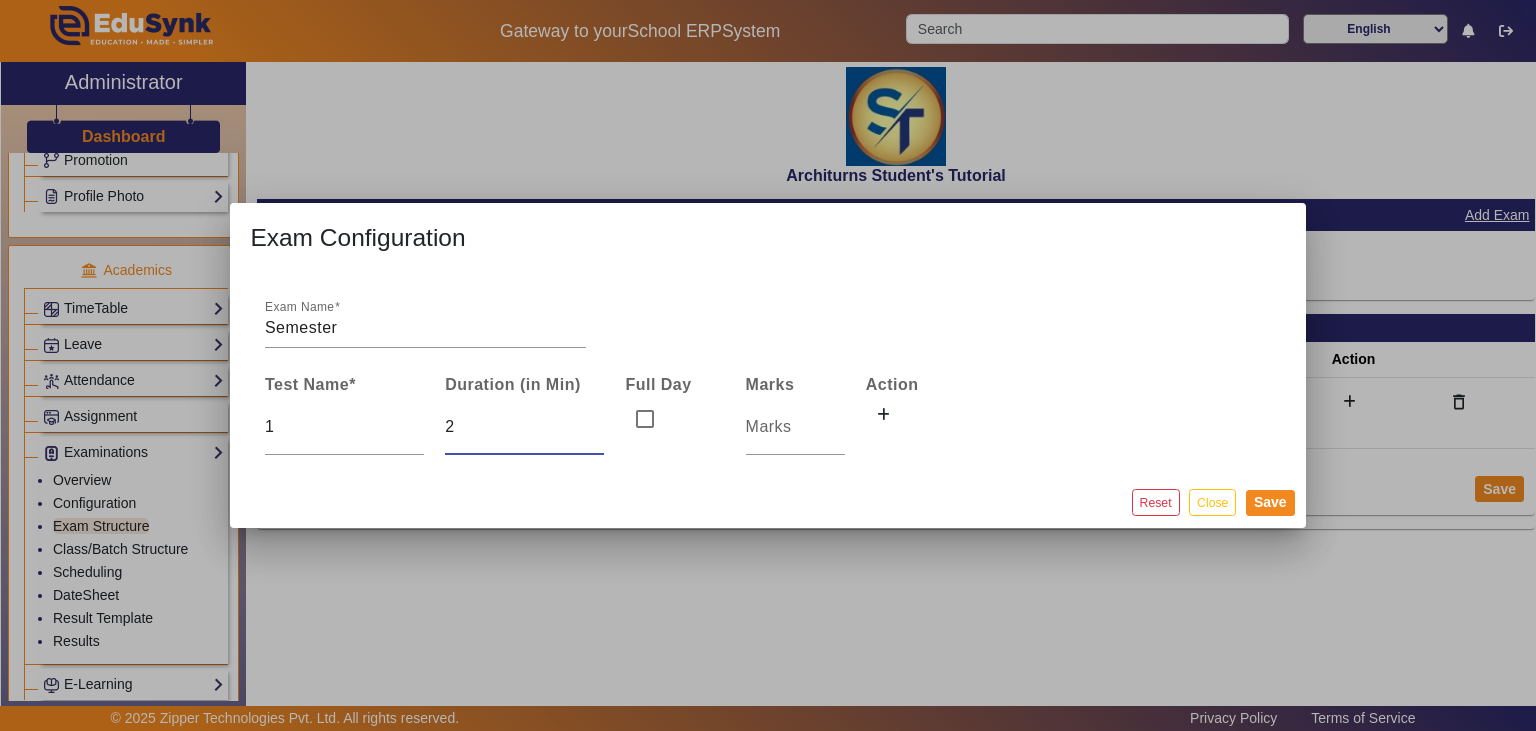 click on "2" at bounding box center (524, 427) 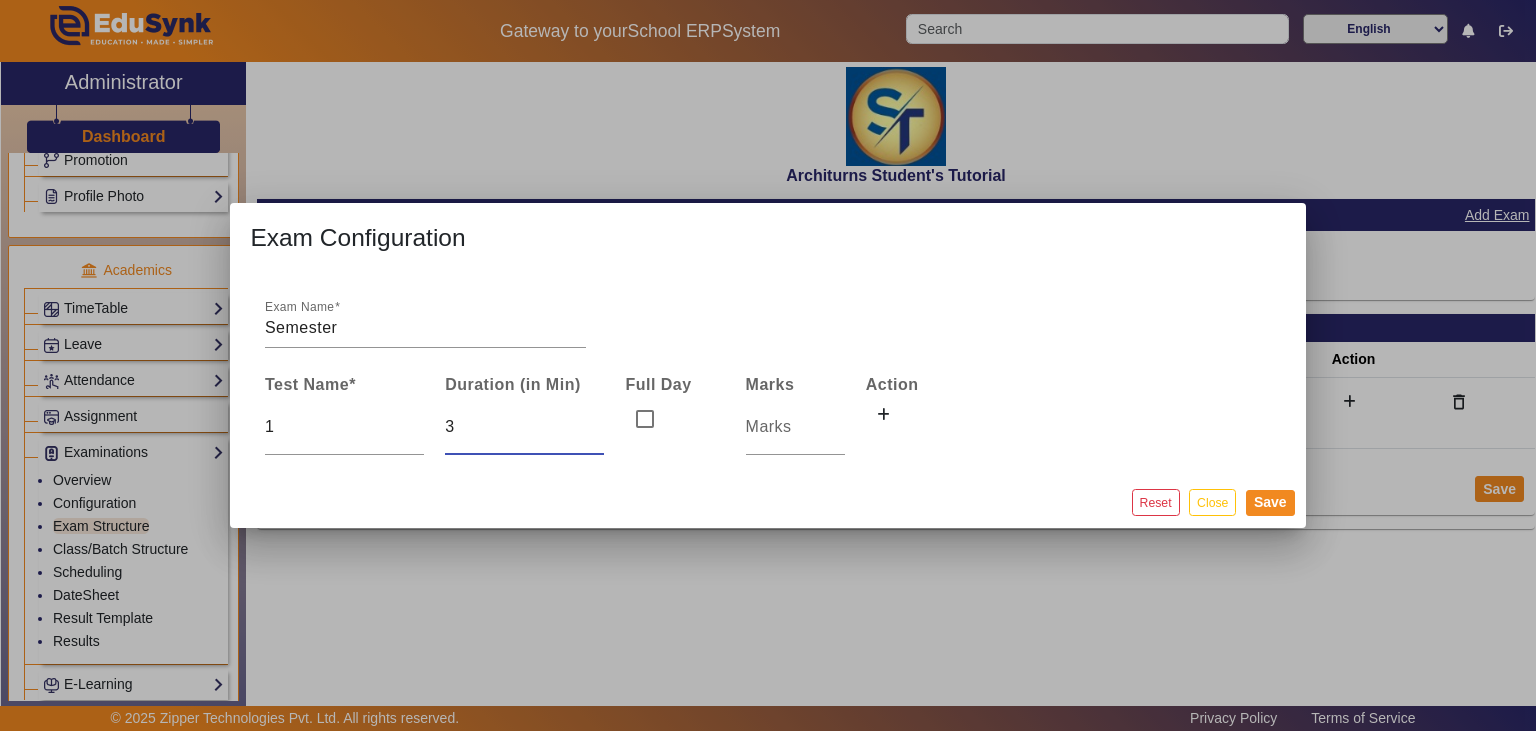 click on "3" at bounding box center (524, 427) 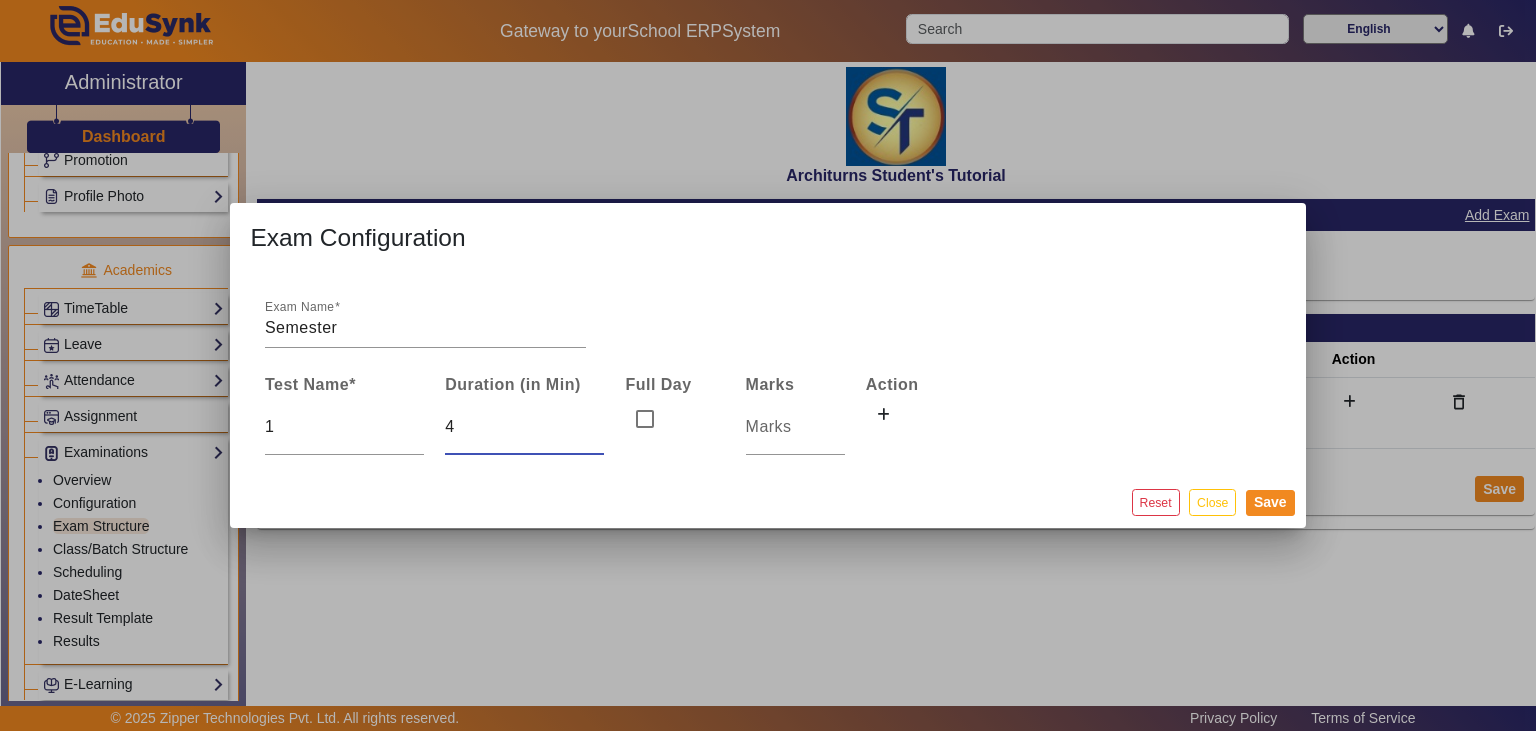 click on "4" at bounding box center [524, 427] 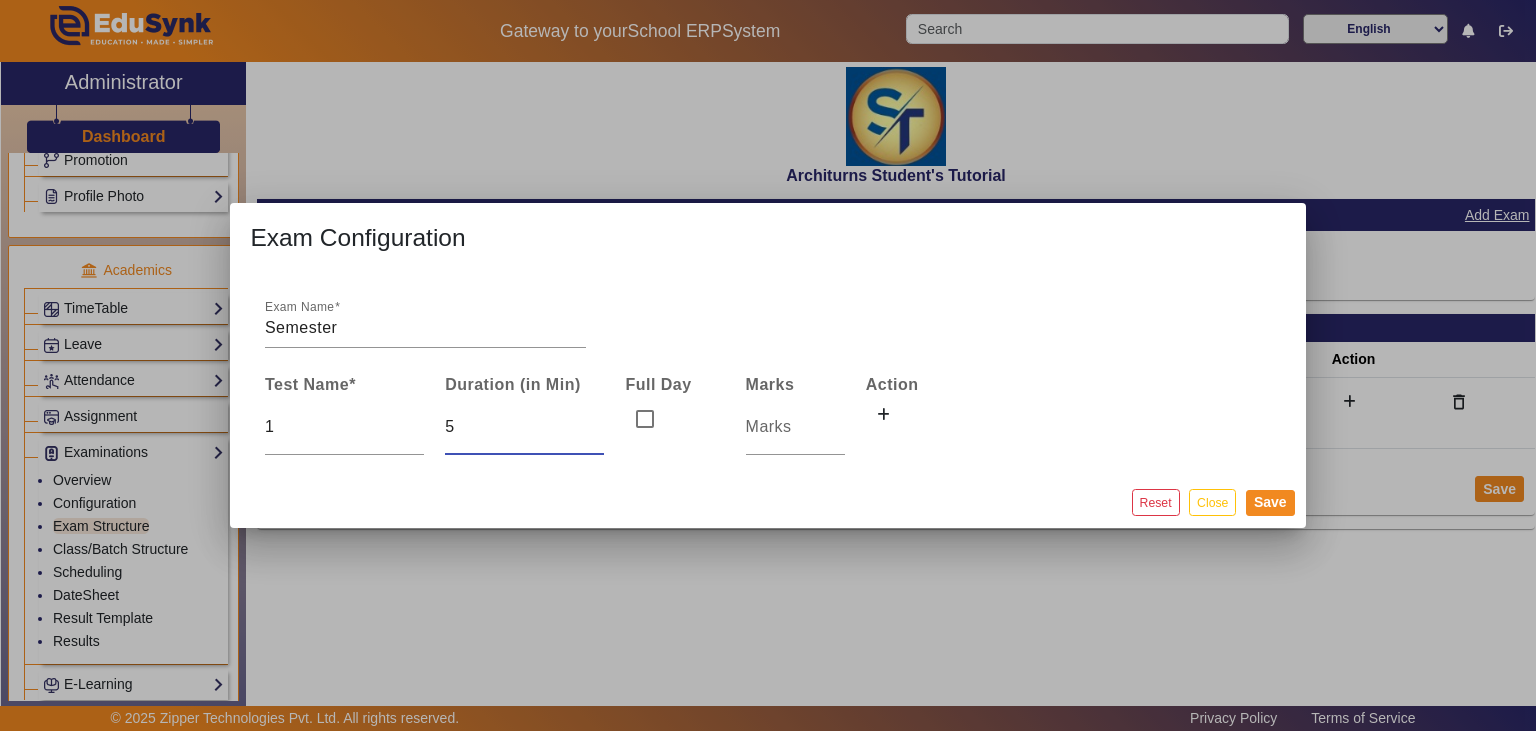 click on "5" at bounding box center [524, 427] 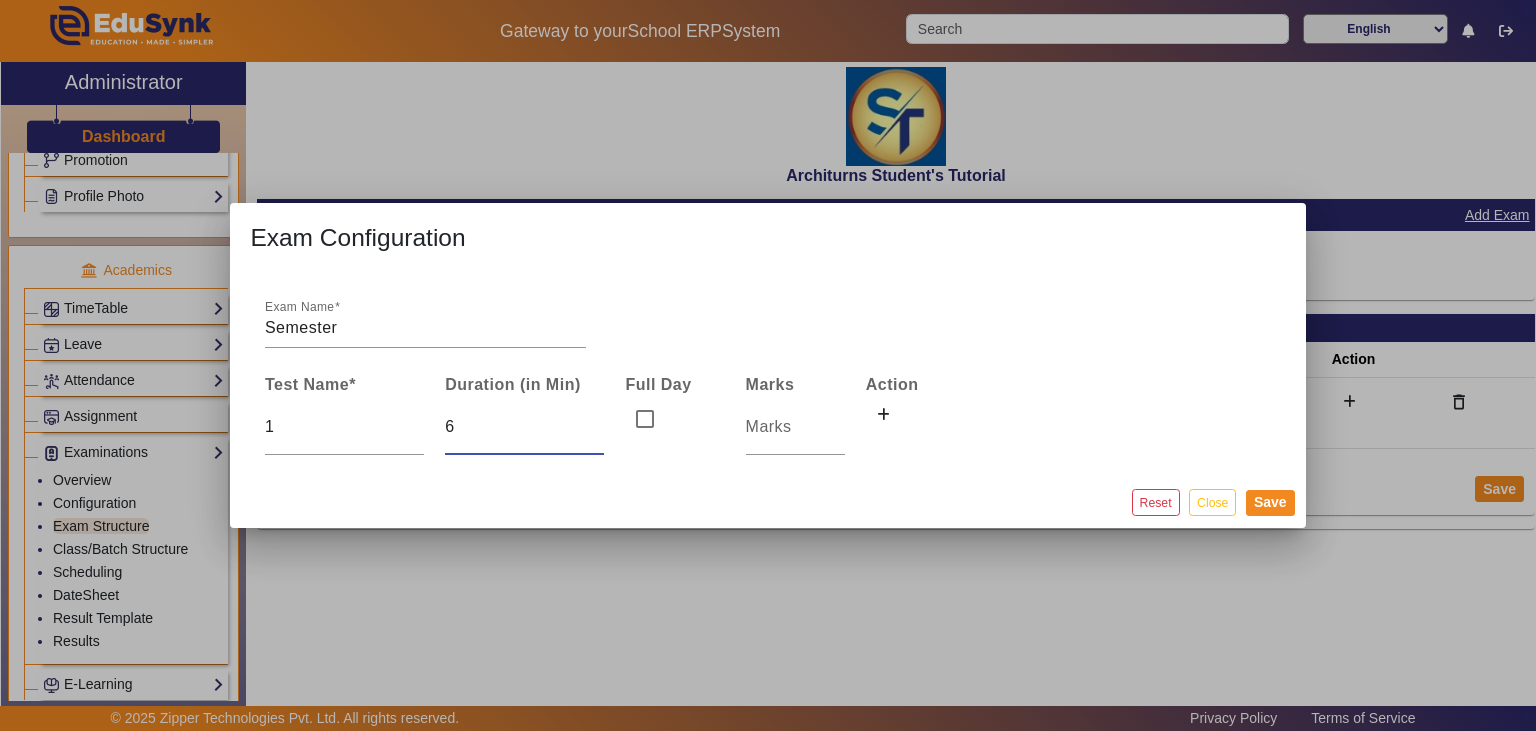 click on "6" at bounding box center [524, 427] 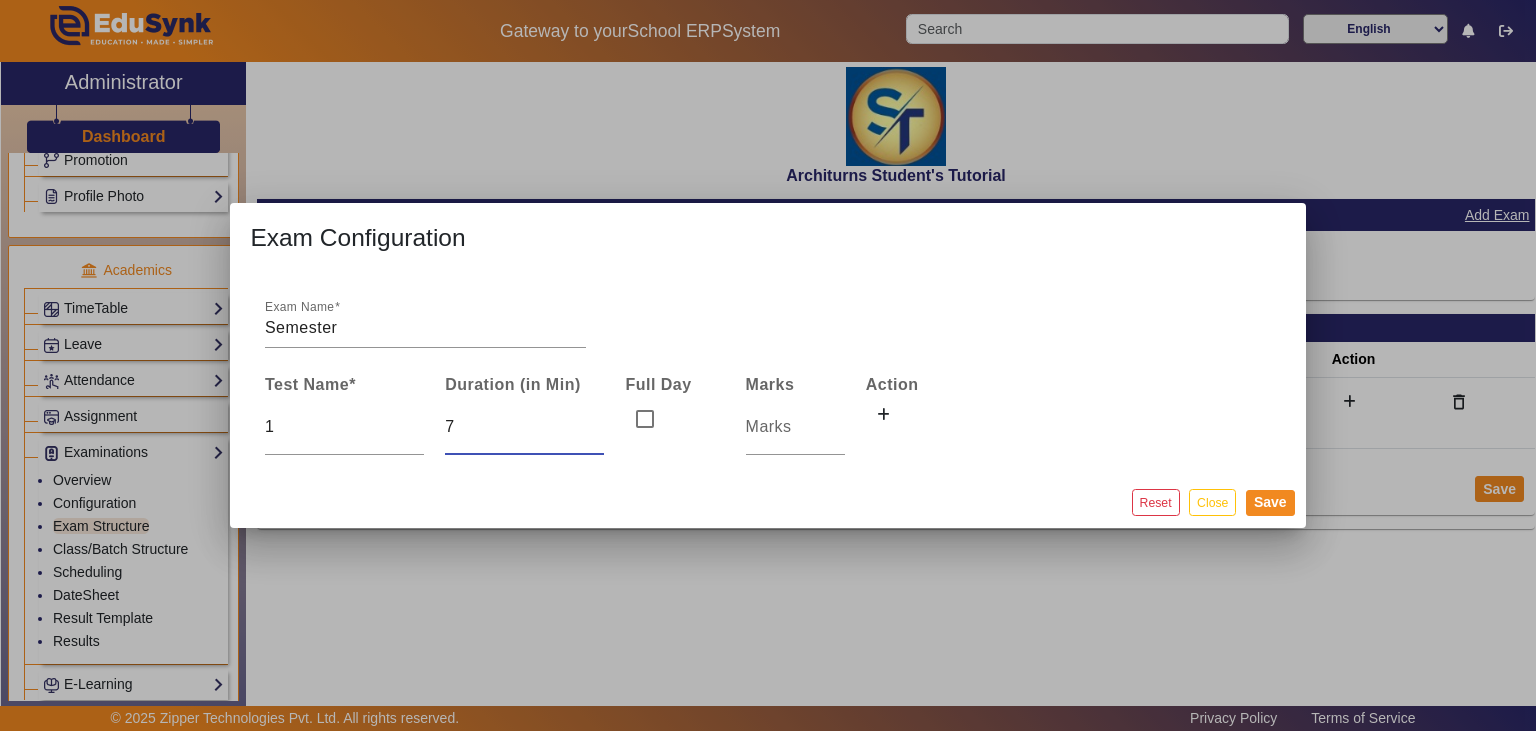 click on "7" at bounding box center (524, 427) 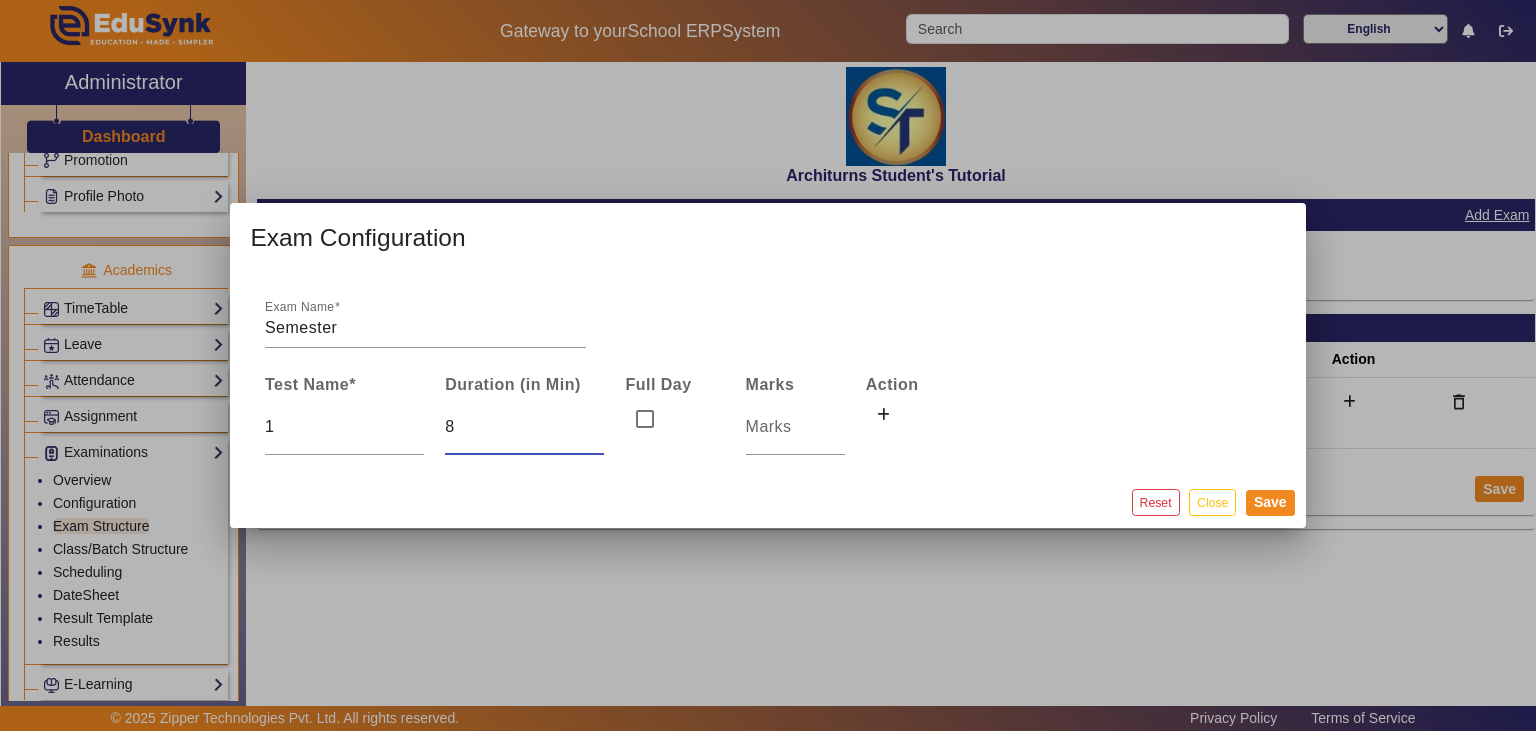 click on "8" at bounding box center (524, 427) 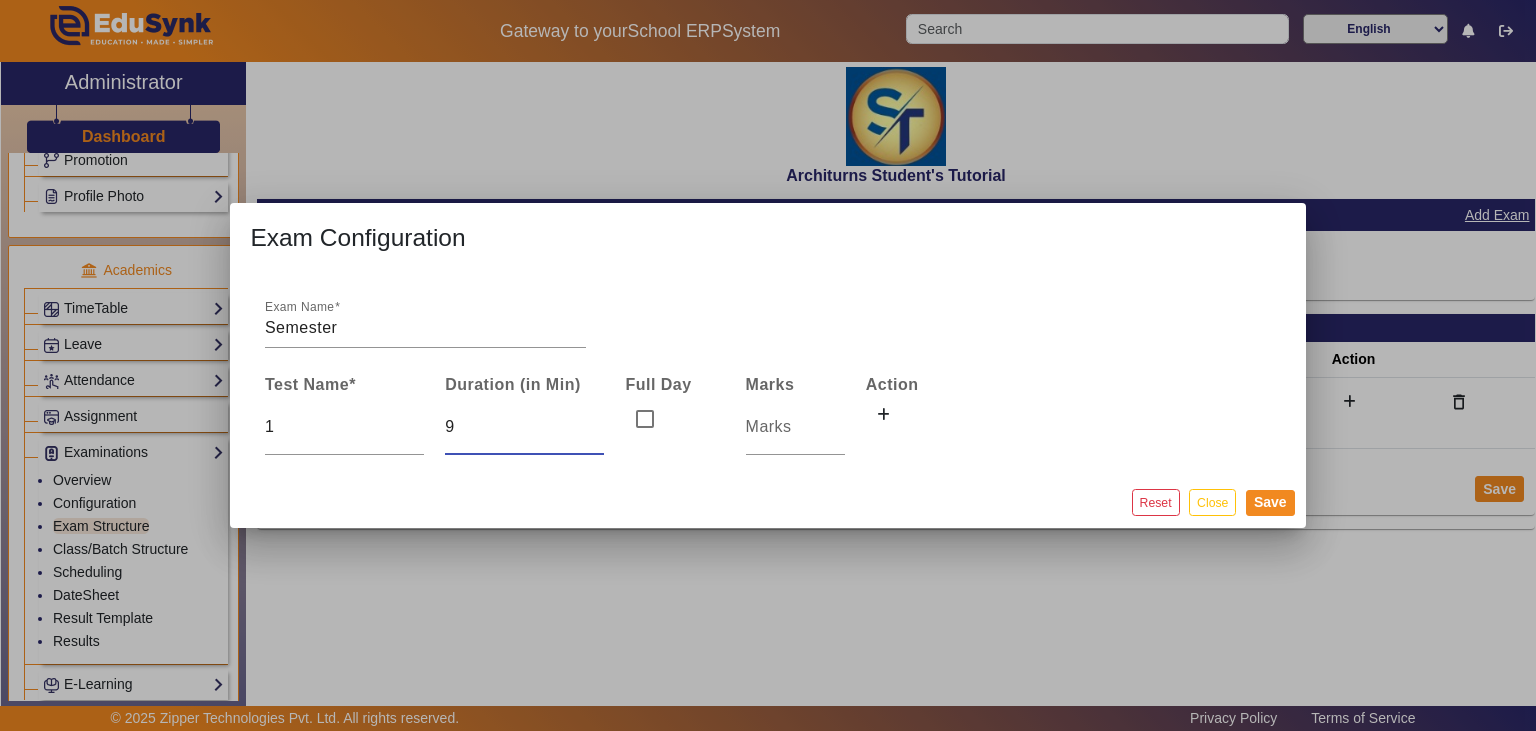 click on "9" at bounding box center [524, 427] 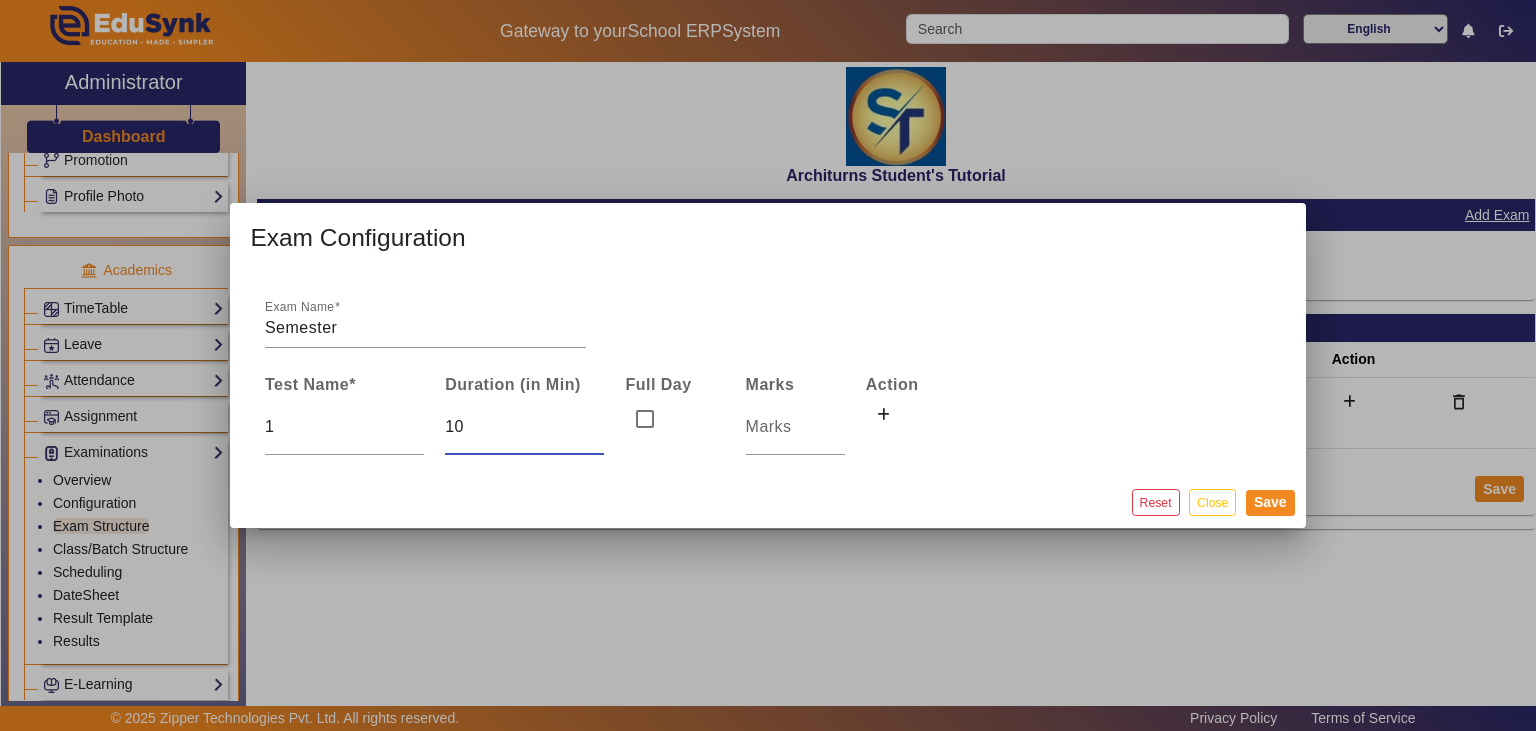 type on "10" 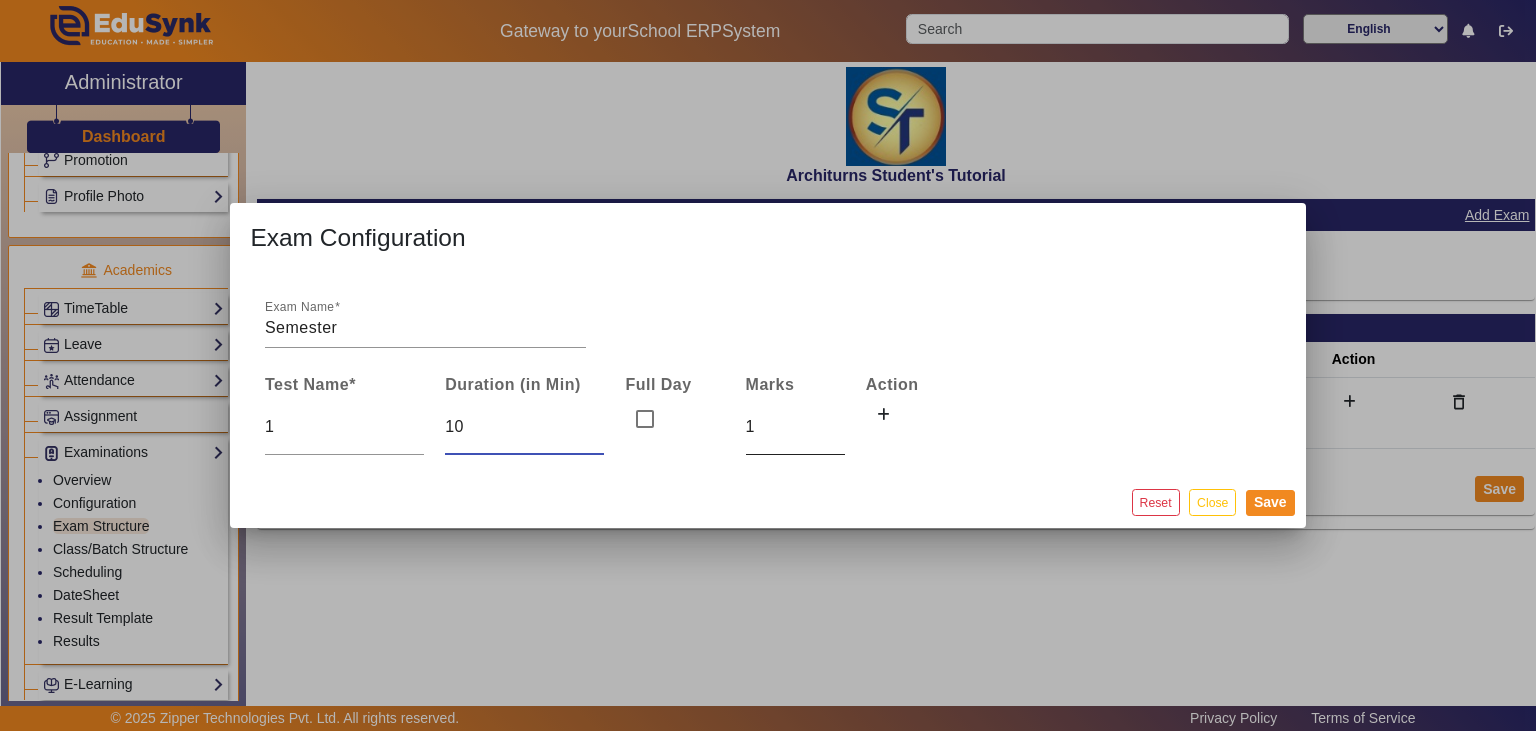 click on "1" at bounding box center [795, 427] 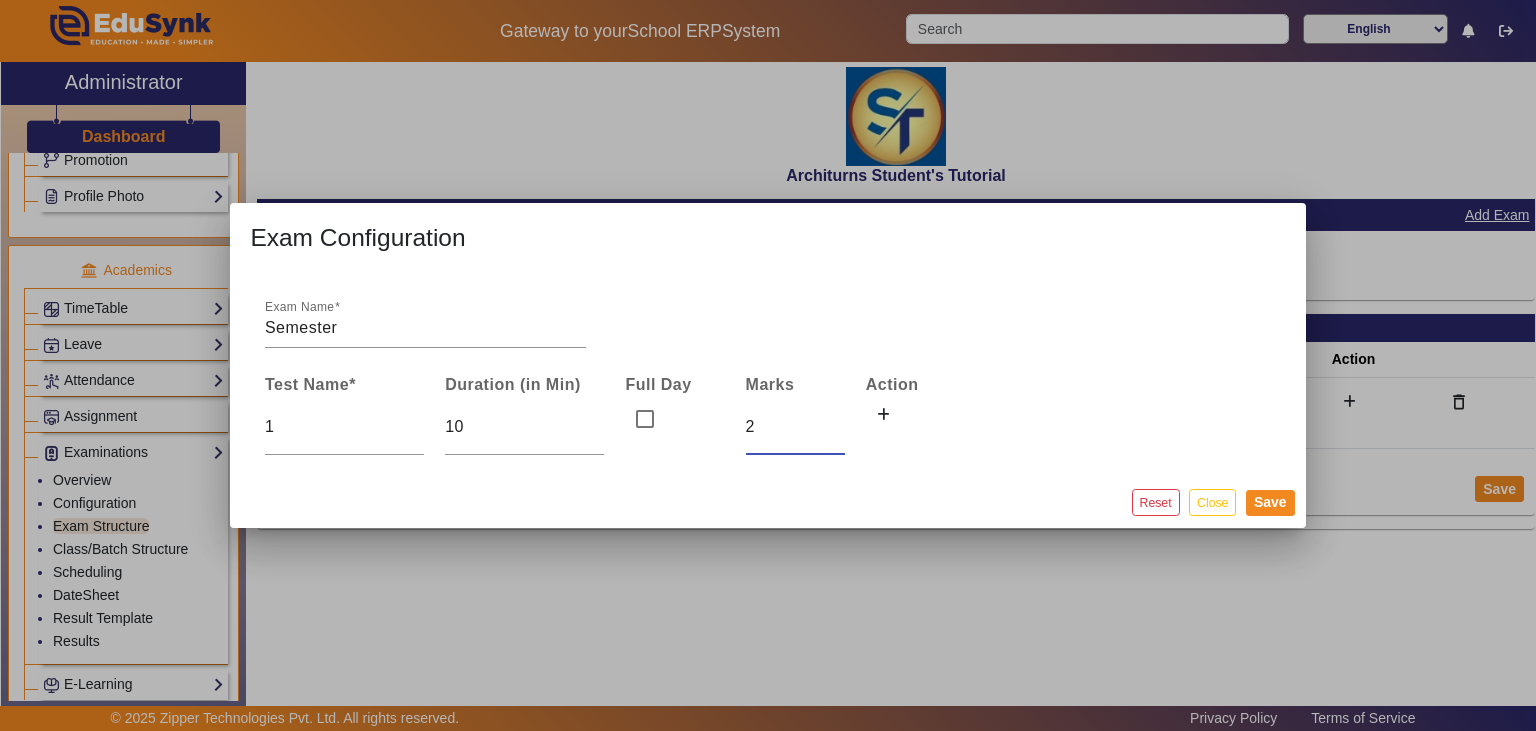 click on "2" at bounding box center [795, 427] 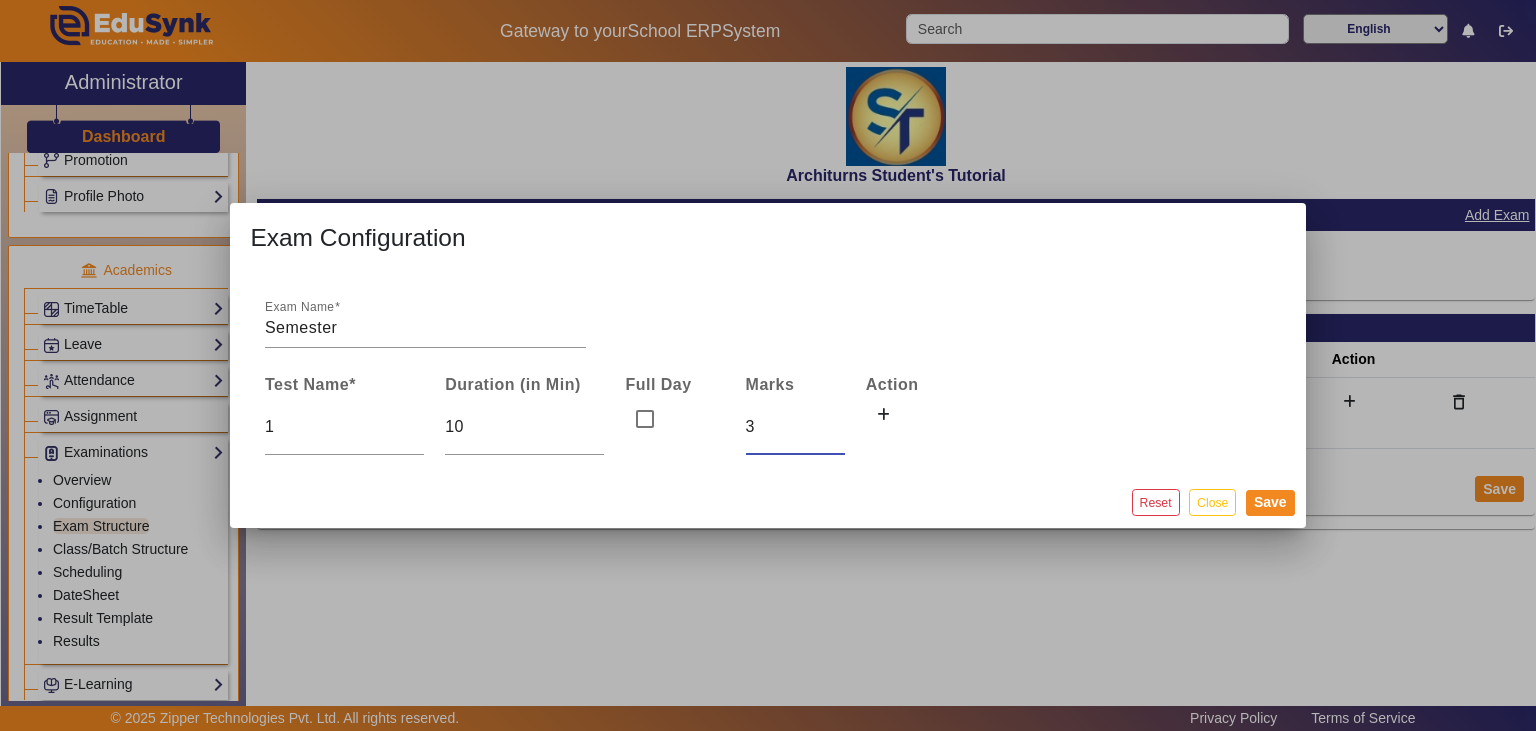 click on "3" at bounding box center [795, 427] 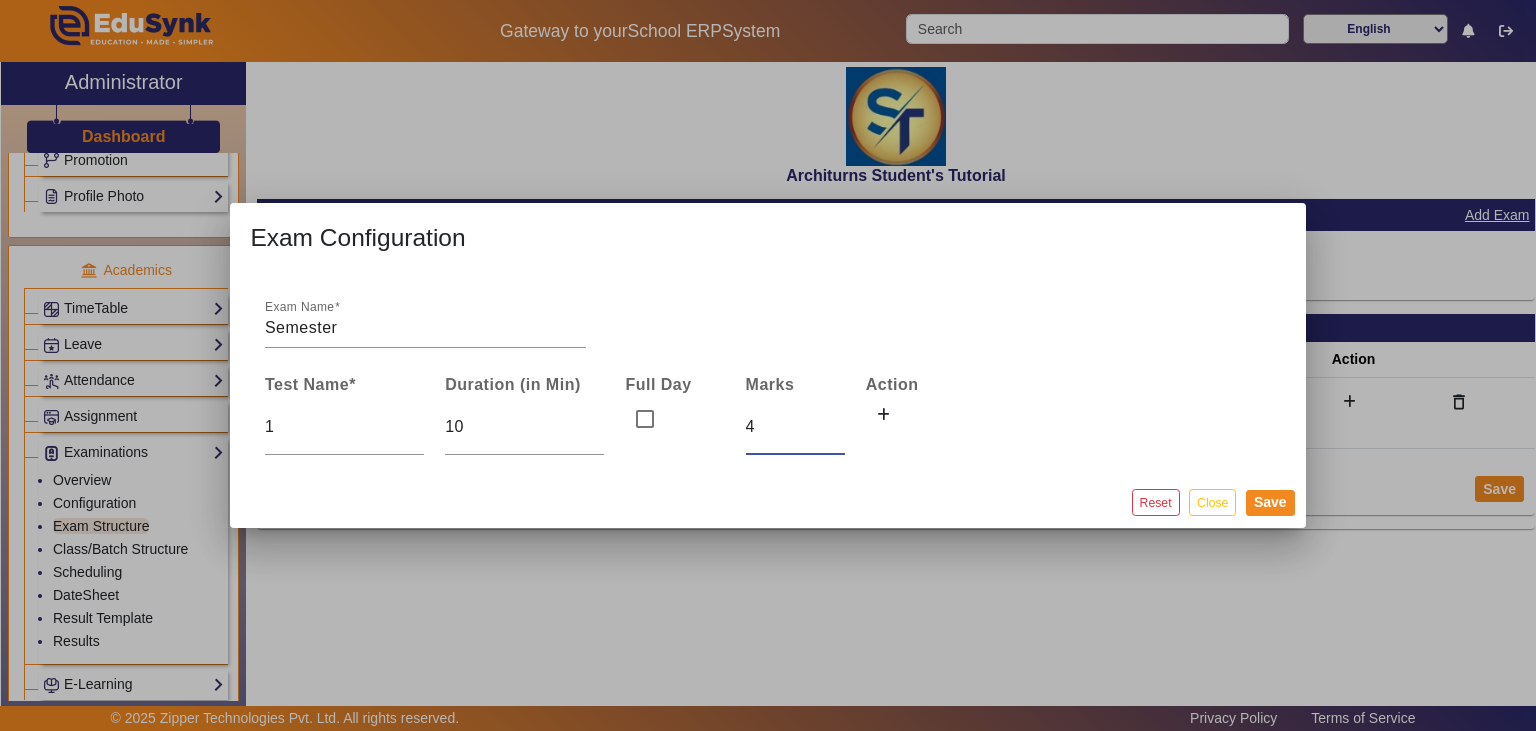 click on "4" at bounding box center (795, 427) 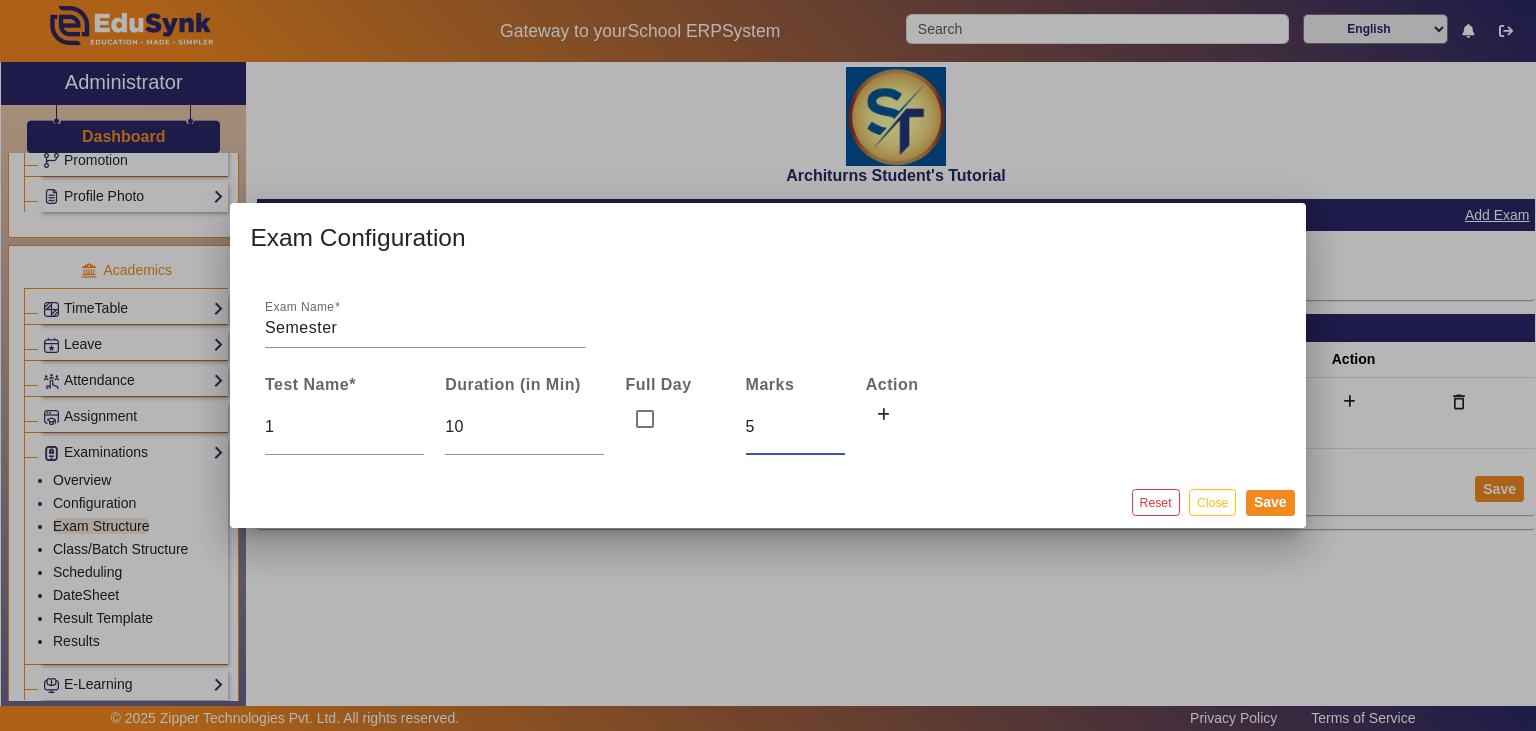 click on "5" at bounding box center [795, 427] 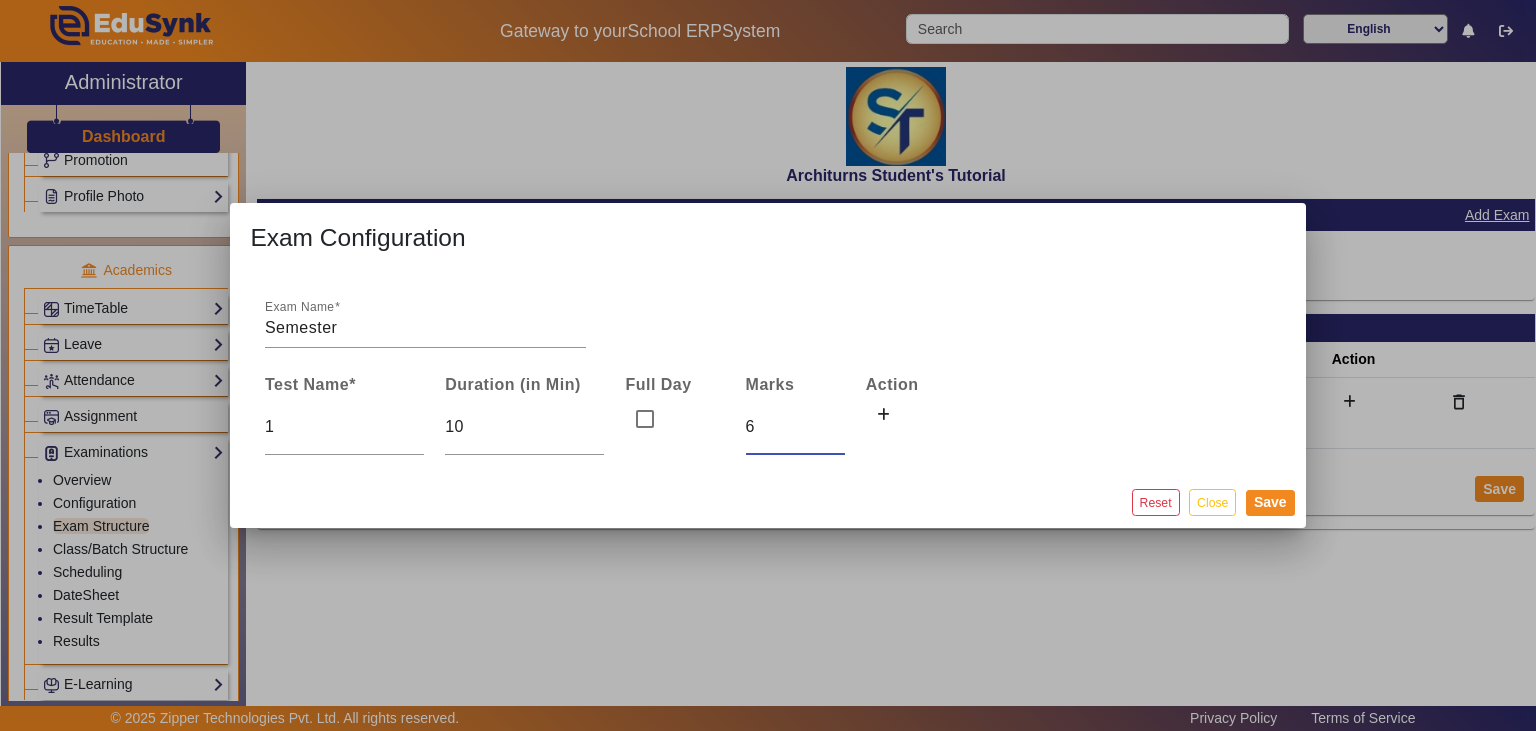click on "6" at bounding box center [795, 427] 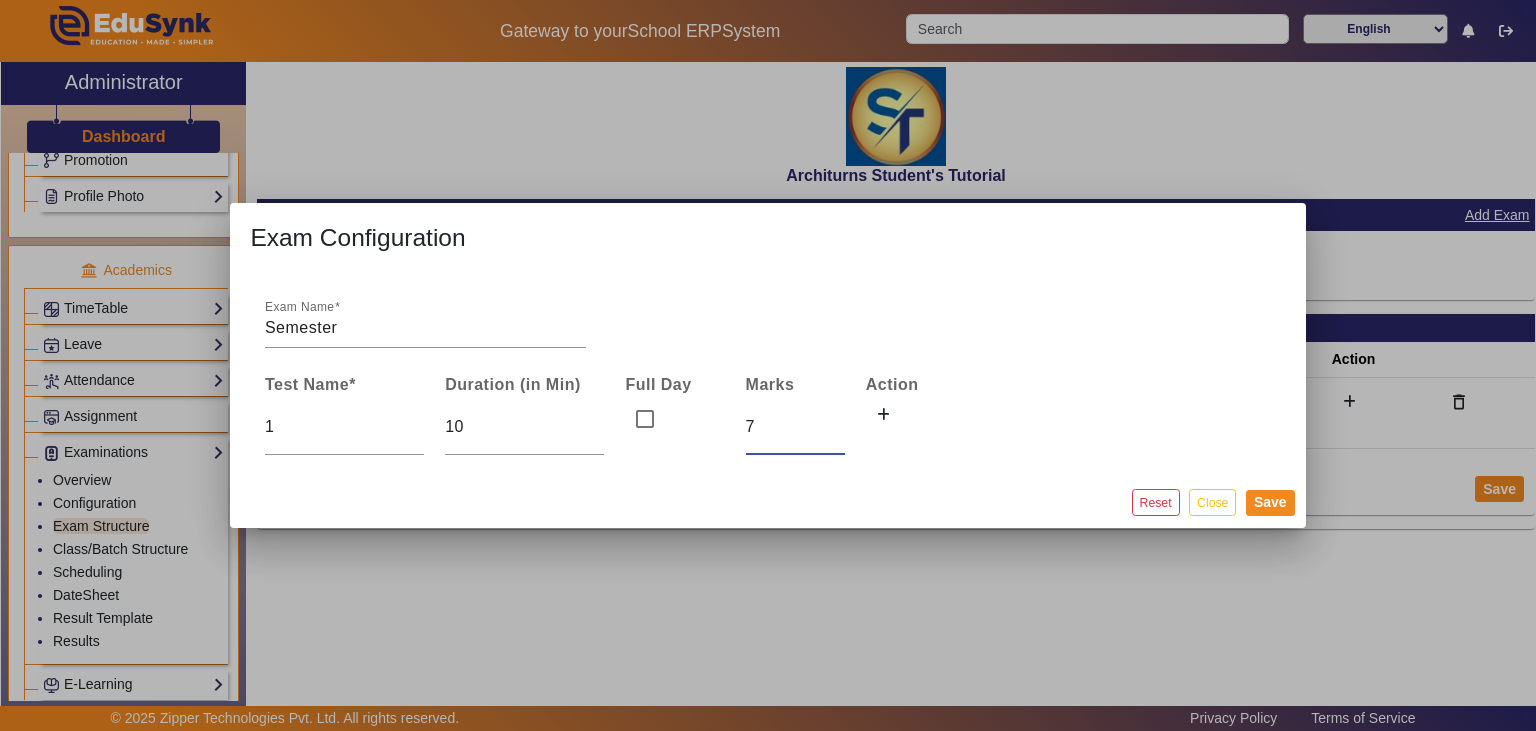click on "7" at bounding box center (795, 427) 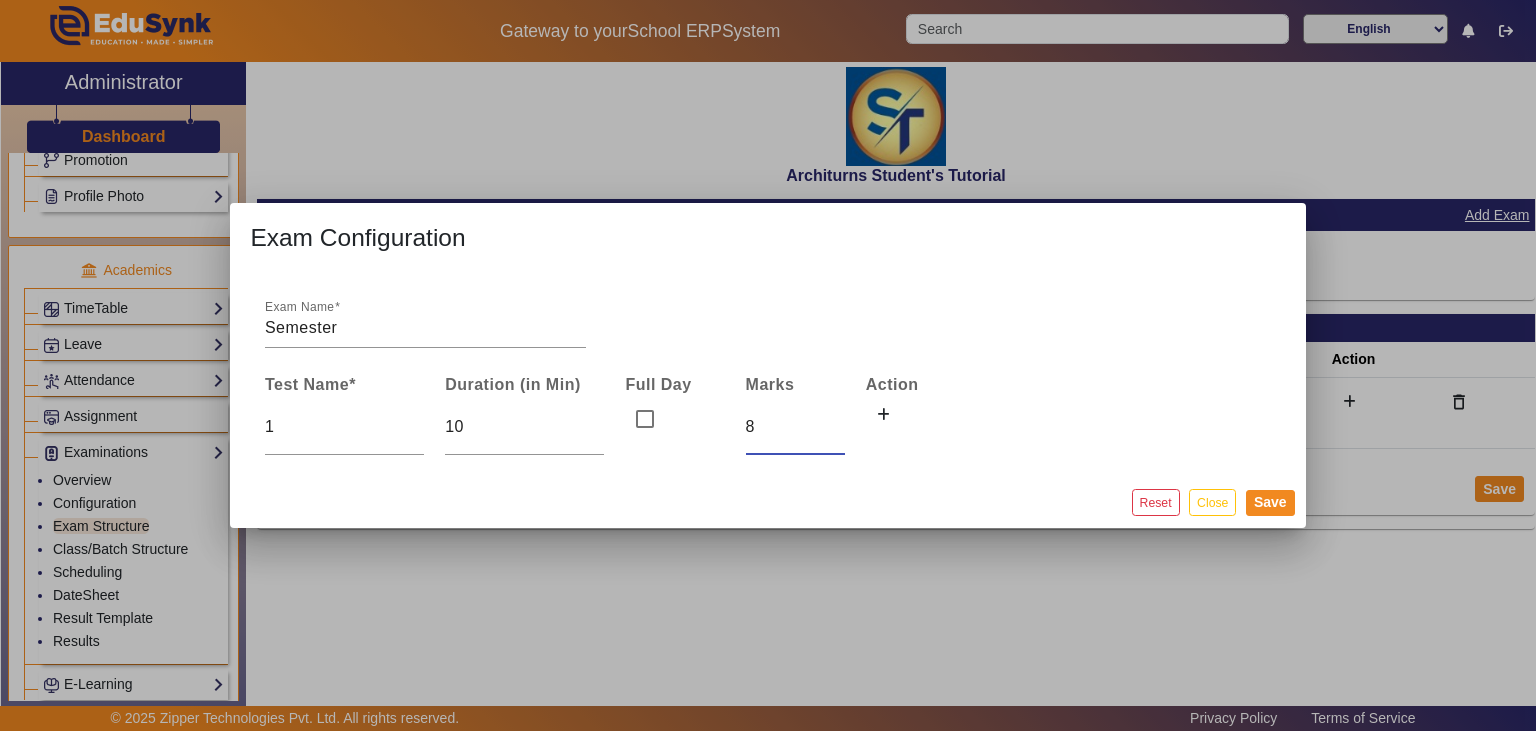 click on "8" at bounding box center (795, 427) 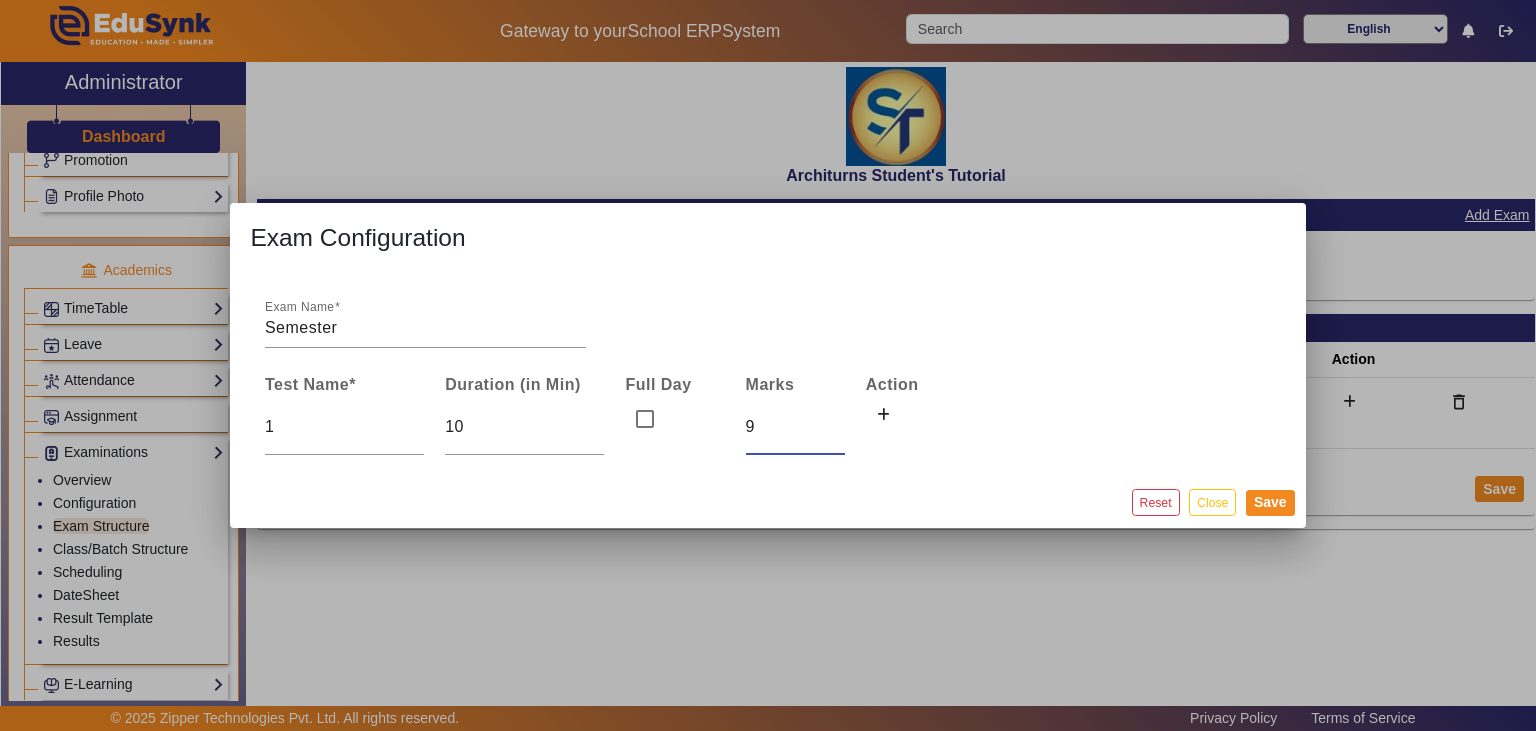 click on "9" at bounding box center [795, 427] 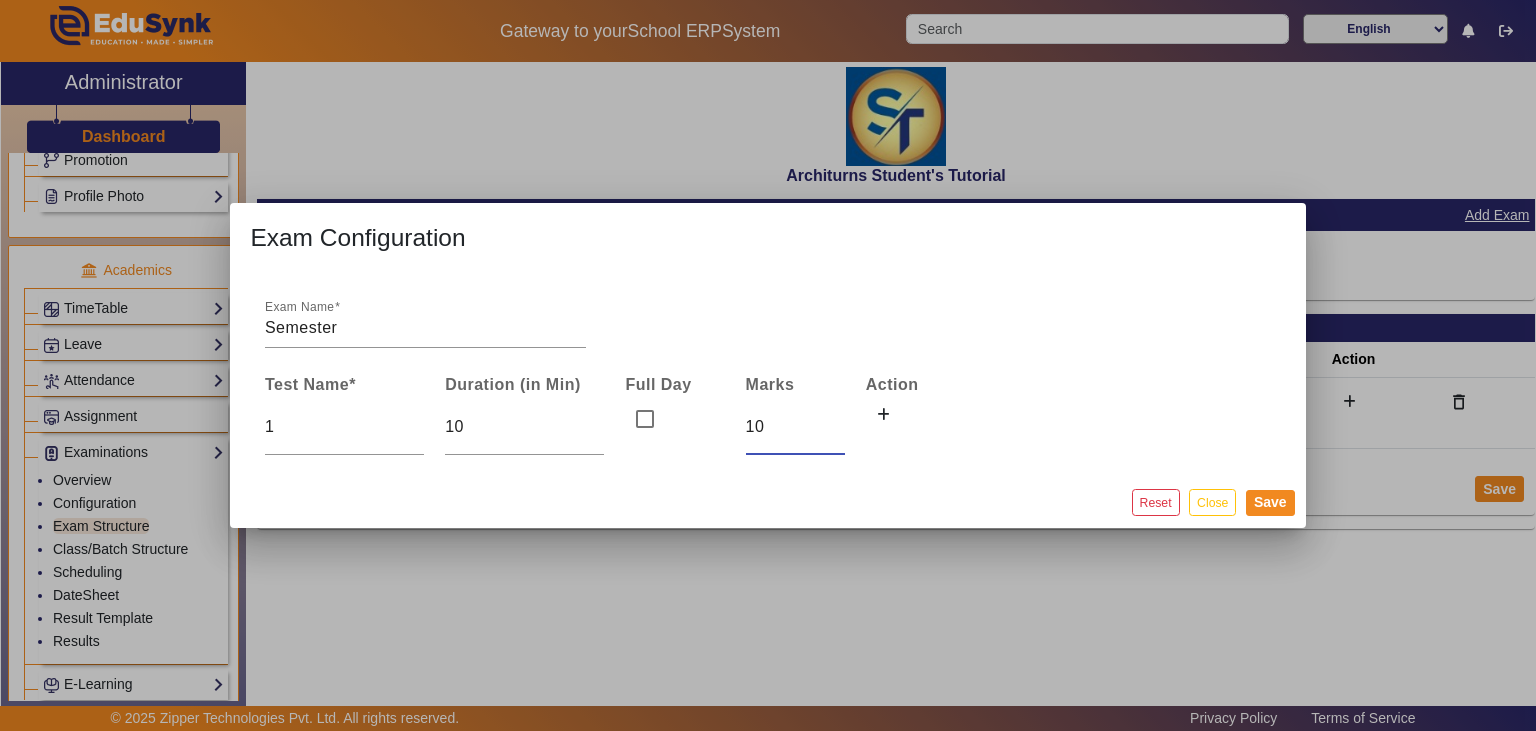 click on "10" at bounding box center [795, 427] 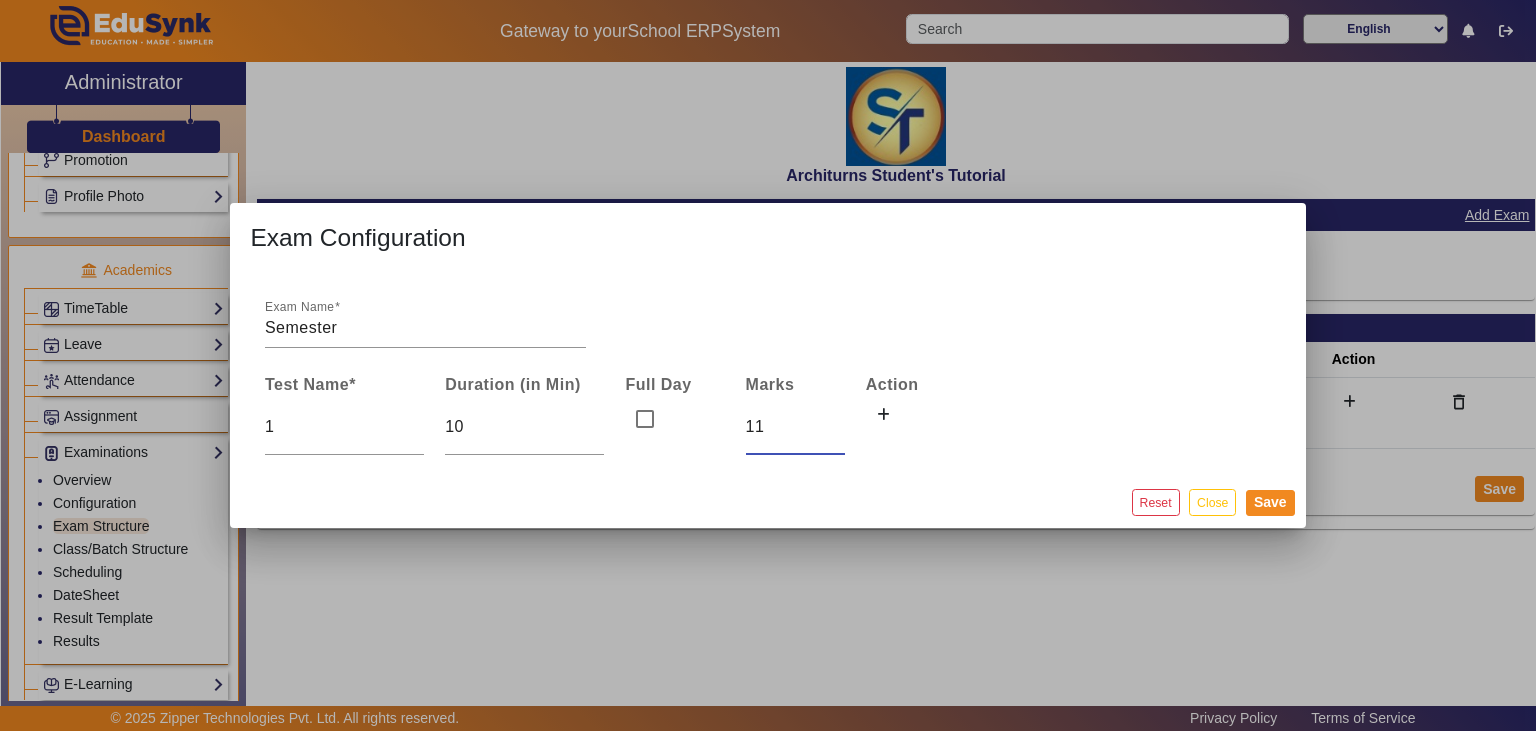 click on "11" at bounding box center [795, 427] 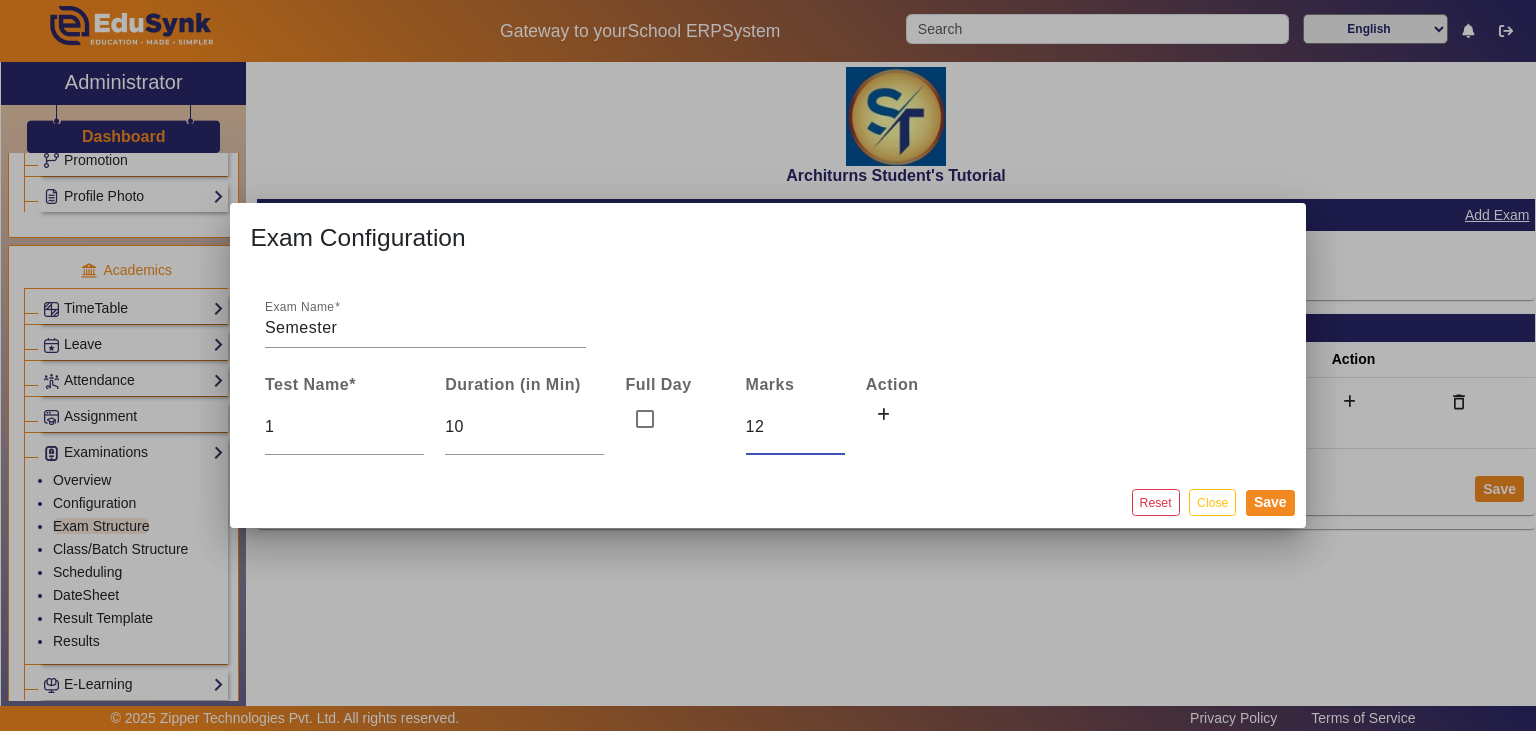 click on "12" at bounding box center (795, 427) 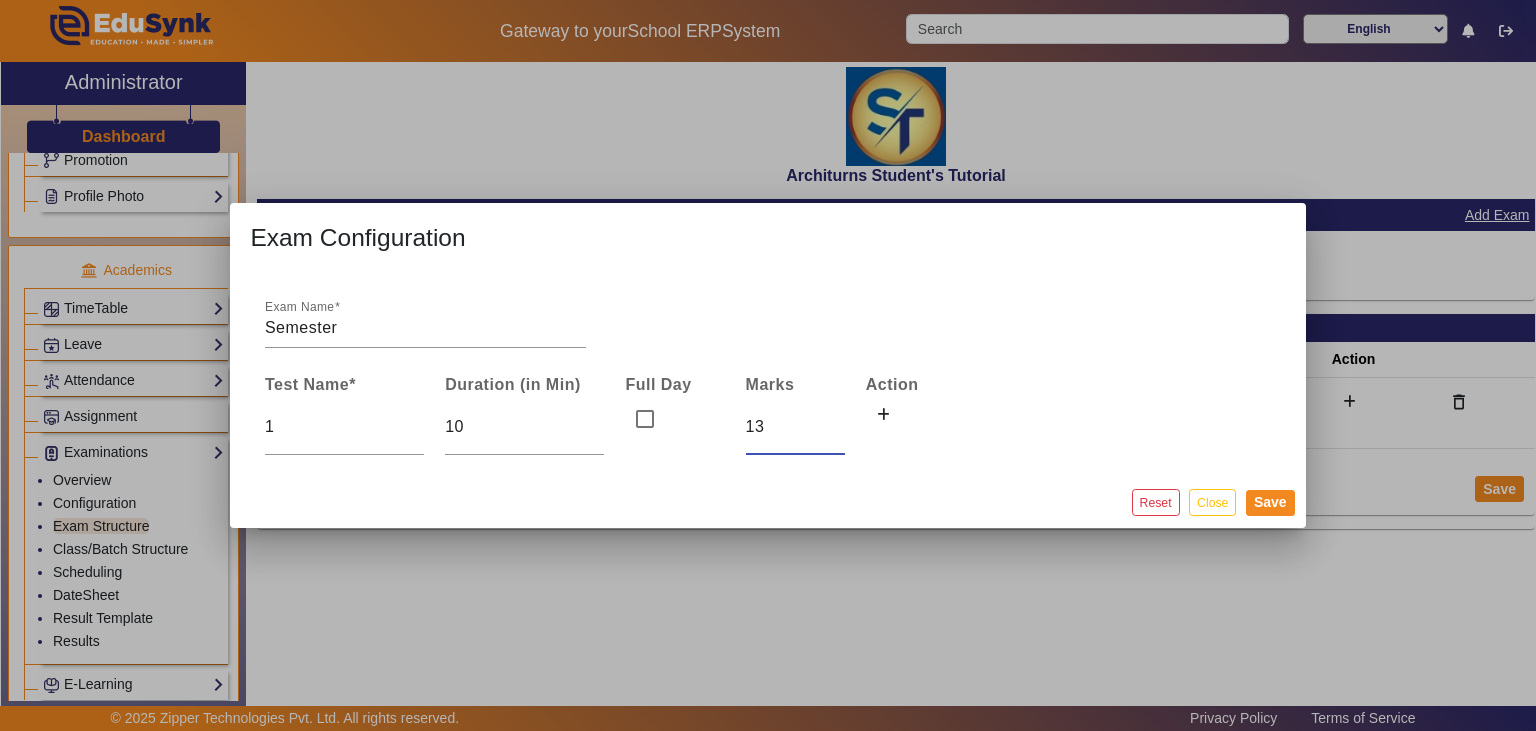 click on "13" at bounding box center (795, 427) 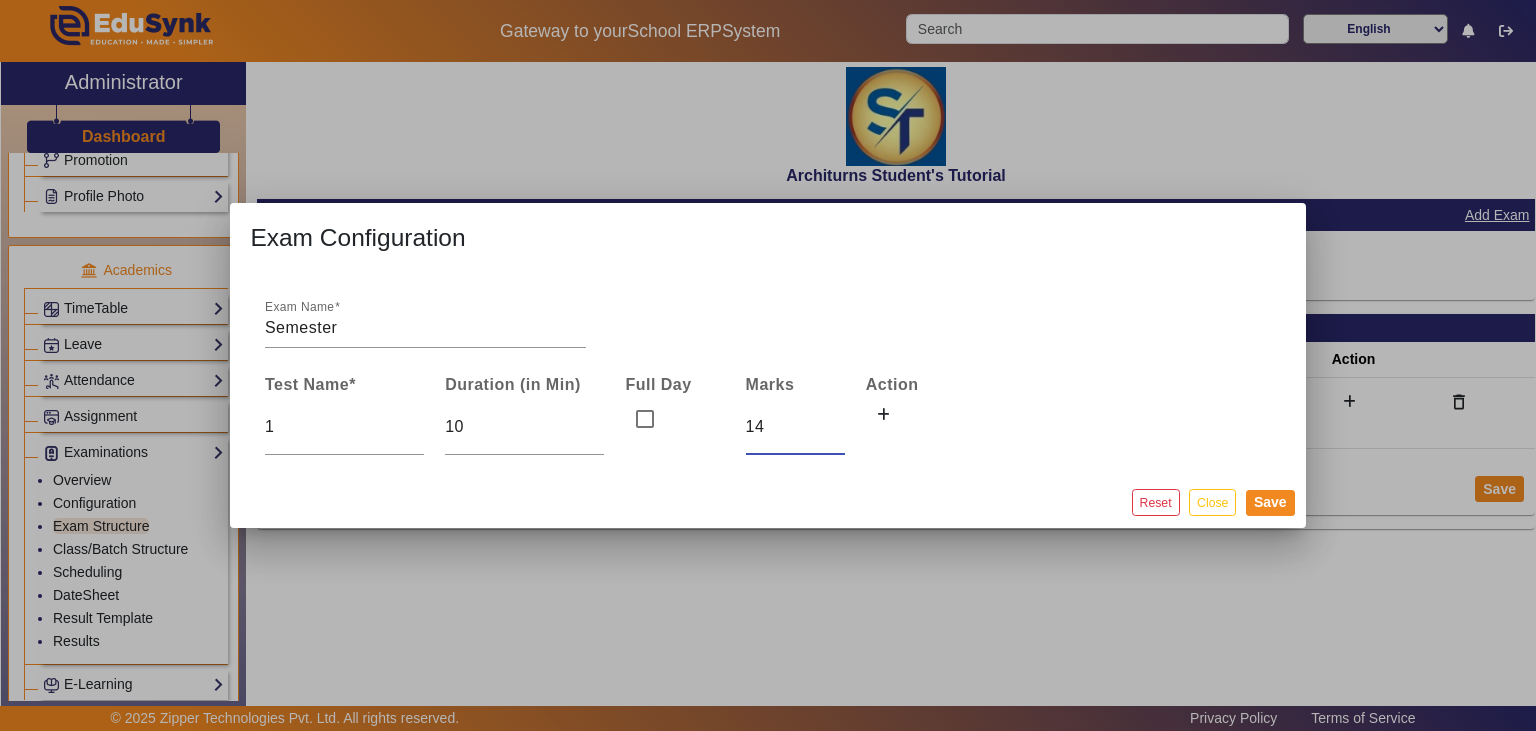 click on "14" at bounding box center (795, 427) 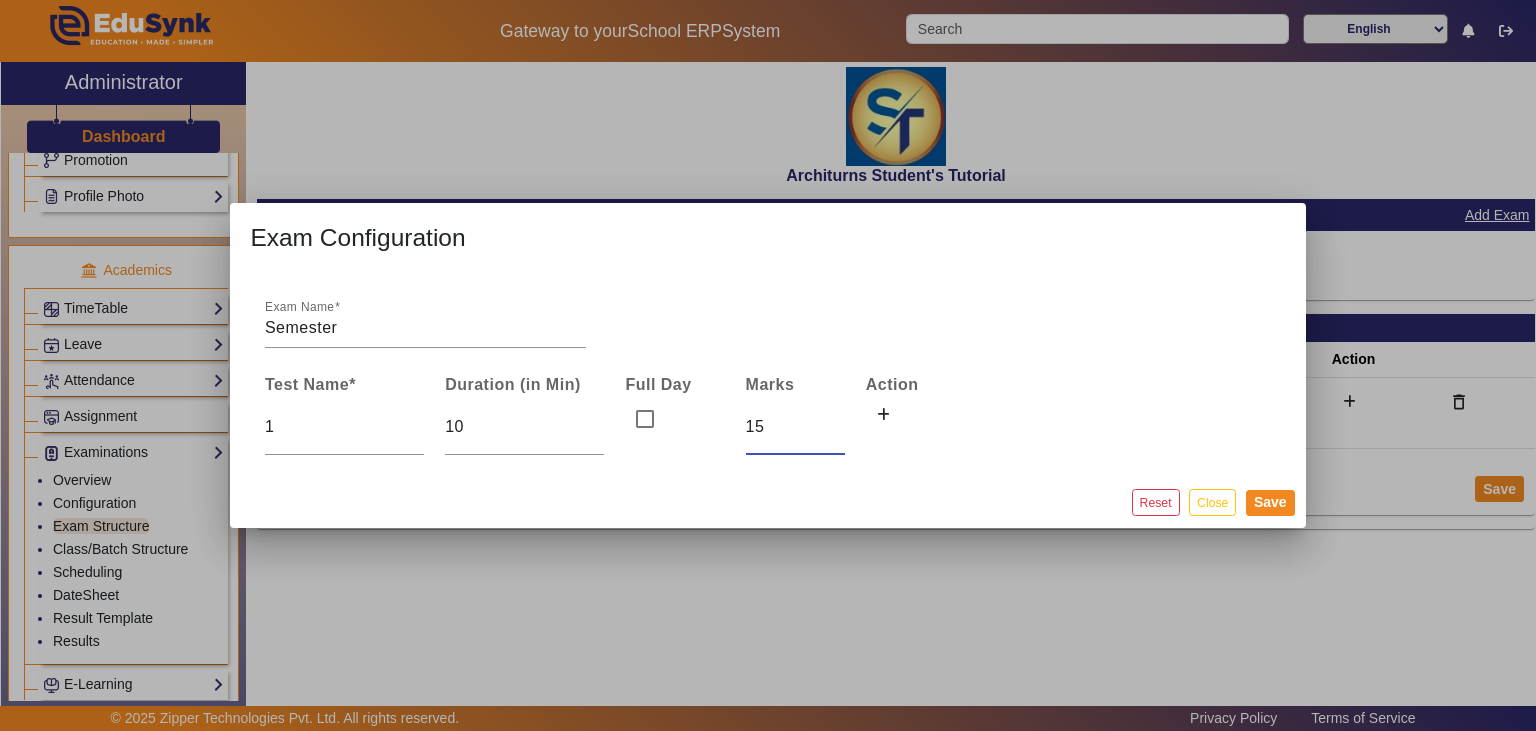 click on "15" at bounding box center [795, 427] 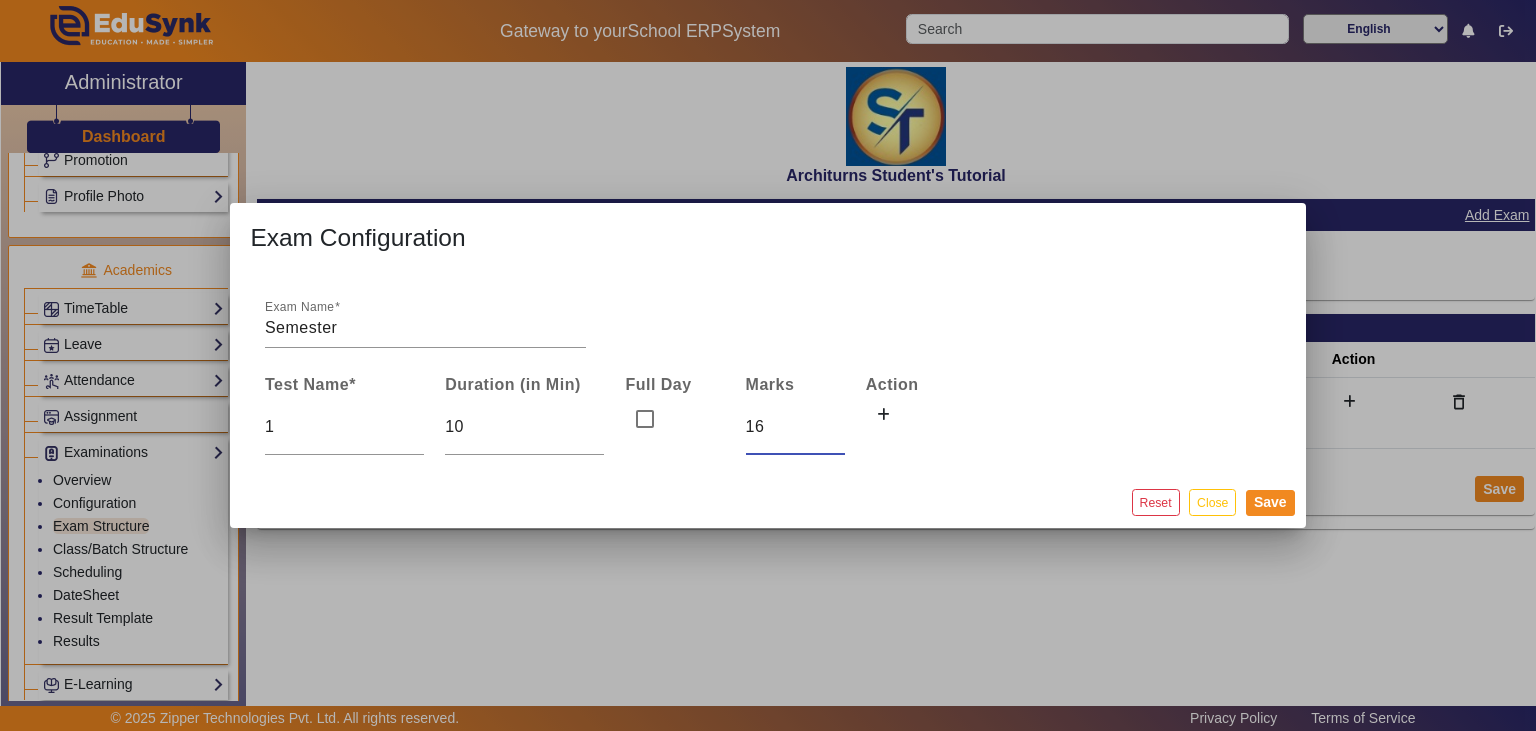 click on "16" at bounding box center (795, 427) 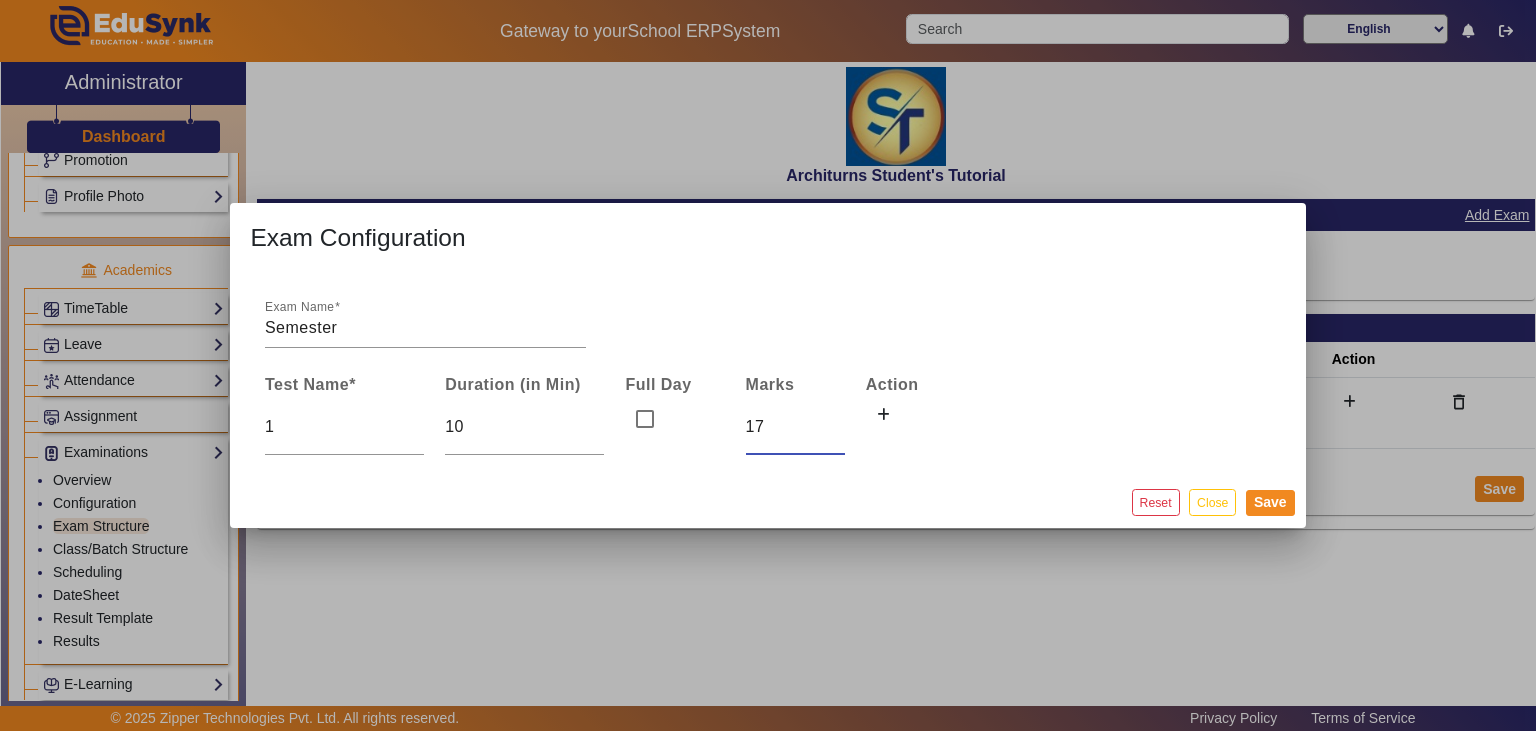 click on "17" at bounding box center (795, 427) 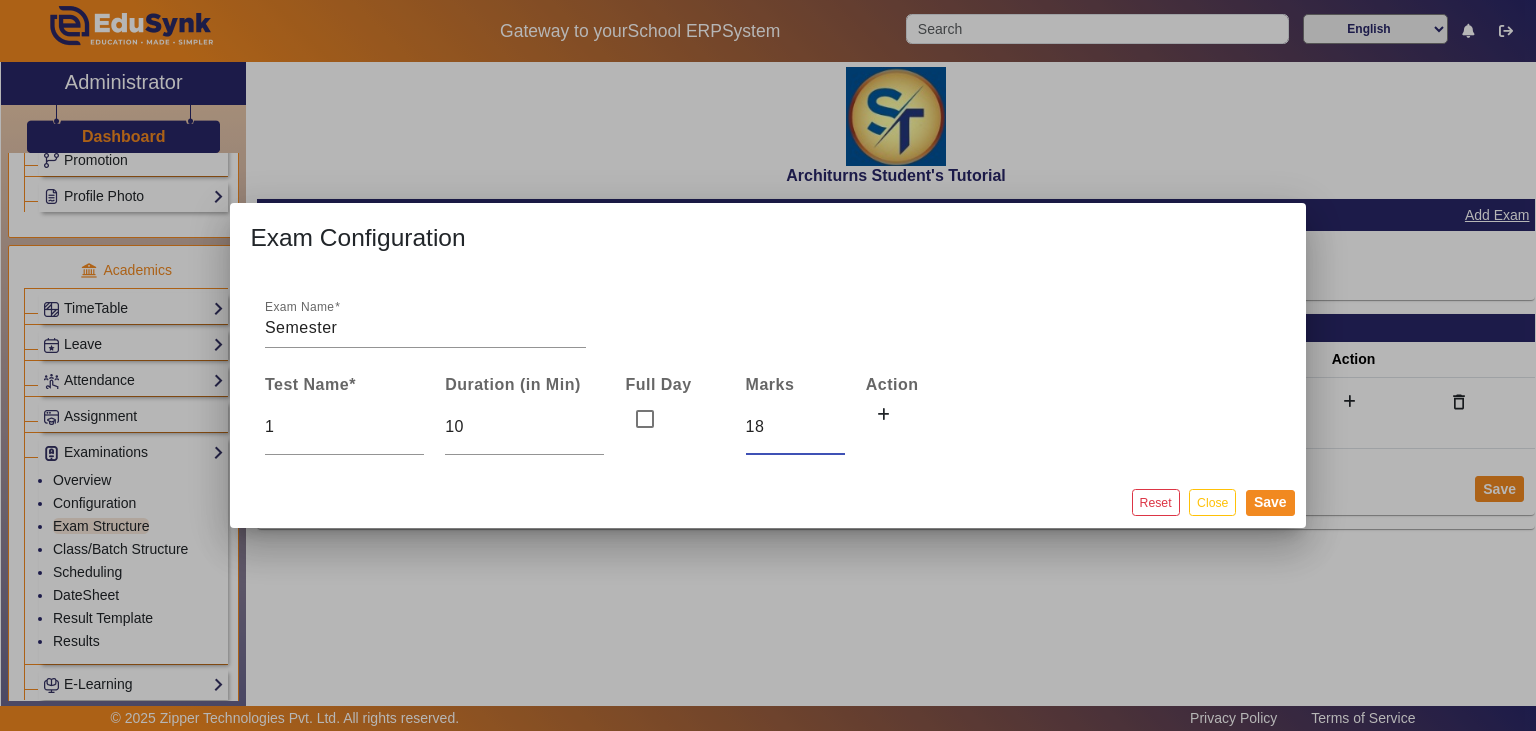 click on "18" at bounding box center (795, 427) 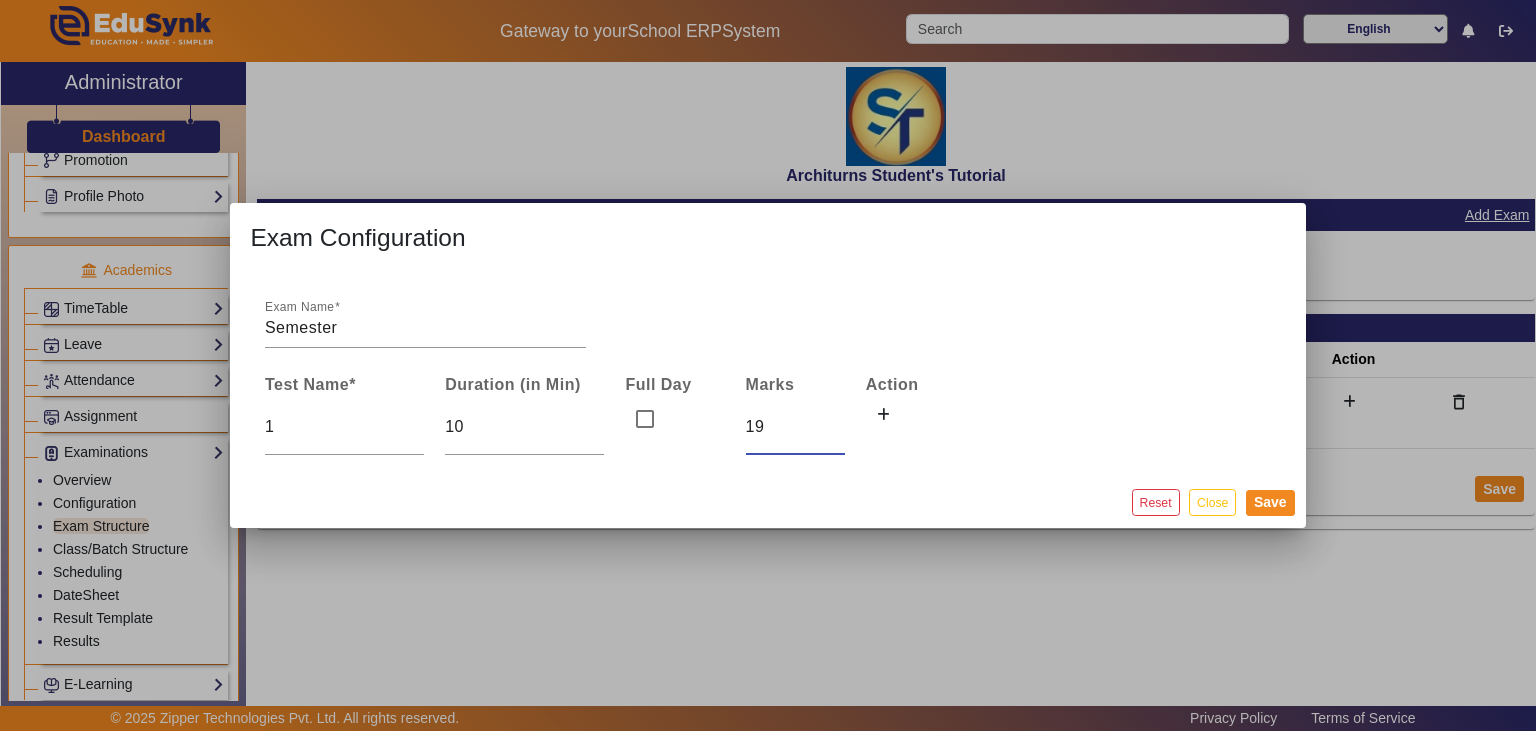 click on "19" at bounding box center [795, 427] 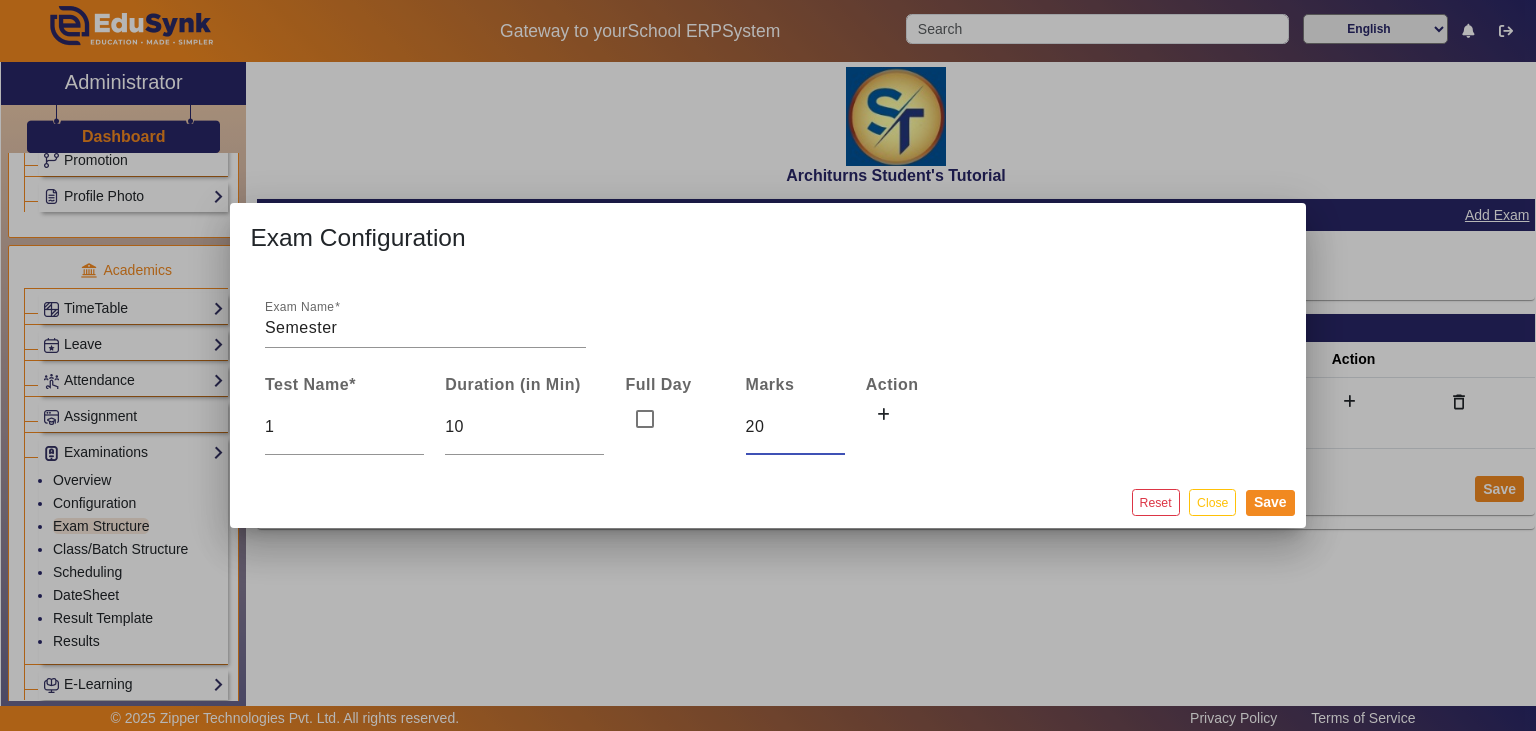 type on "20" 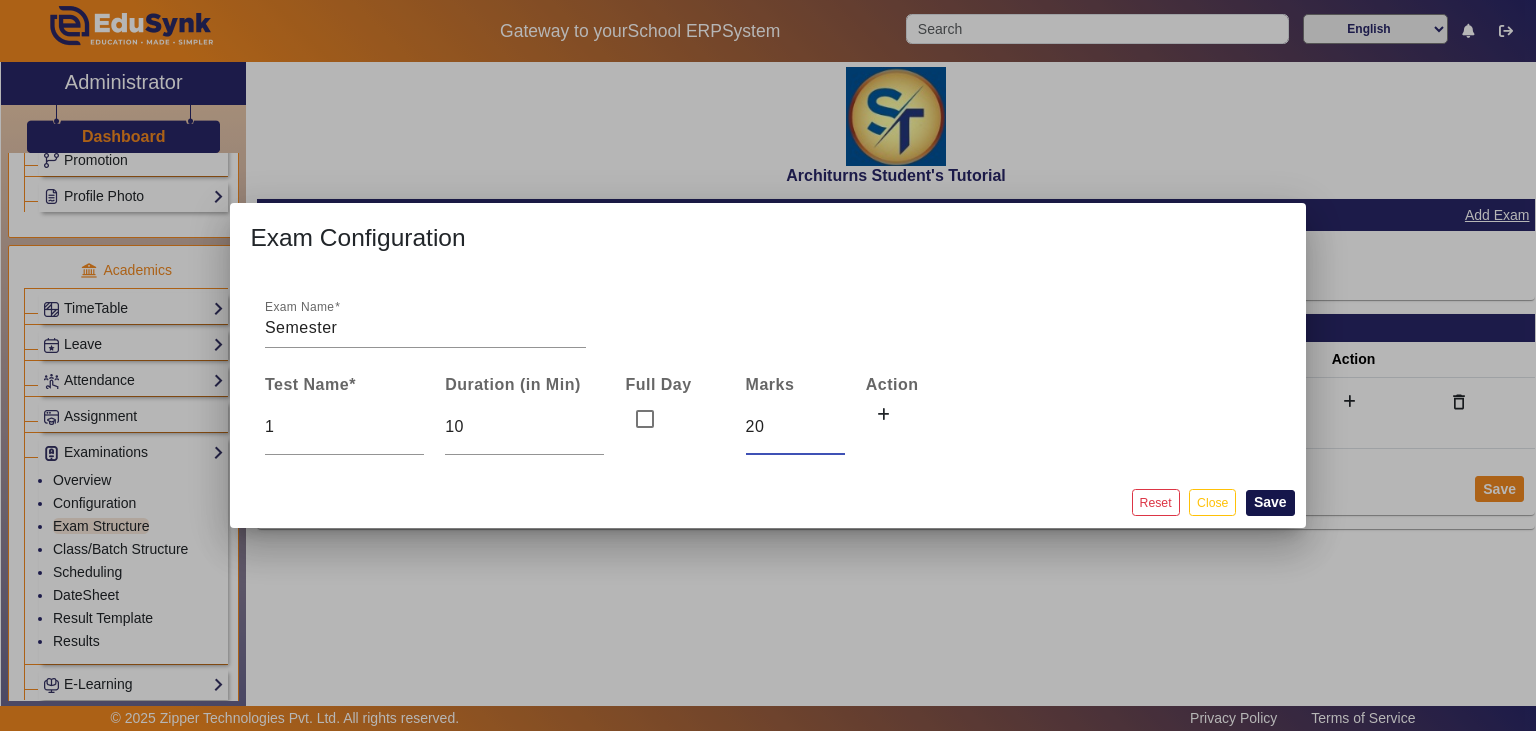 click on "Save" 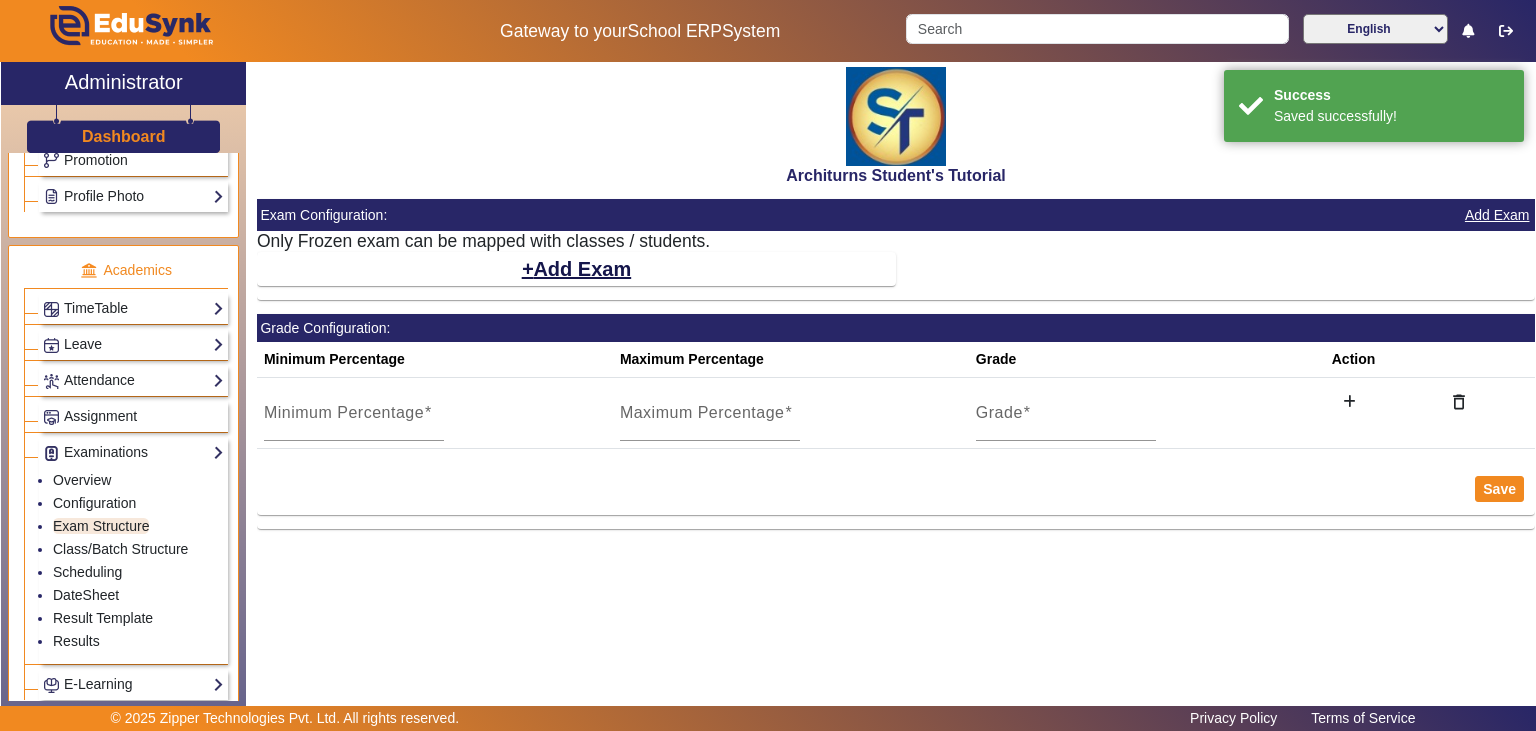 scroll, scrollTop: 706, scrollLeft: 0, axis: vertical 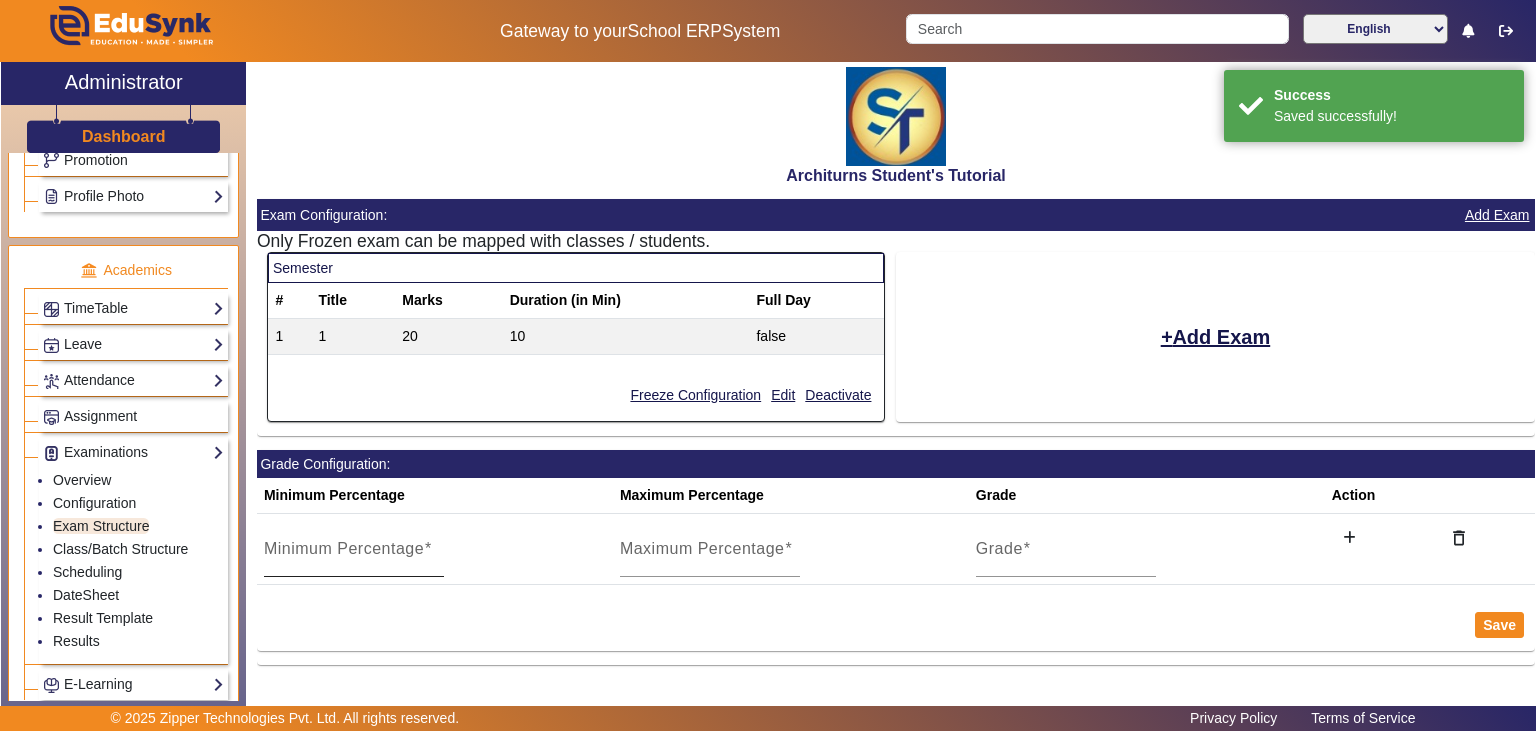 click on "Minimum Percentage" at bounding box center [344, 548] 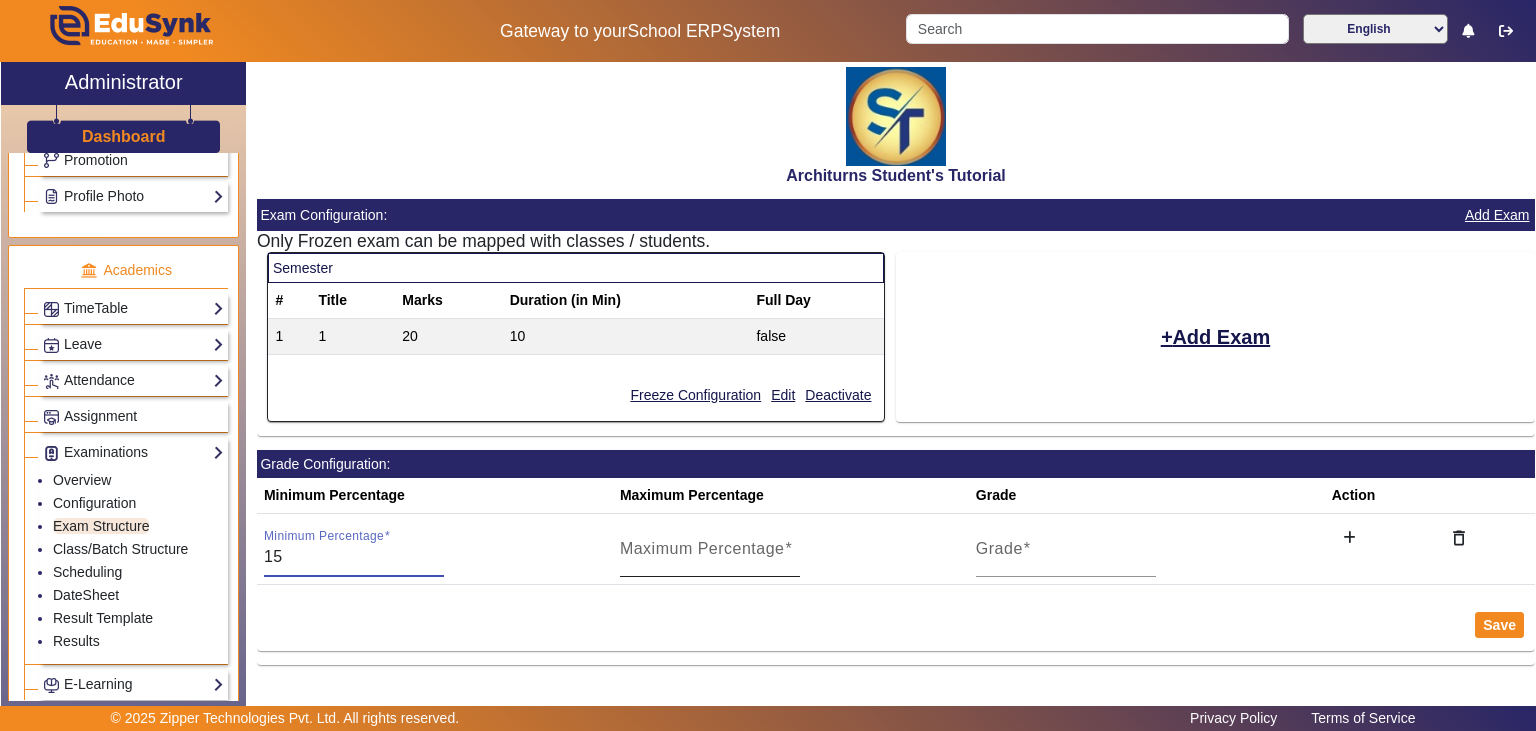 type on "15" 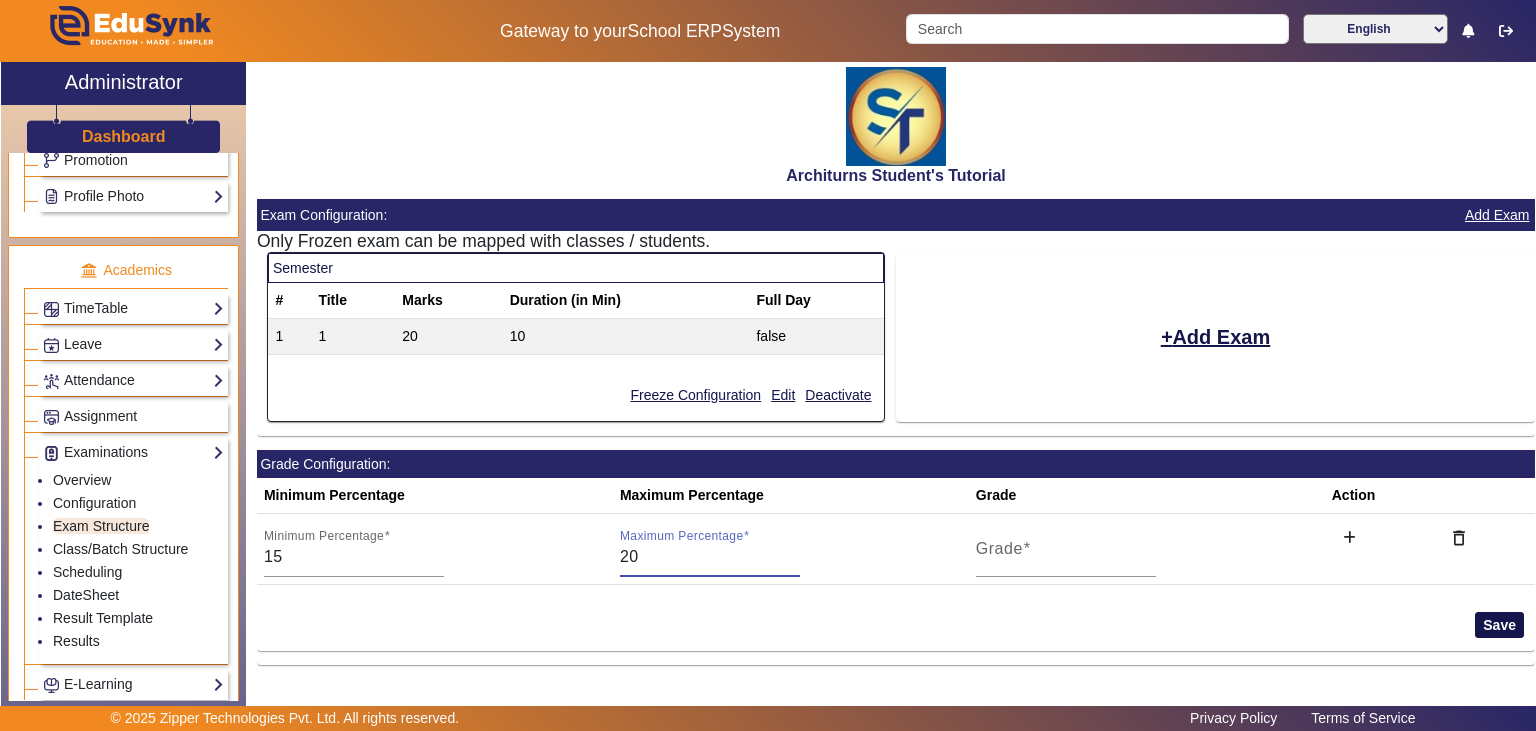 type on "20" 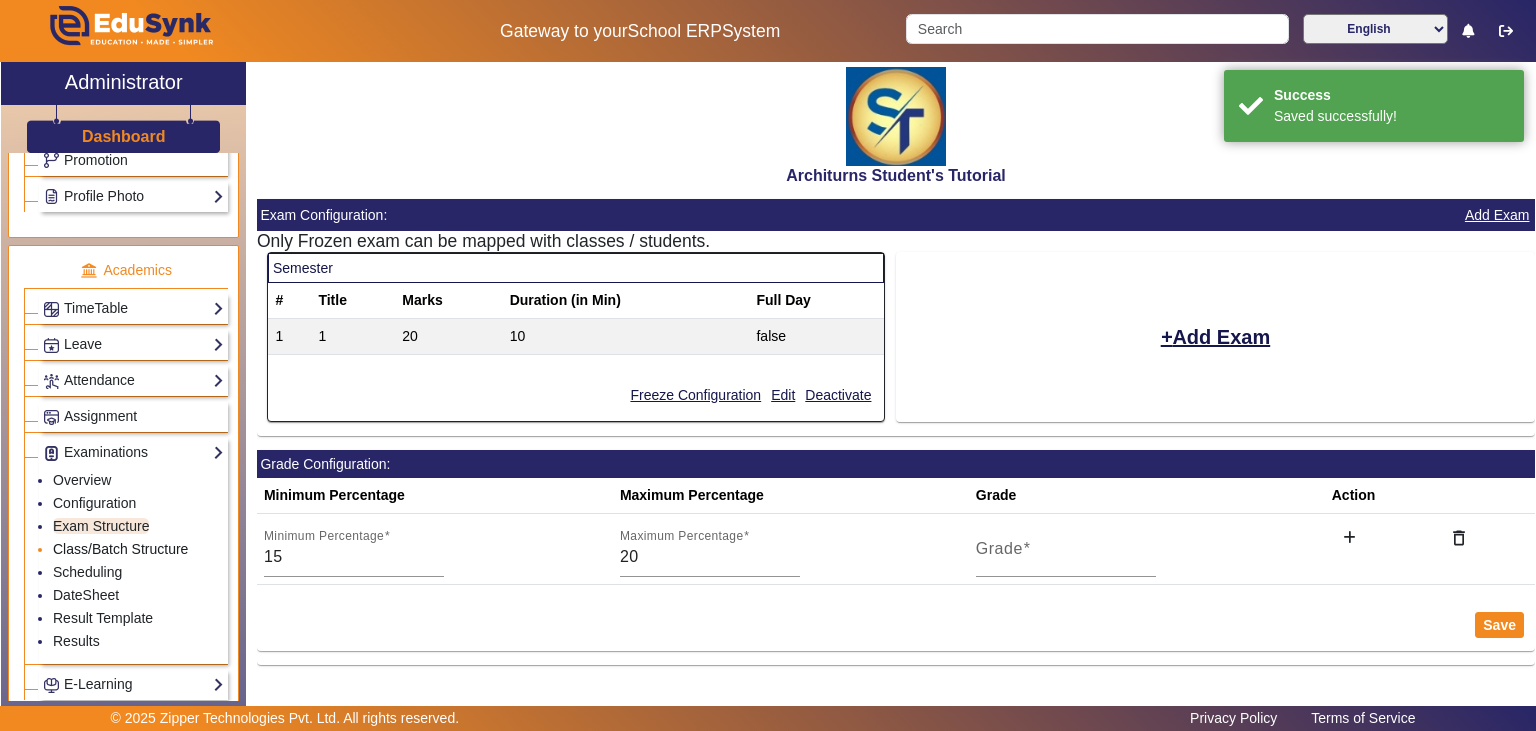 click on "Class/Batch Structure" 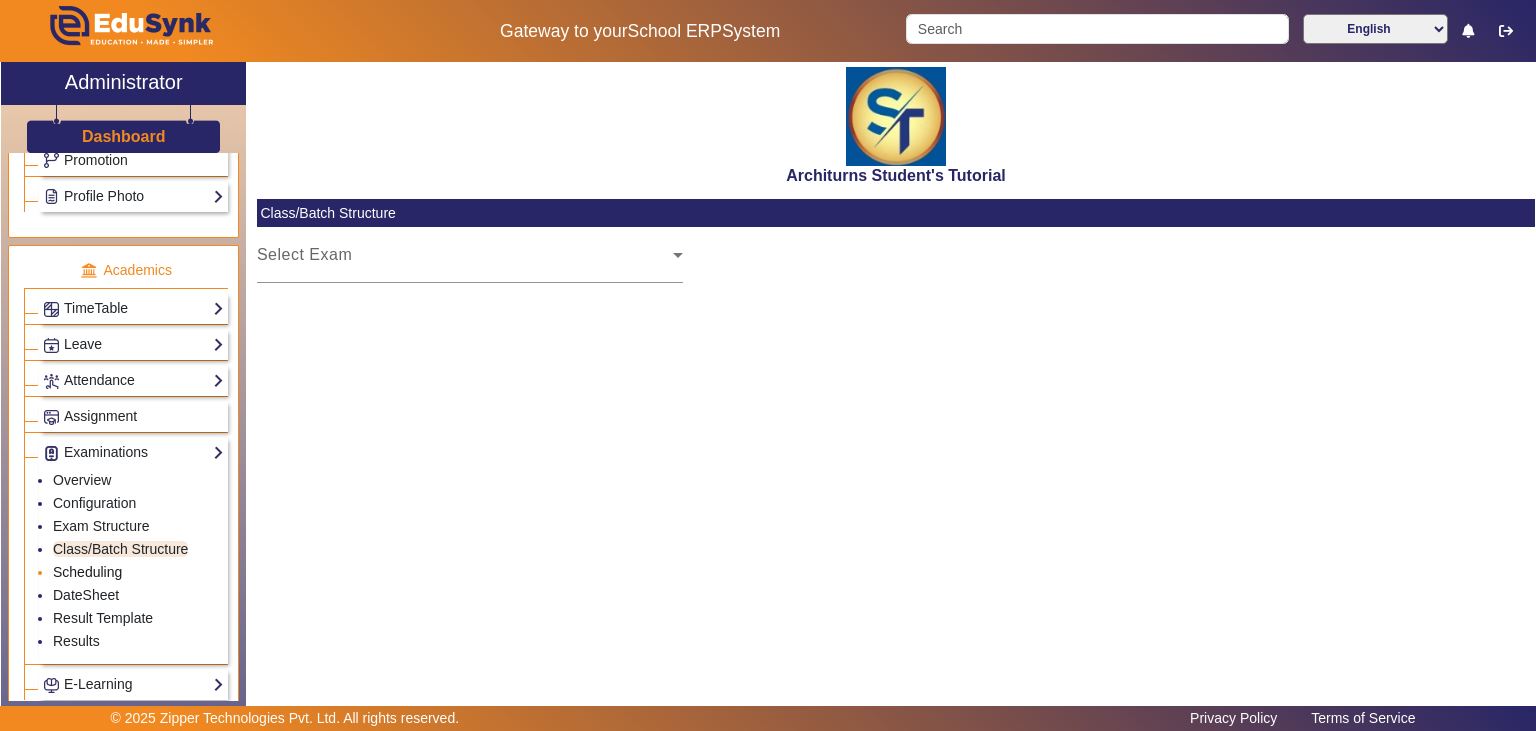 click on "Scheduling" 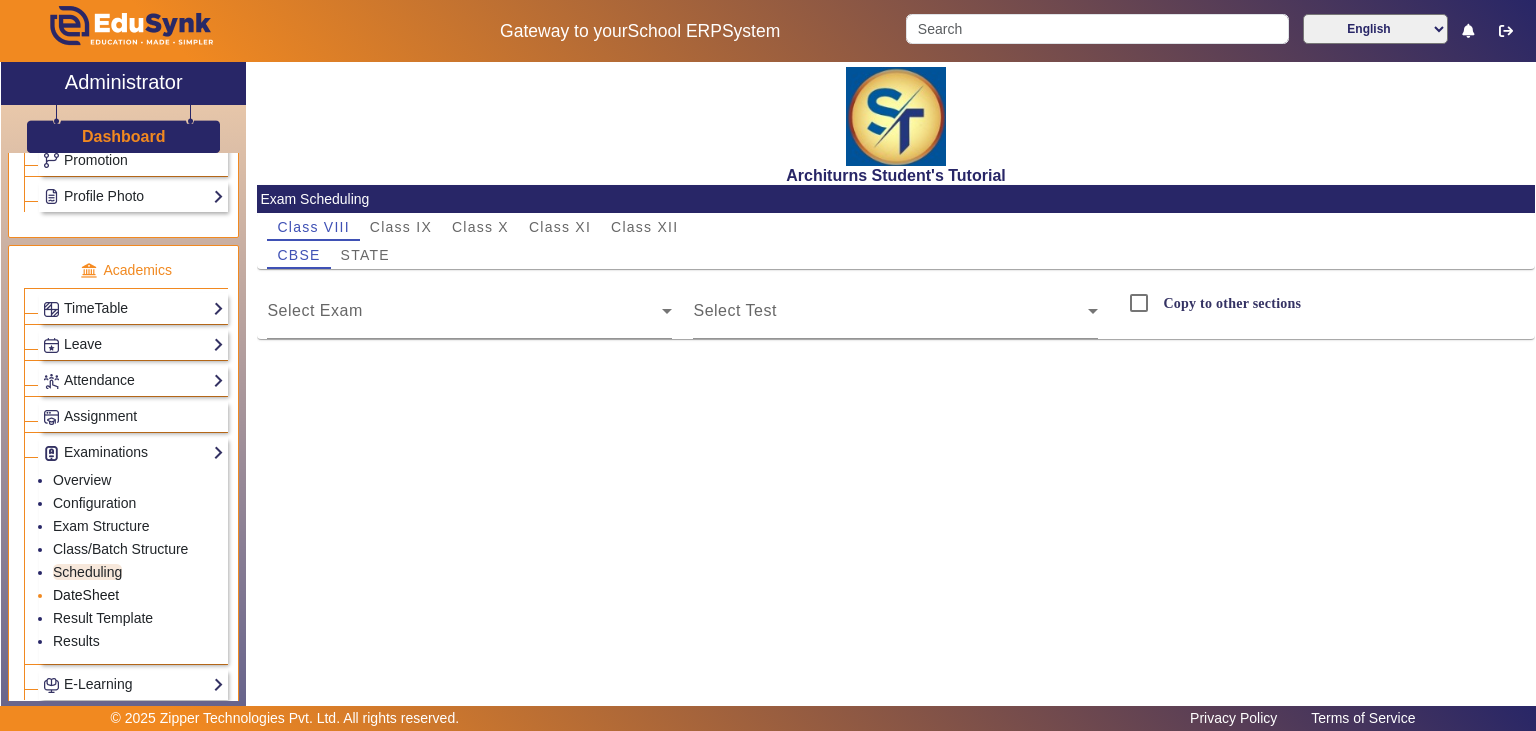 click on "DateSheet" 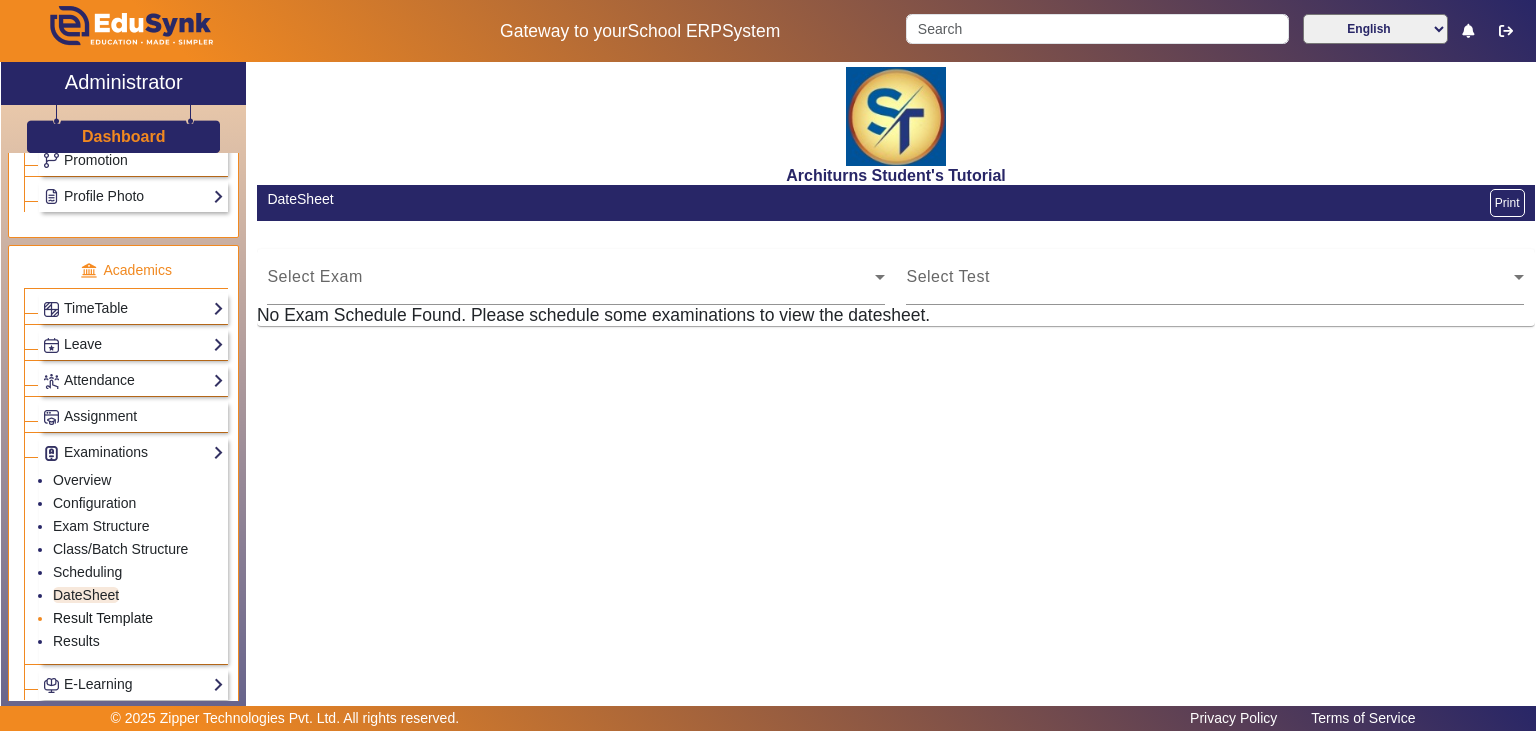 click on "Result Template" 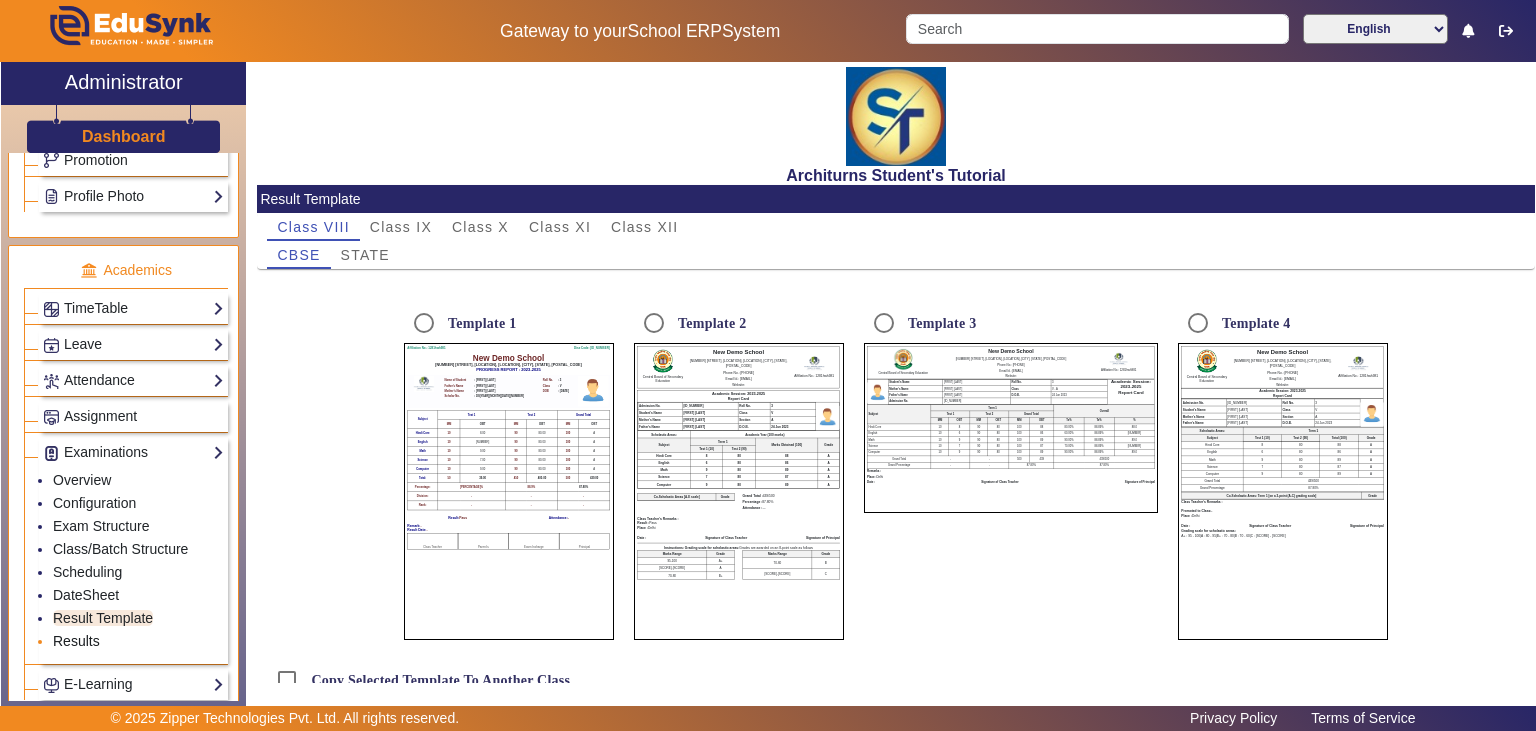 click on "Results" 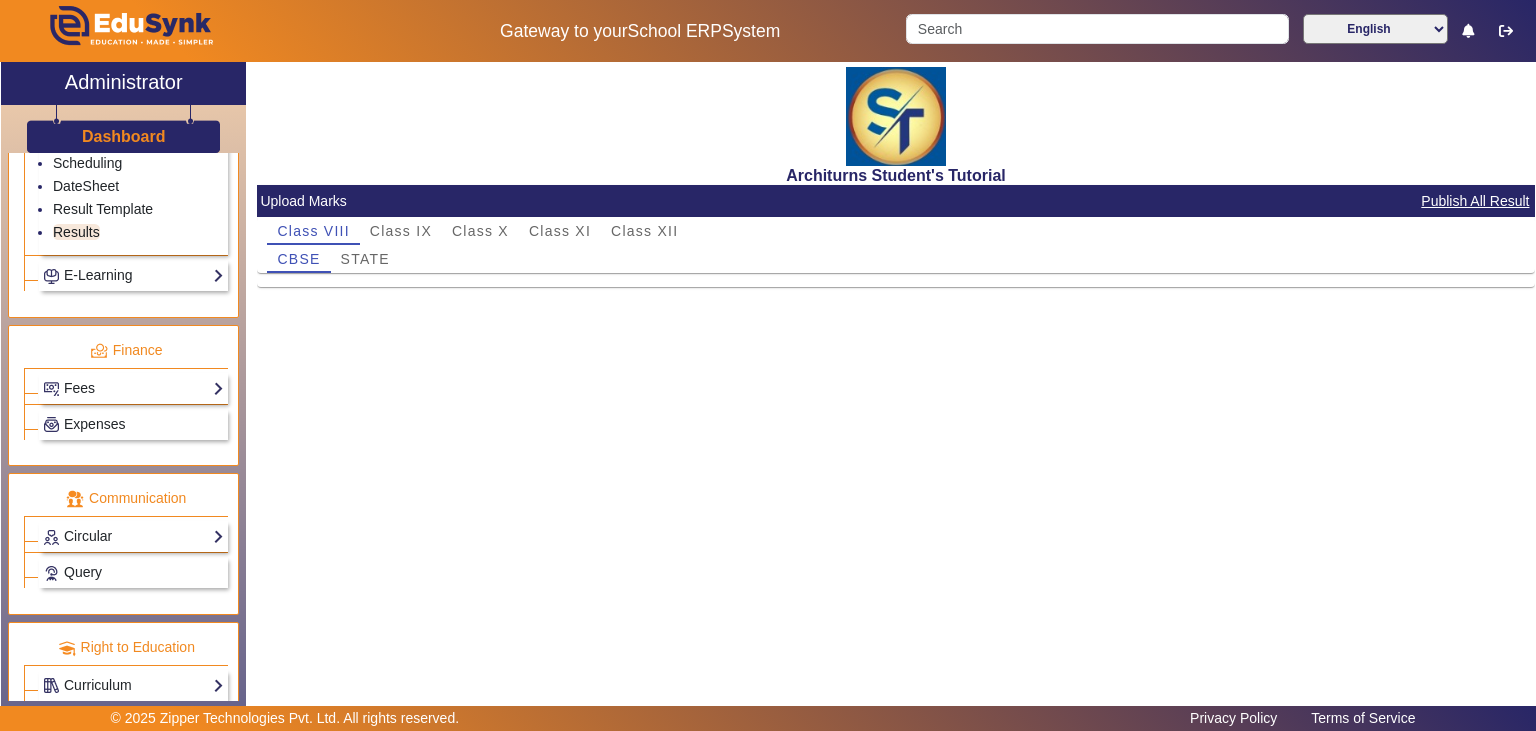 scroll, scrollTop: 1134, scrollLeft: 0, axis: vertical 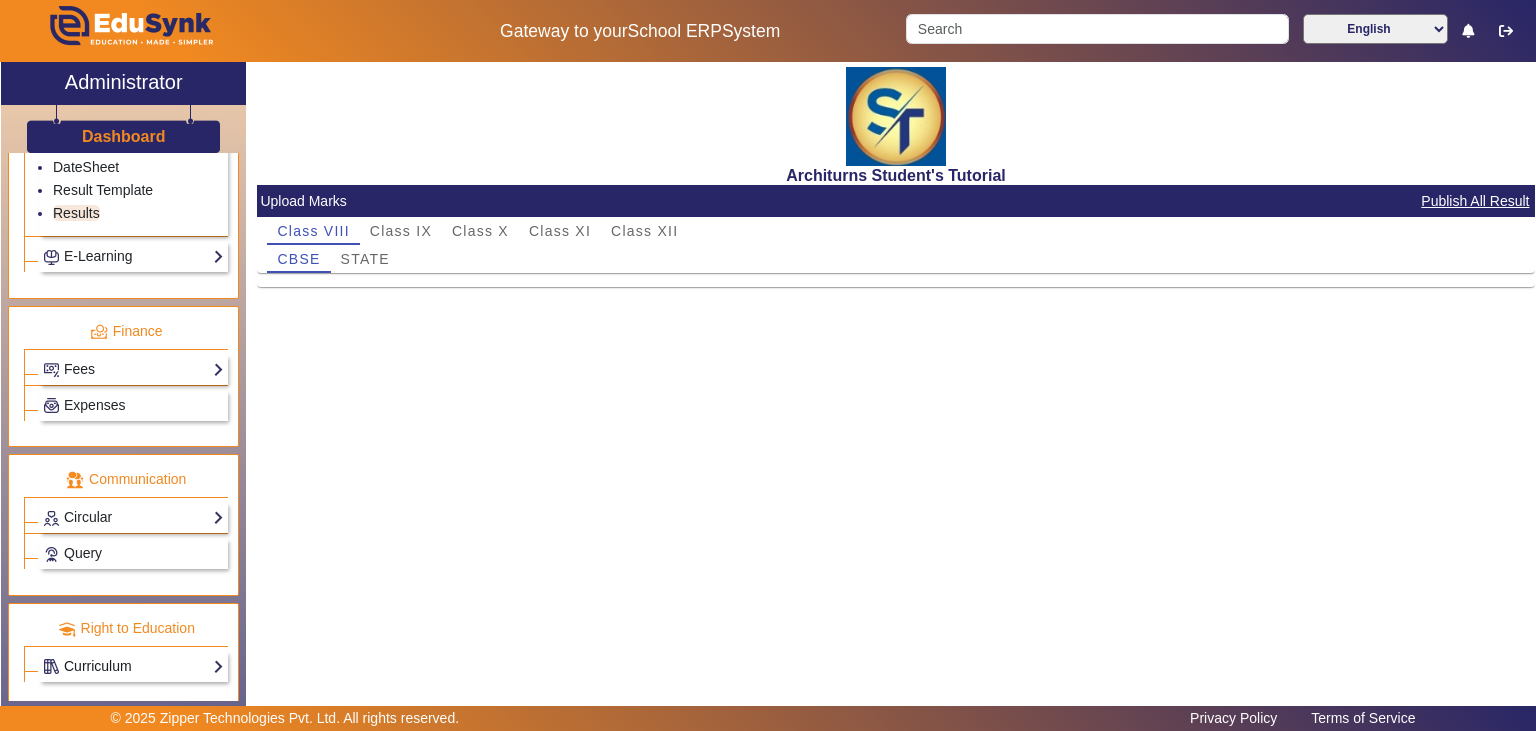 click on "Curriculum" 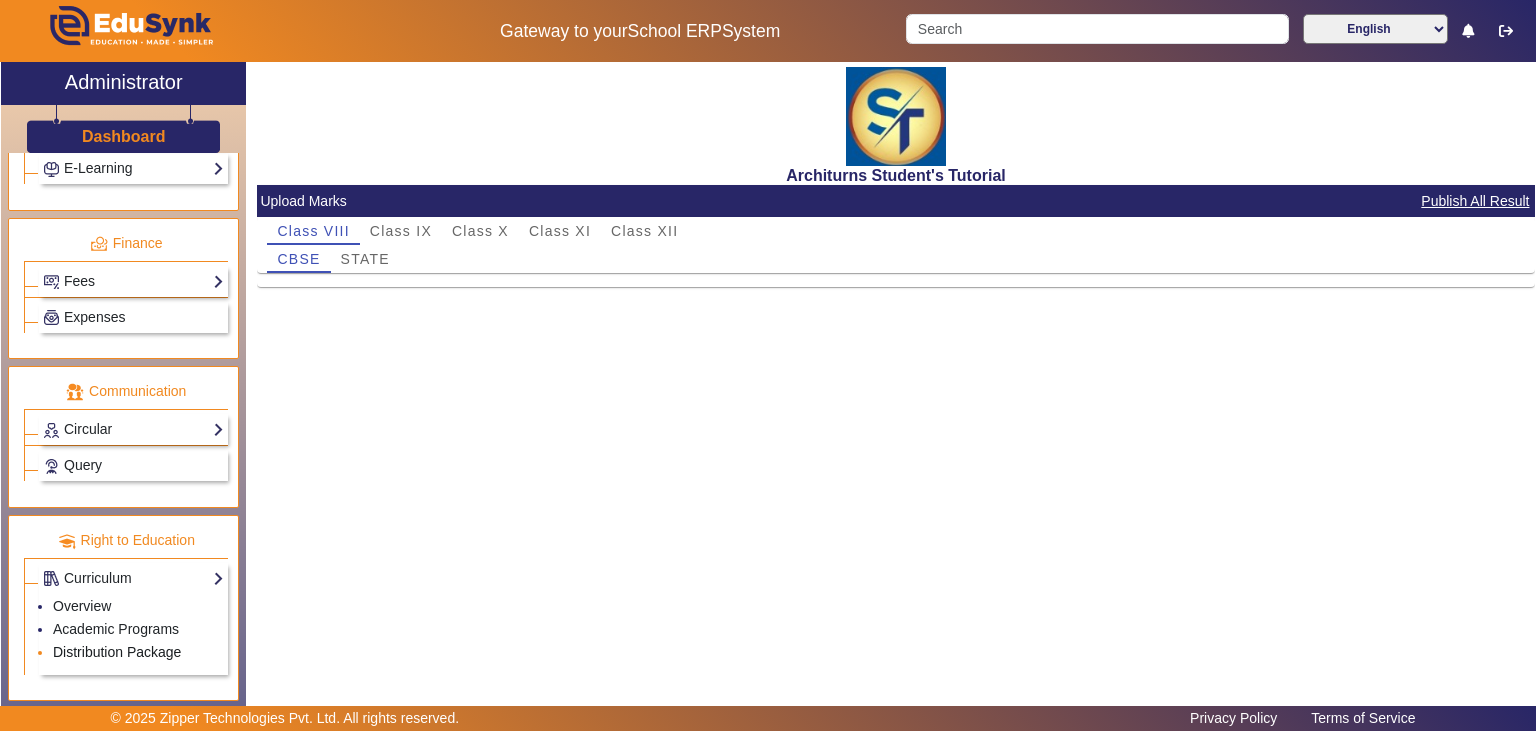 scroll, scrollTop: 1017, scrollLeft: 0, axis: vertical 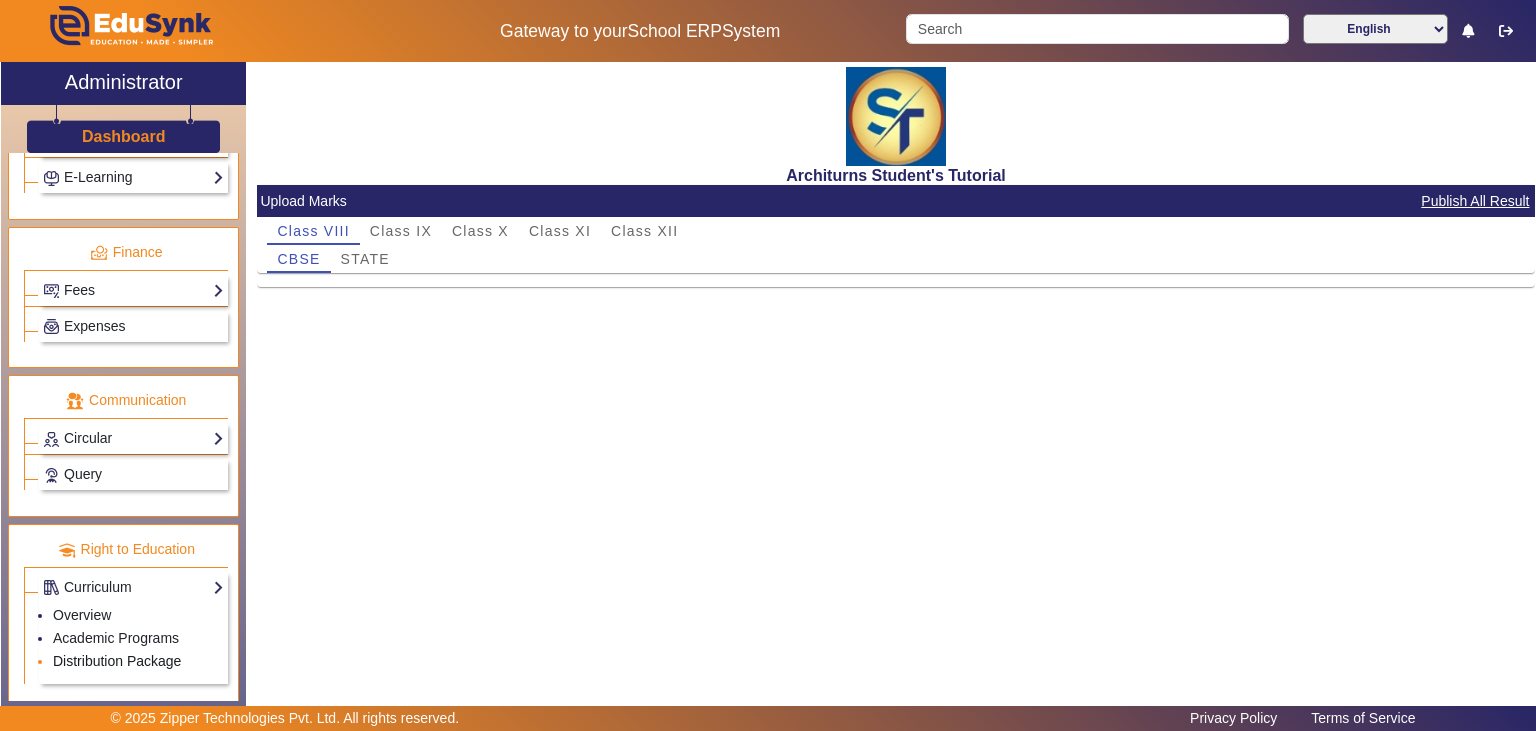 click on "Distribution Package" 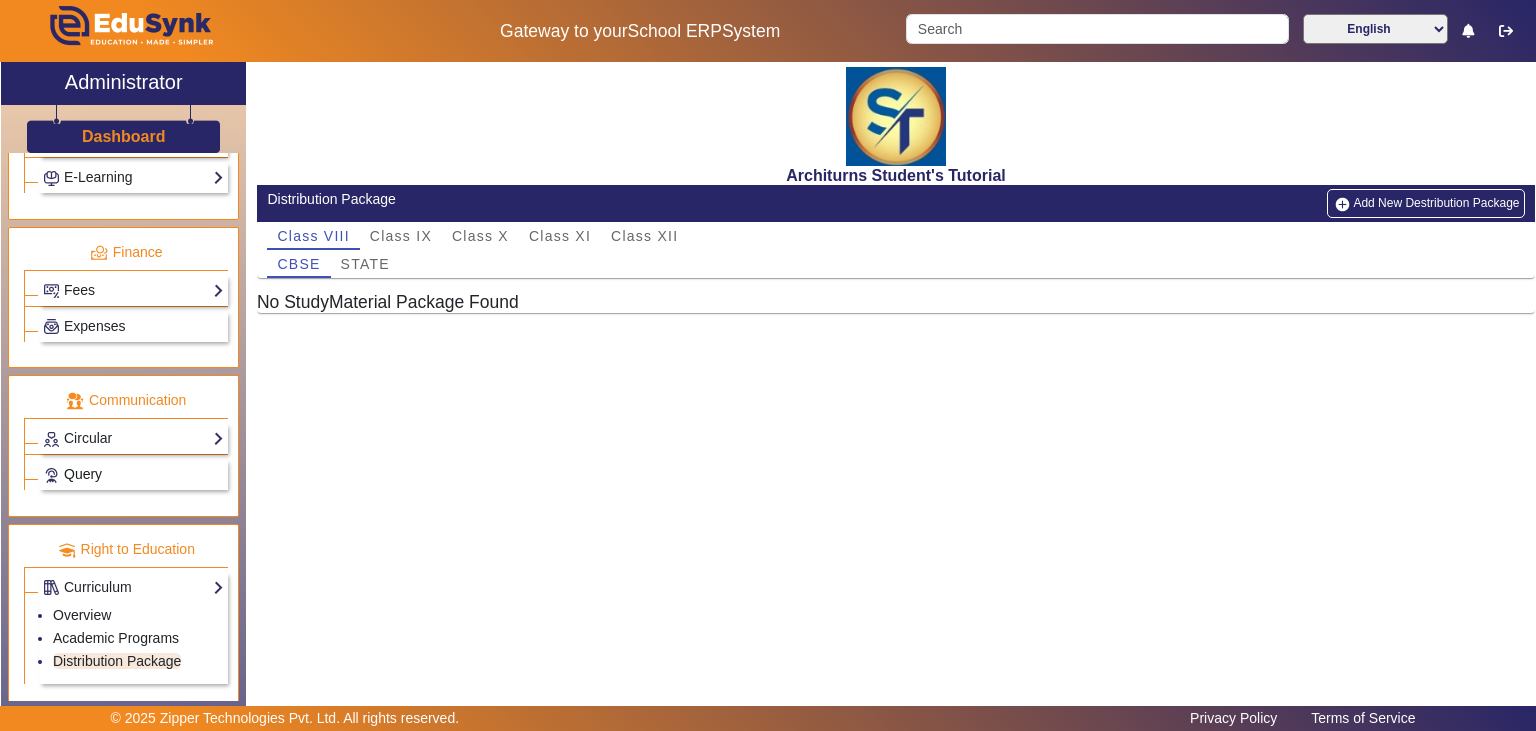click on "Query" 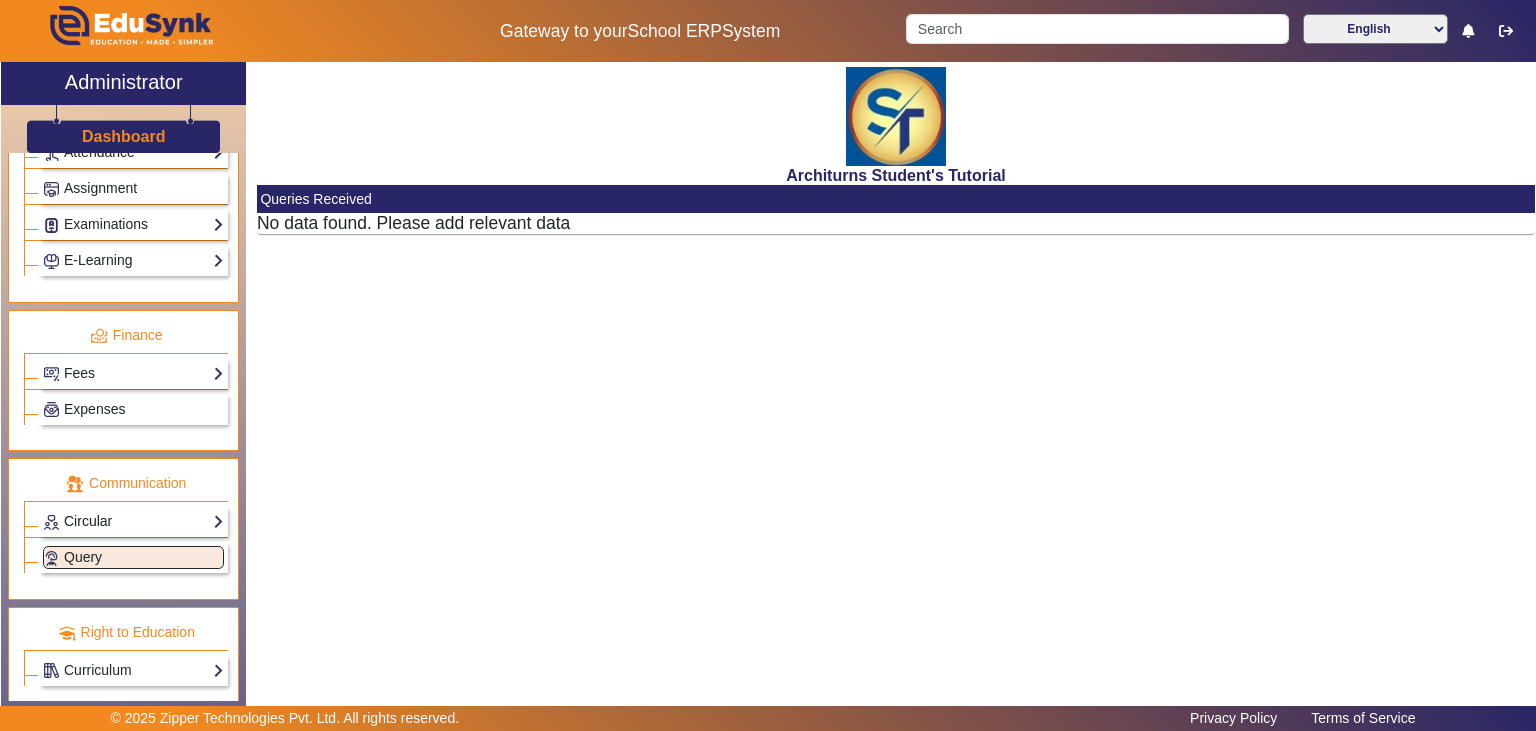 click on "Circular" 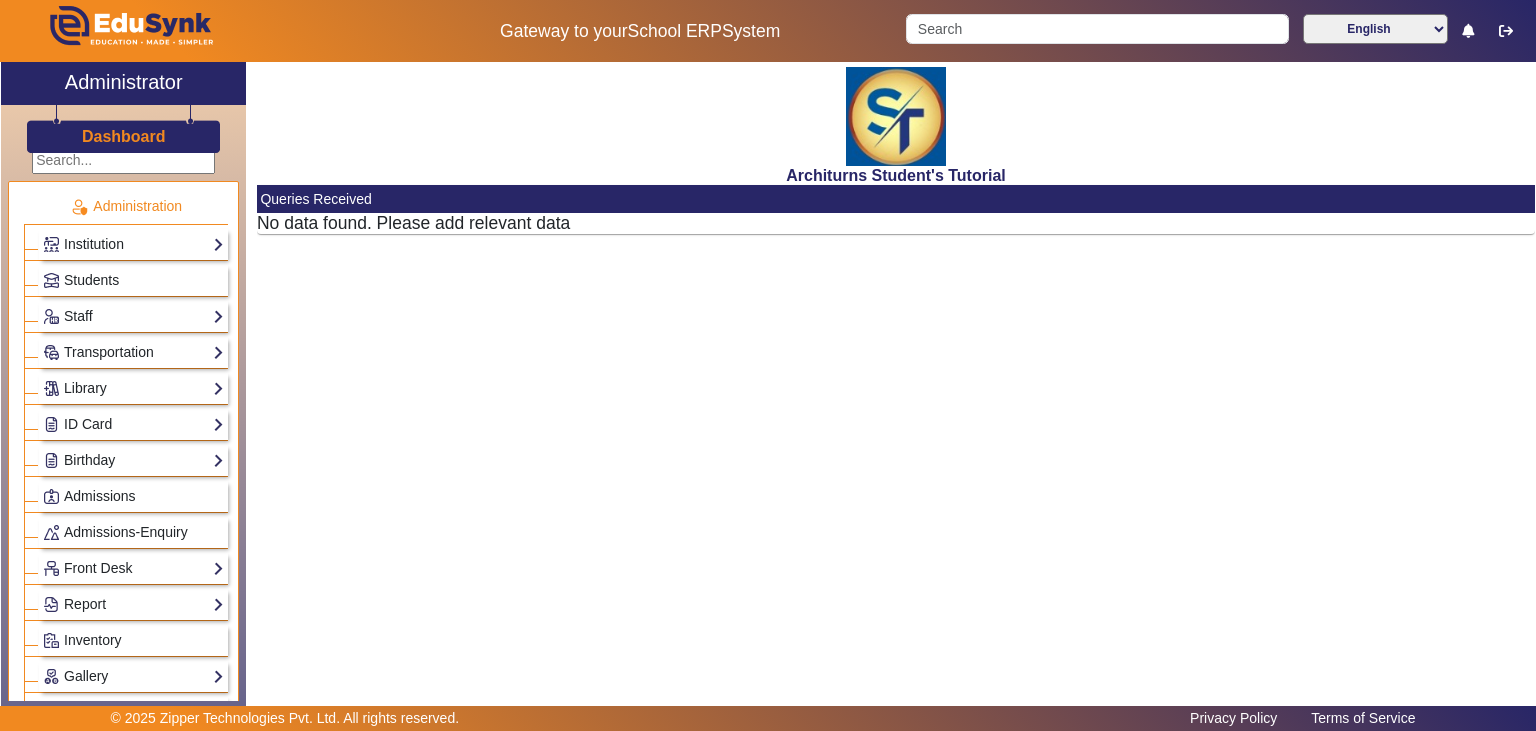 scroll, scrollTop: 0, scrollLeft: 0, axis: both 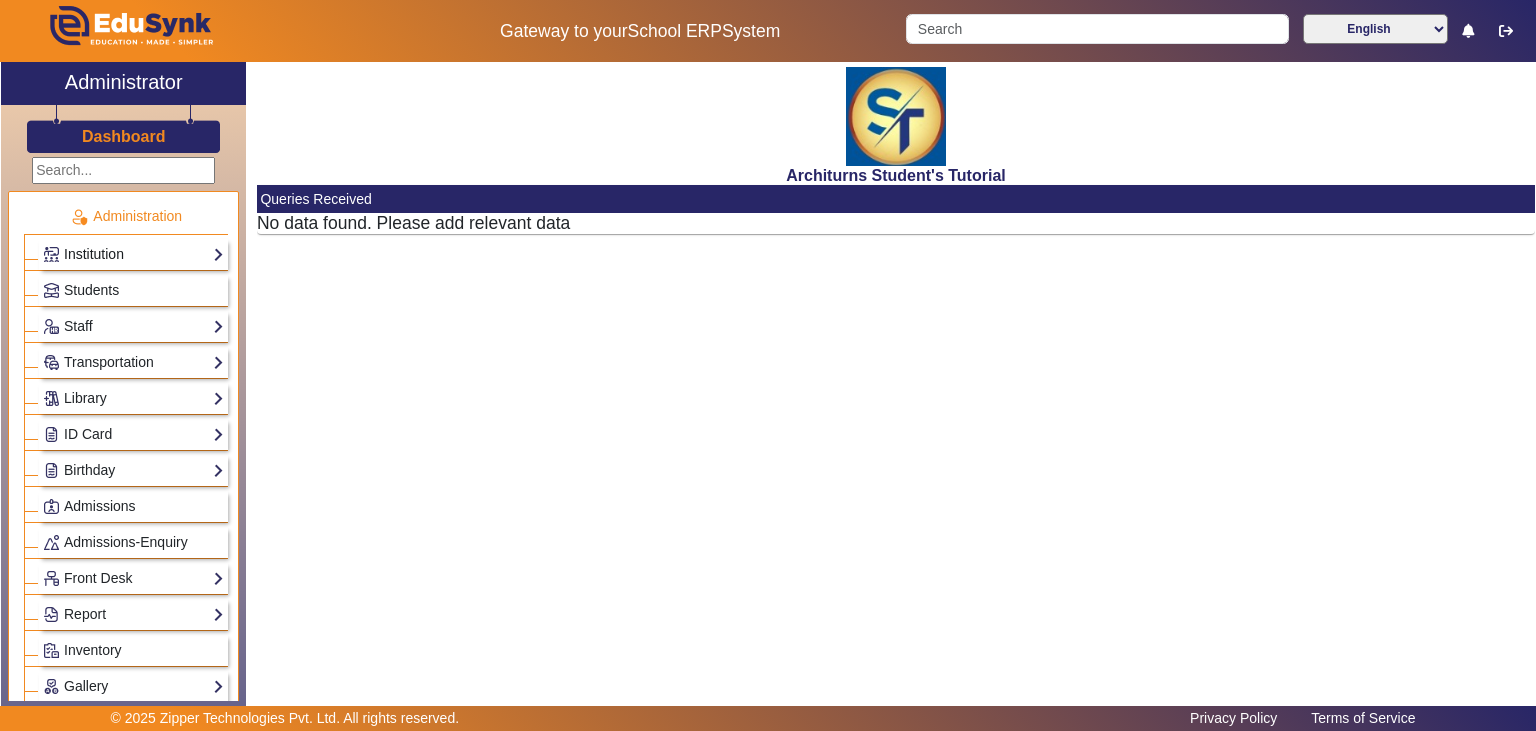 click on "Institution" 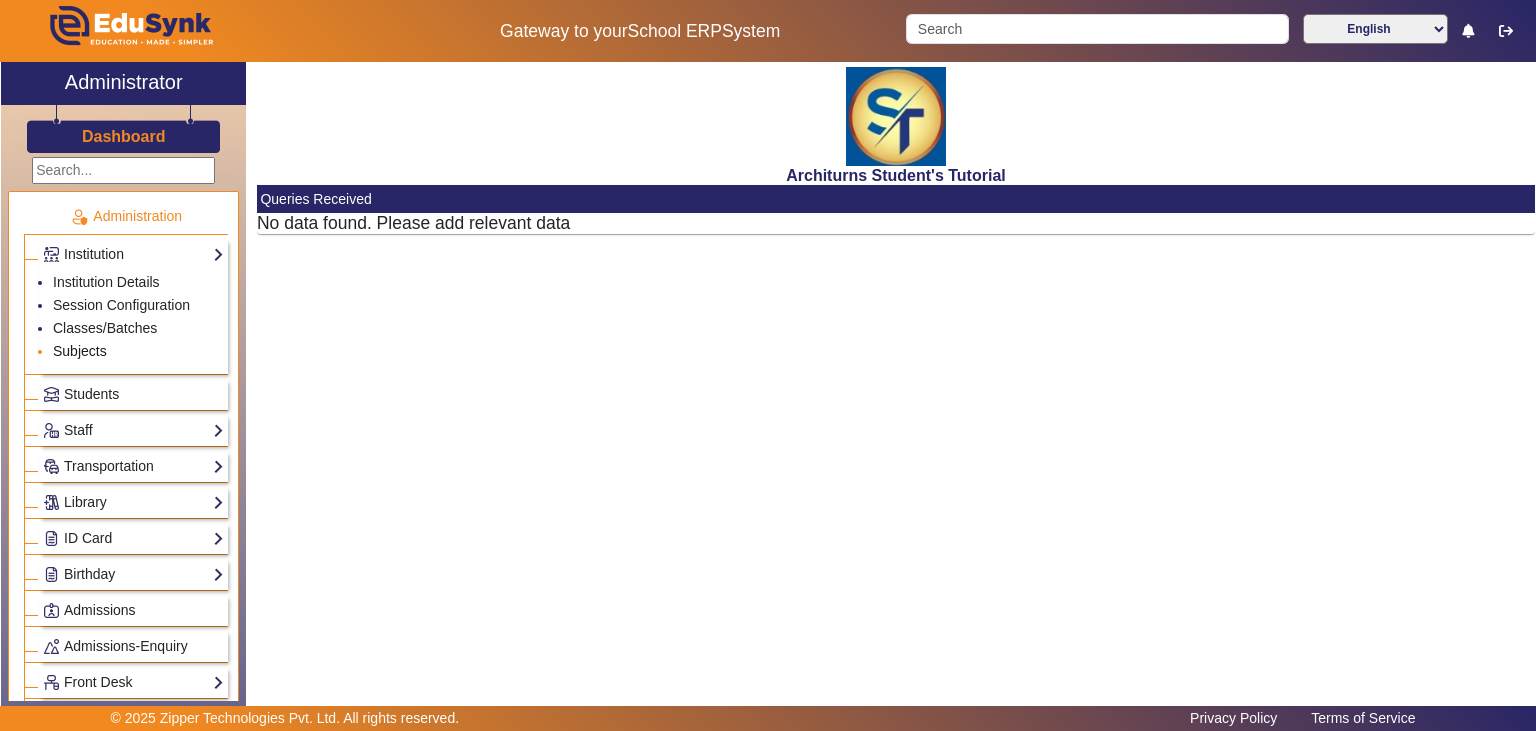 click on "Subjects" 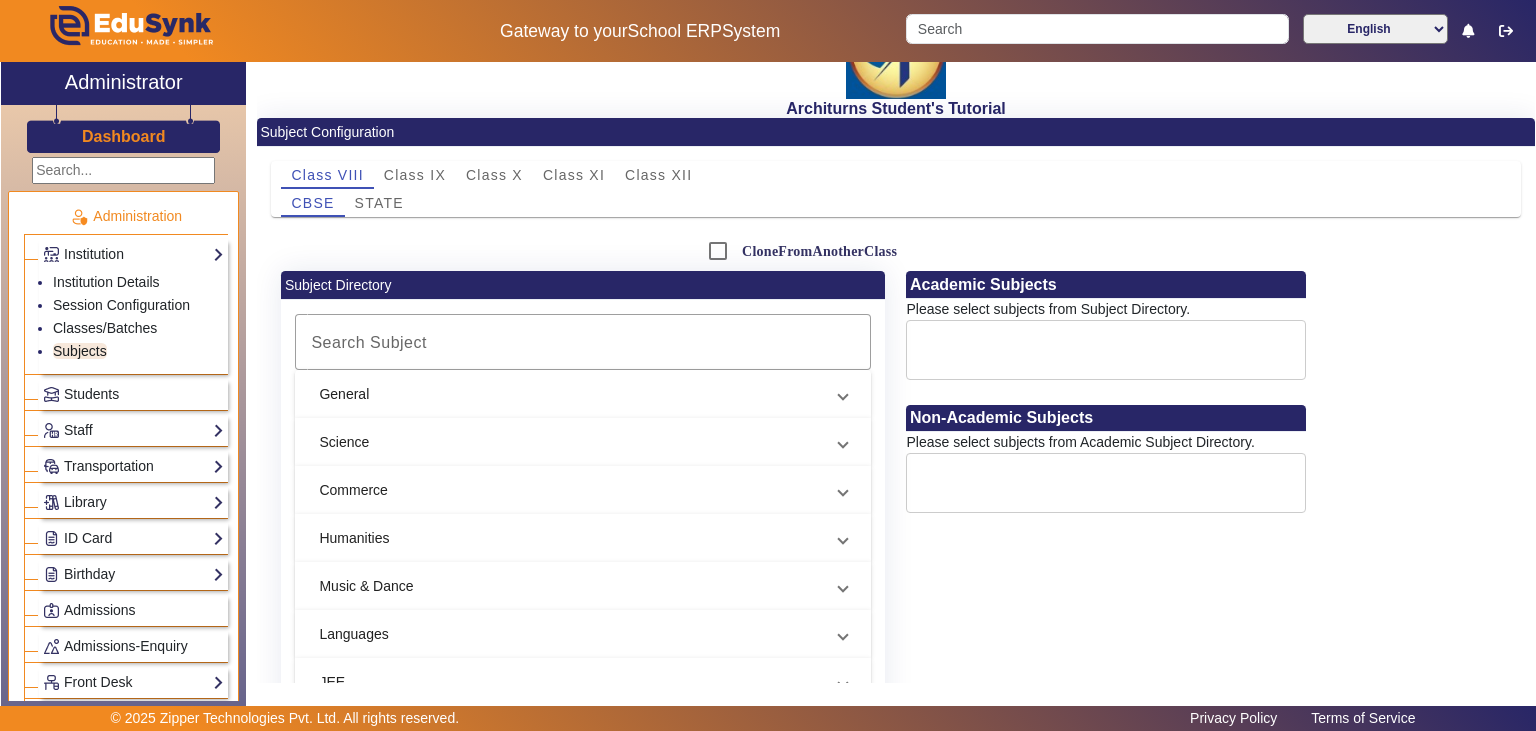 scroll, scrollTop: 0, scrollLeft: 0, axis: both 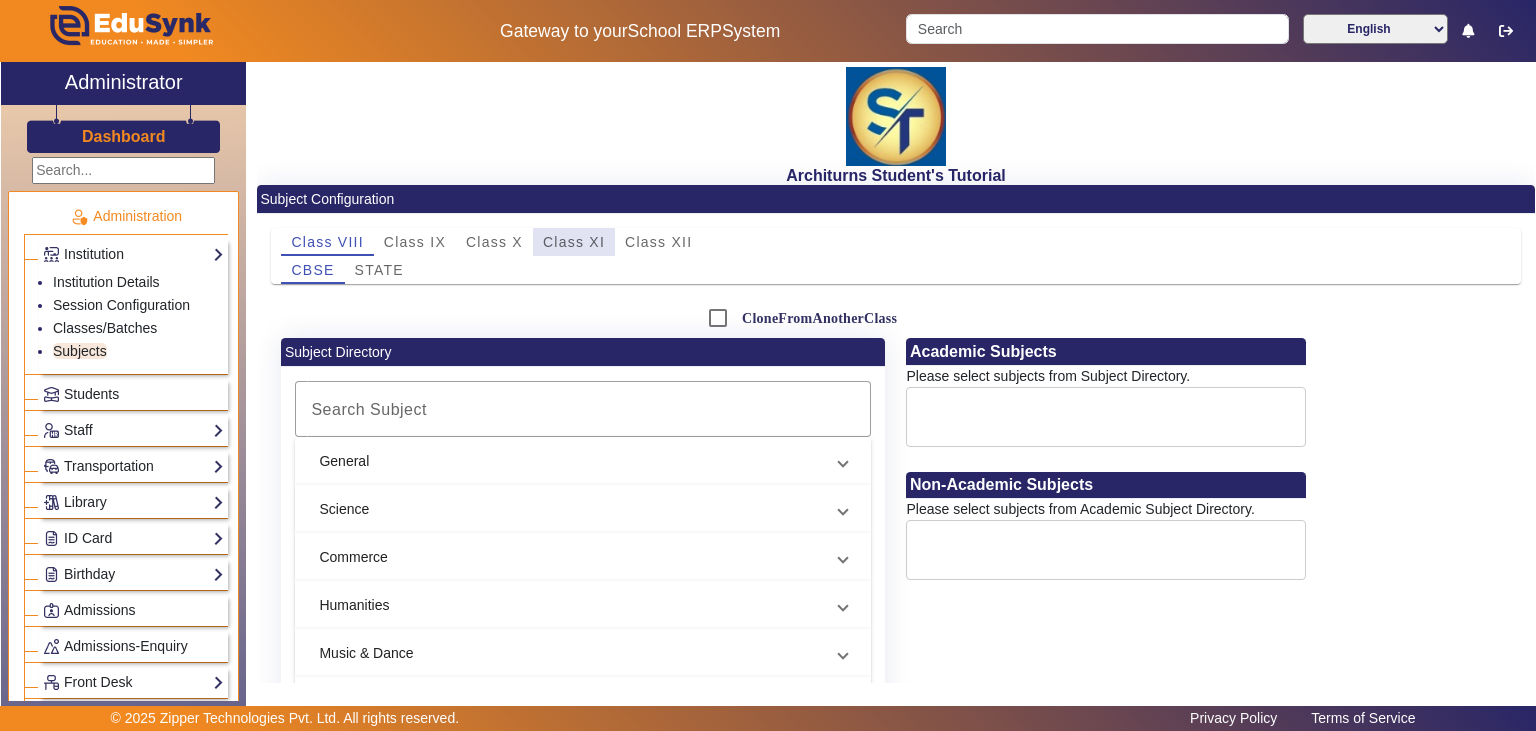 click on "Class XI" at bounding box center [574, 242] 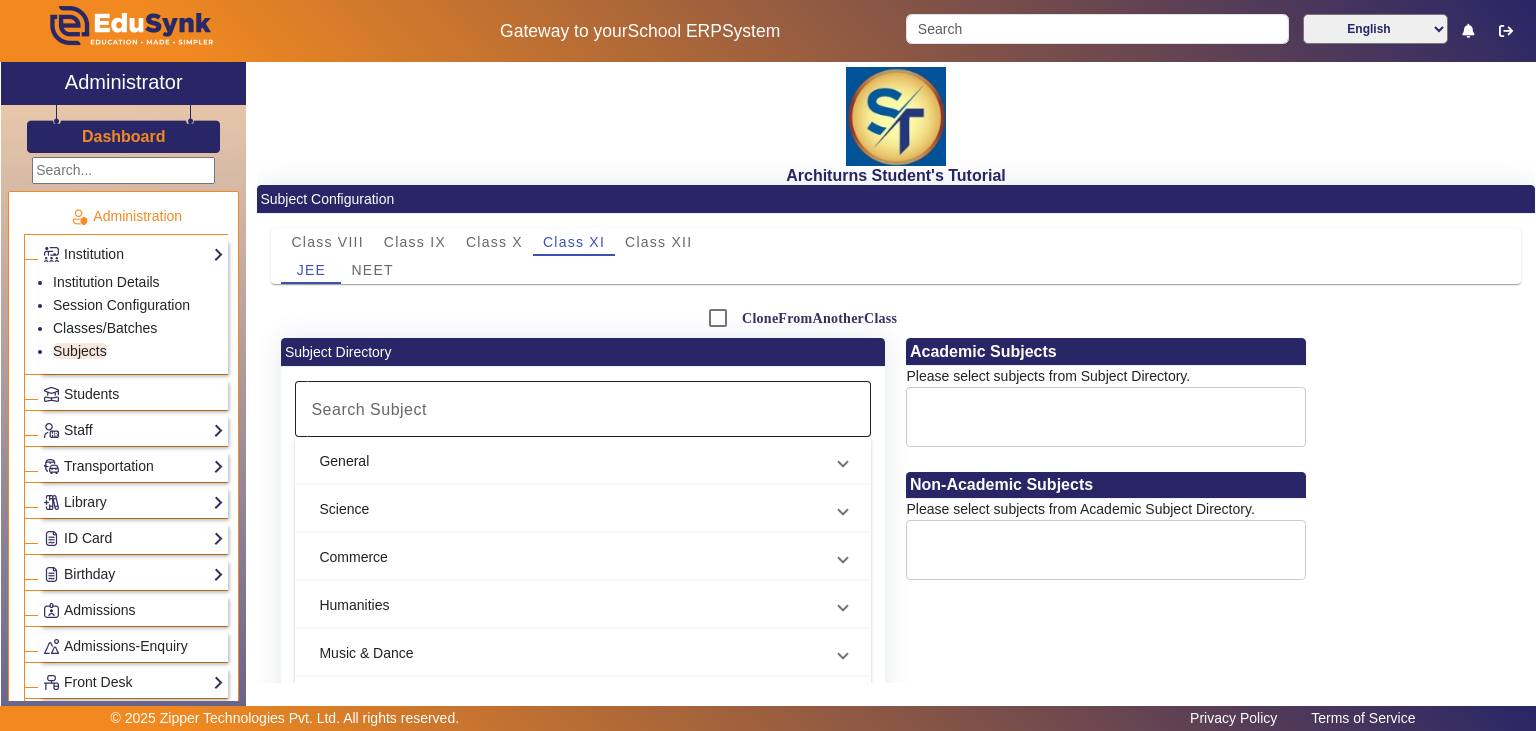 click on "Search Subject" at bounding box center [369, 409] 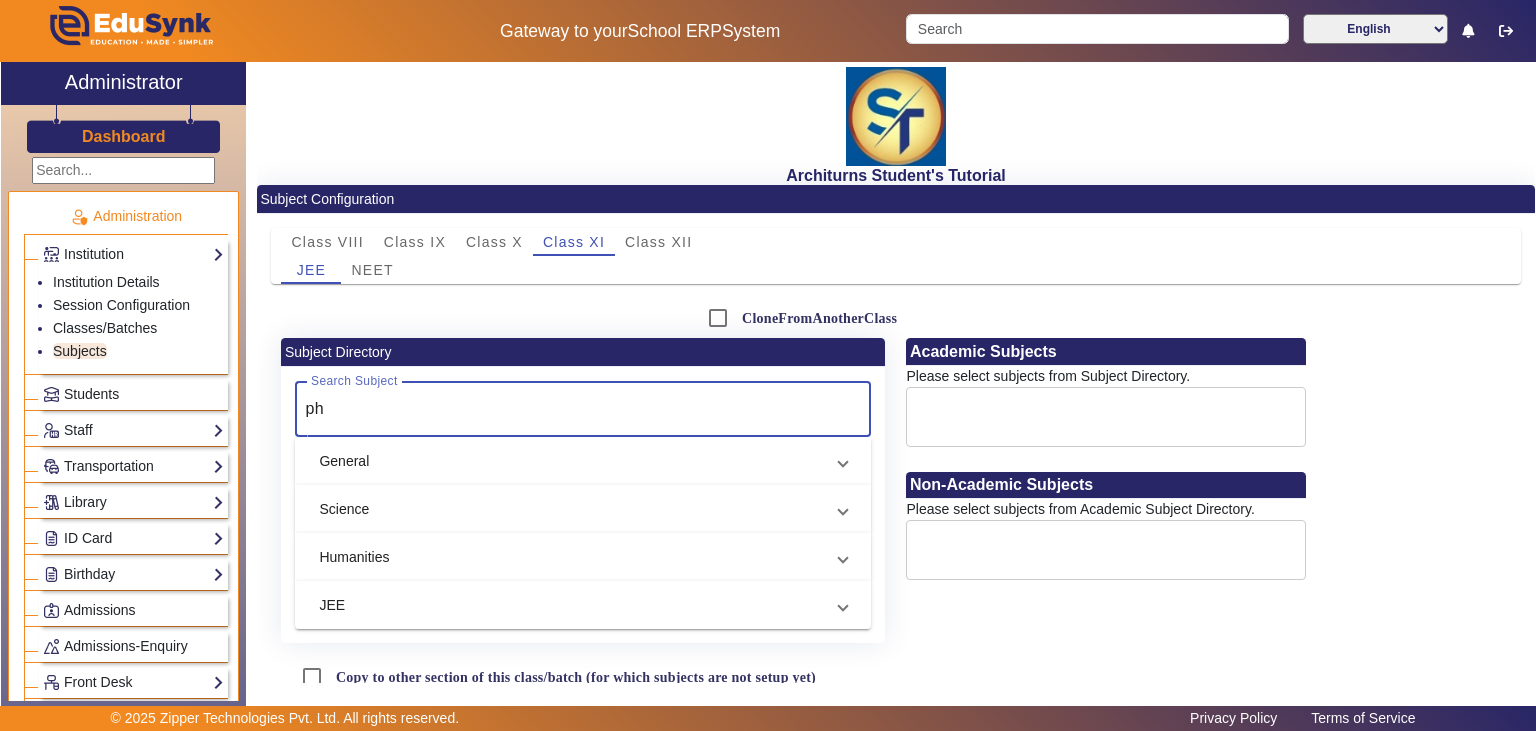 type on "ph" 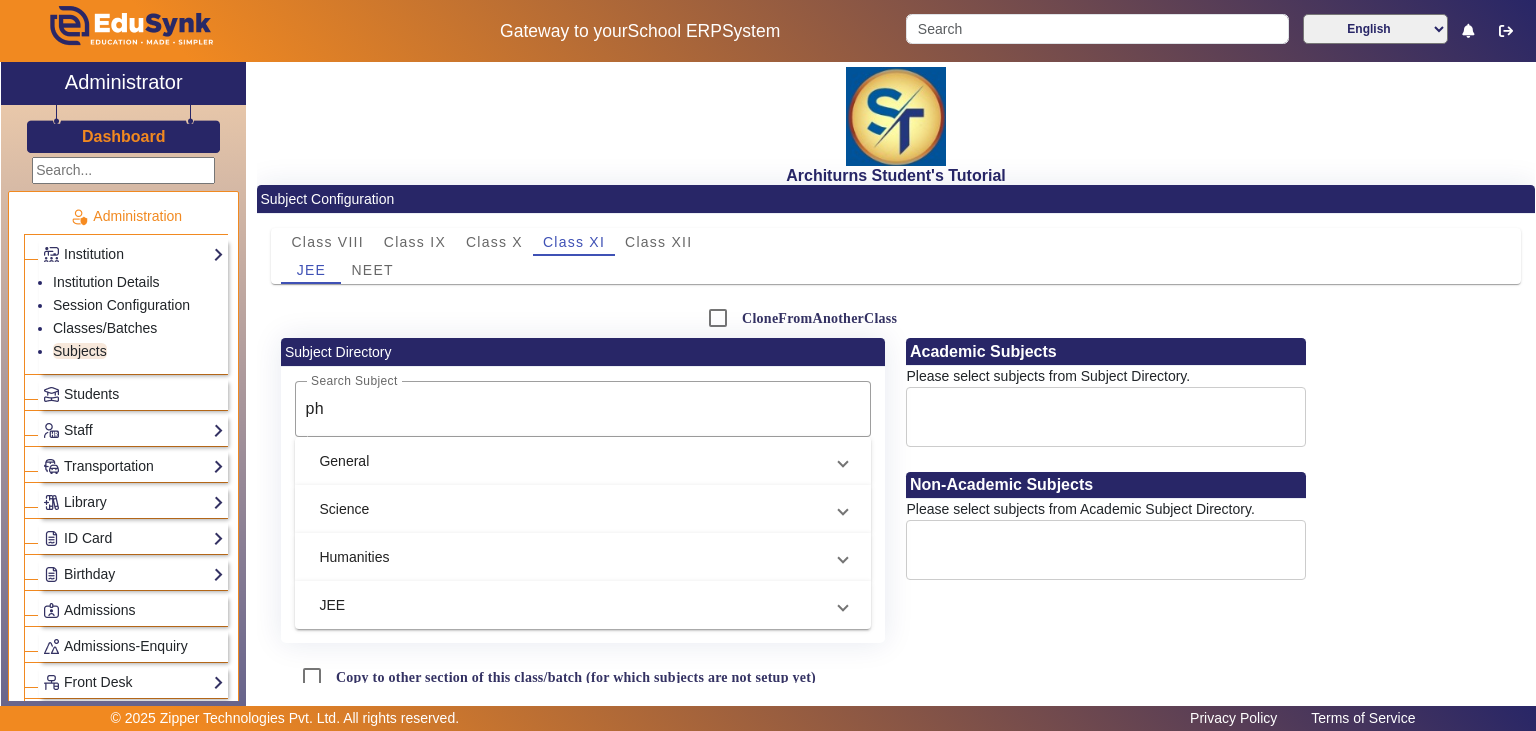 click on "Science" at bounding box center [583, 509] 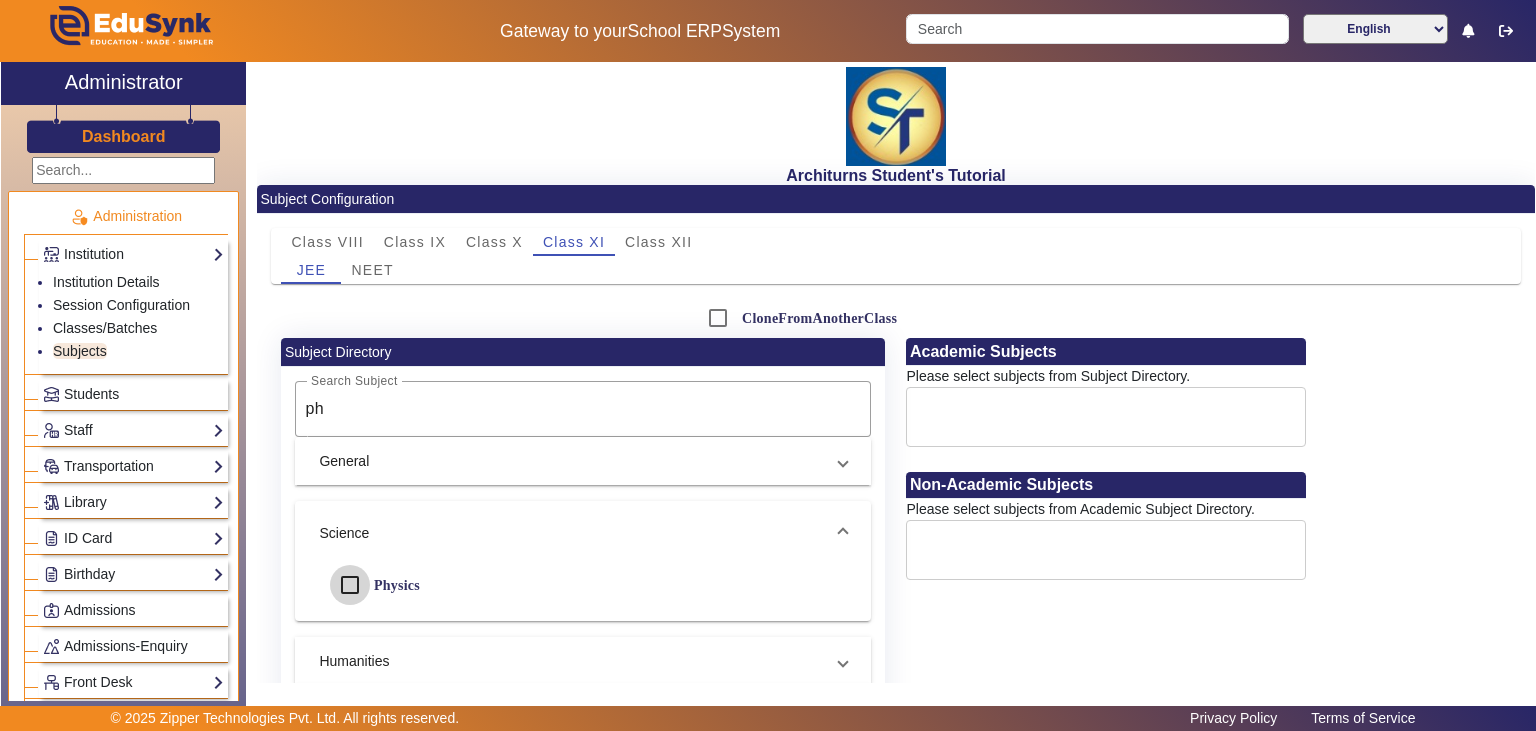 click on "Physics" at bounding box center (350, 585) 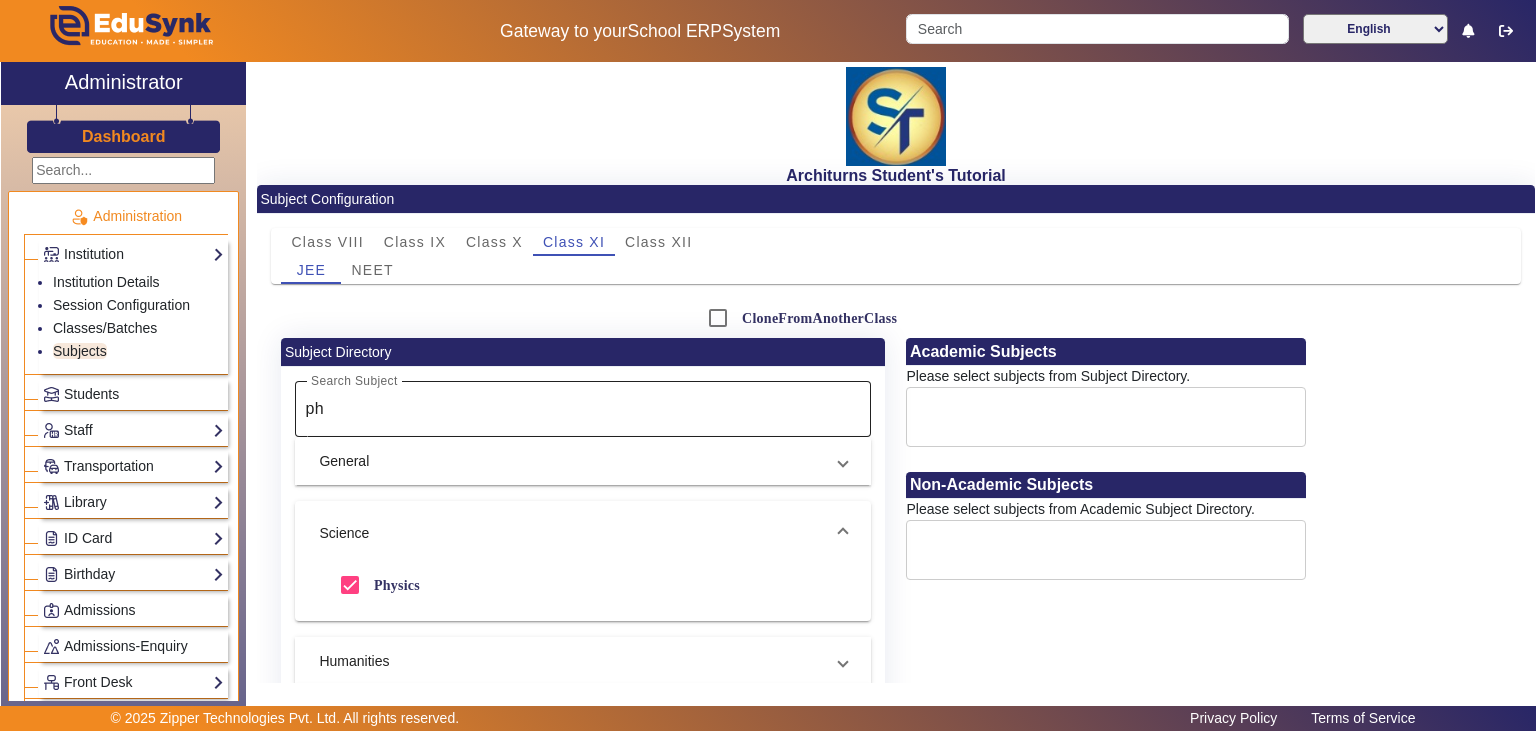 click on "ph" at bounding box center [578, 409] 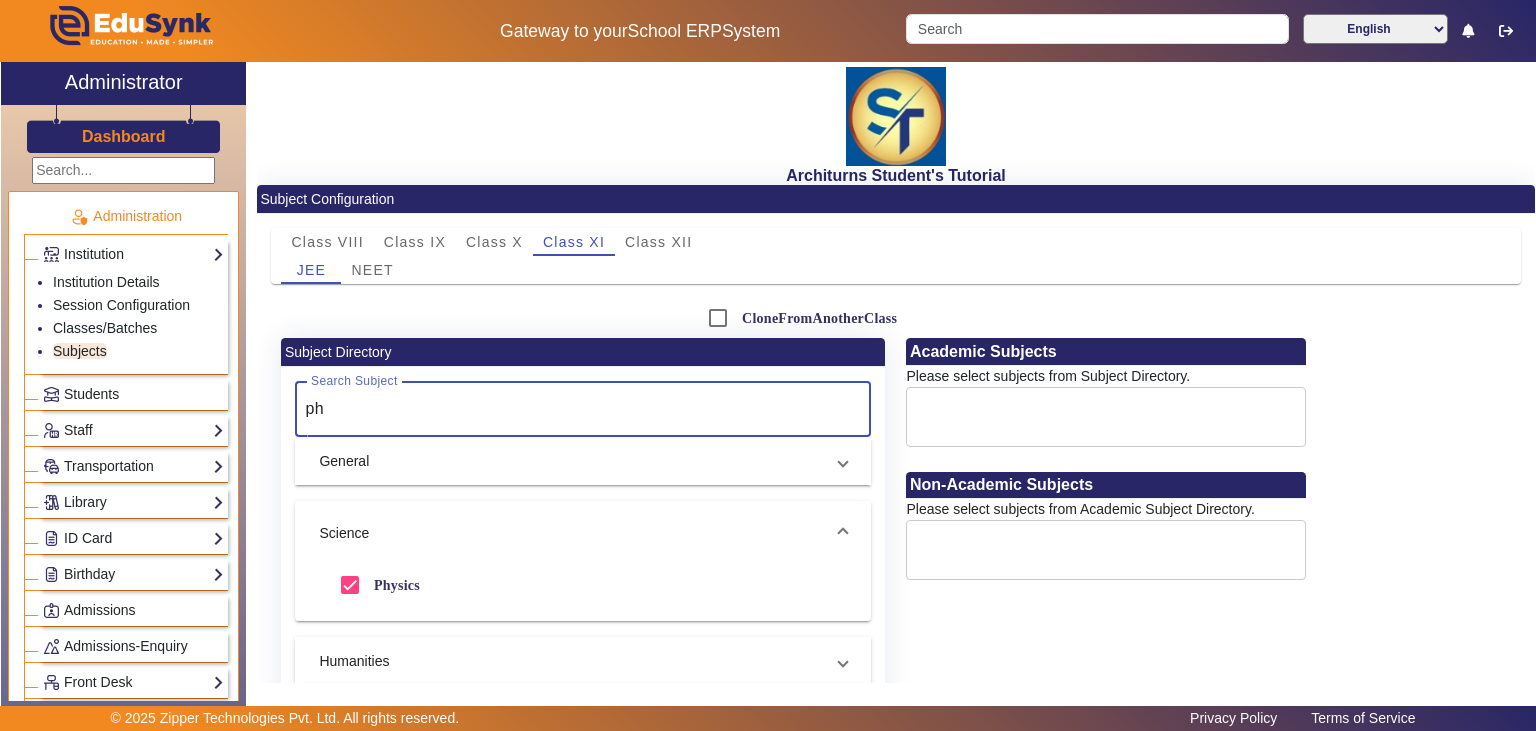 type on "p" 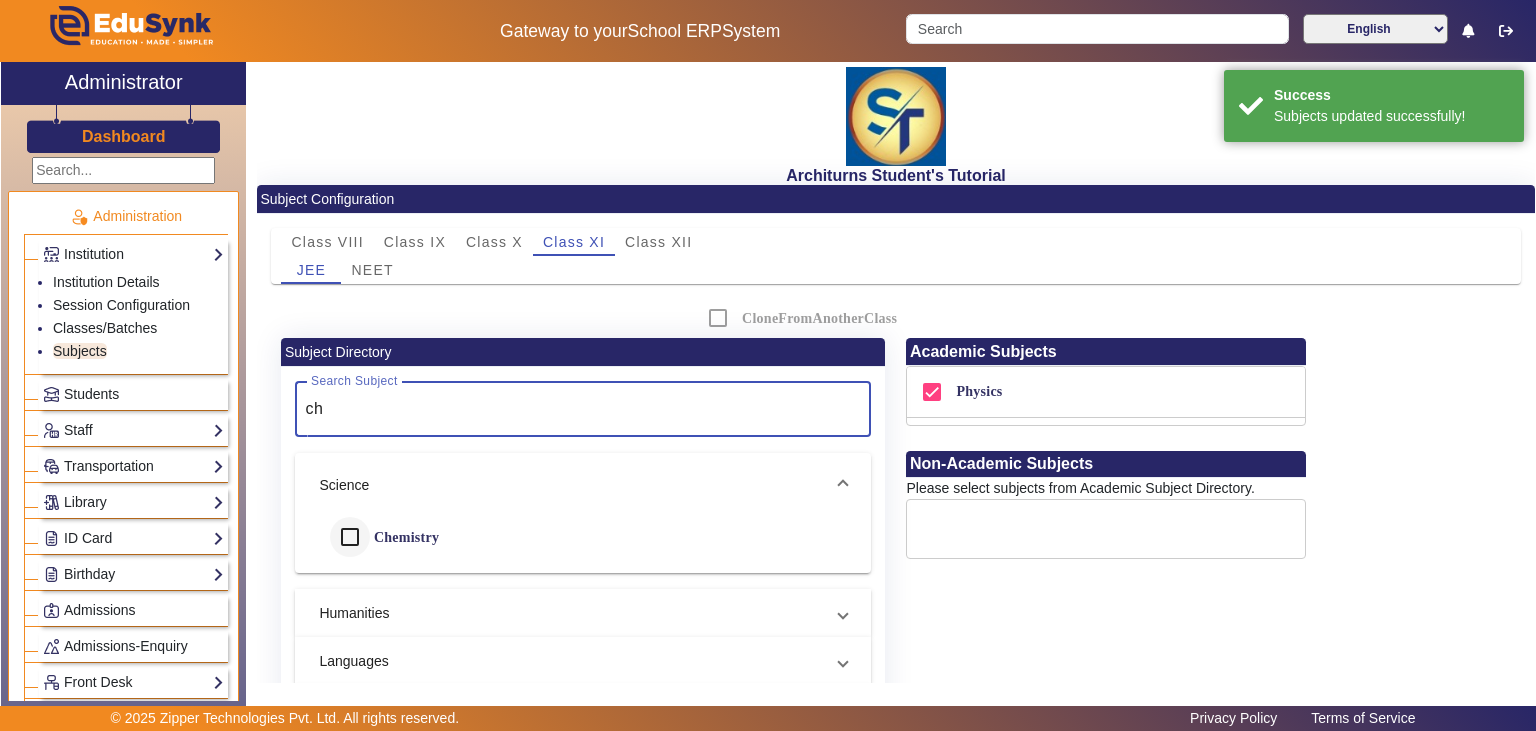 type on "ch" 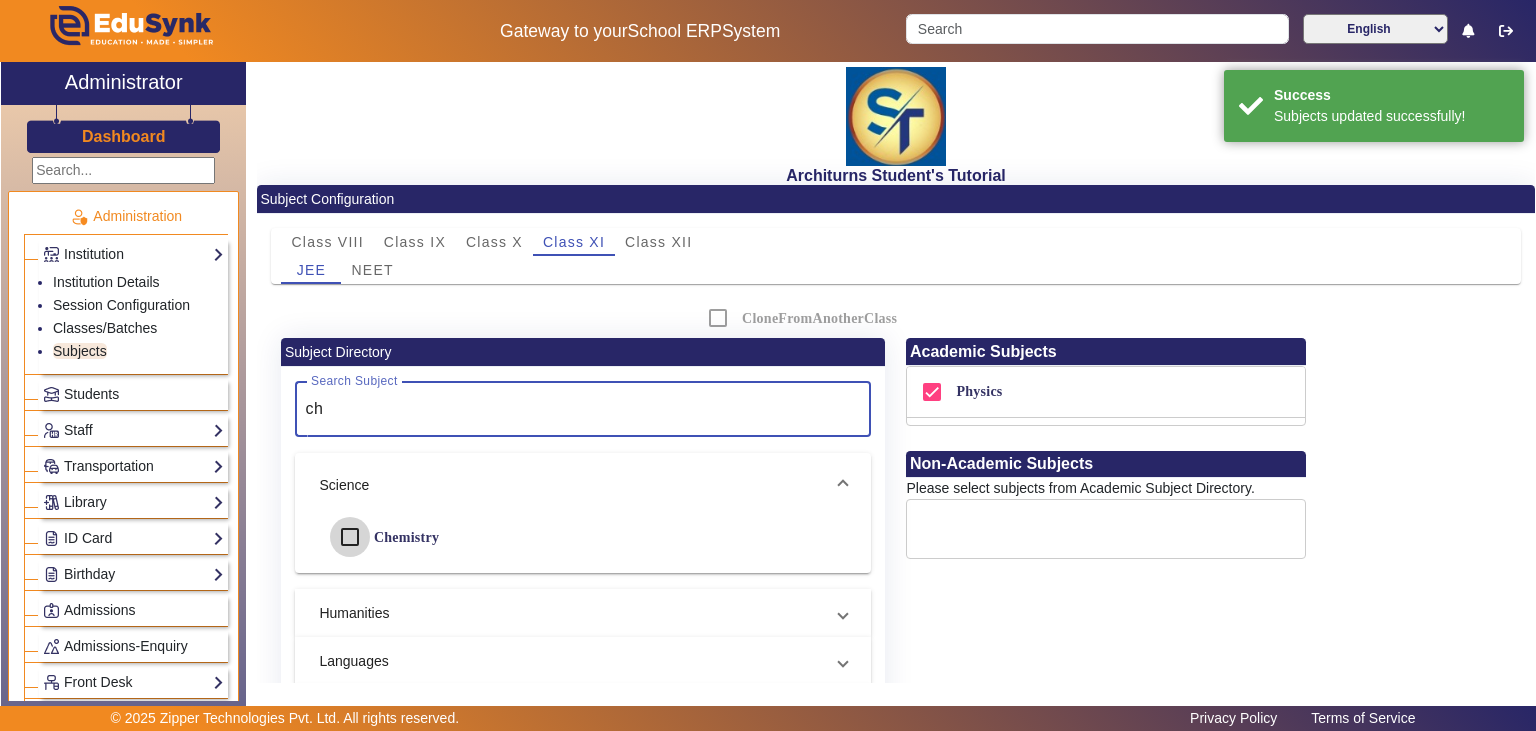 click on "Chemistry" at bounding box center [350, 537] 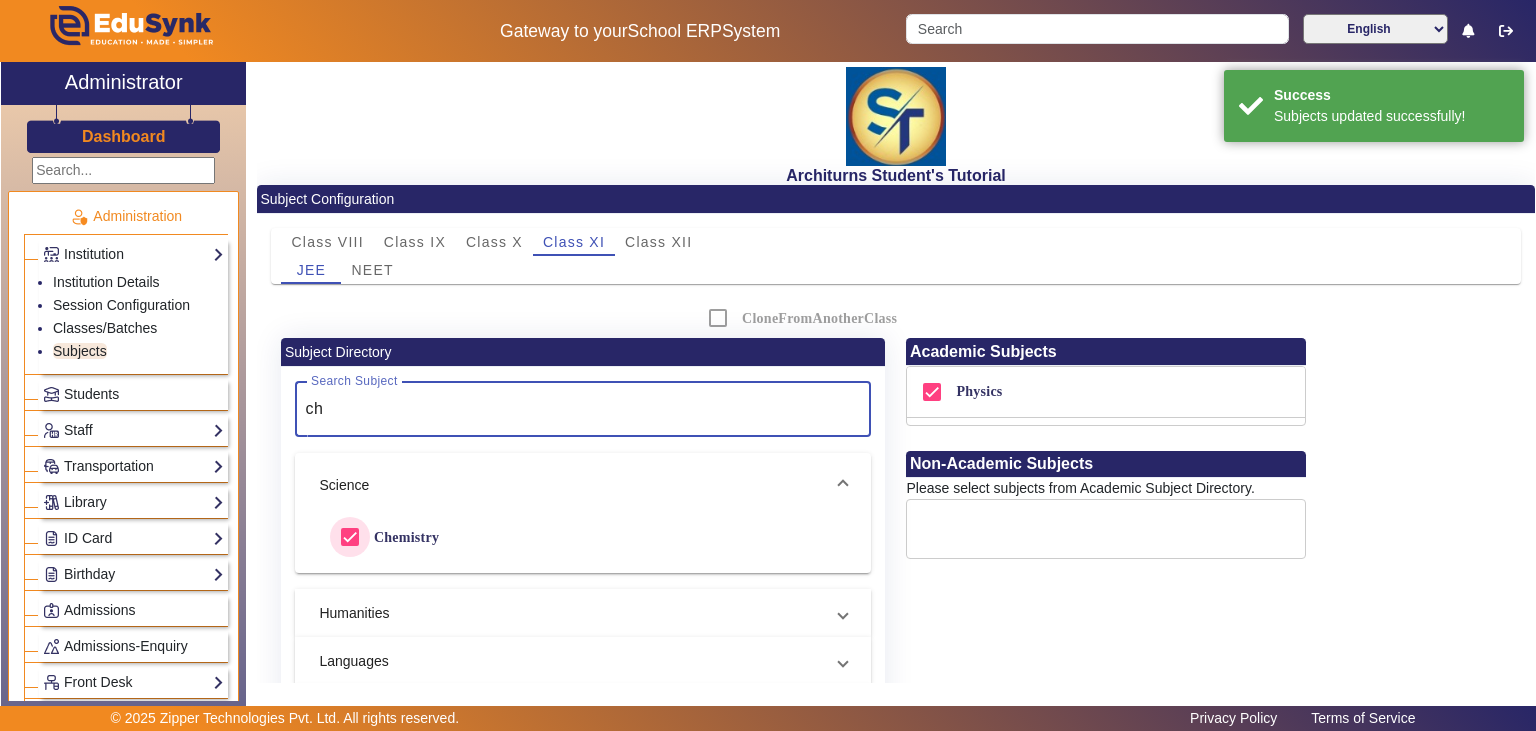 checkbox on "true" 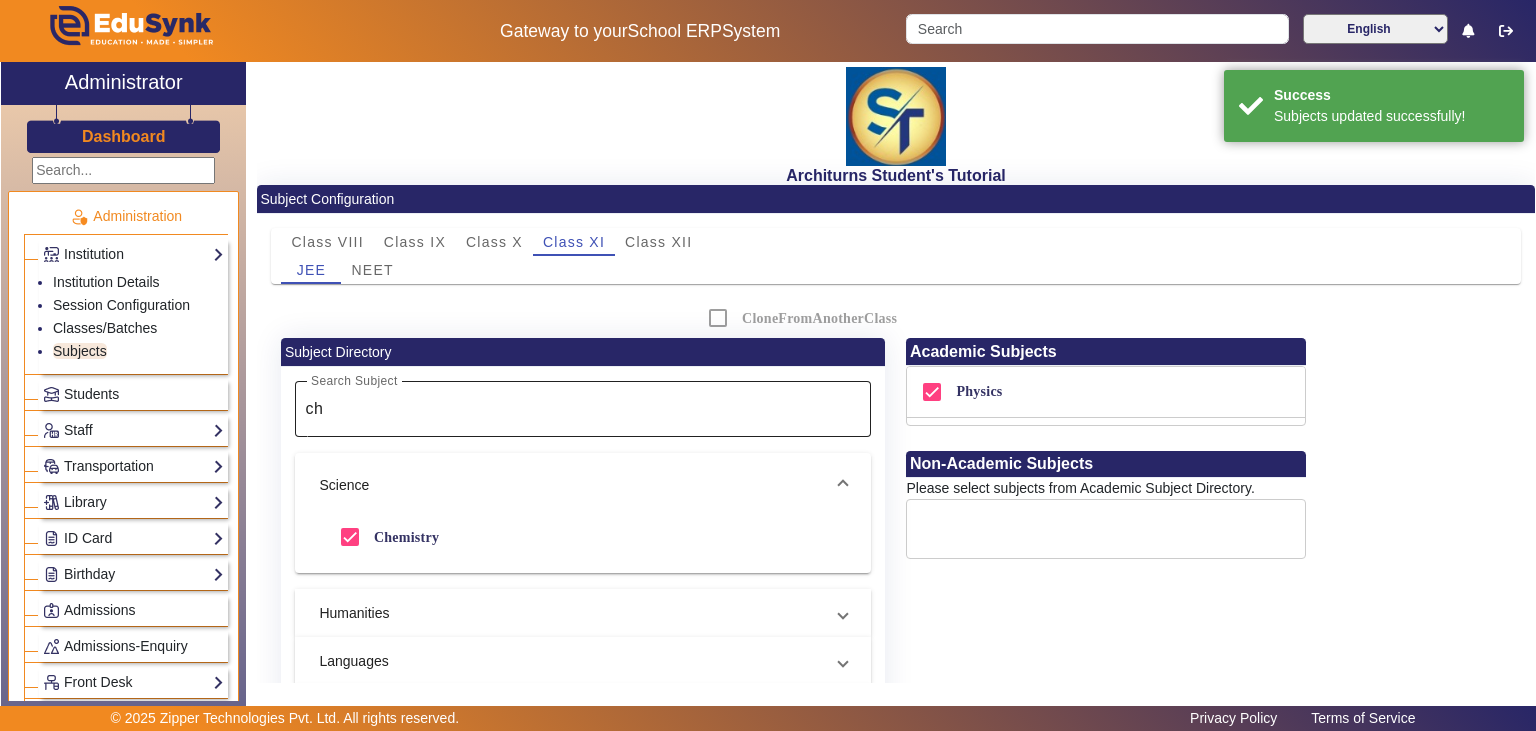 click on "ch" at bounding box center (578, 409) 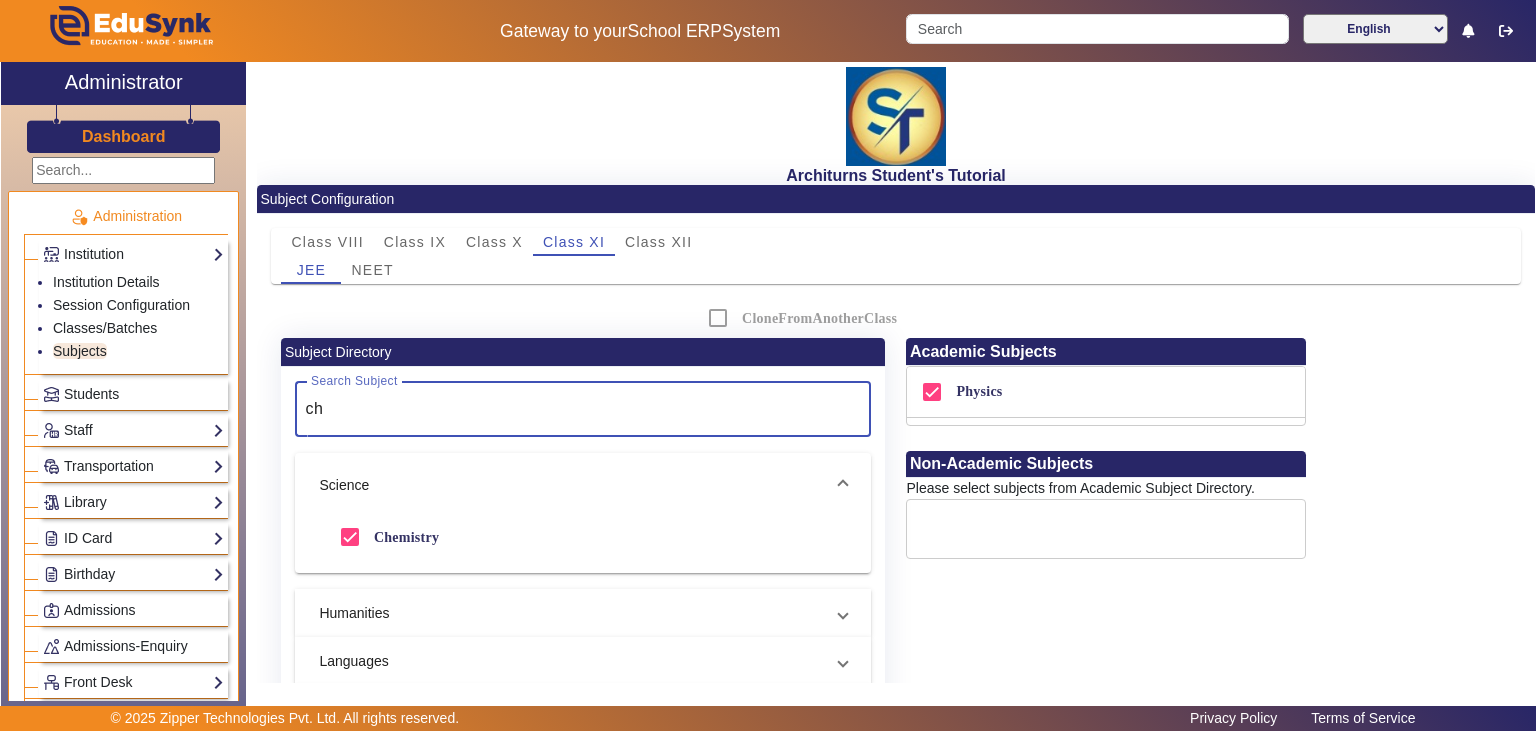 type on "c" 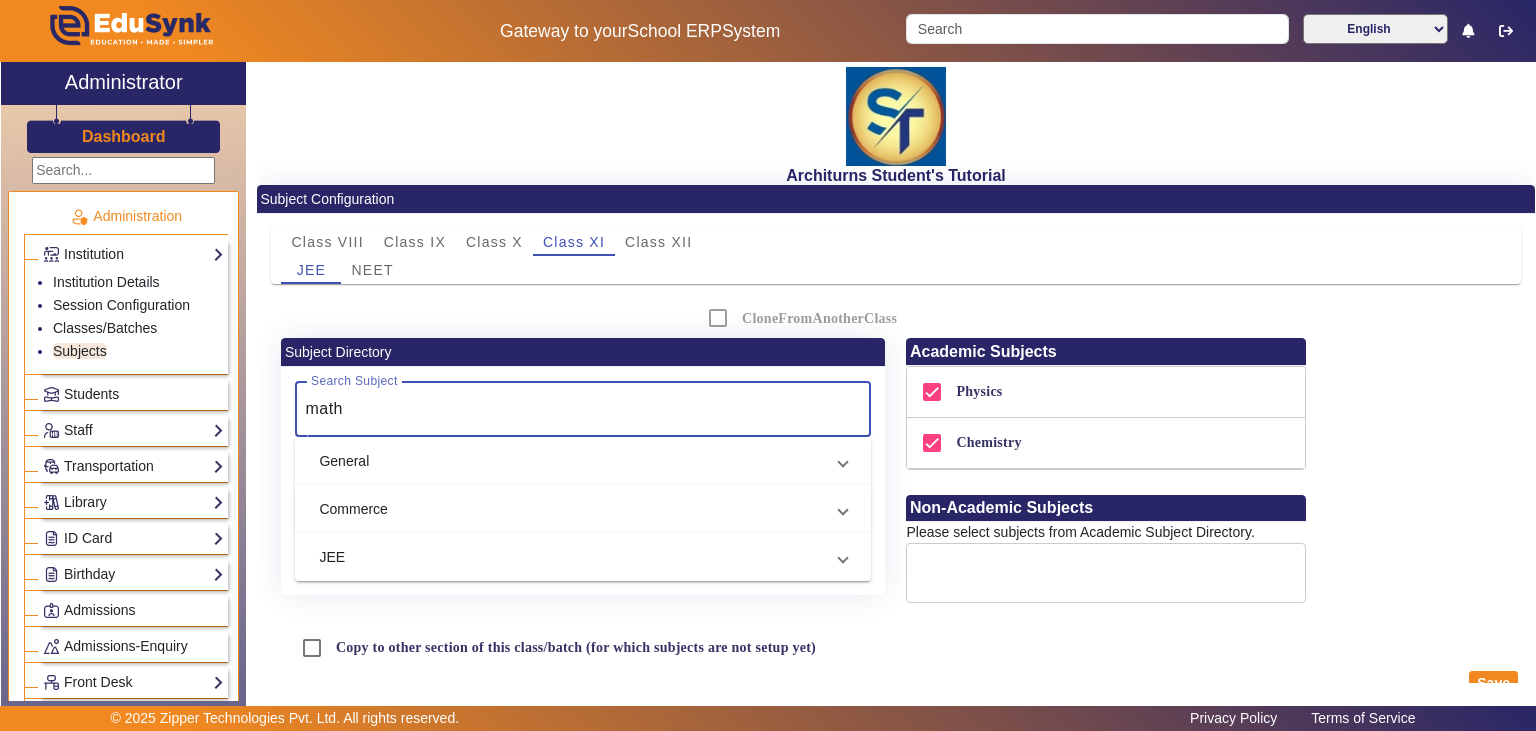 type on "math" 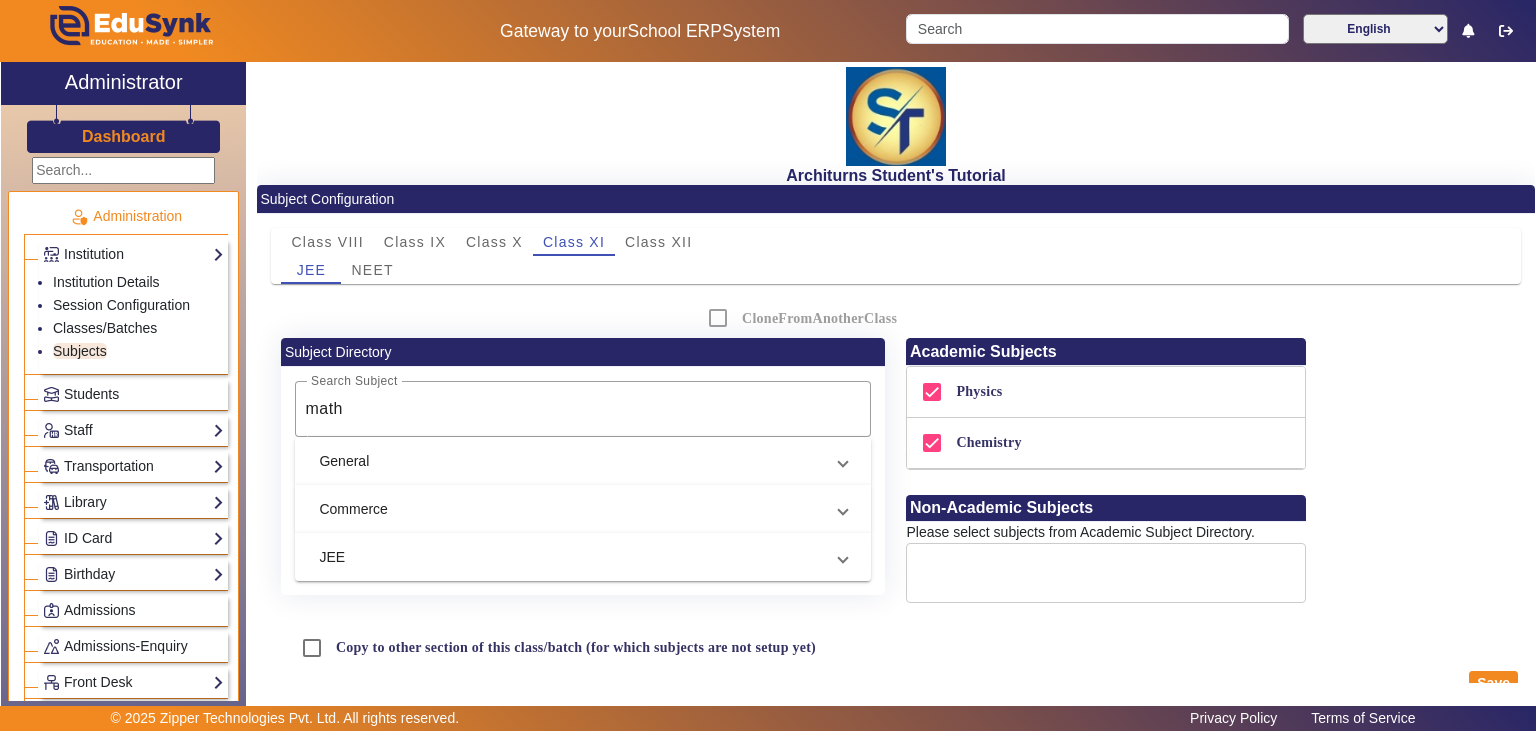 click on "General" at bounding box center [571, 461] 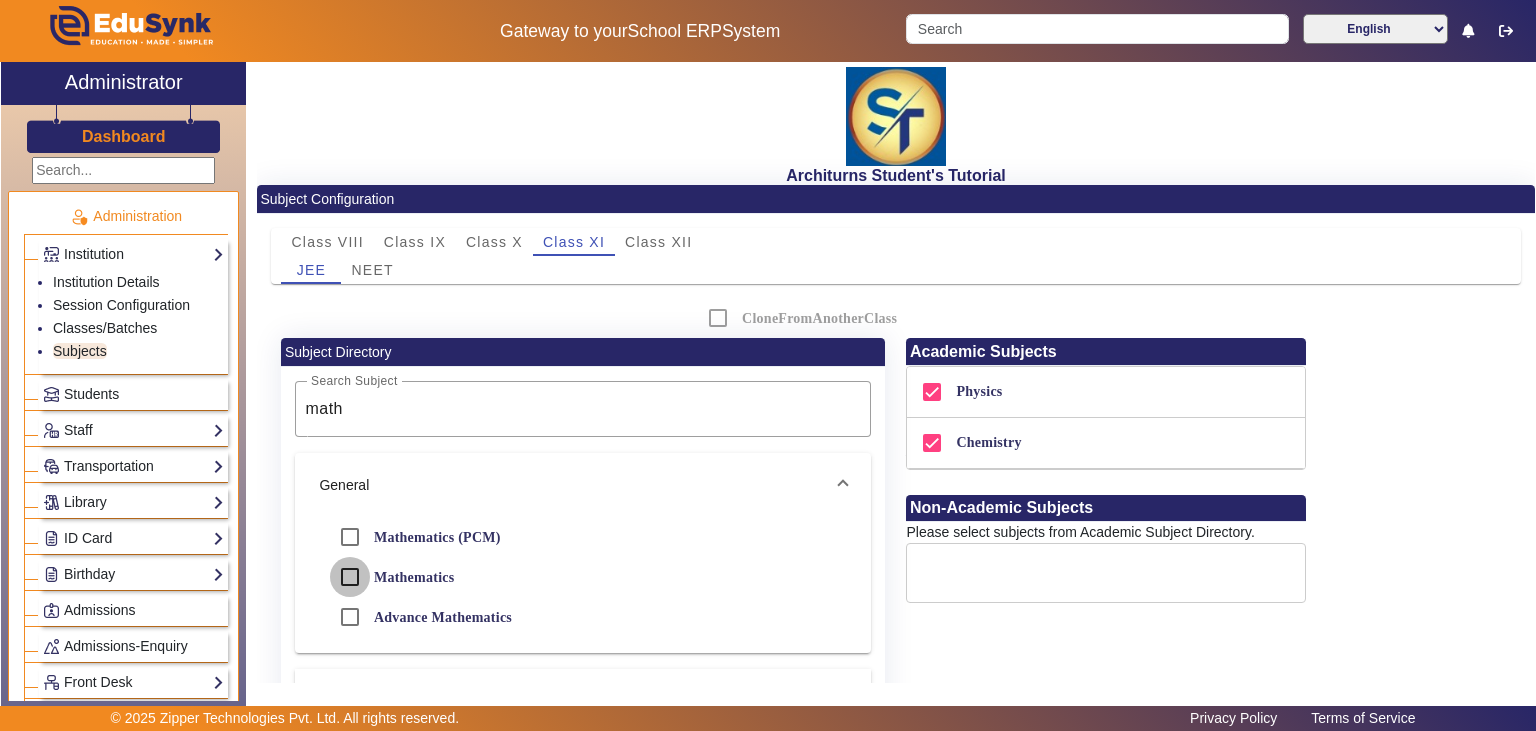 click on "Mathematics" at bounding box center [350, 577] 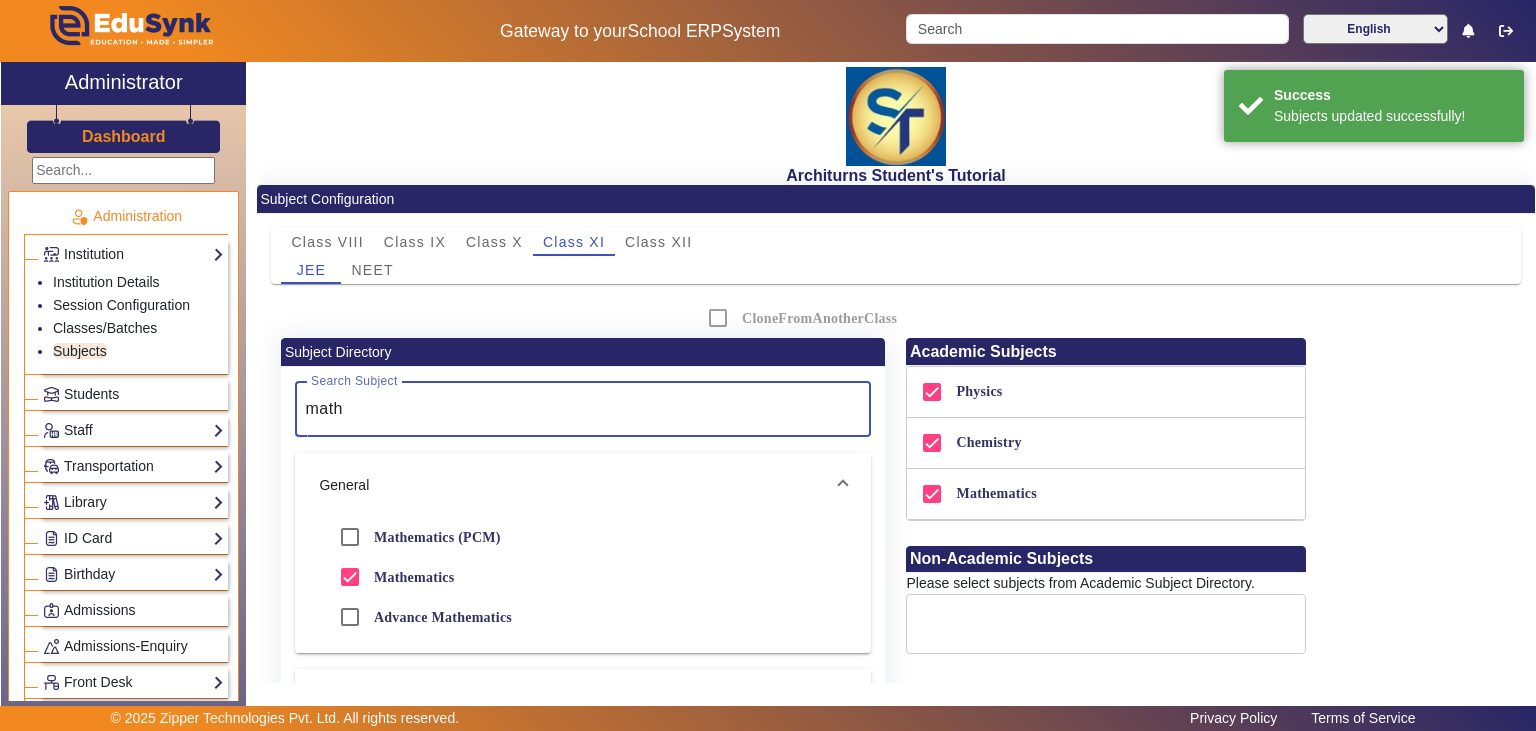 click on "math" at bounding box center [578, 409] 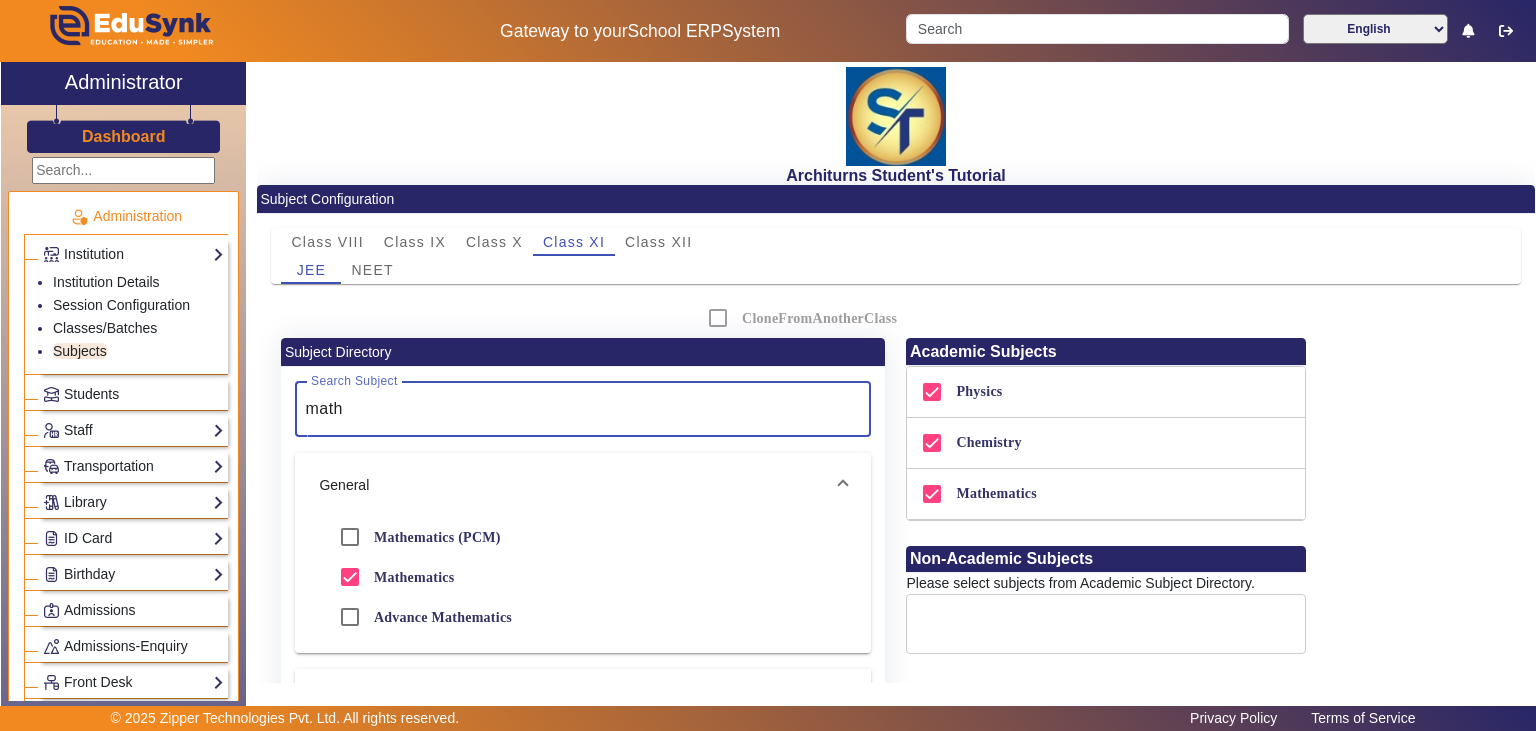 drag, startPoint x: 0, startPoint y: 483, endPoint x: 0, endPoint y: 627, distance: 144 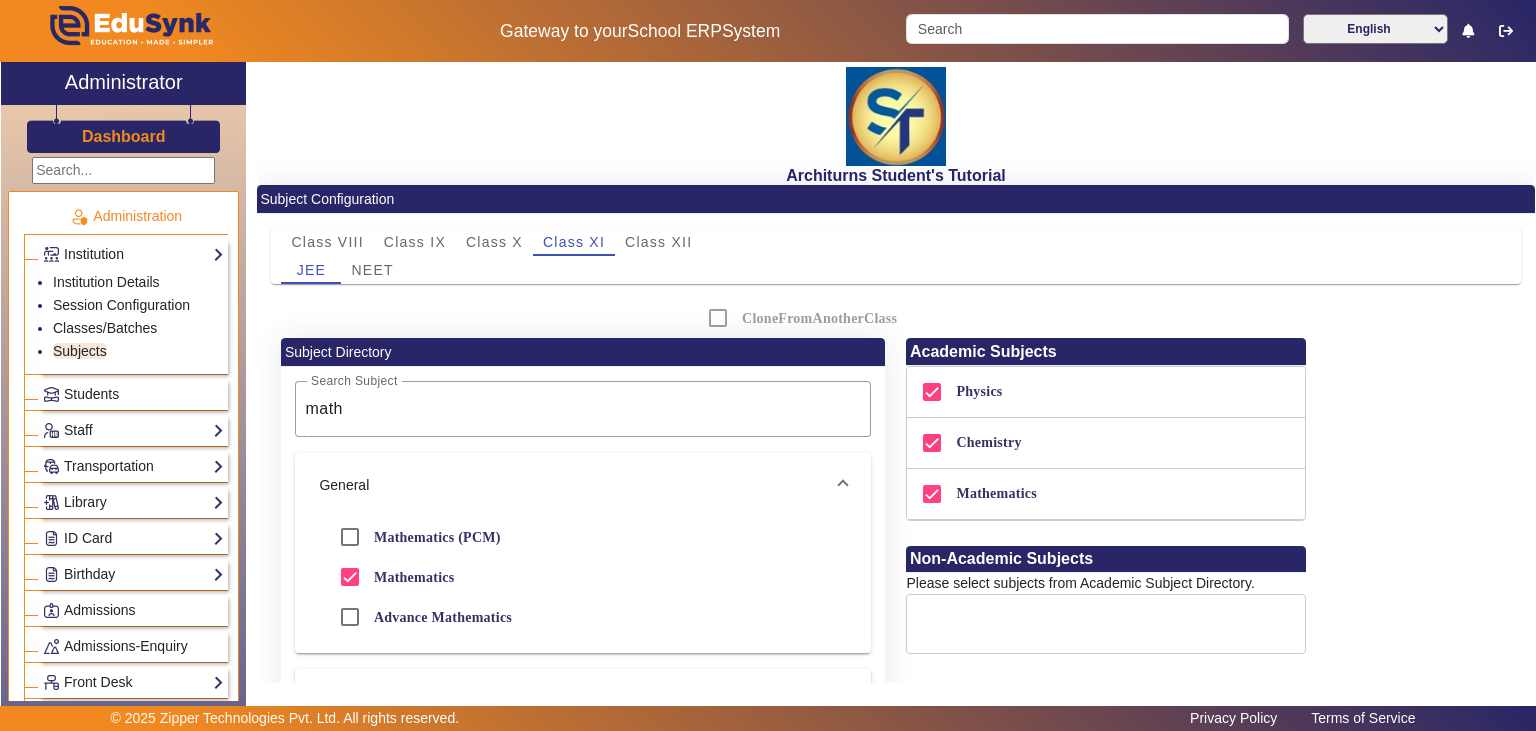 click on "X Administrator Dashboard Administration  Institution  Institution Details   Session Configuration   Classes/Batches   Subjects  Students Staff  Teachers   Non Teaching Staff   Driver   Support Staff  Transportation  Overview   Vehicle Directory   Routes   Trip Record  Library  Overview   Configuration   Book Lists   Issue a Book   List of Books Issued   Card   Penalties  ID Card  Students   Teachers   Non Teaching Staff   Template  Birthday  Students  Admissions Admissions-Enquiry Front Desk  Visitors Book   Postal Receipt   Postal Dispatch   Phone Call Logs   Complaint Book  Report  Import History   App Invites   Other Reports  Inventory Gallery  List   Add  Notice Board  List   Add  Certificates  Certificates   TC   Bonafide  User Settings  Roles   Users  Settings  Biometric   Configuration   Live Class Setup   Bank Account   Chat Settings   Sequence   Change Password   Subscription  Promotion Profile Photo  Add Profile Photo   Profile Photo List  Academics  TimeTable  Assign Teacher   Academic Calendar" 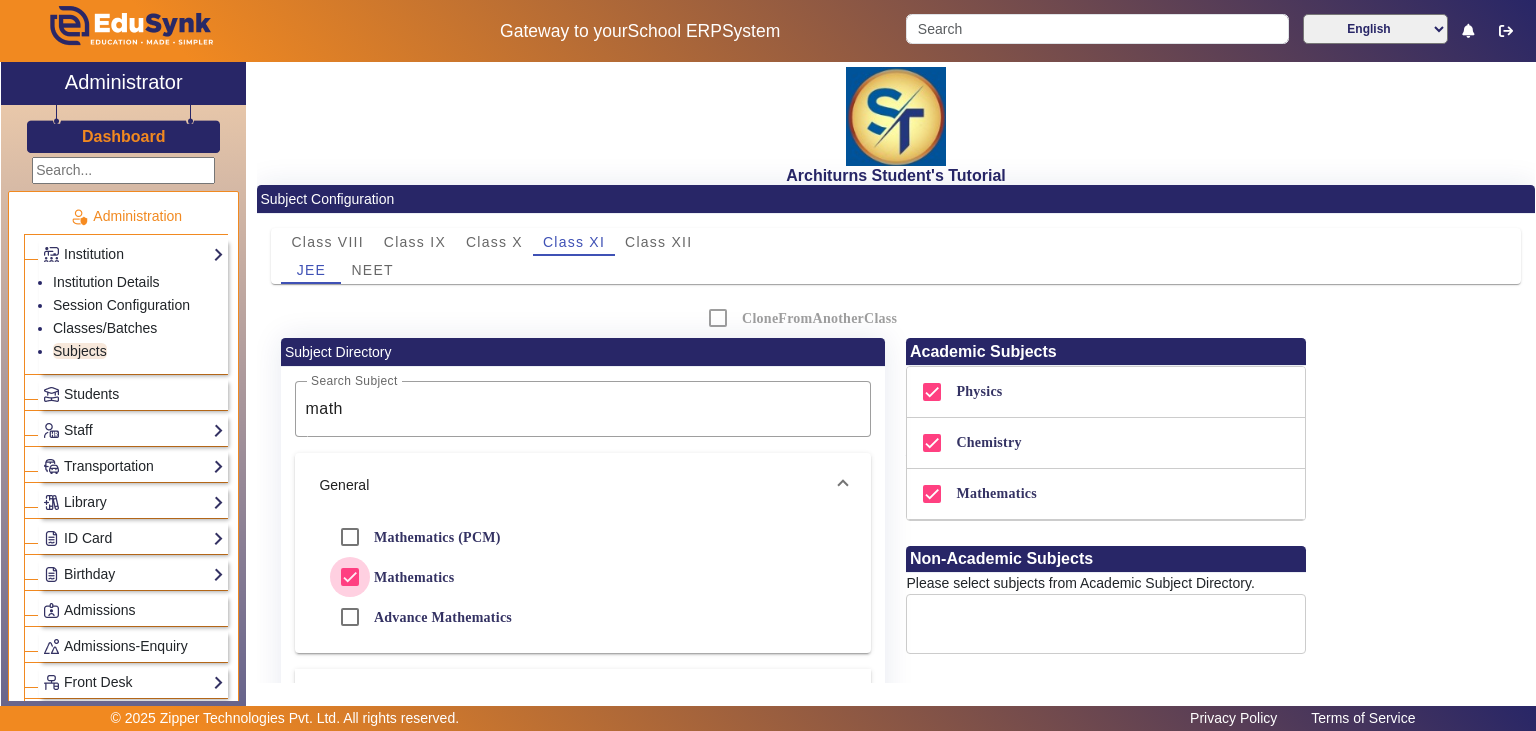 click on "Mathematics" at bounding box center [350, 577] 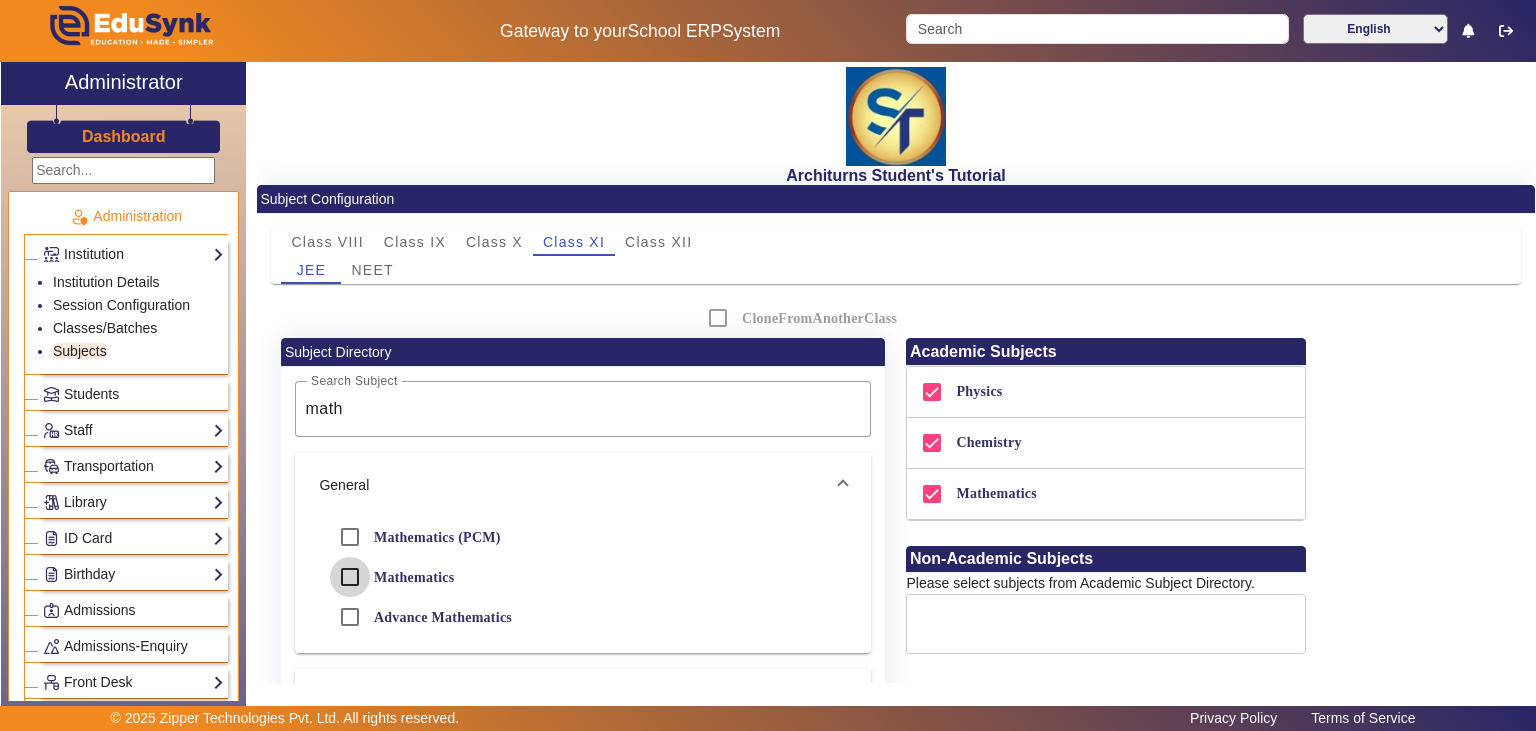 click on "Mathematics" at bounding box center [350, 577] 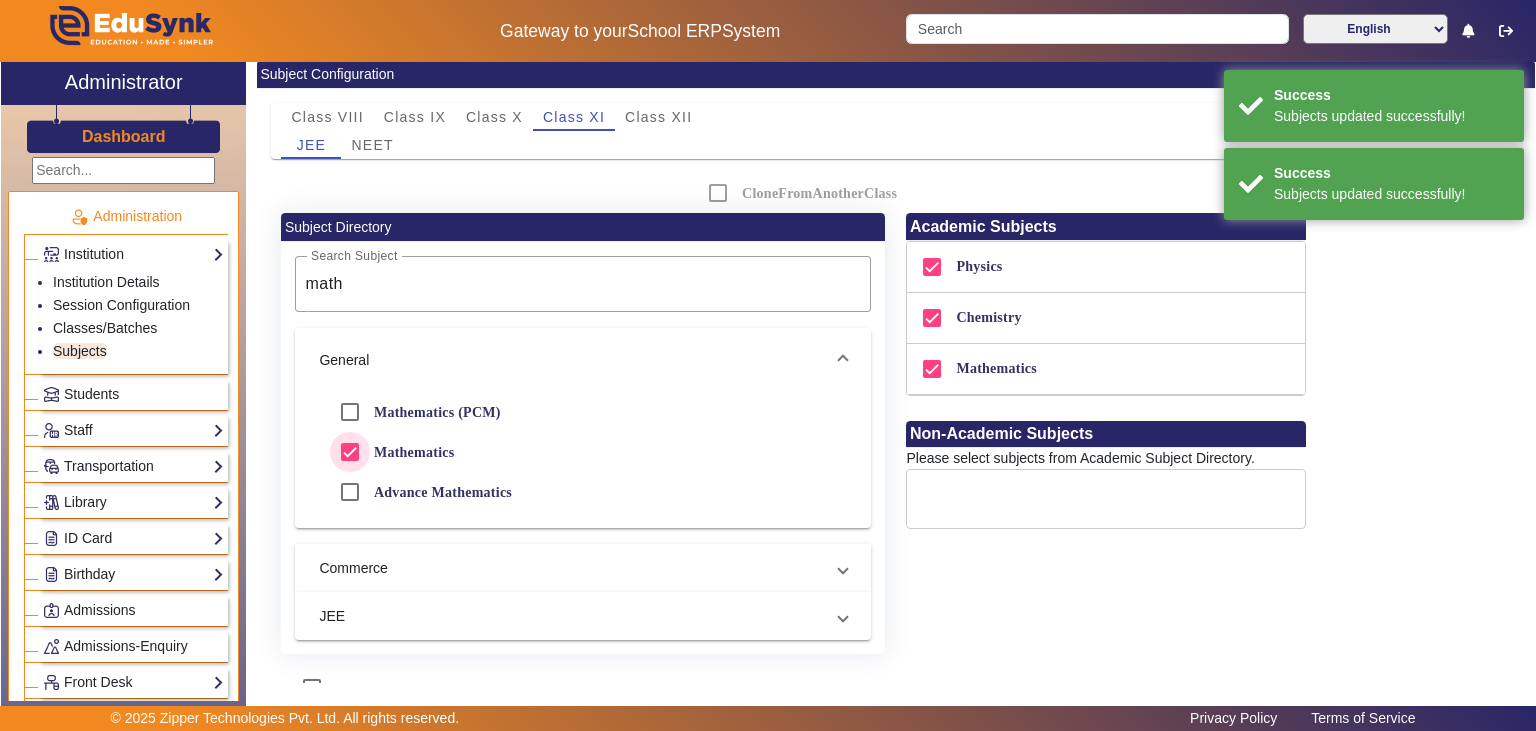 scroll, scrollTop: 210, scrollLeft: 0, axis: vertical 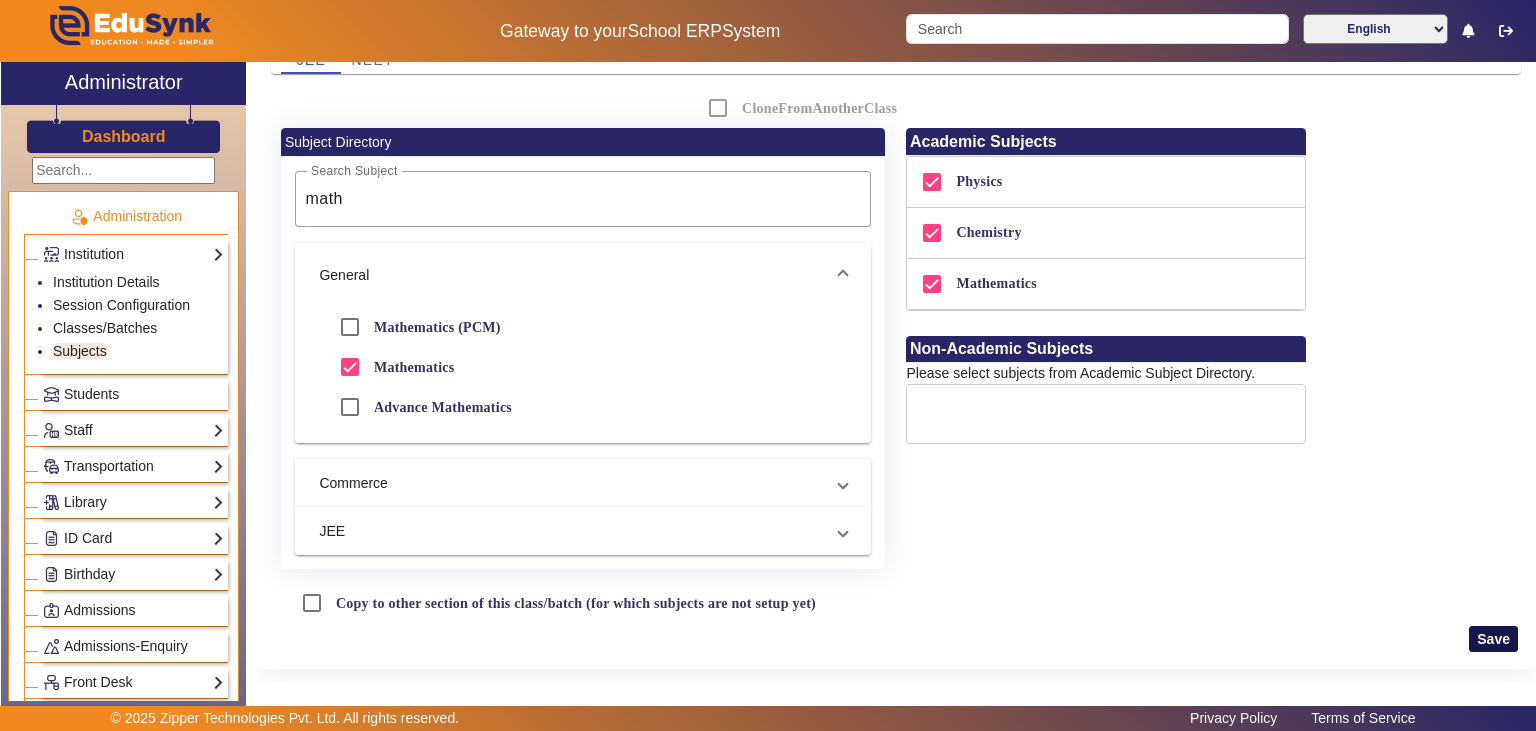 click on "Save" 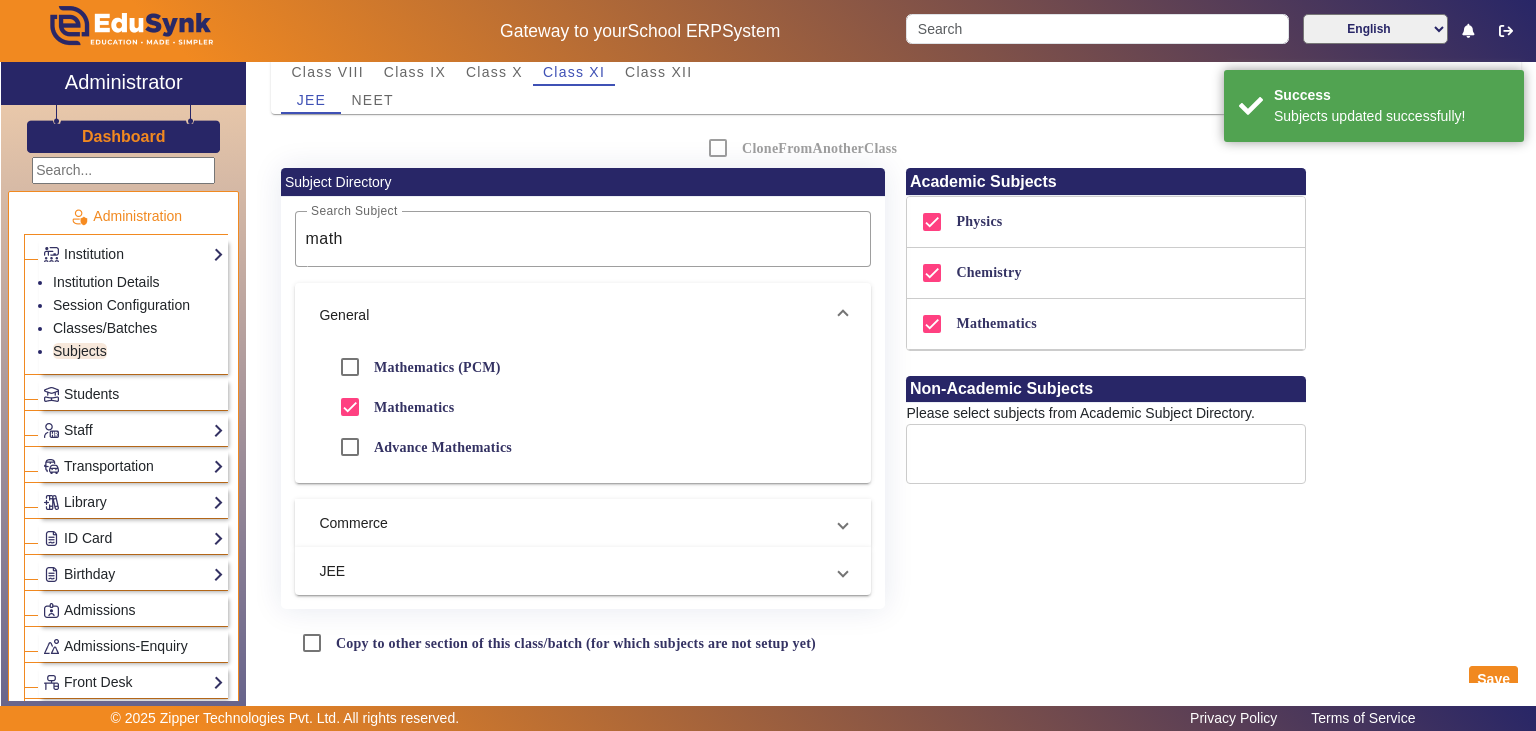 scroll, scrollTop: 192, scrollLeft: 0, axis: vertical 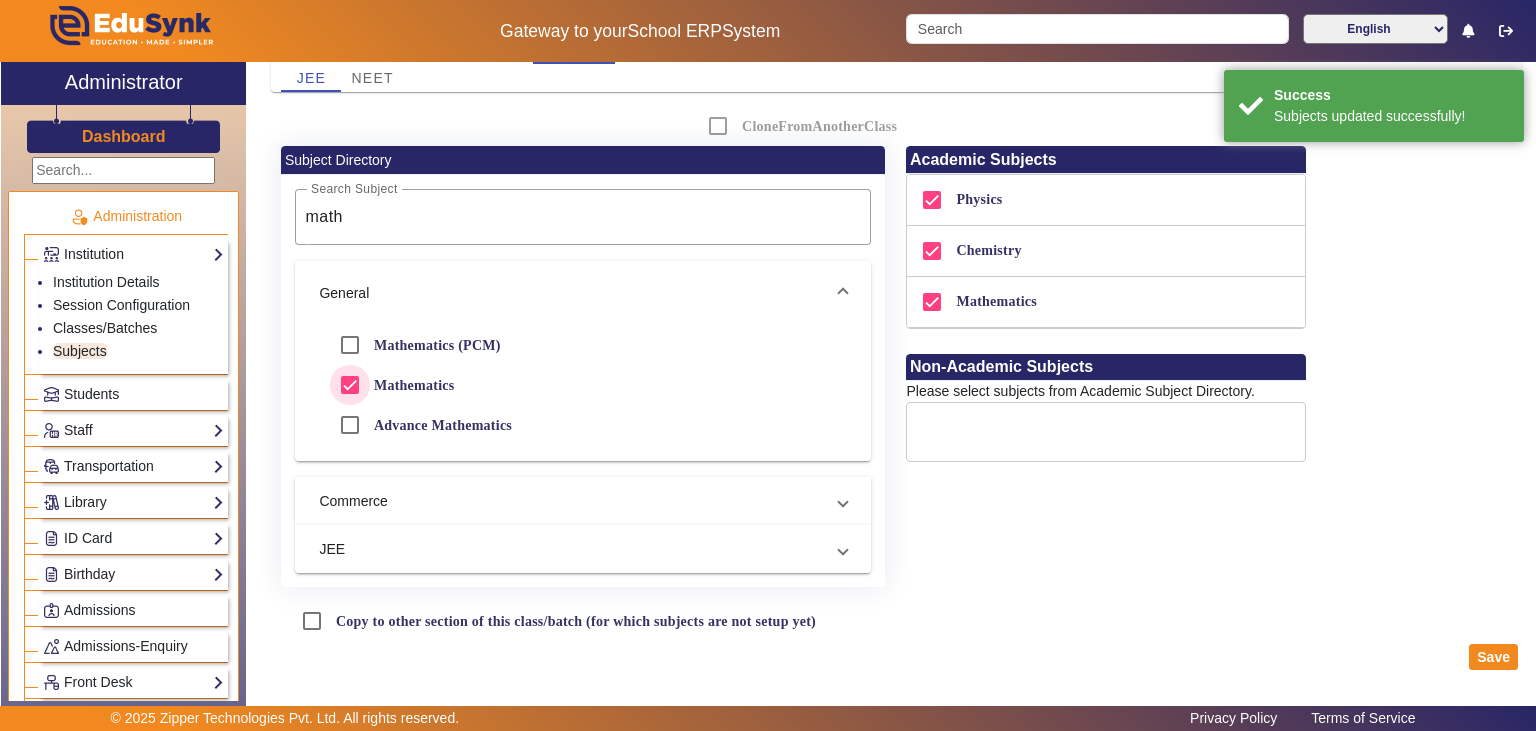 click on "Mathematics" at bounding box center (350, 385) 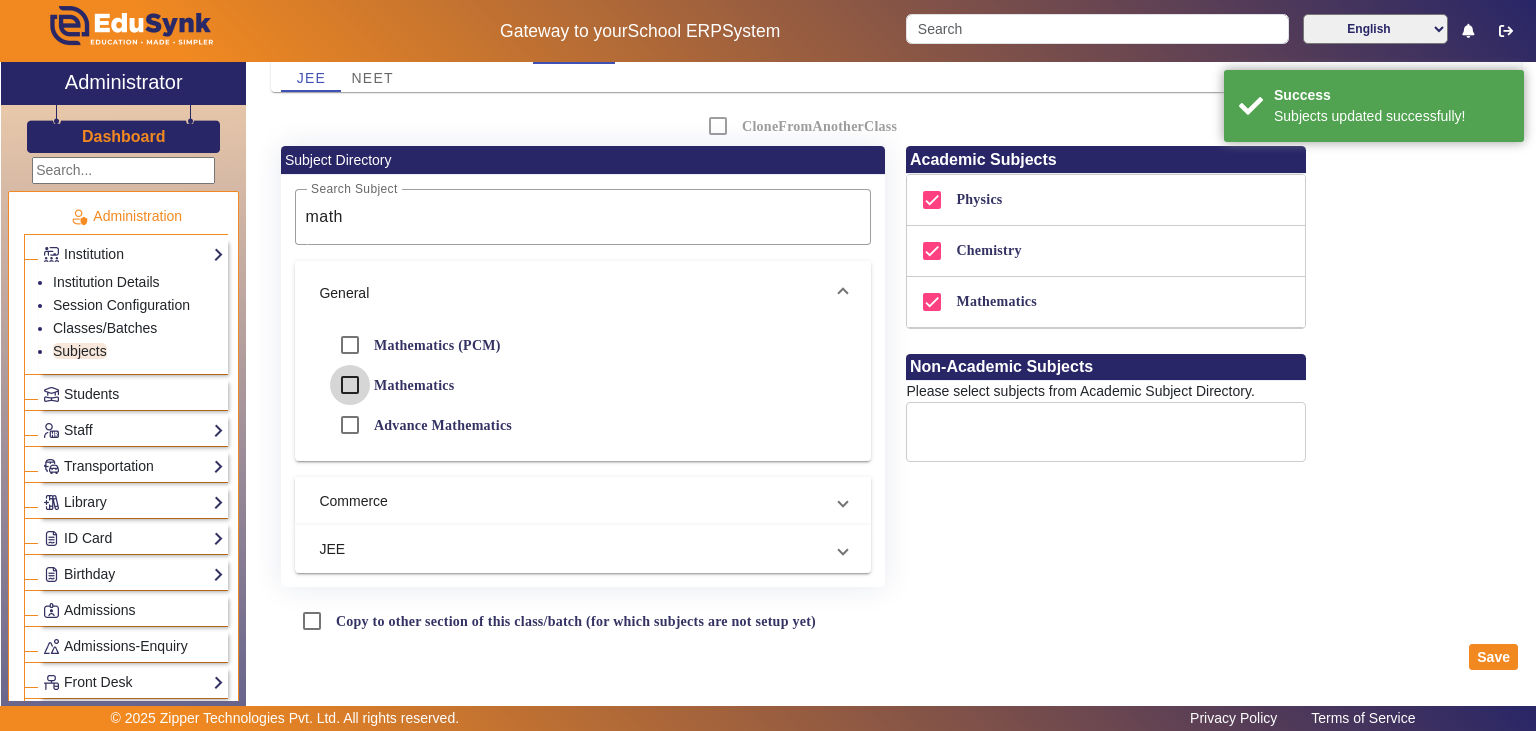 click on "Mathematics" at bounding box center [350, 385] 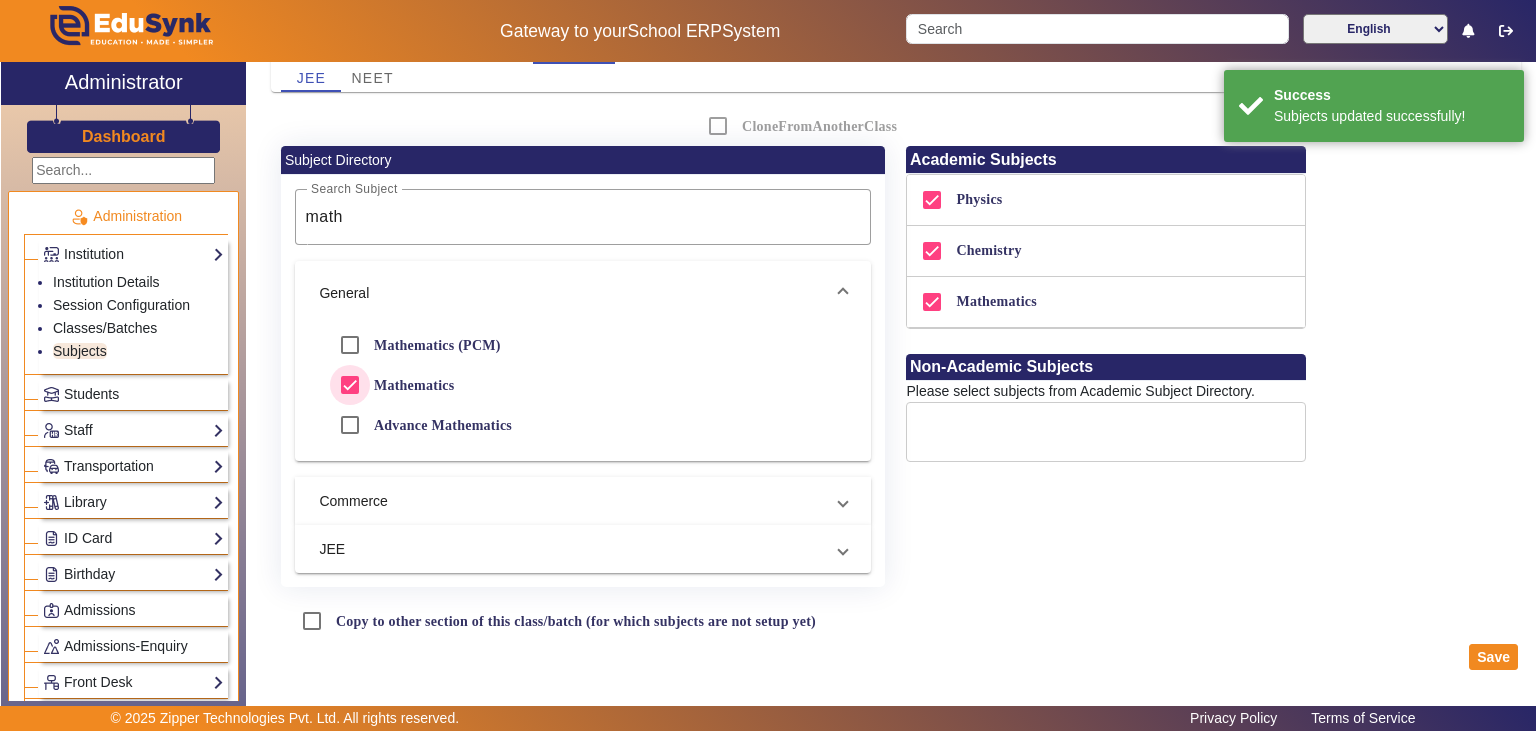 checkbox on "true" 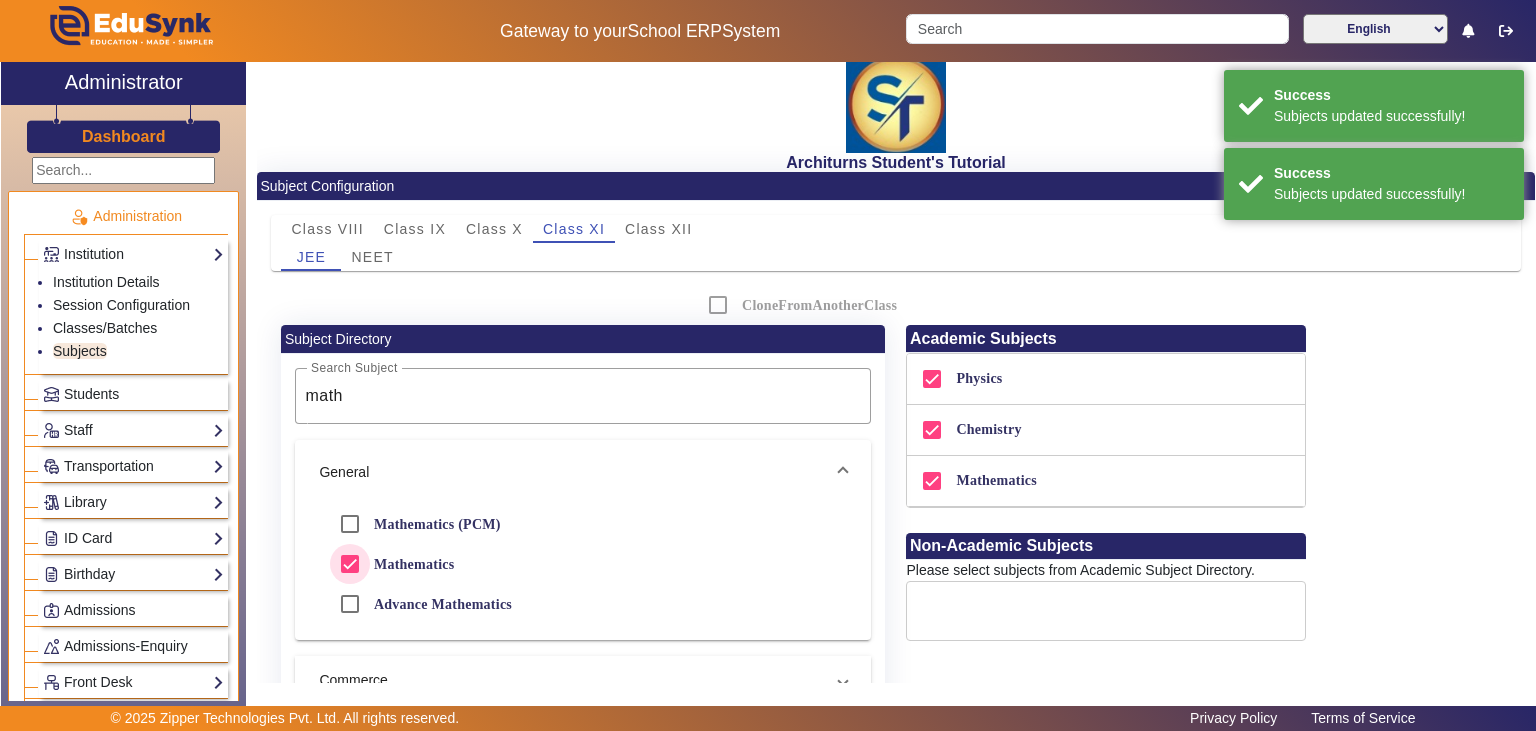 scroll, scrollTop: 0, scrollLeft: 0, axis: both 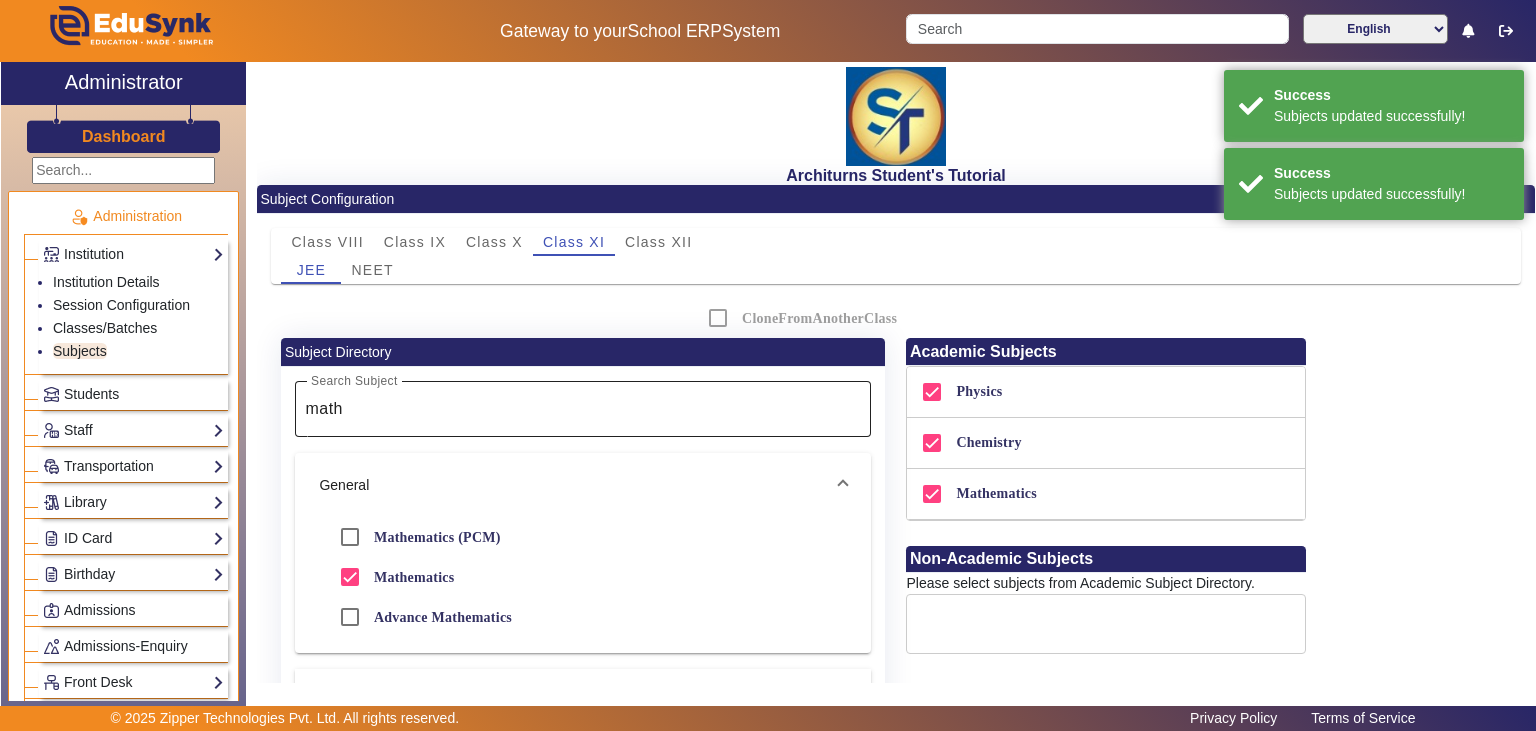 click on "math" at bounding box center [578, 409] 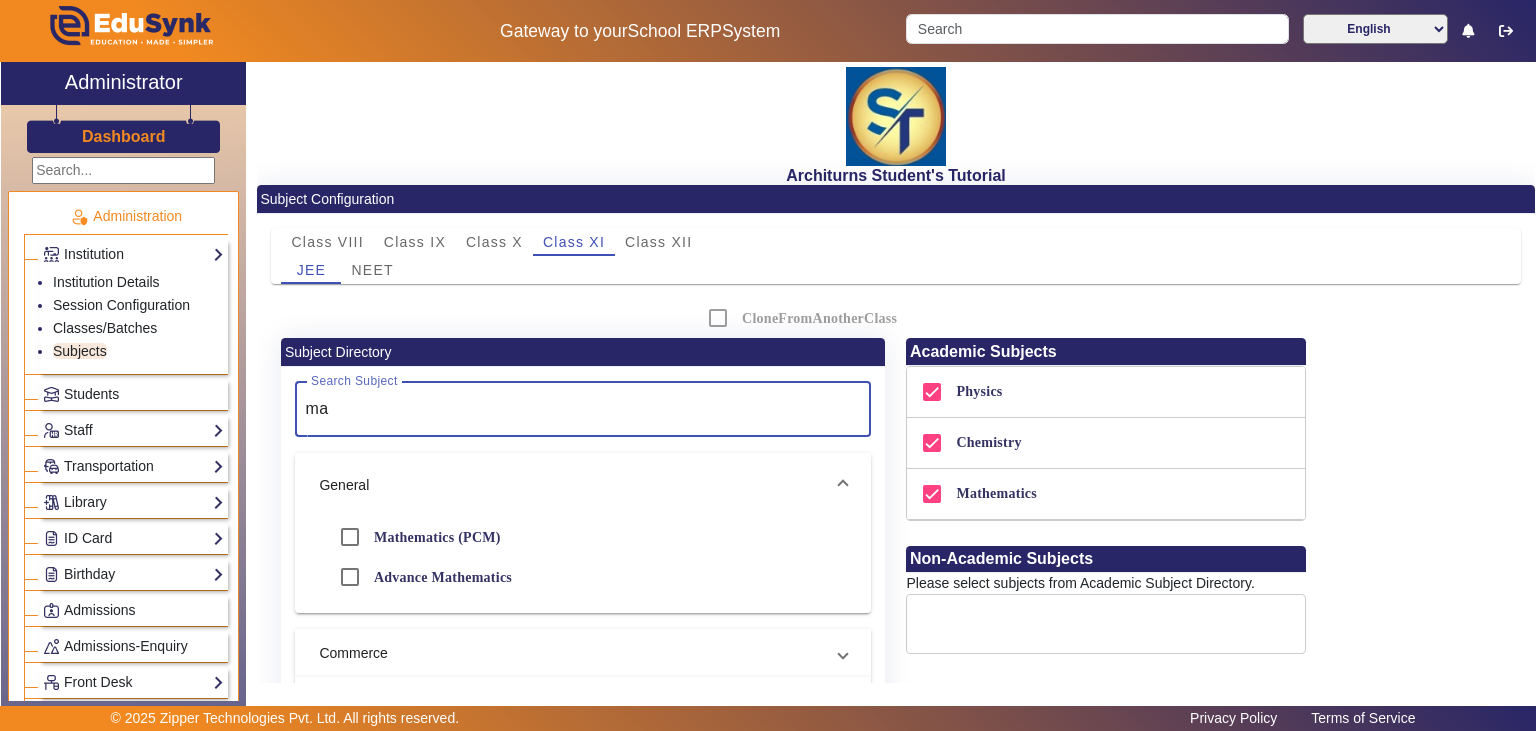 type on "m" 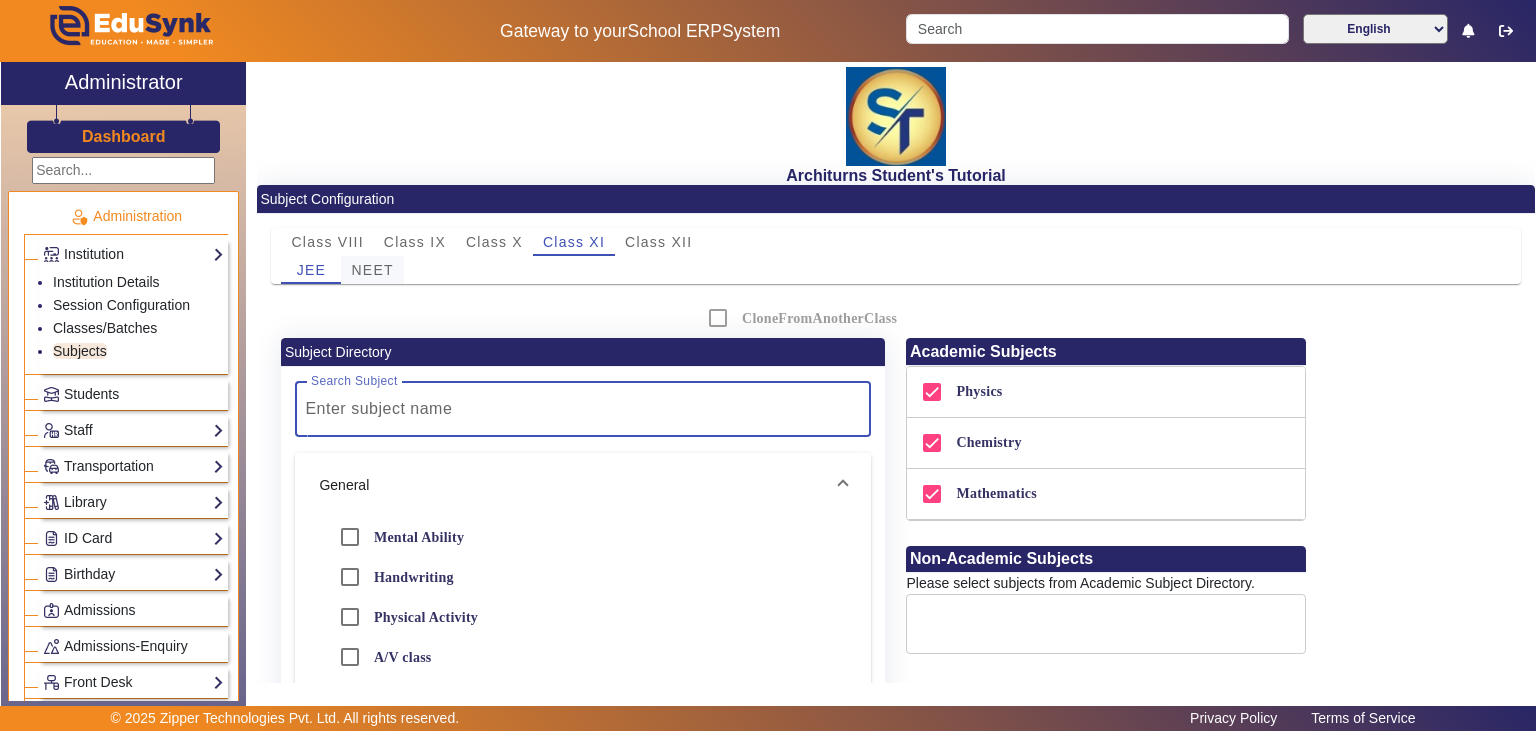 click on "NEET" at bounding box center [372, 270] 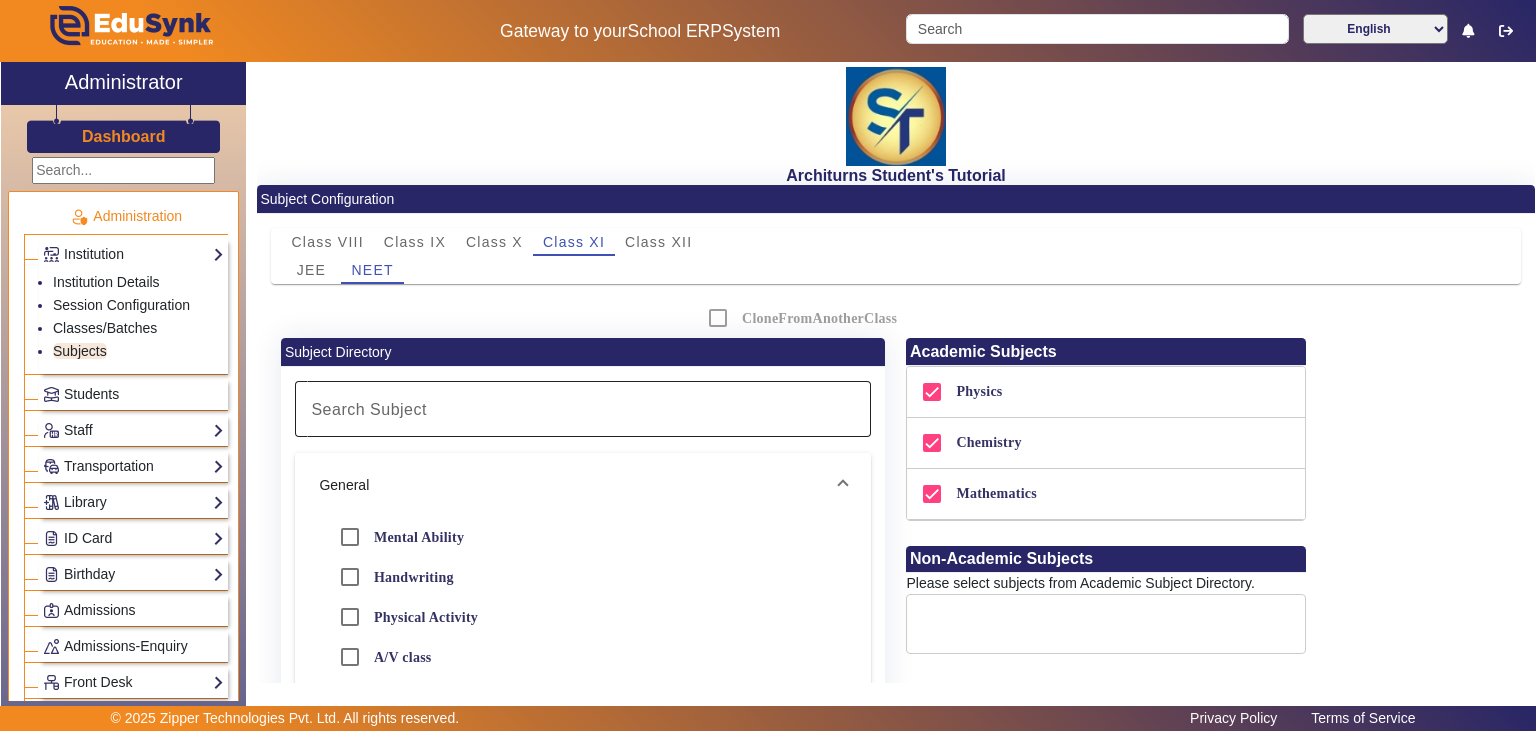 click on "Search Subject" at bounding box center [578, 409] 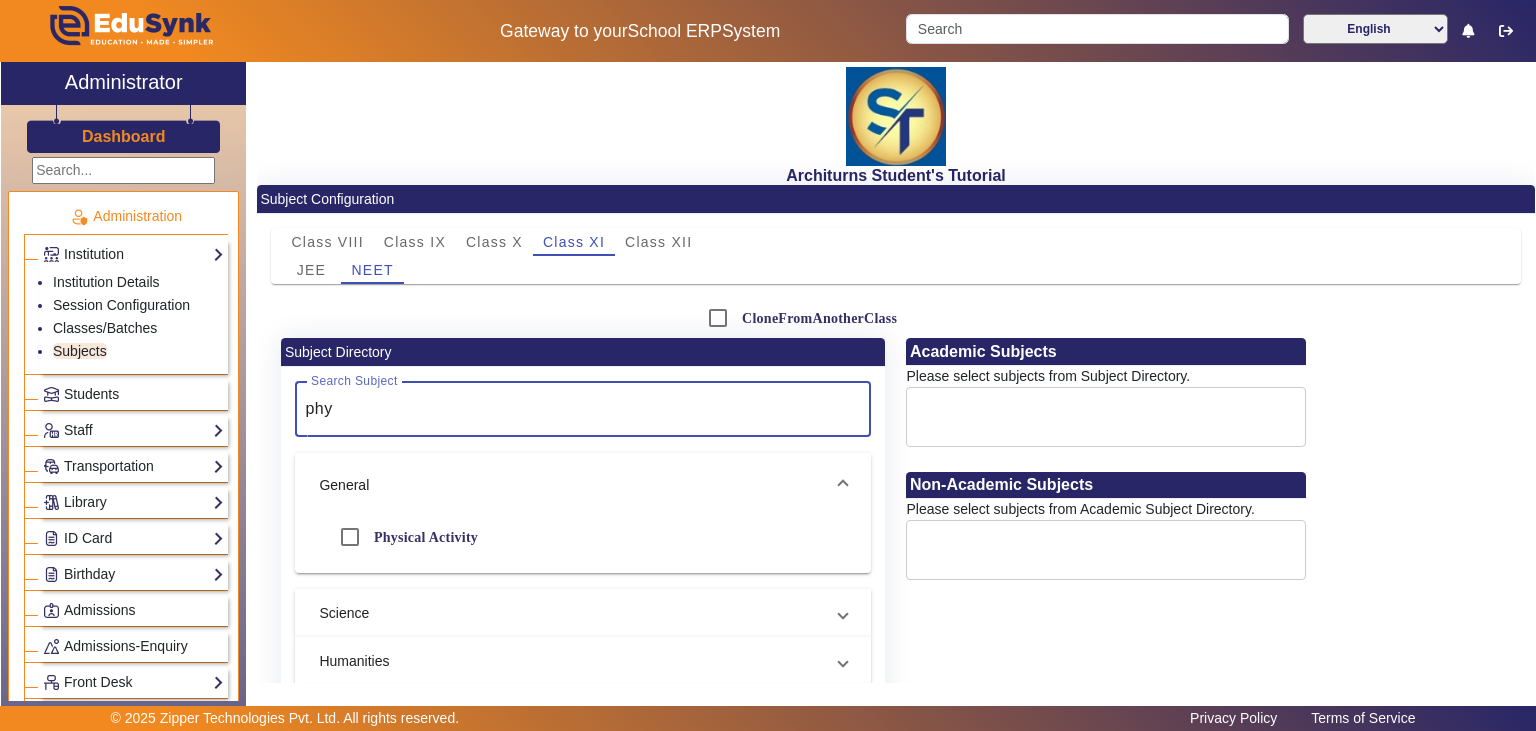 type on "phy" 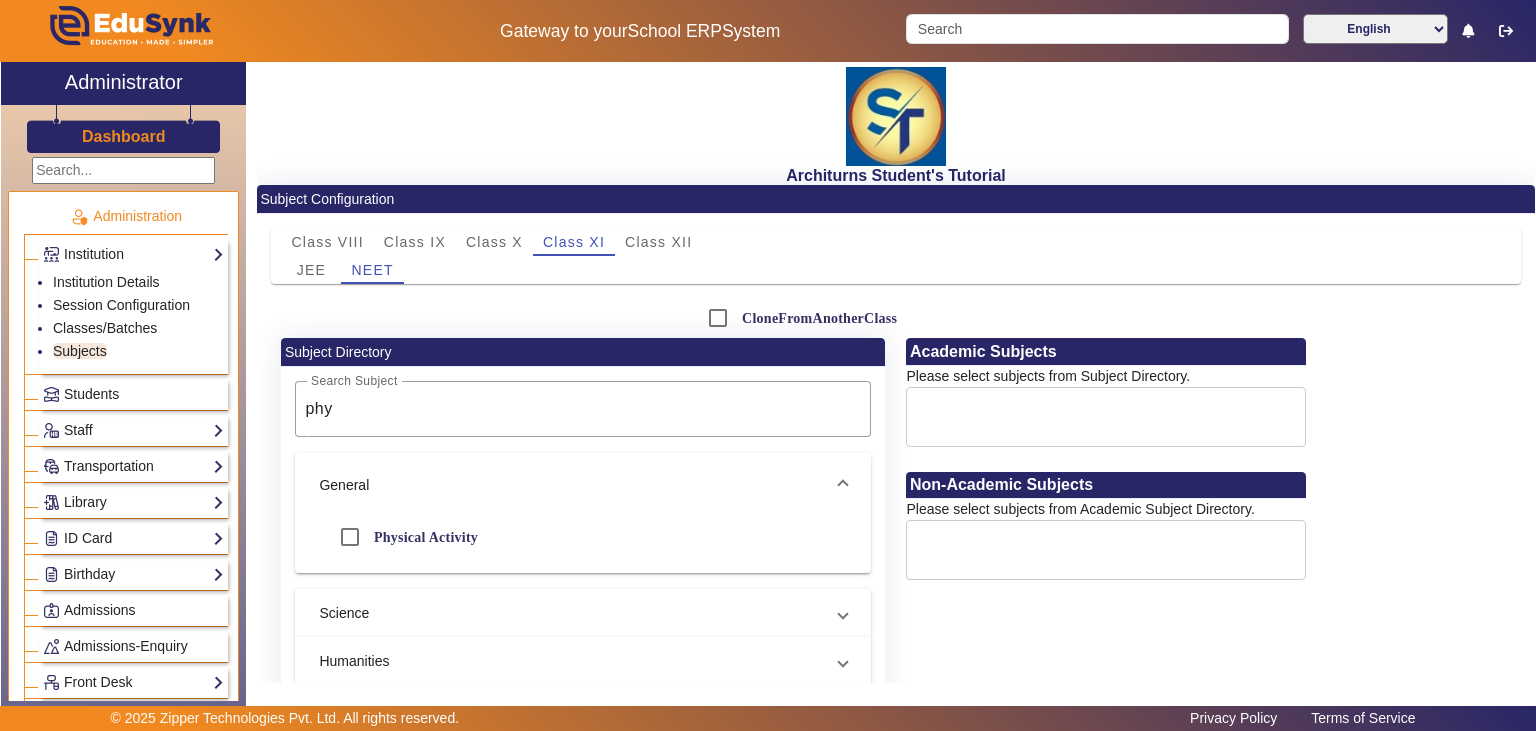 click on "Science" at bounding box center [571, 613] 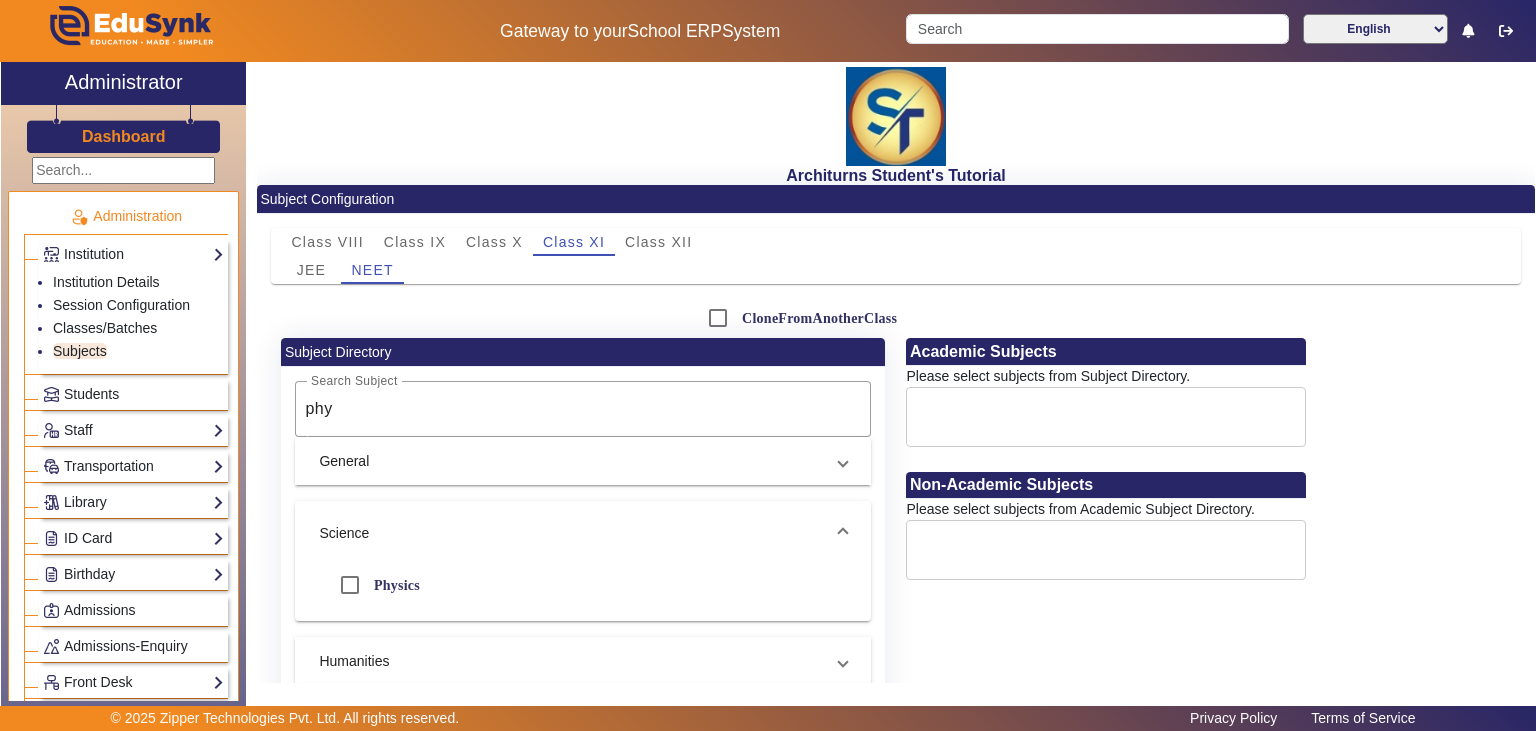 click on "Physics" at bounding box center (395, 585) 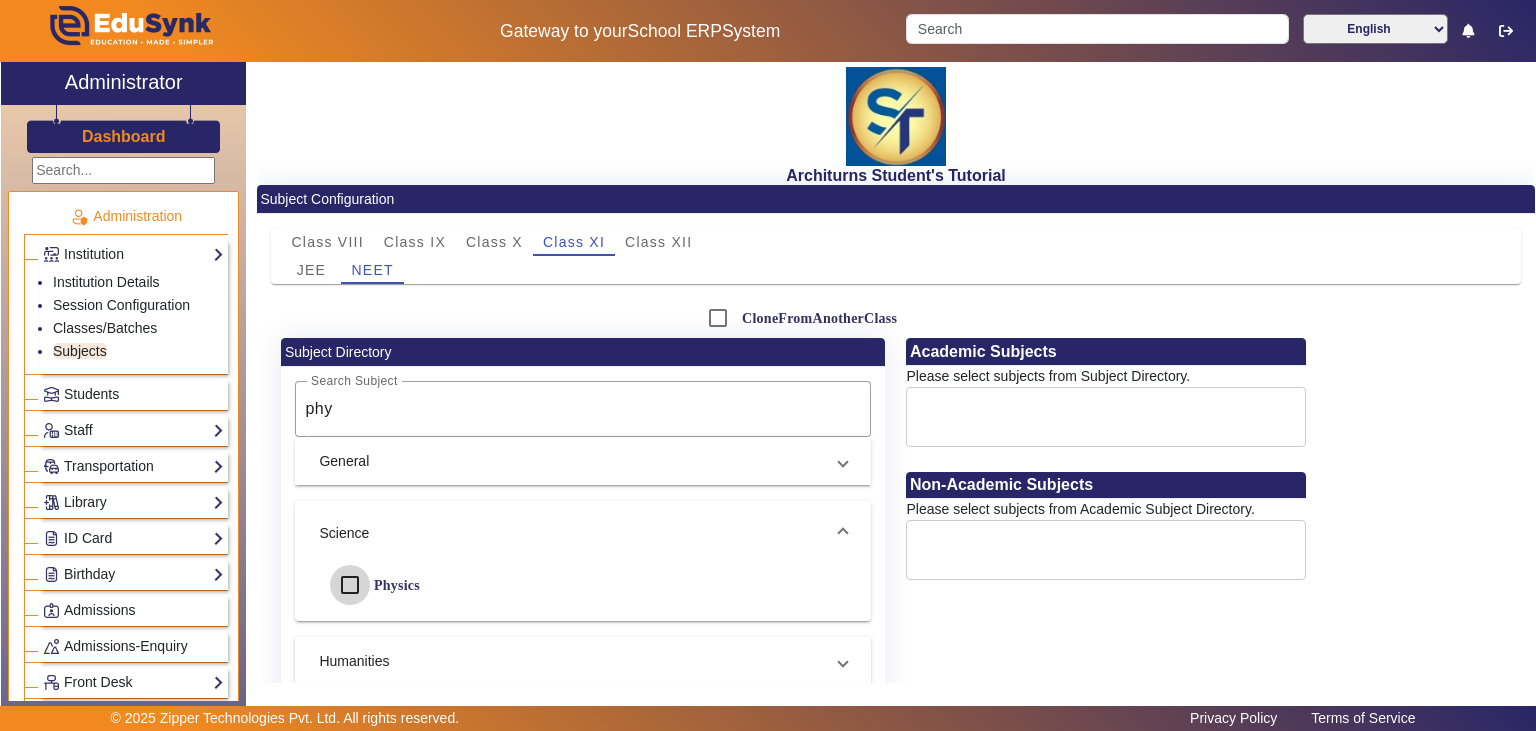 checkbox on "true" 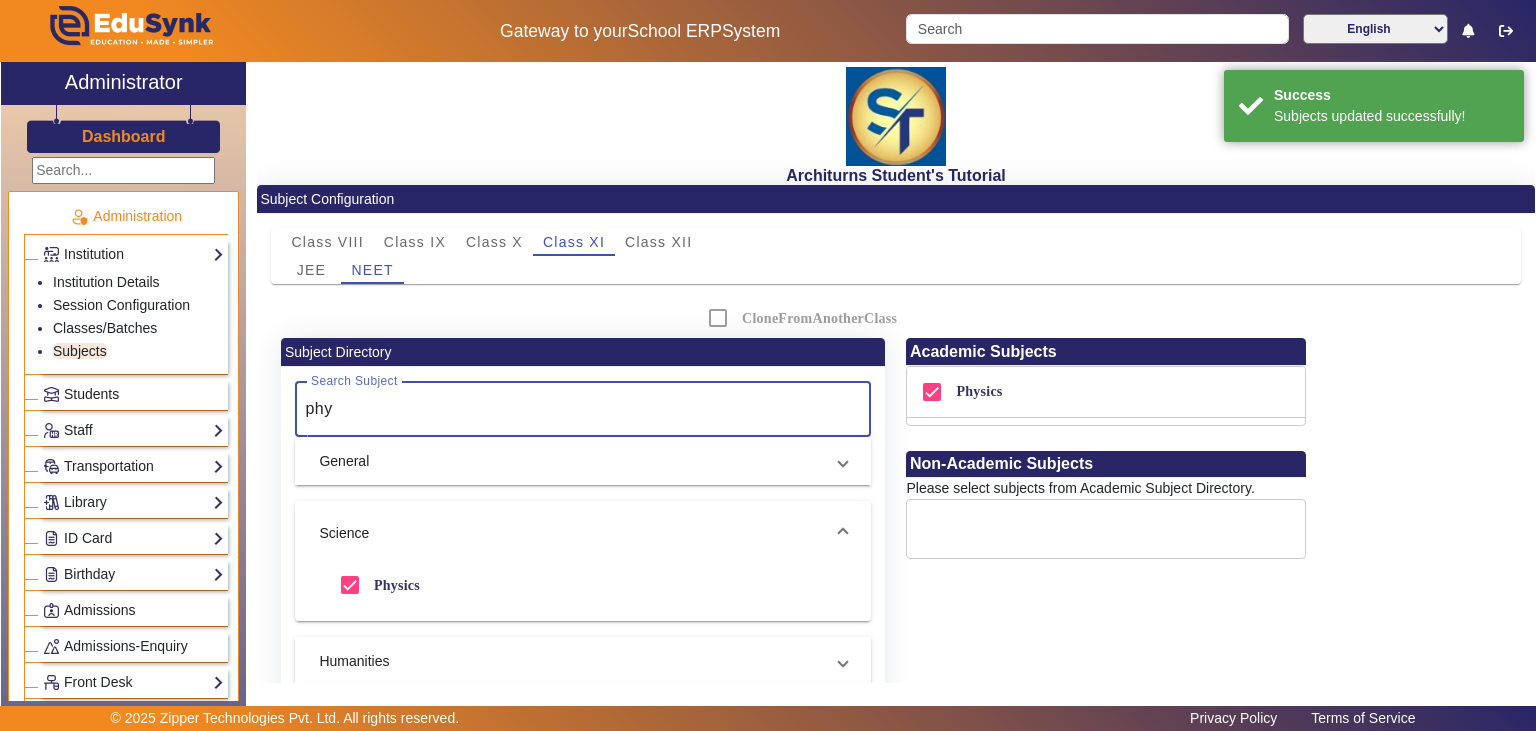 click on "phy" at bounding box center (578, 409) 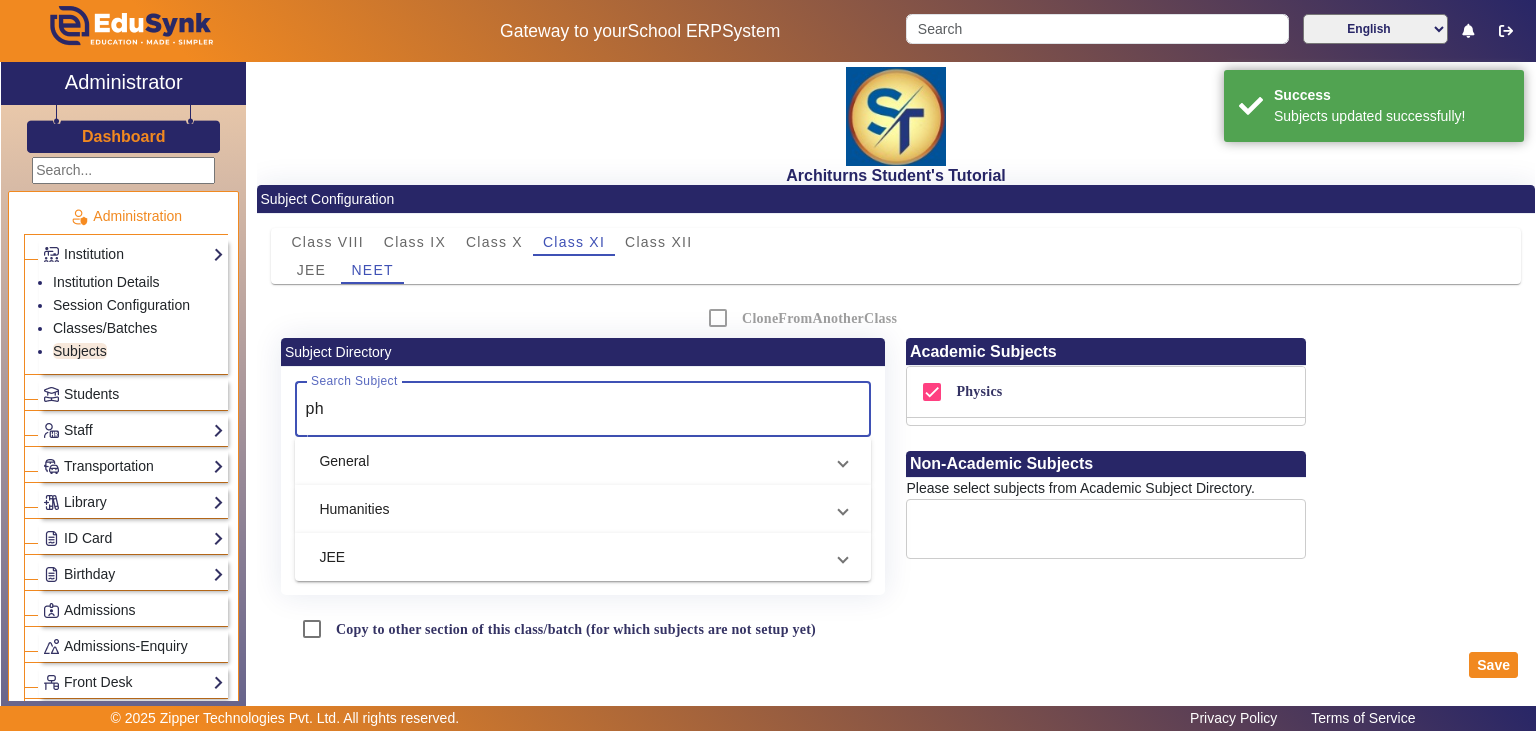 type on "p" 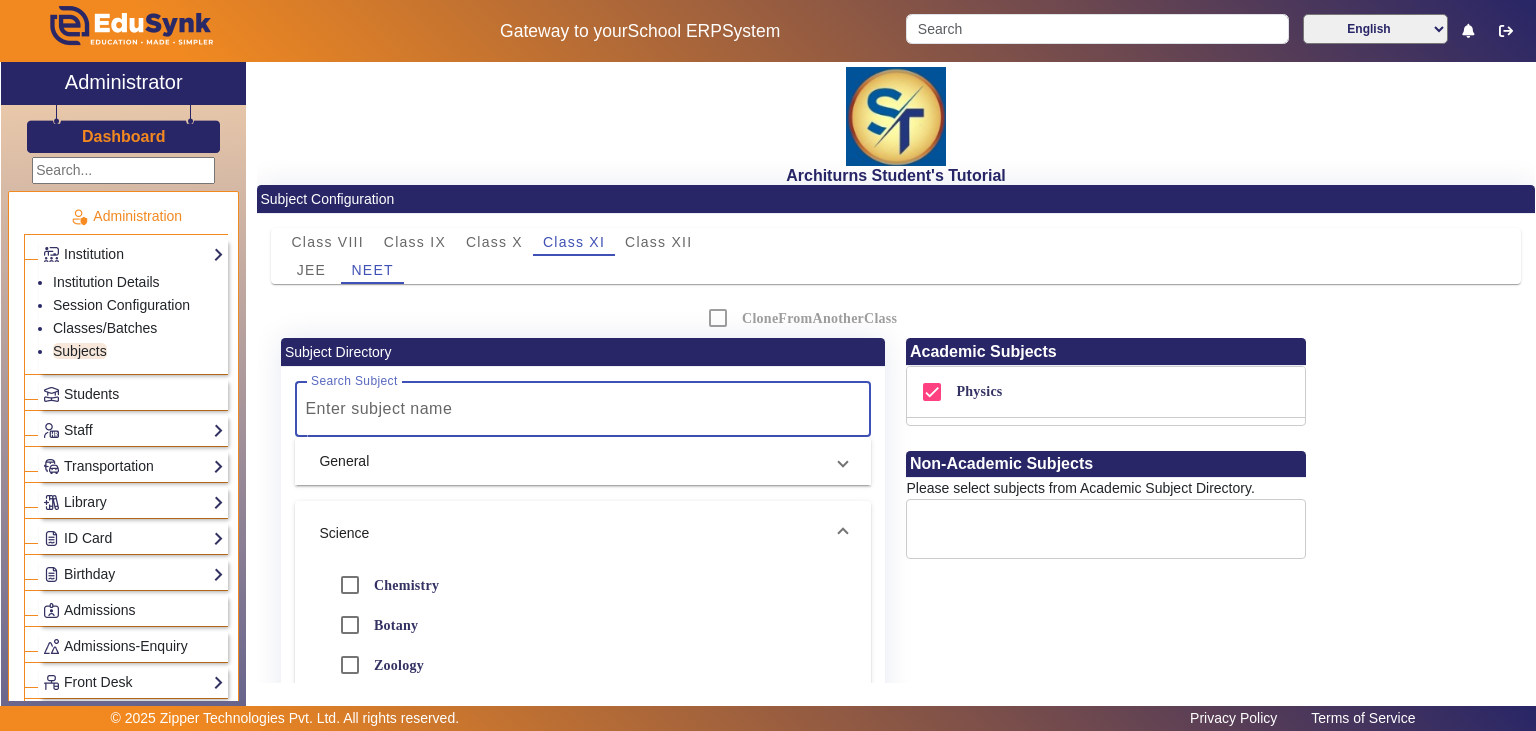 type 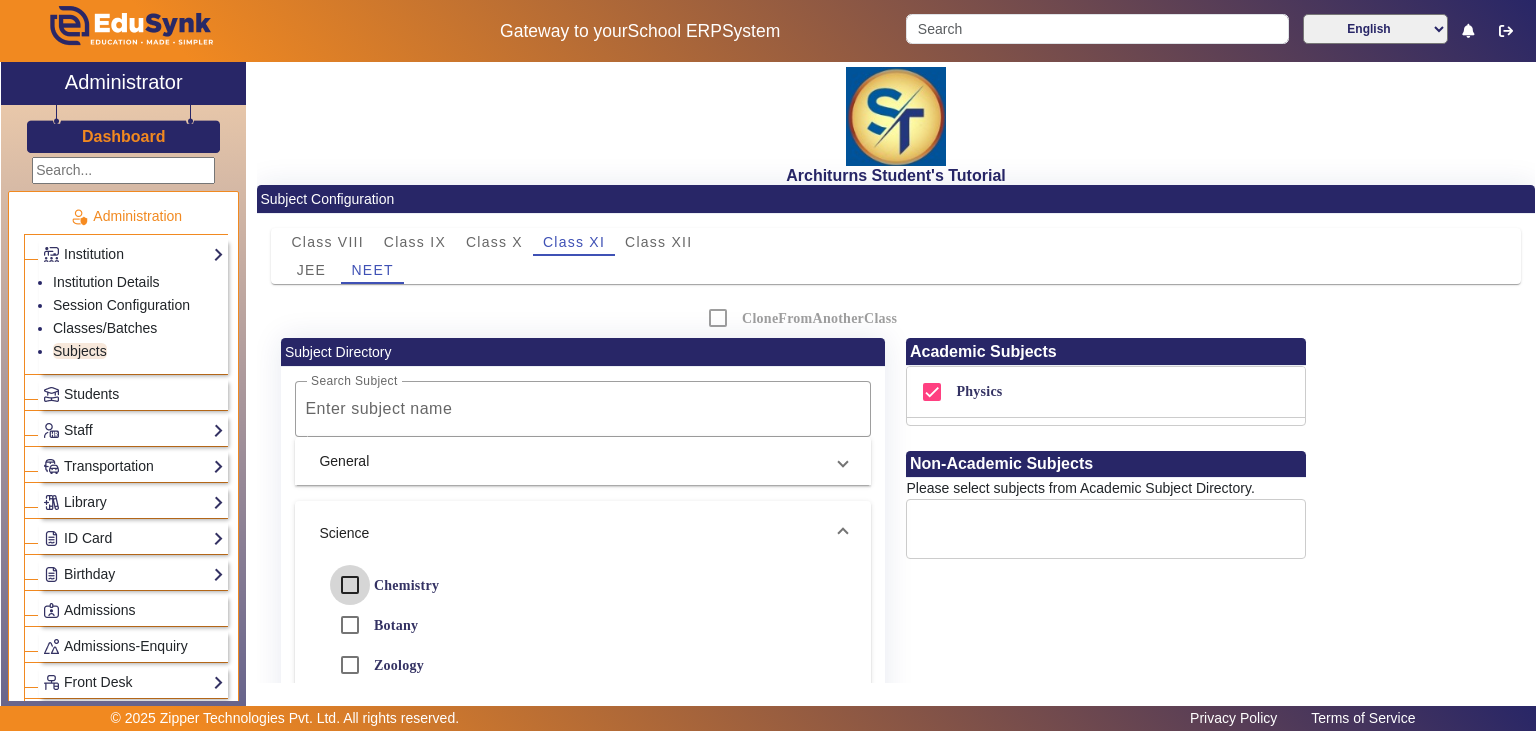 click on "Chemistry" at bounding box center [350, 585] 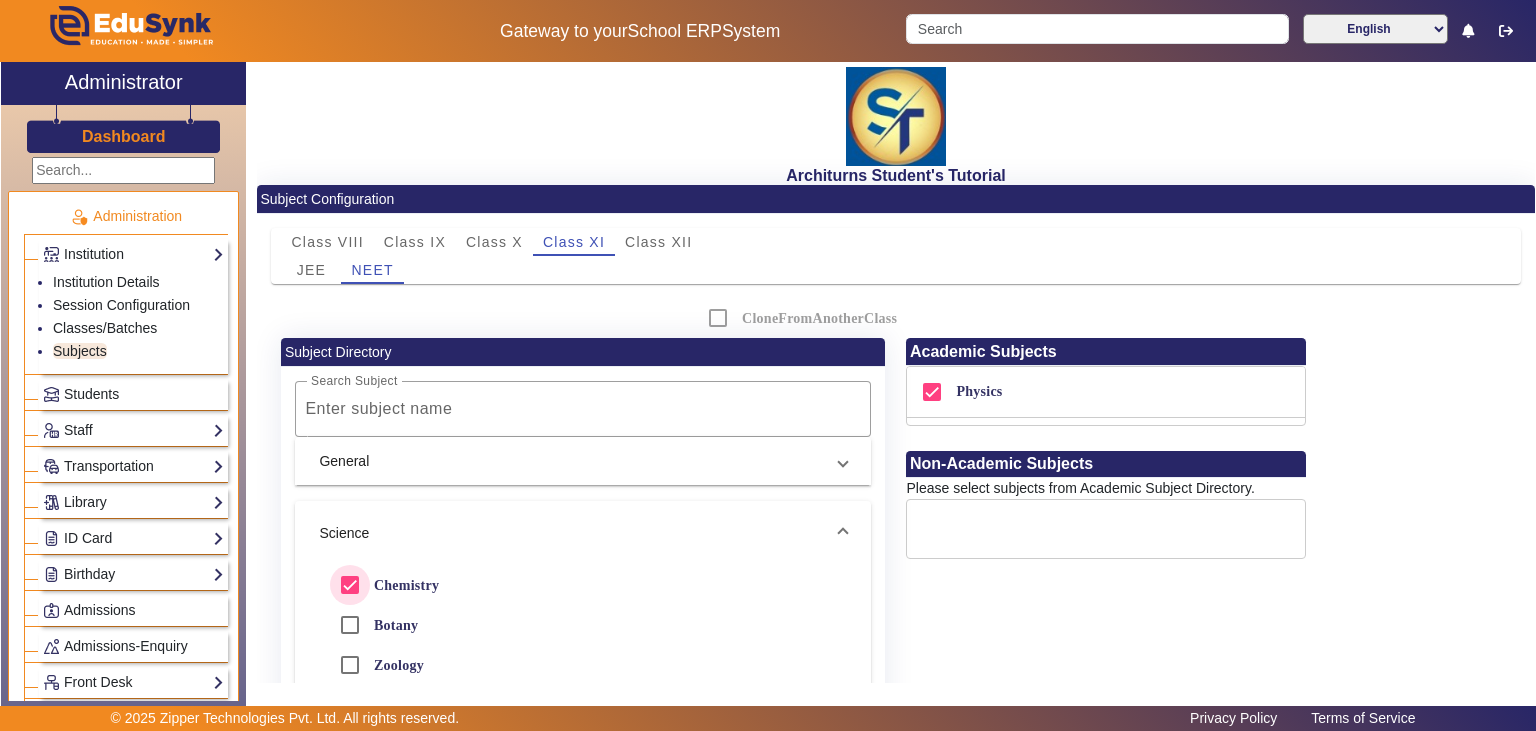 checkbox on "true" 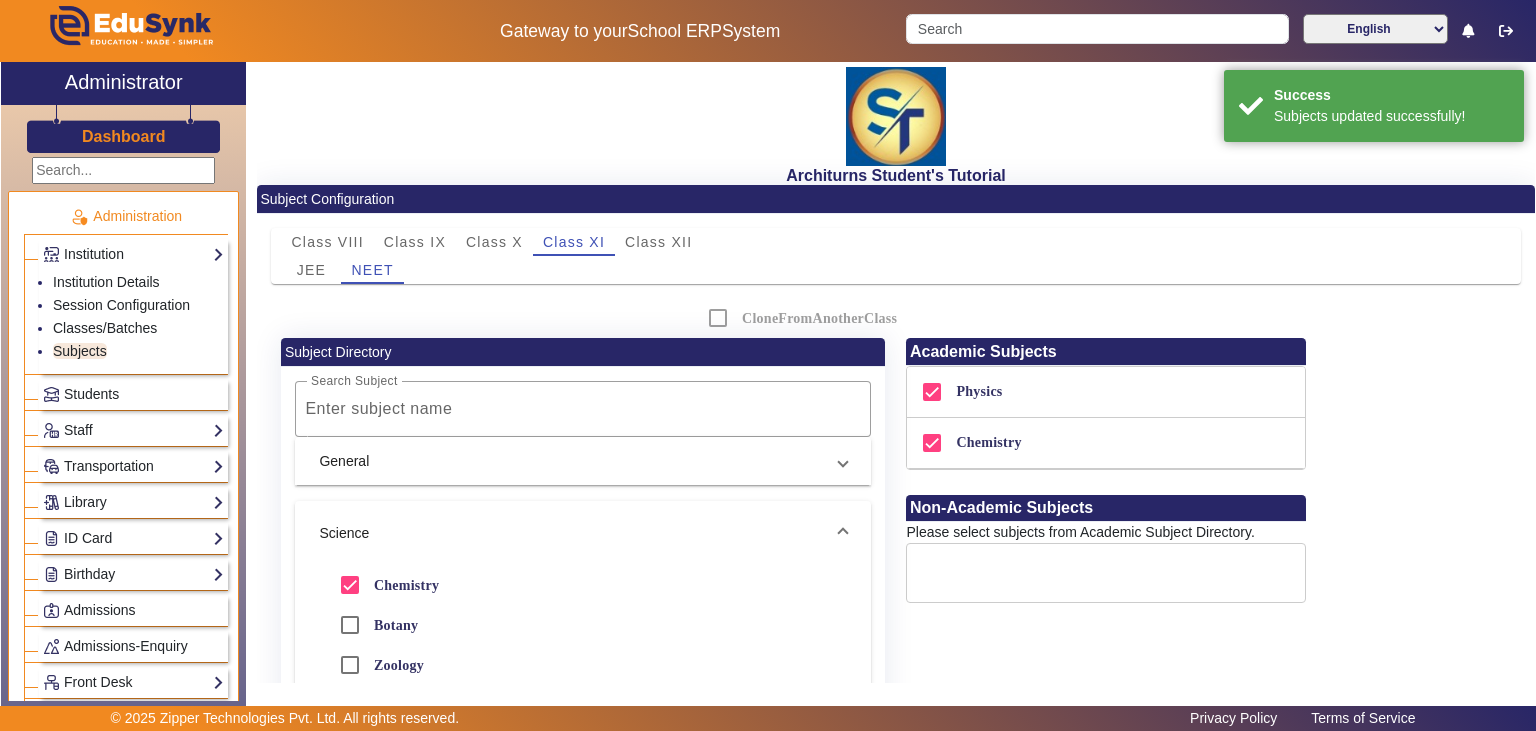 click on "Botany" at bounding box center (394, 625) 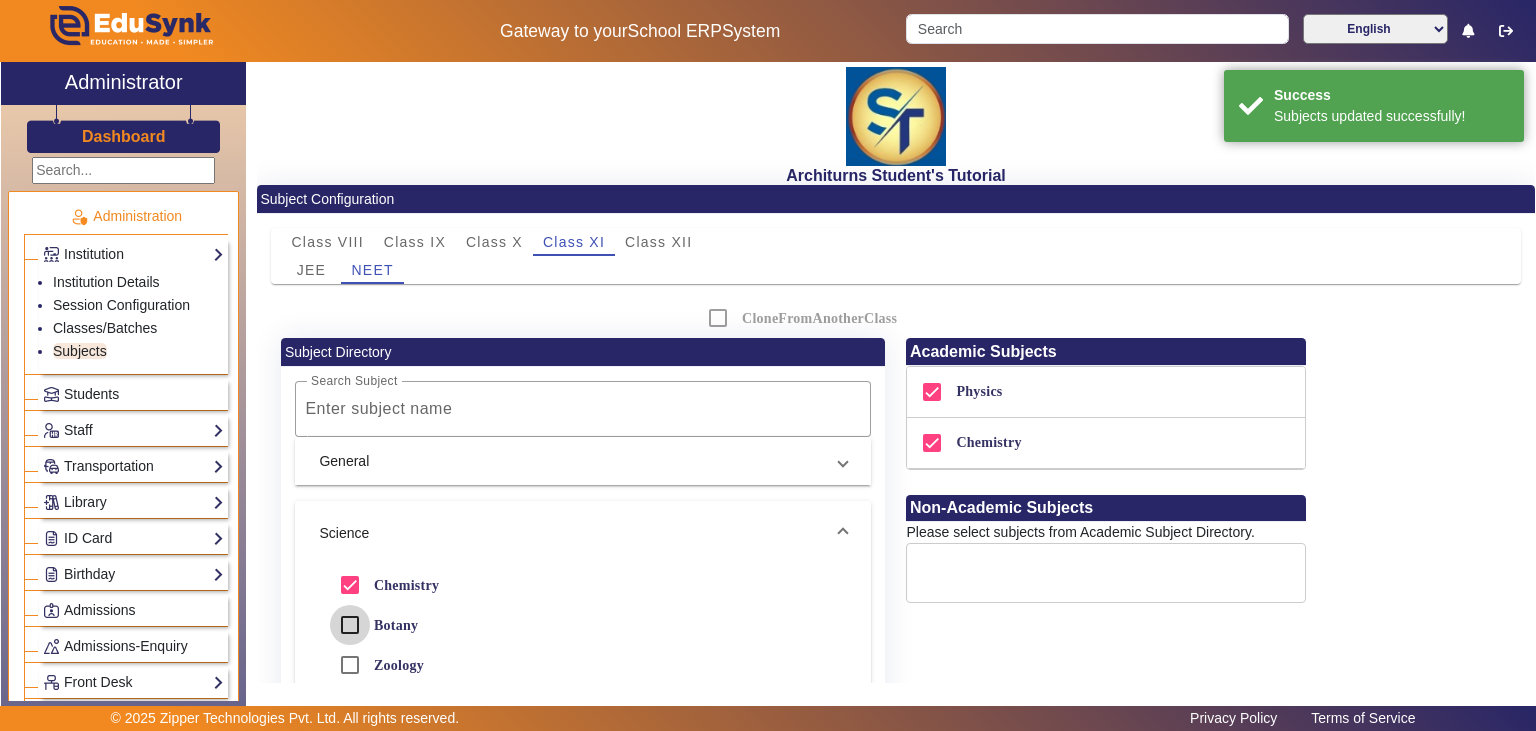 click on "Botany" at bounding box center (350, 625) 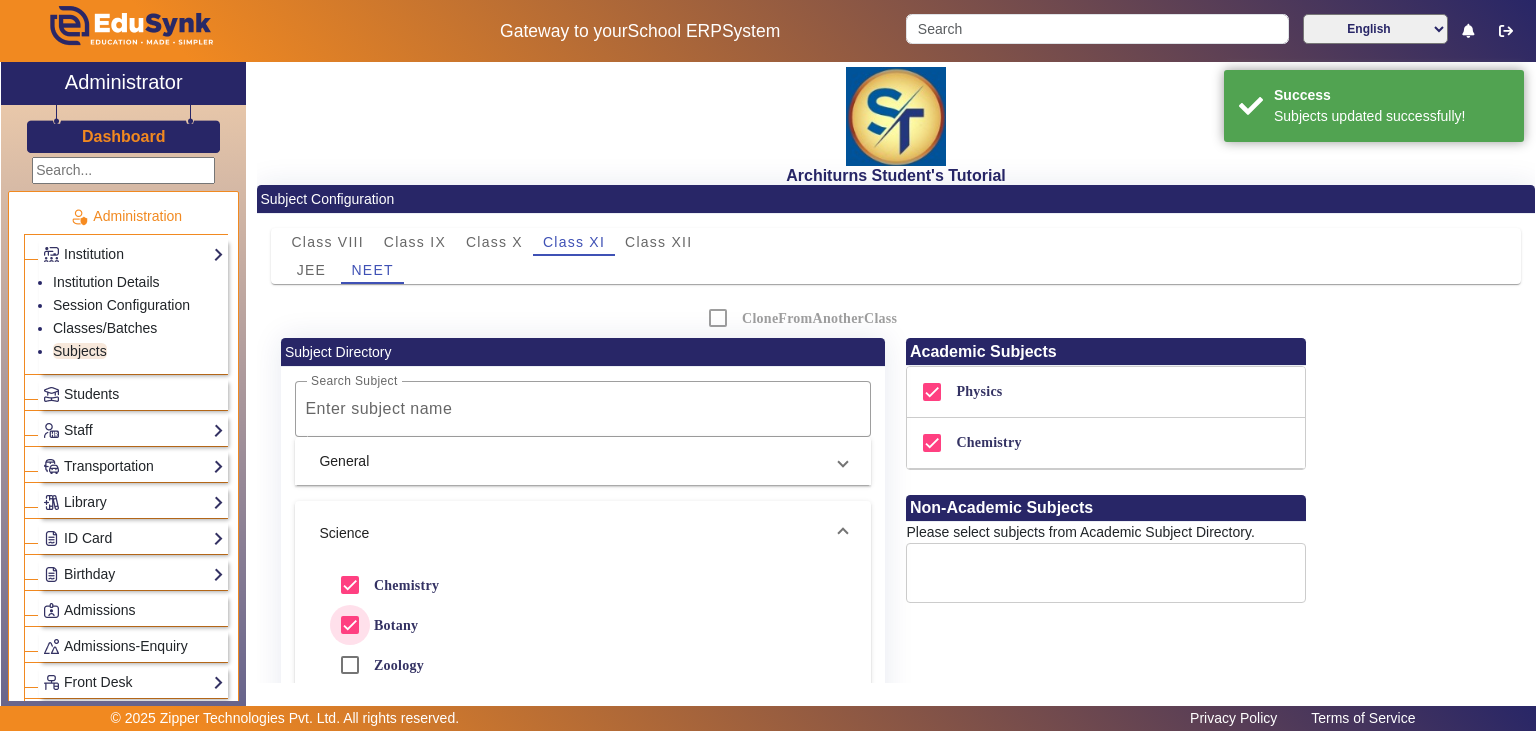 checkbox on "true" 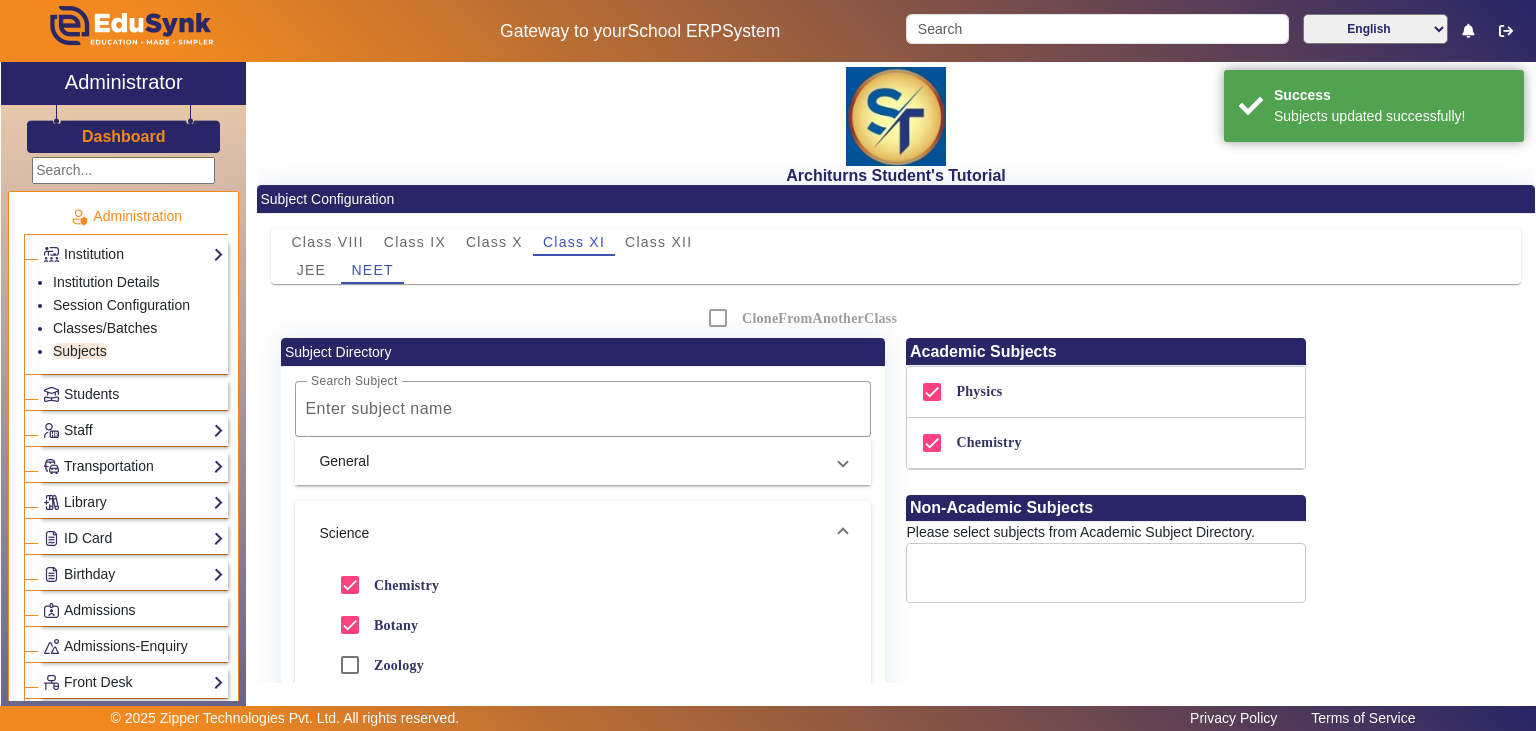 click on "Zoology" at bounding box center (397, 665) 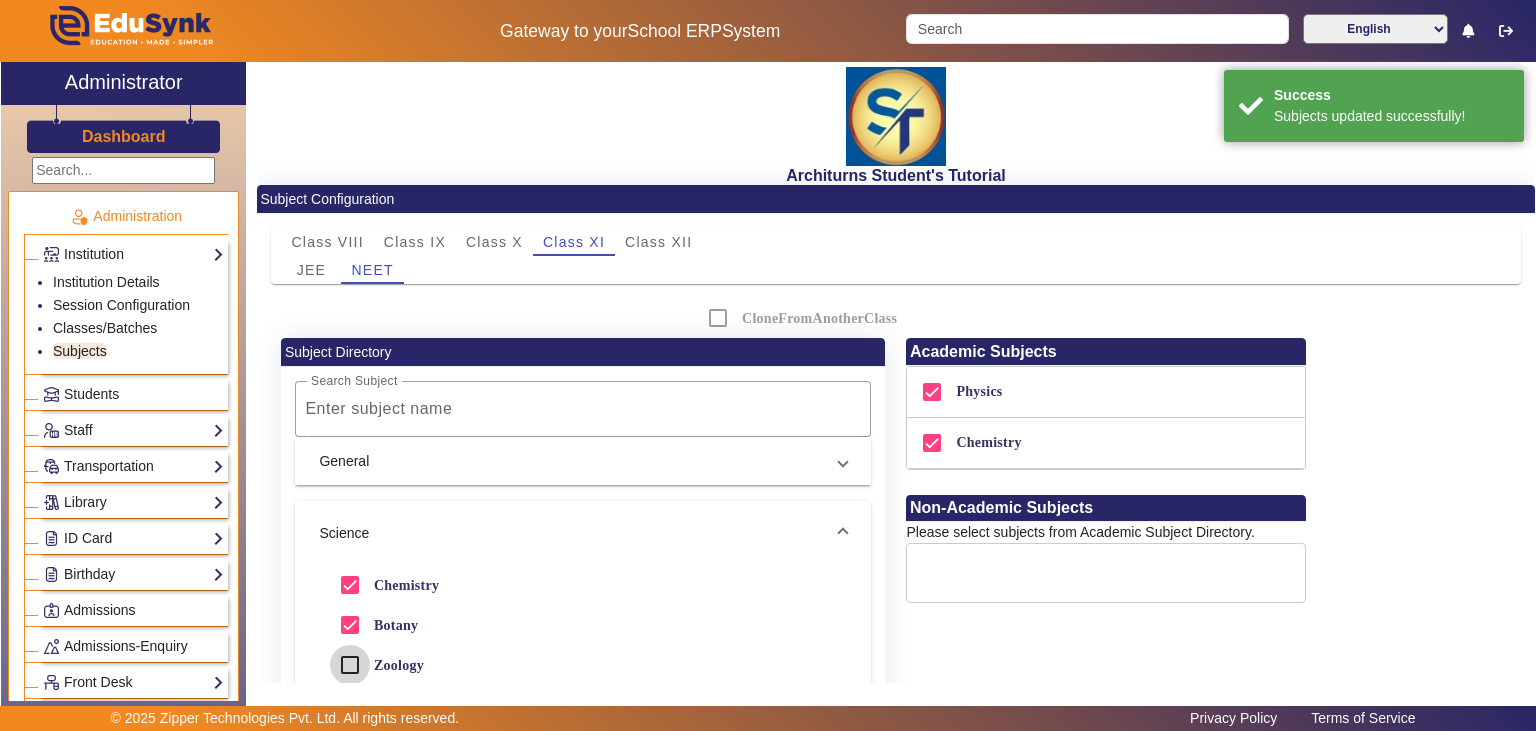 click on "Zoology" at bounding box center [350, 665] 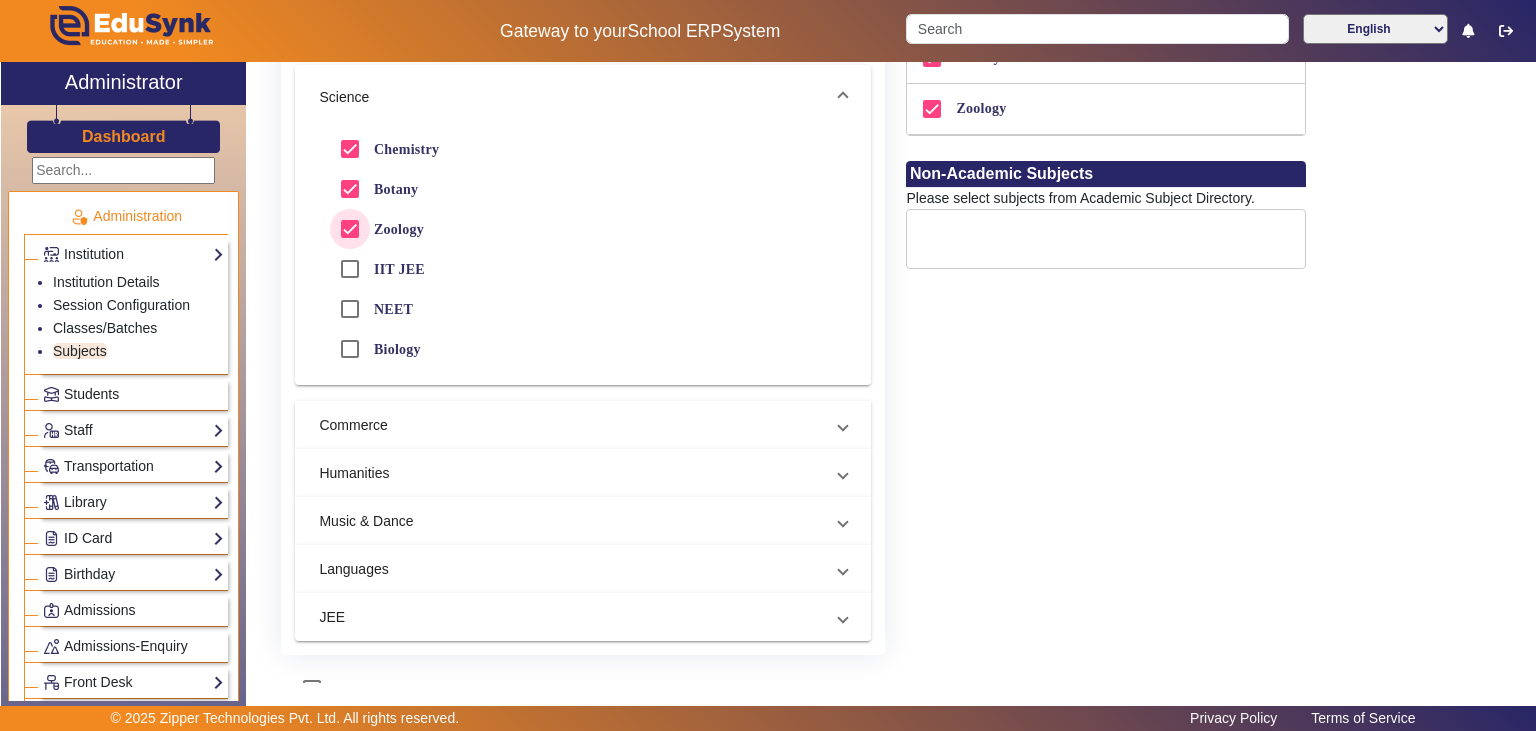 scroll, scrollTop: 480, scrollLeft: 0, axis: vertical 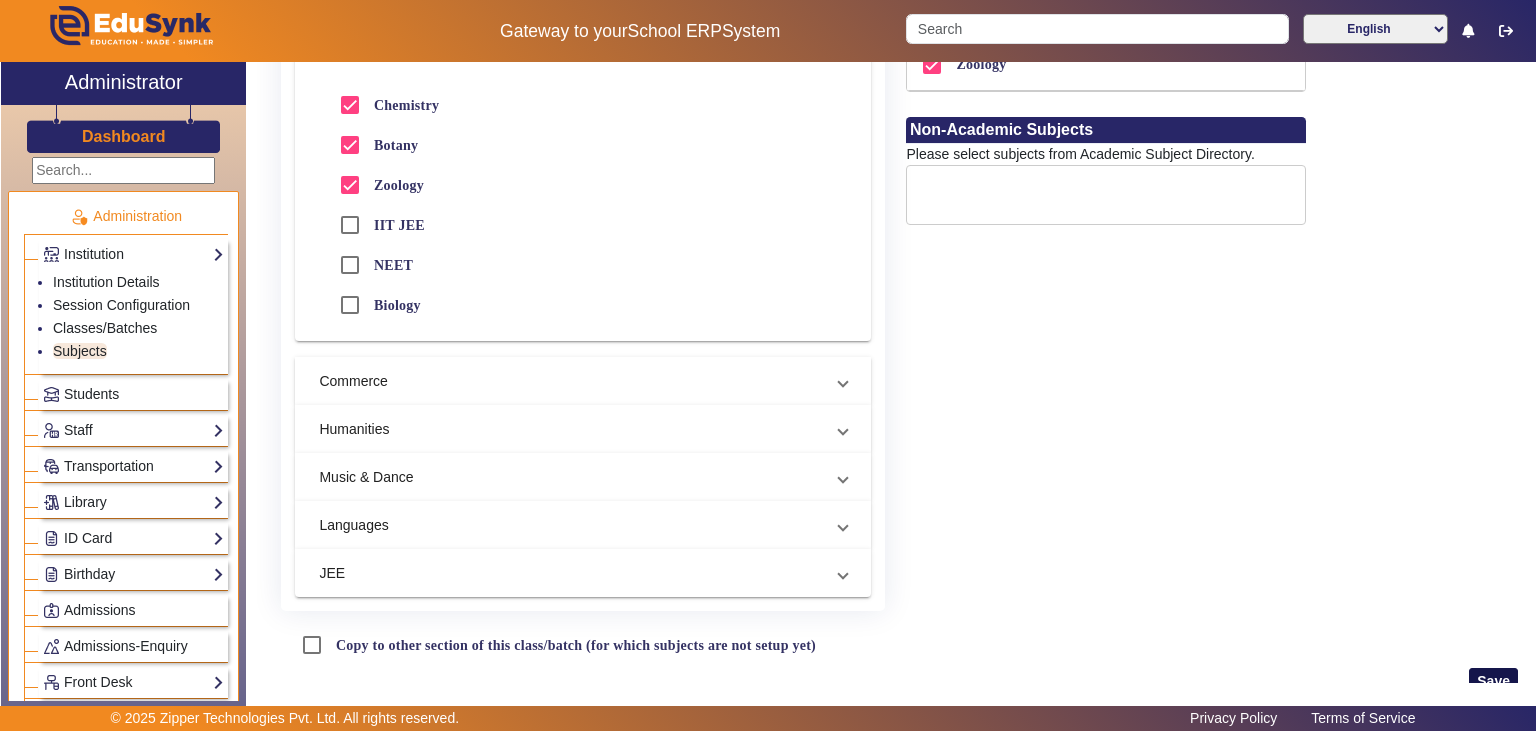 click on "Save" 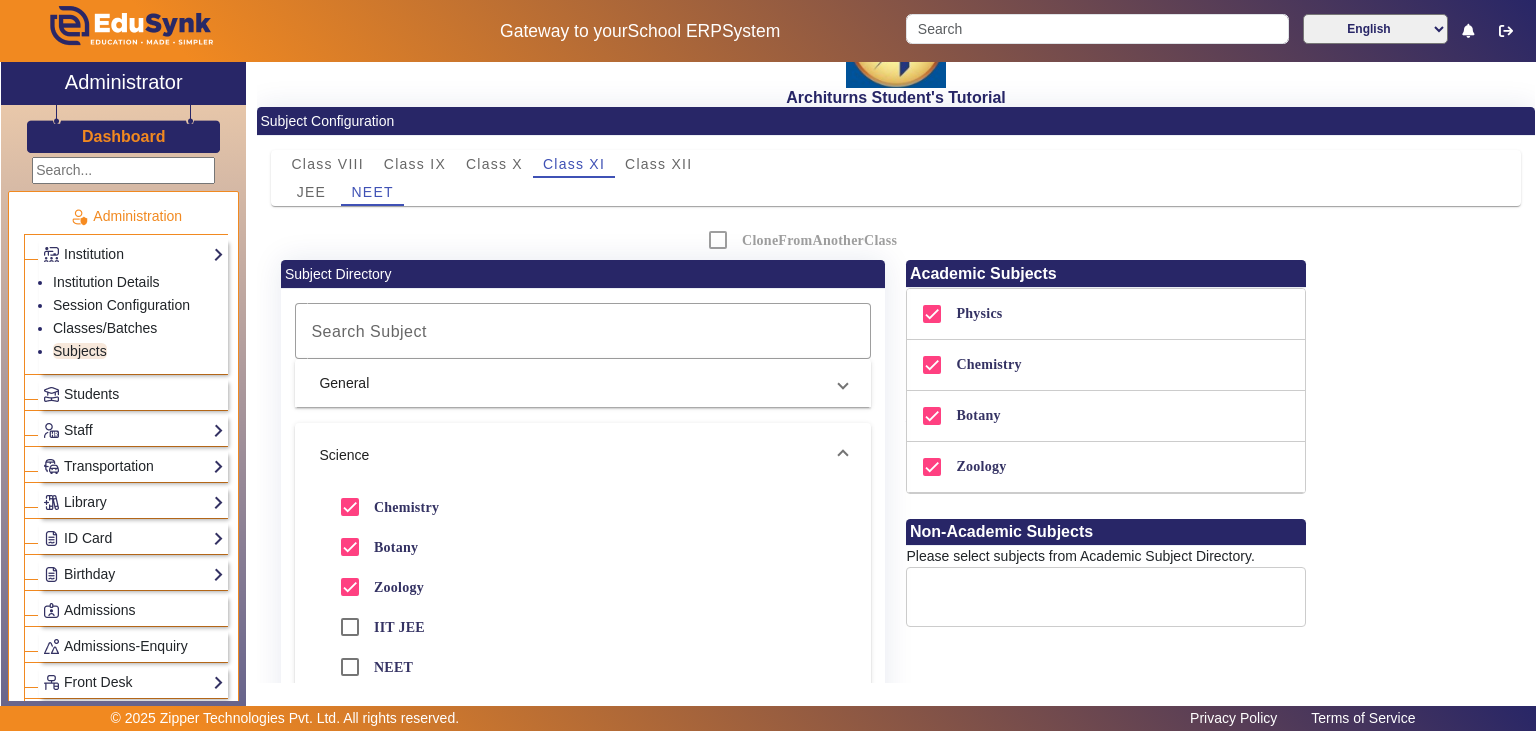 scroll, scrollTop: 0, scrollLeft: 0, axis: both 